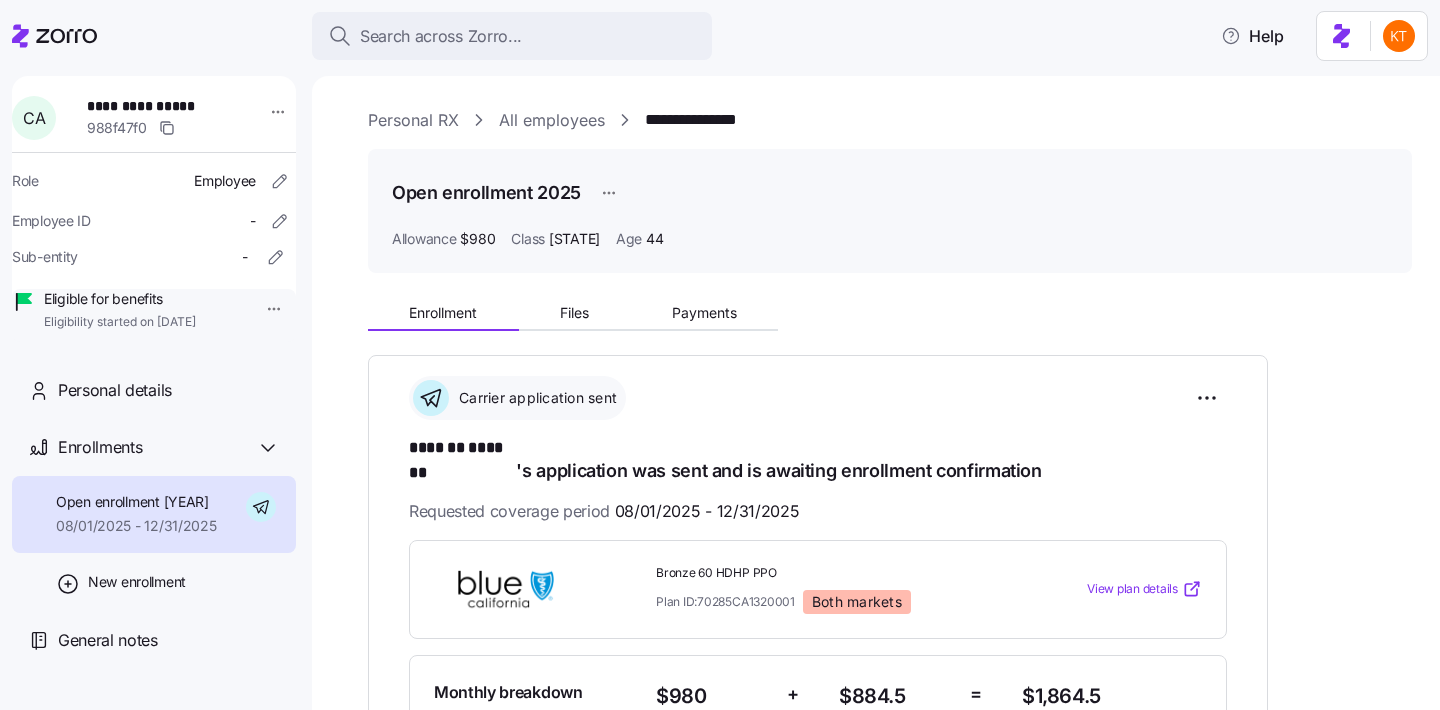 scroll, scrollTop: 0, scrollLeft: 0, axis: both 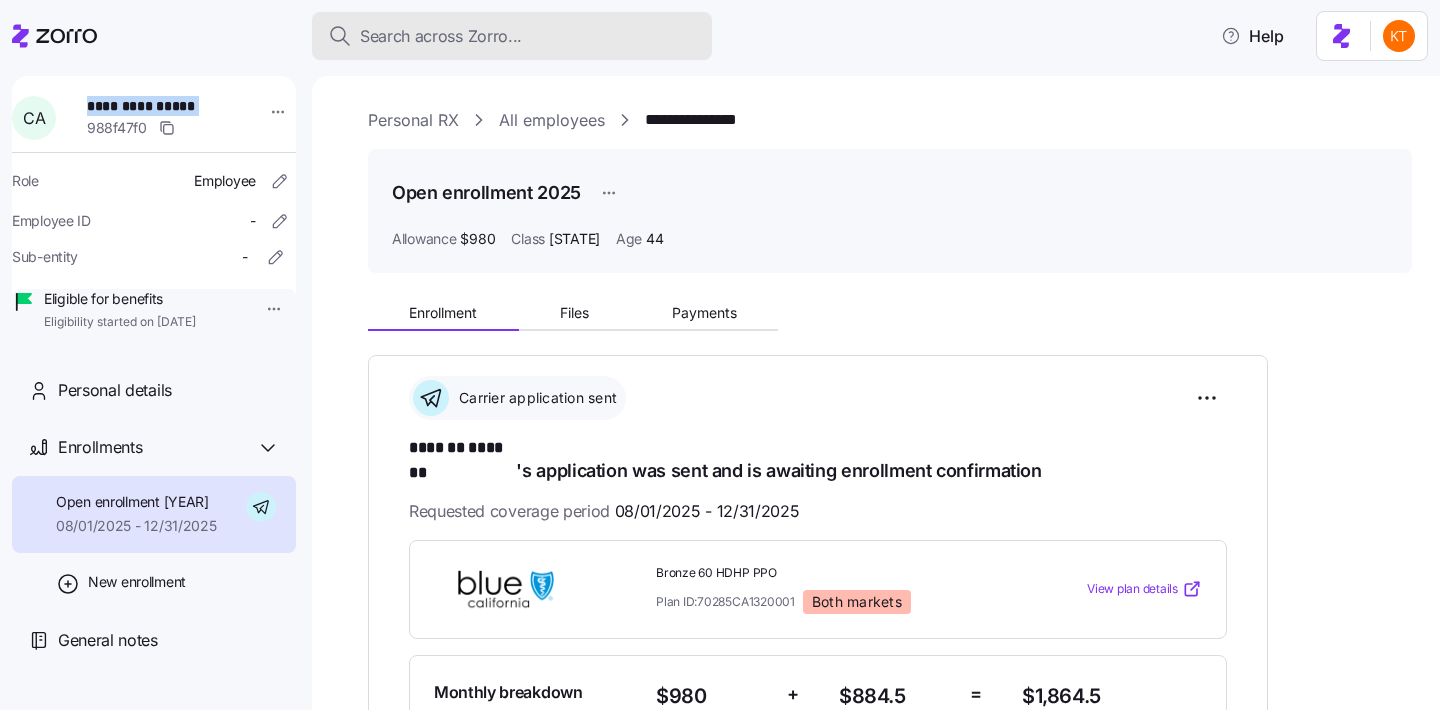 click on "Search across Zorro..." at bounding box center [441, 36] 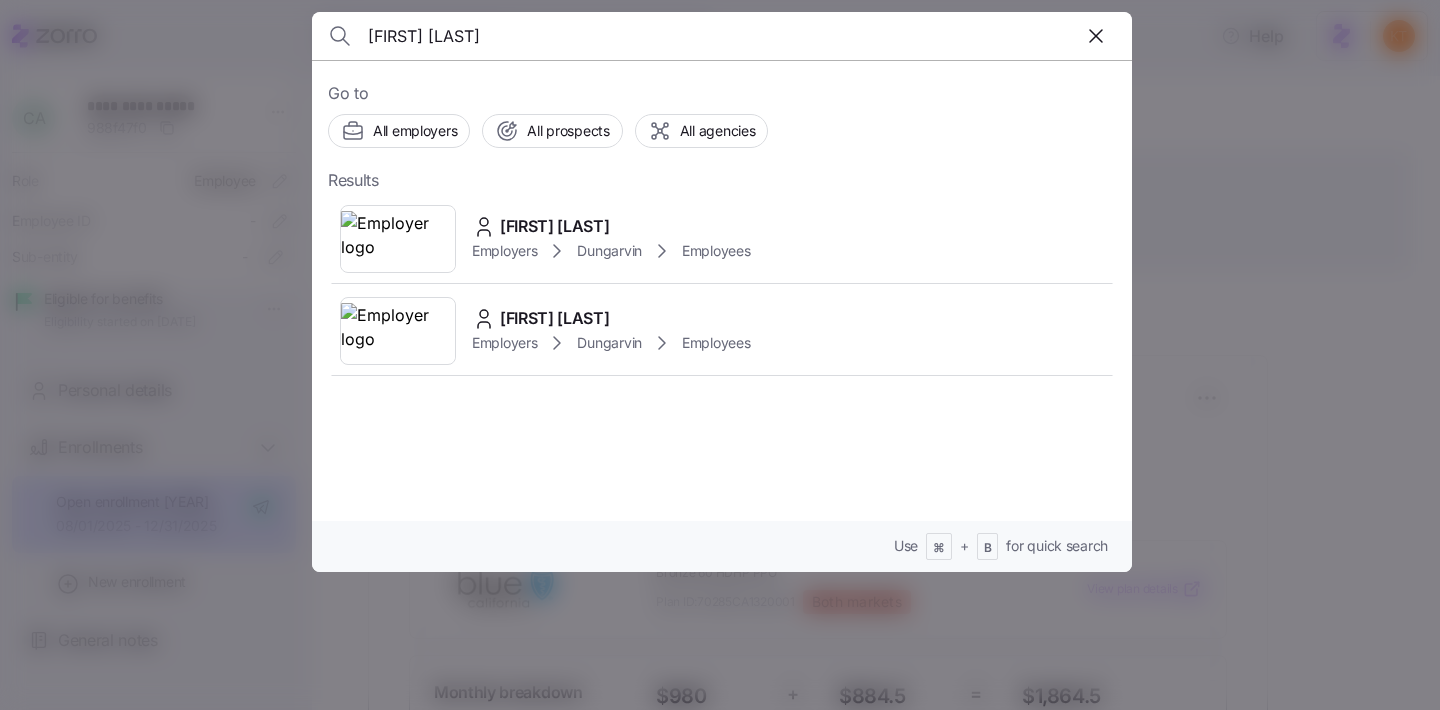 type on "[FIRST] [LAST]" 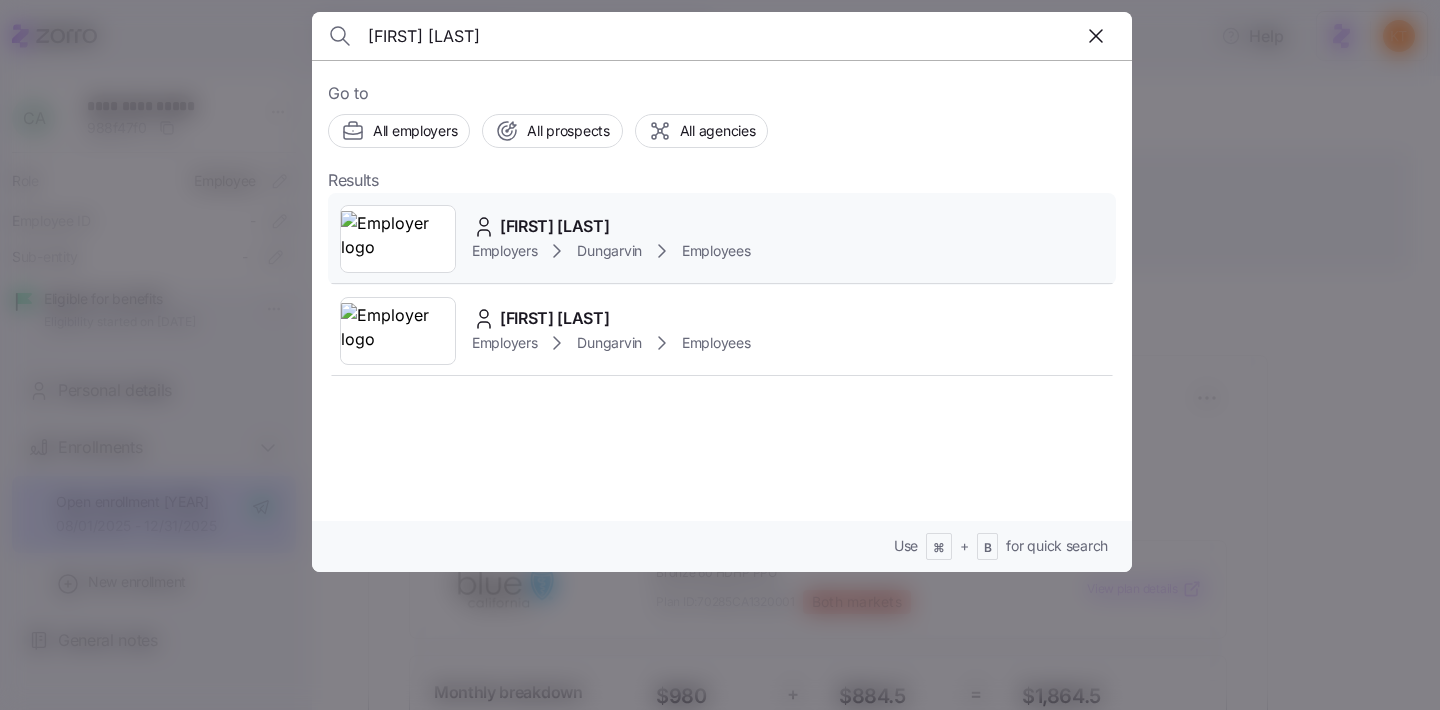 click 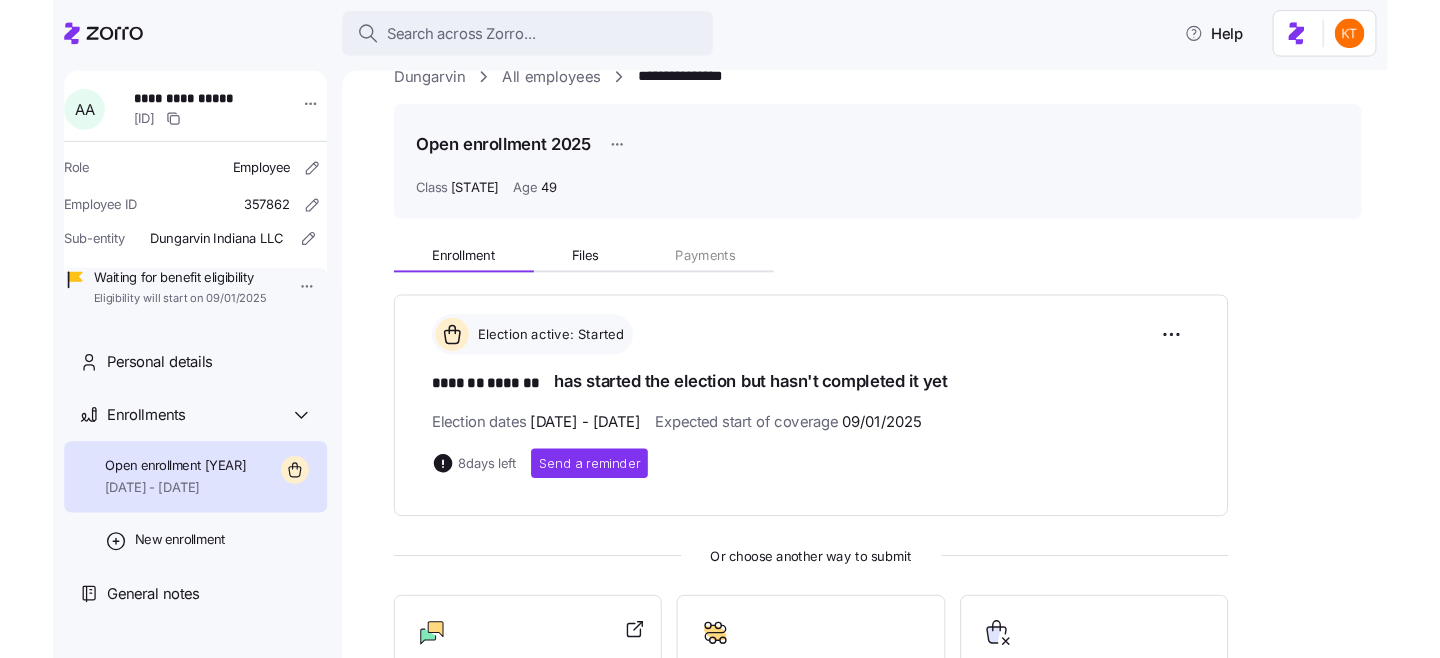 scroll, scrollTop: 69, scrollLeft: 0, axis: vertical 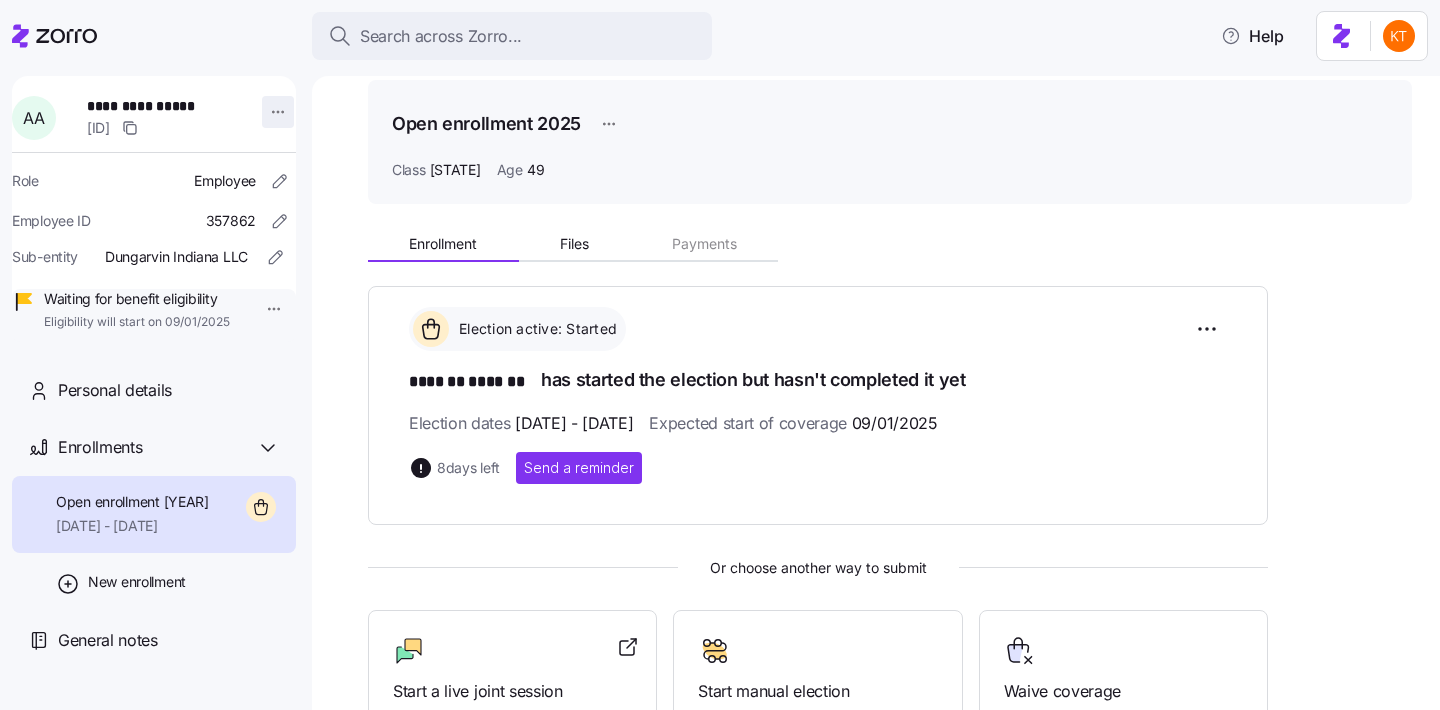 click on "**********" at bounding box center [720, 349] 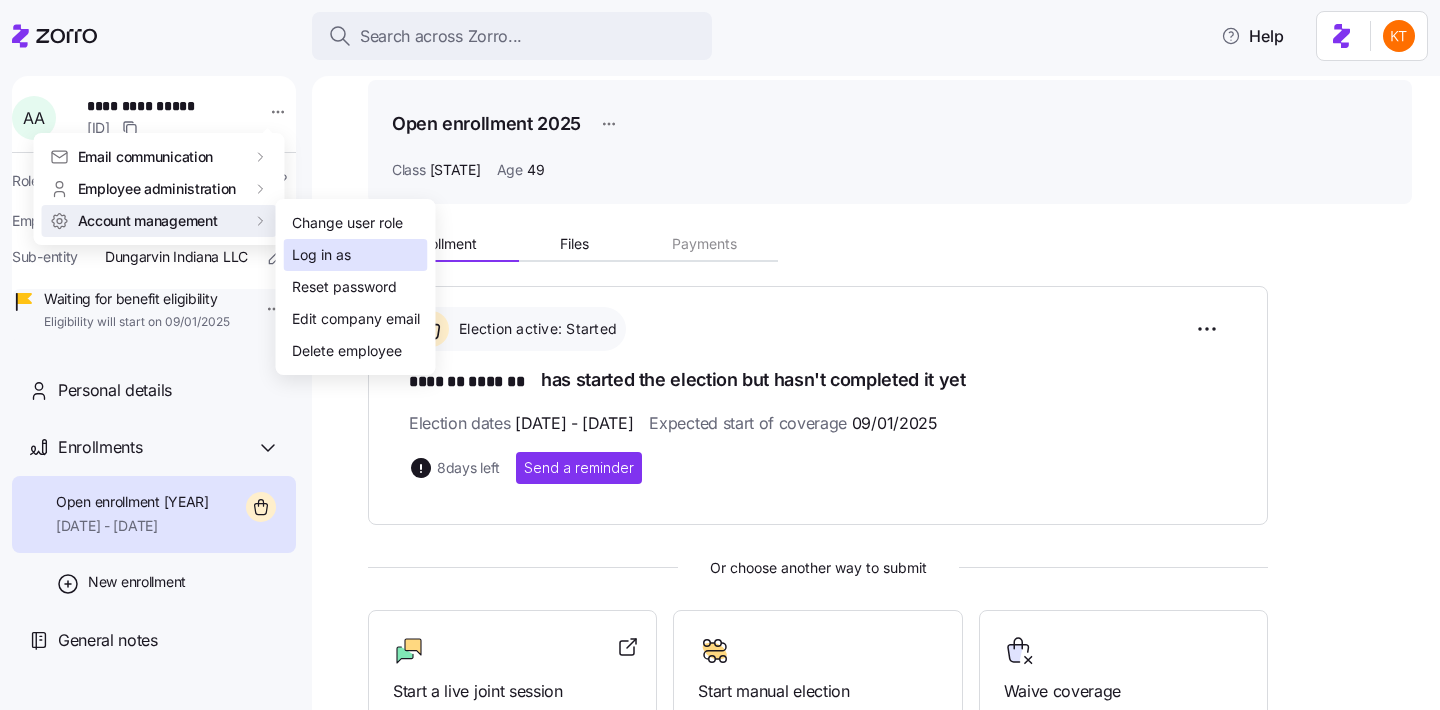 click on "Log in as" at bounding box center (356, 255) 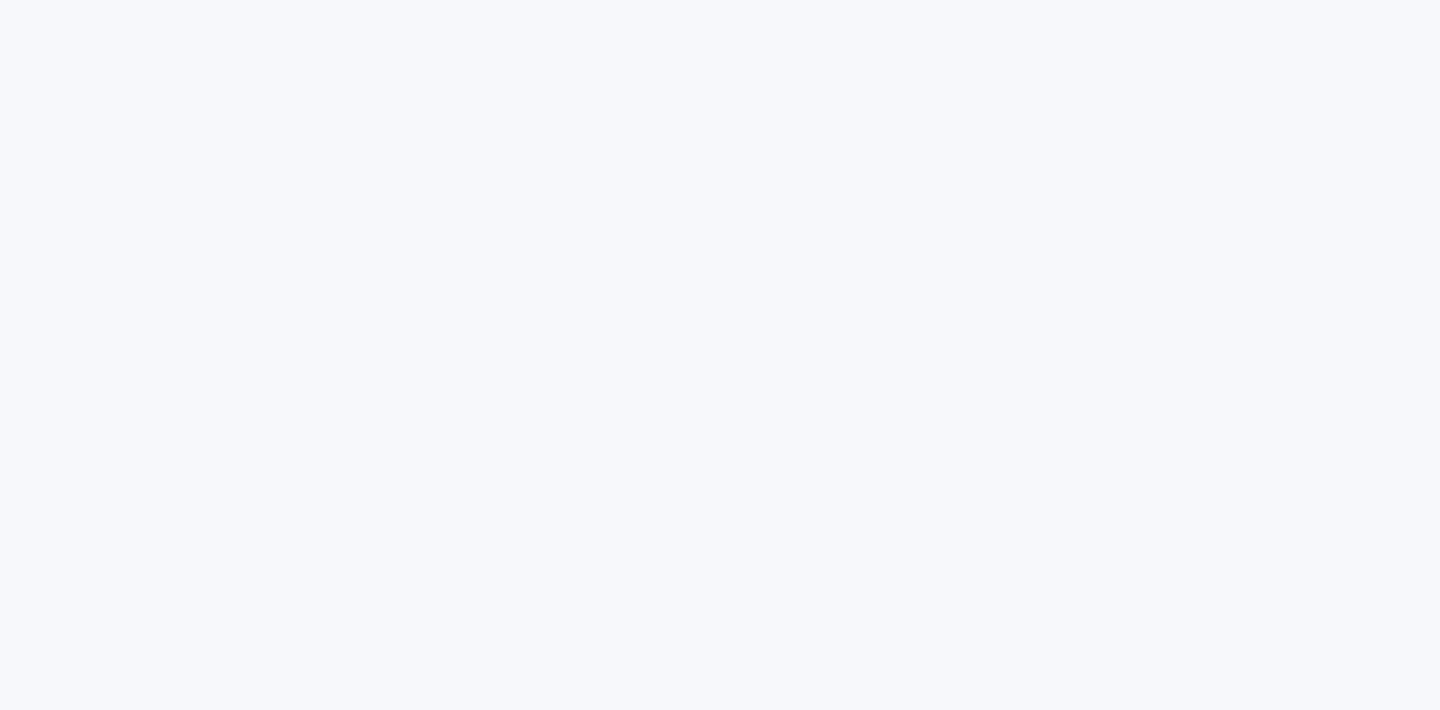 scroll, scrollTop: 0, scrollLeft: 0, axis: both 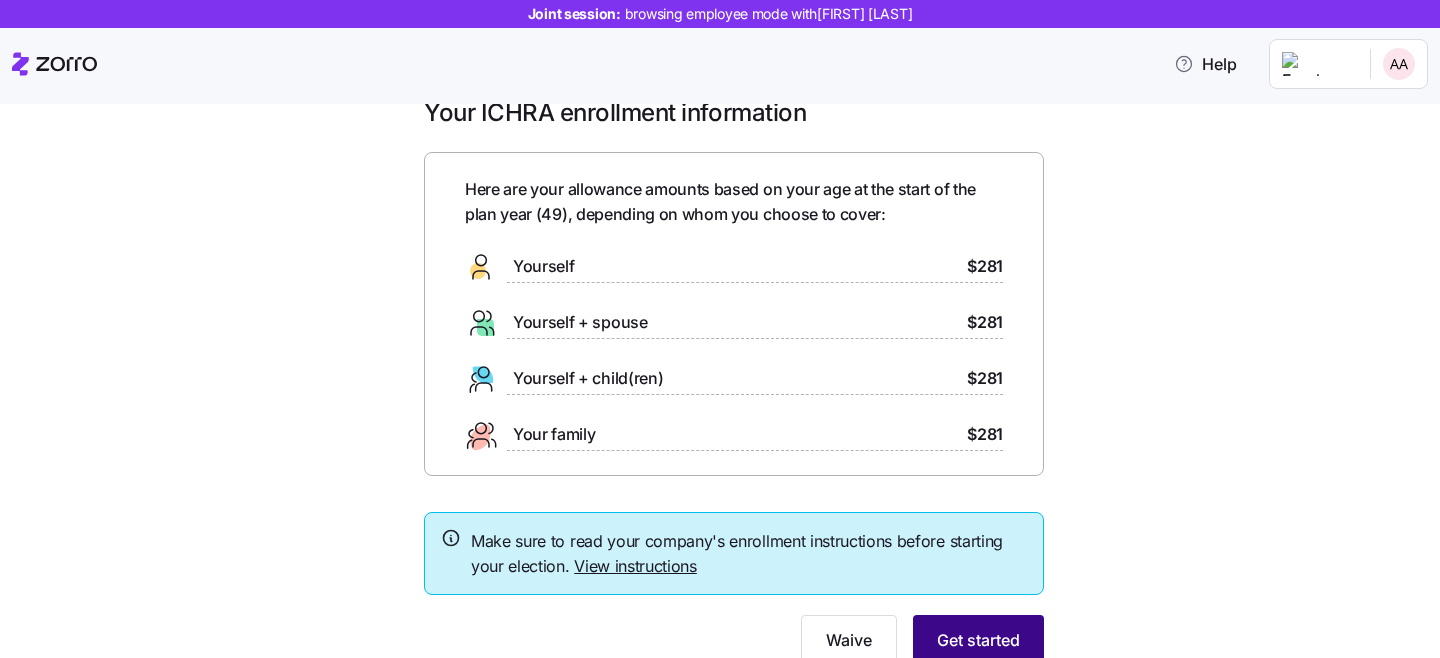 click on "Get started" at bounding box center [978, 640] 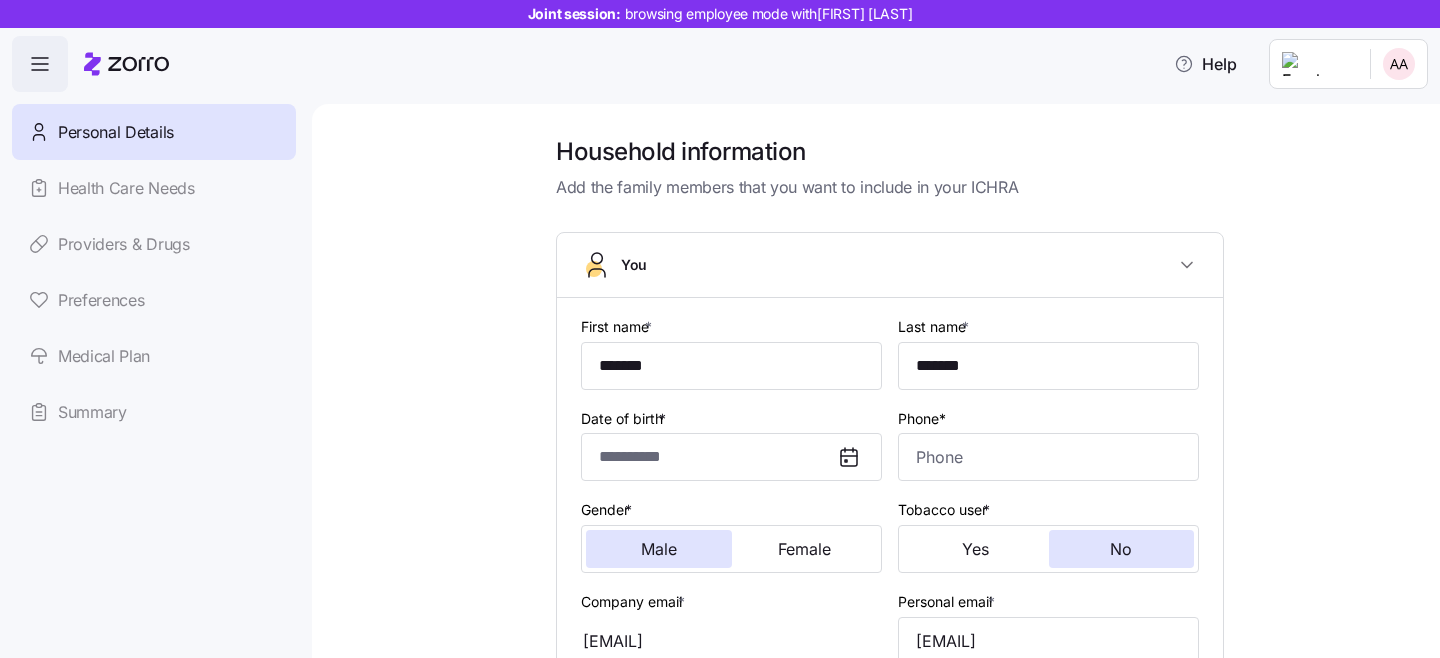 type on "*******" 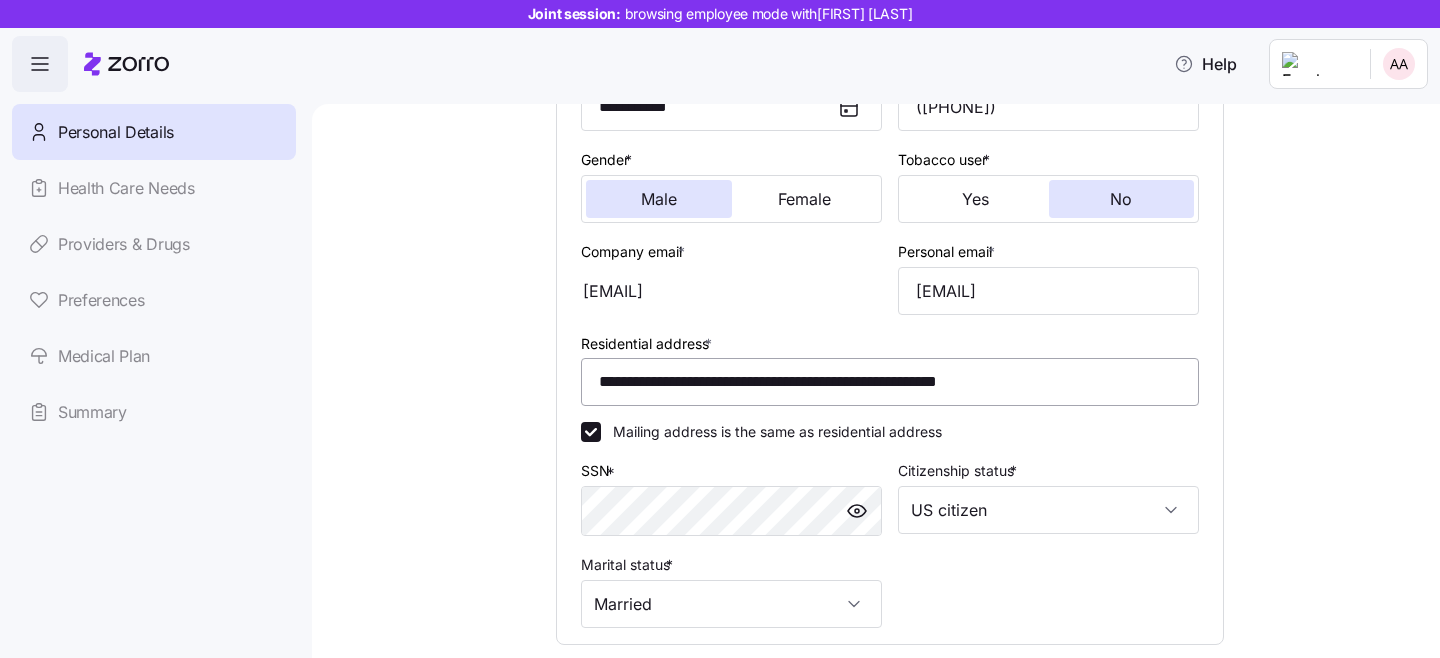 scroll, scrollTop: 349, scrollLeft: 0, axis: vertical 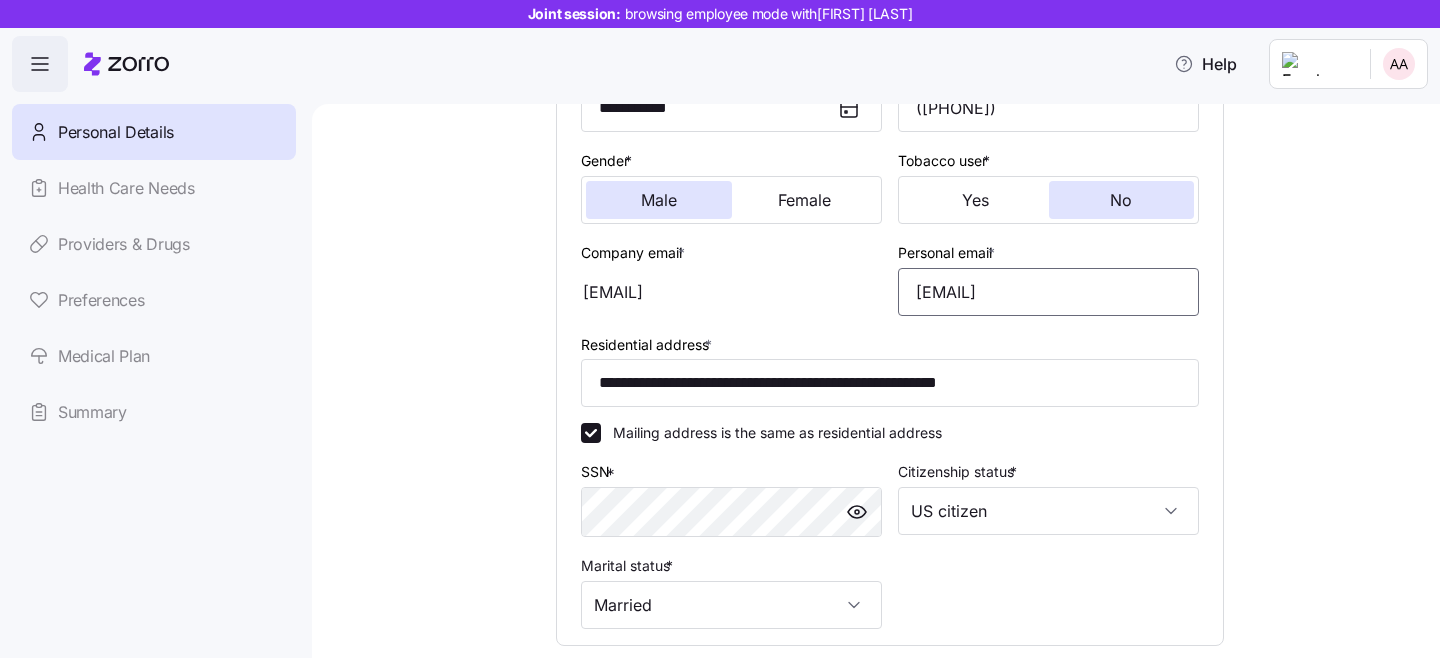 click on "[EMAIL]" at bounding box center (1048, 292) 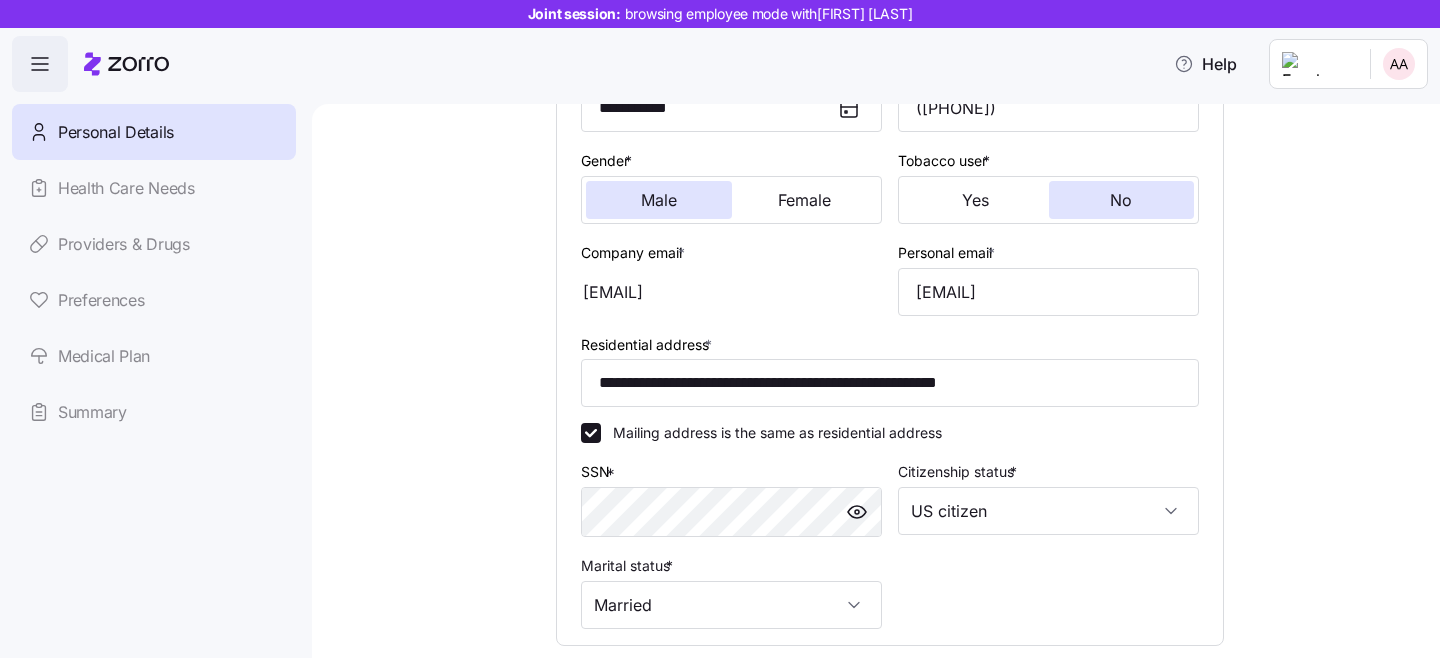 click on "Household information Add the family members that you want to include in your ICHRA You First name  * [FIRST] Last name  * [LAST] Date of birth  * [DATE] Phone* ([PHONE]) Gender  * Male Female Tobacco user  * Yes No Company email  * [EMAIL] Personal email  * [EMAIL] Residential address  * [ADDRESS] Mailing address is the same as residential address SSN  * [SSN] Citizenship status  * US citizen Marital status  * Married Add spouse / domestic partner Add dependent  (under 26) Next" at bounding box center (890, 326) 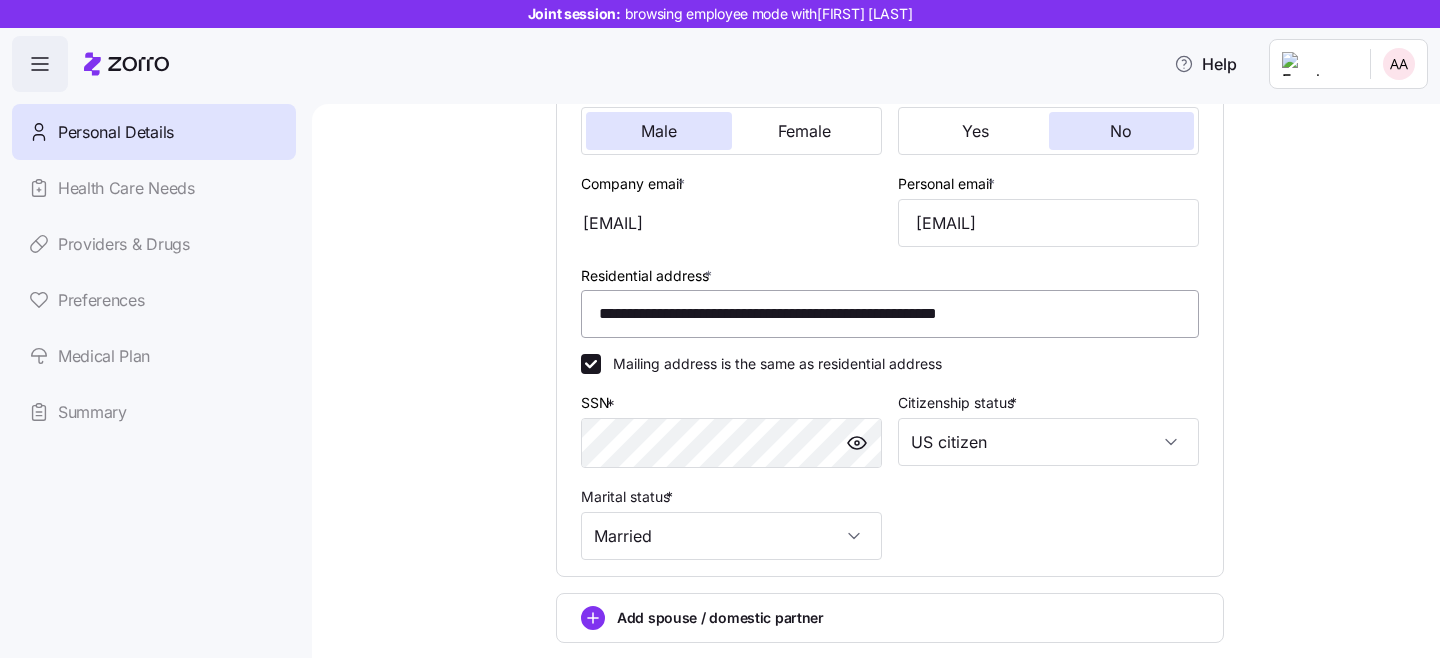 scroll, scrollTop: 445, scrollLeft: 0, axis: vertical 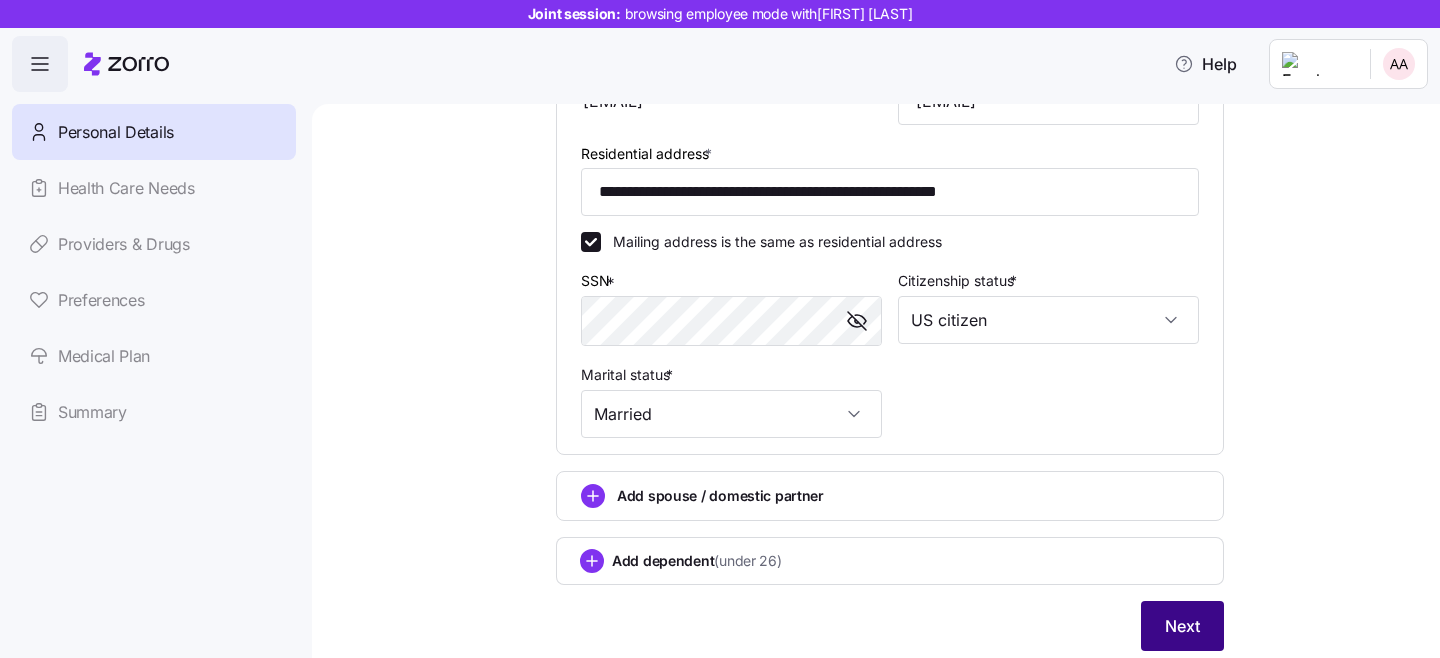 click on "Next" at bounding box center (1182, 626) 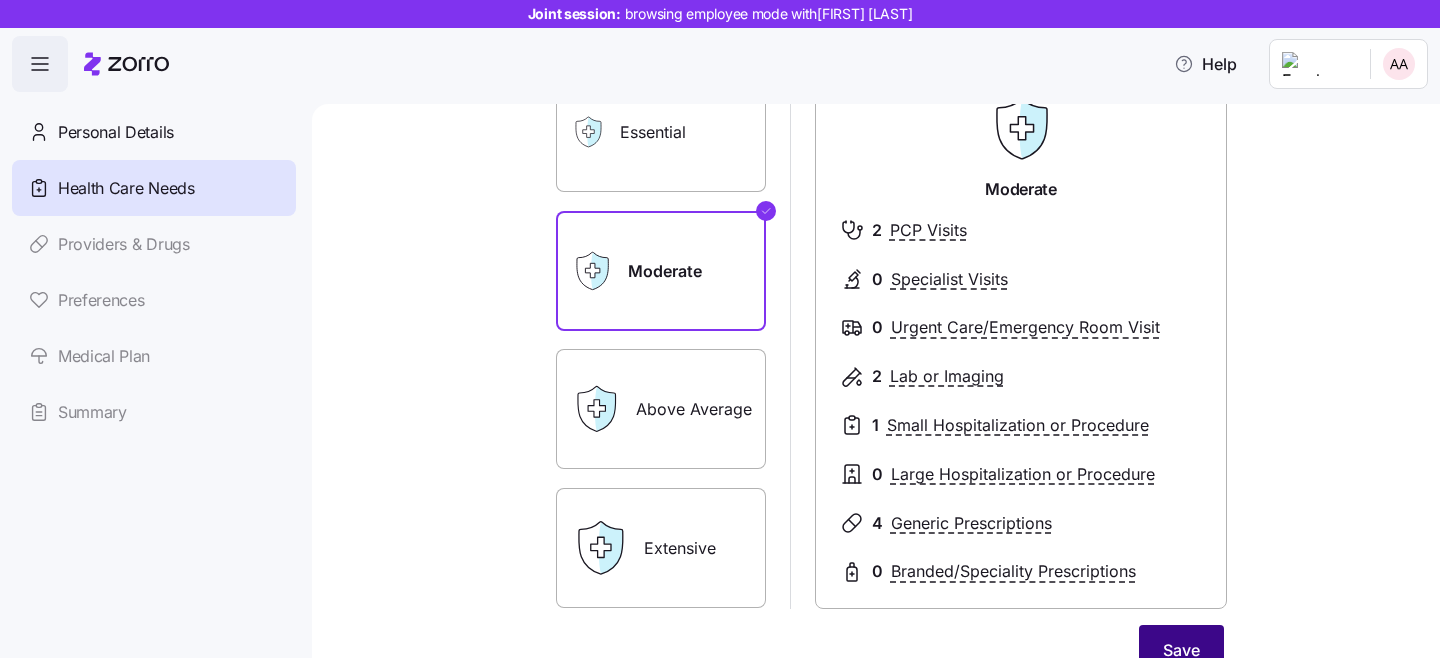 scroll, scrollTop: 185, scrollLeft: 0, axis: vertical 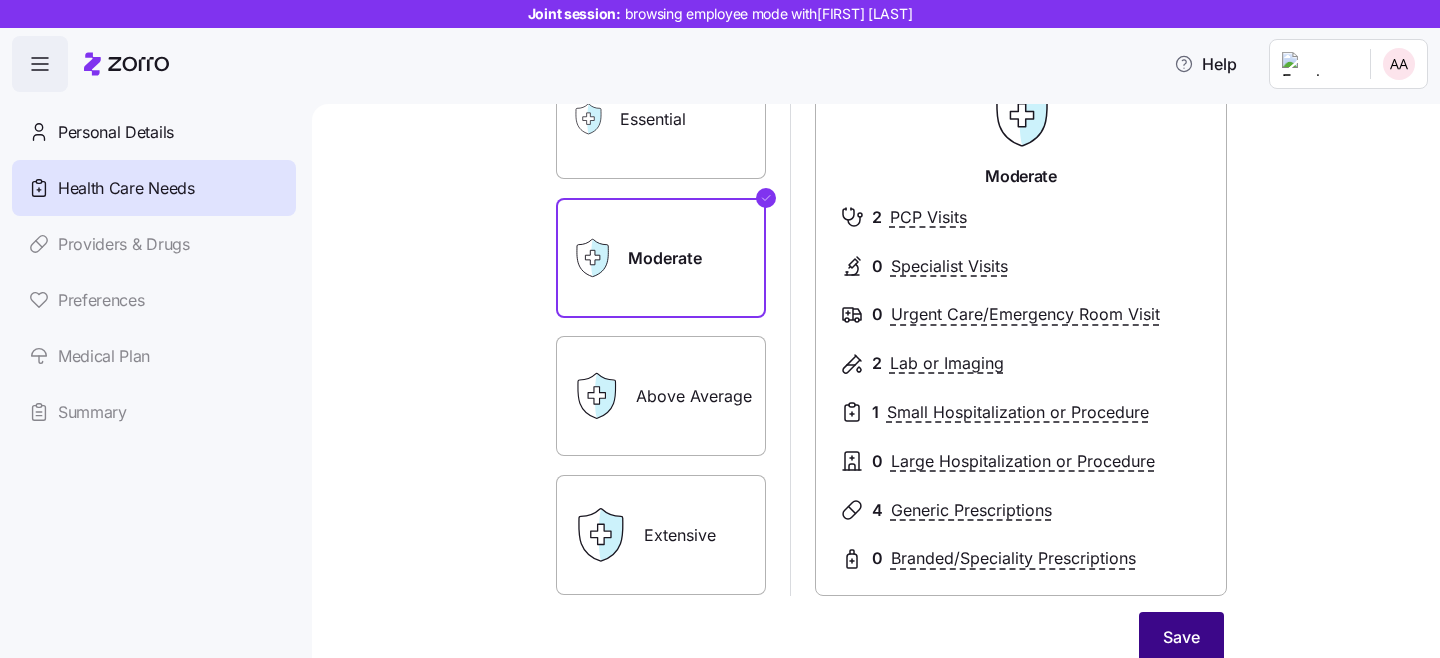 click on "Save" at bounding box center [1181, 637] 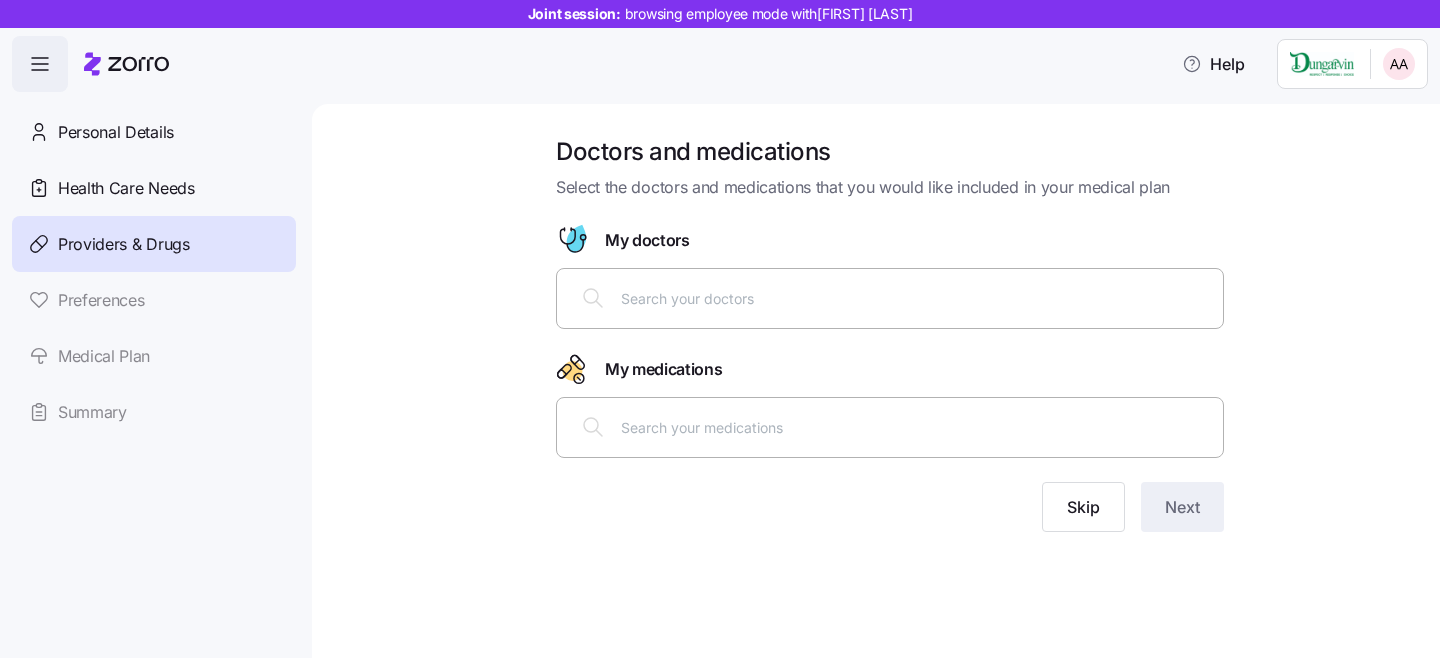 click at bounding box center [890, 298] 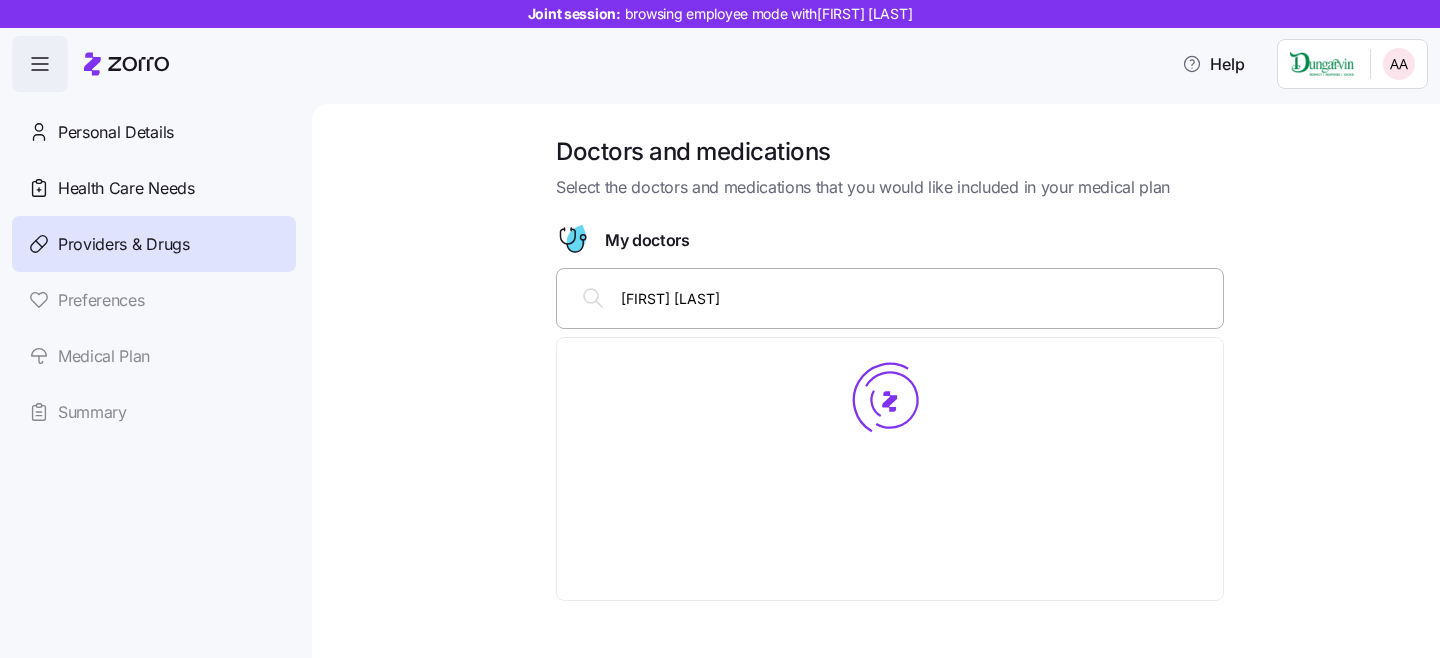 type on "[FIRST] [LAST]" 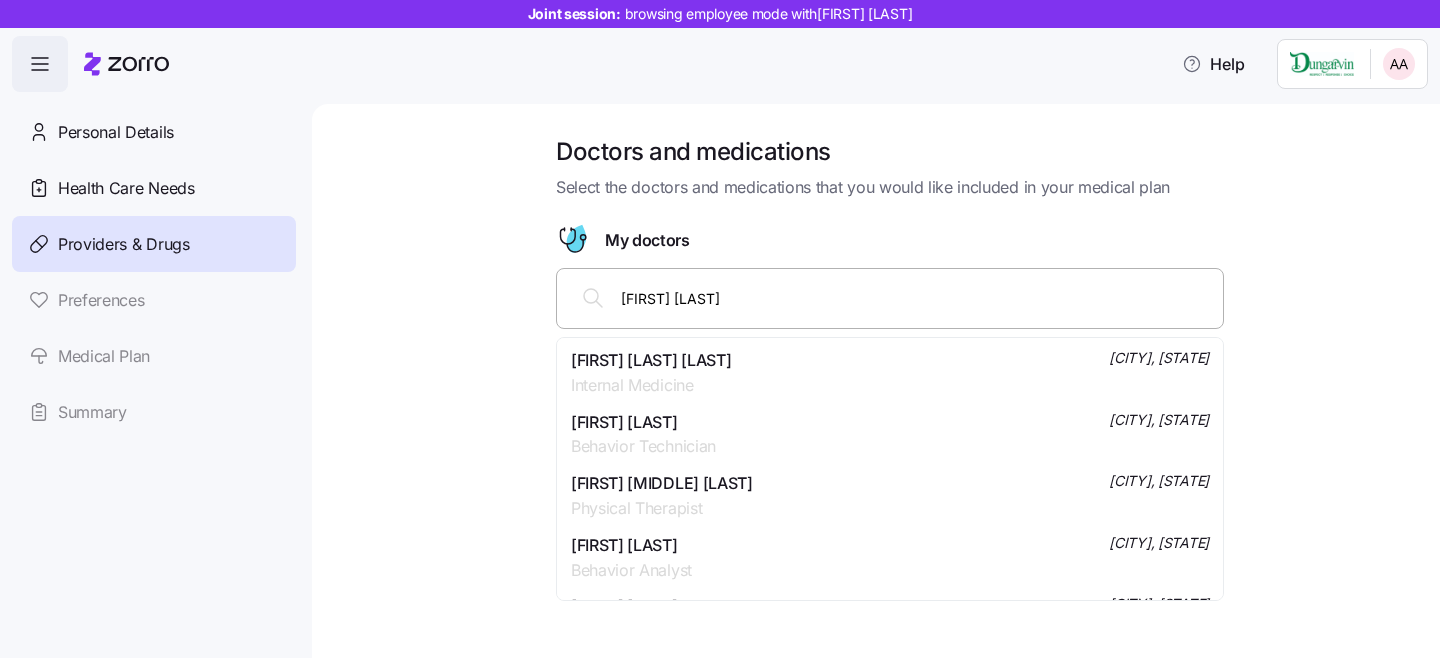 click on "[FIRST] [LAST] [LAST]" at bounding box center [651, 360] 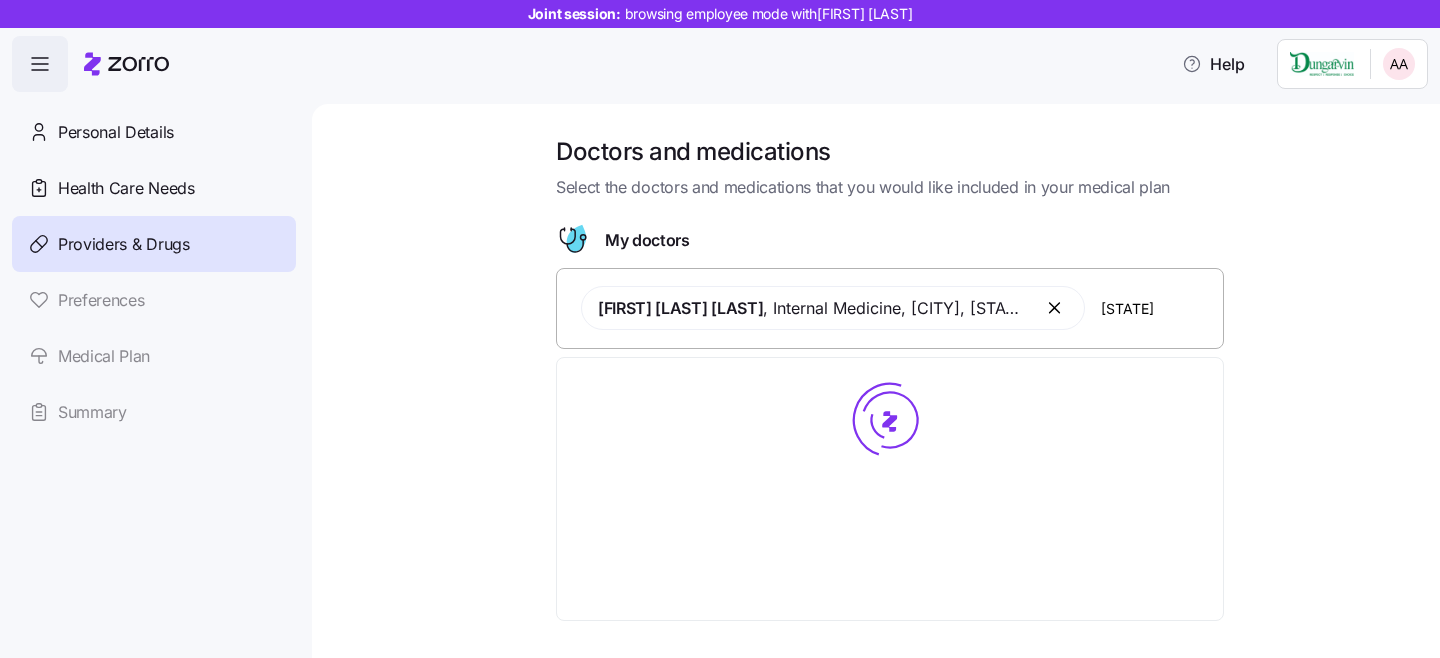 type on "idahosa" 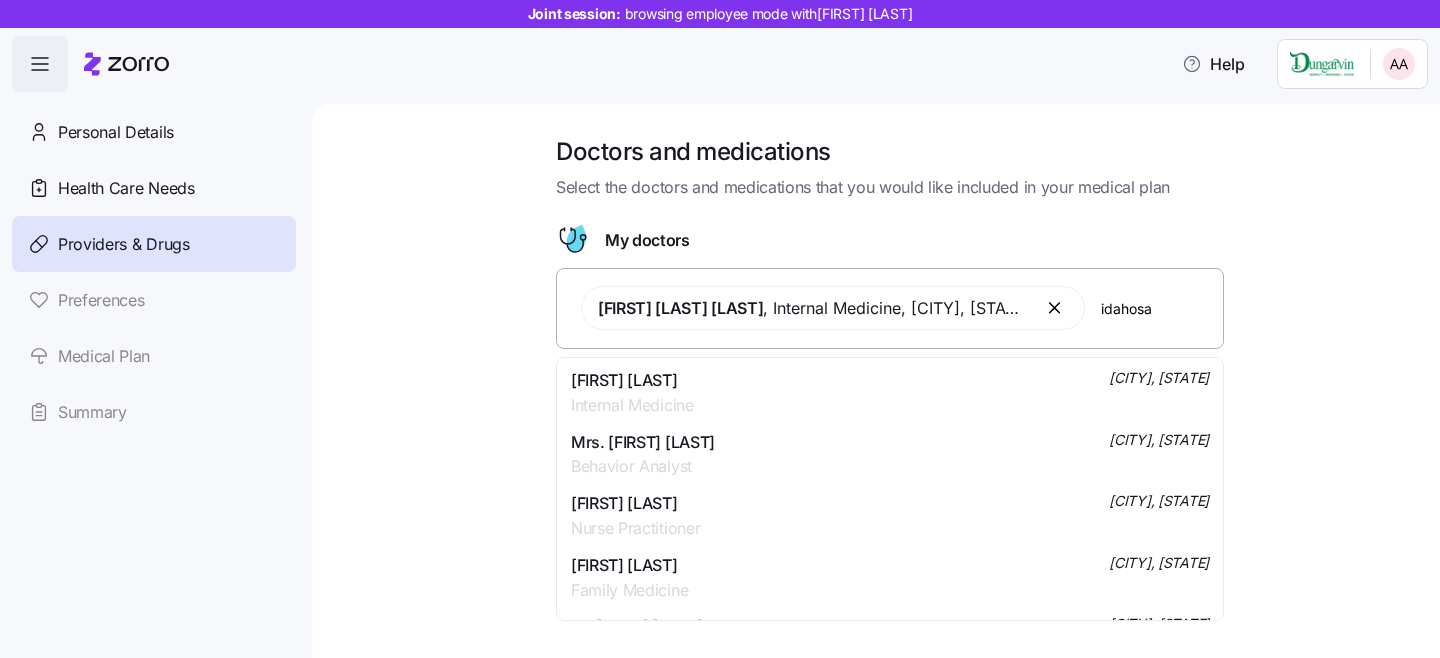click on "Internal Medicine" at bounding box center (632, 405) 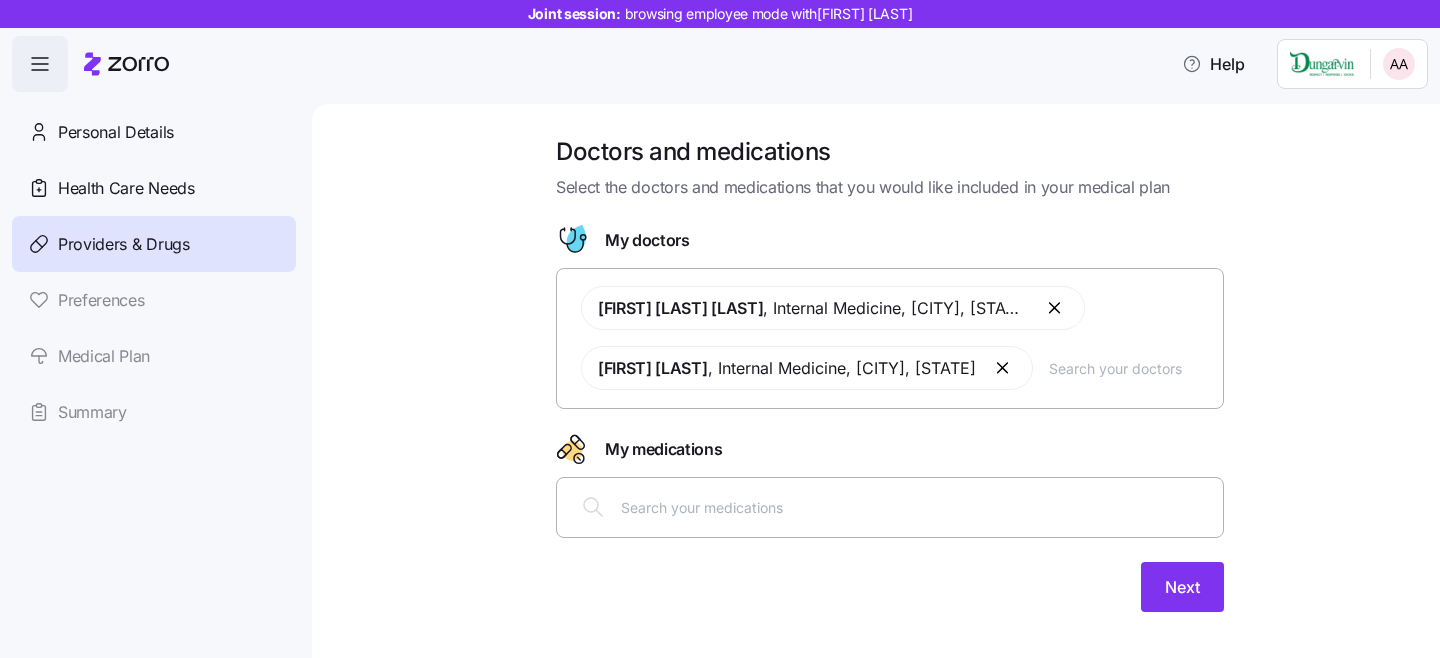 scroll, scrollTop: 26, scrollLeft: 0, axis: vertical 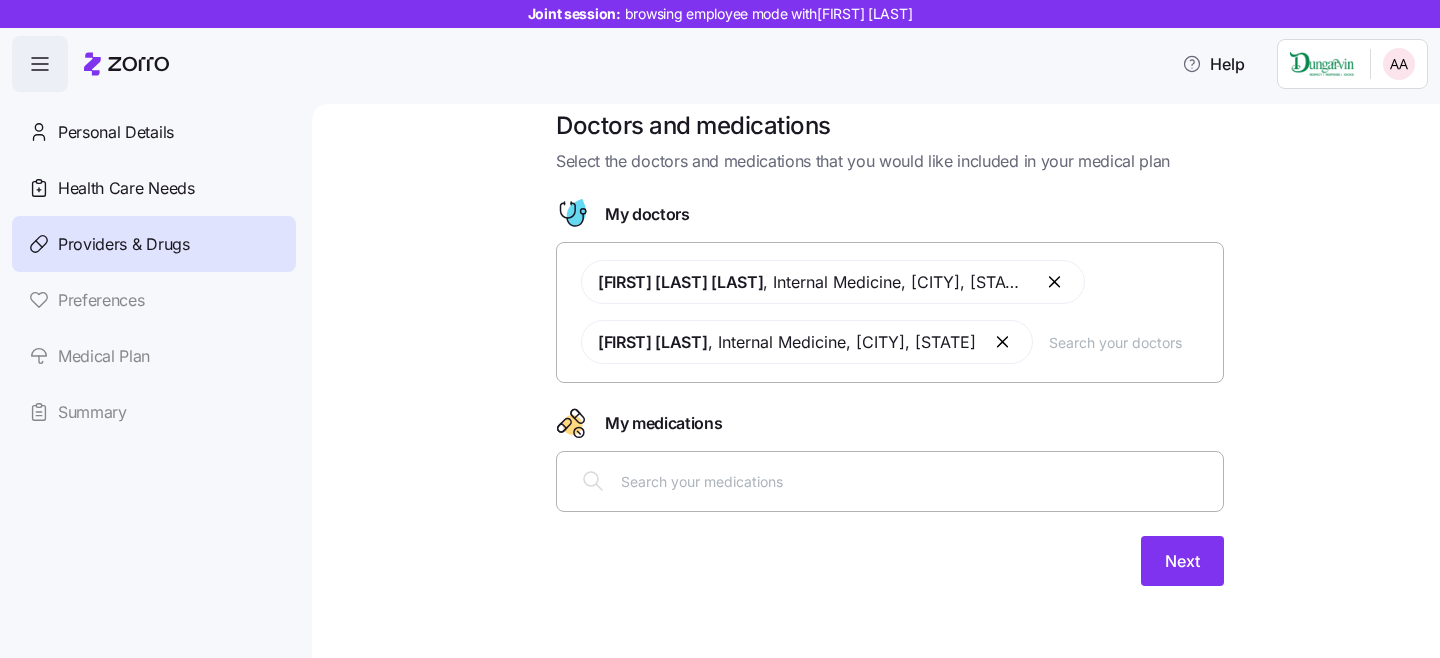 type 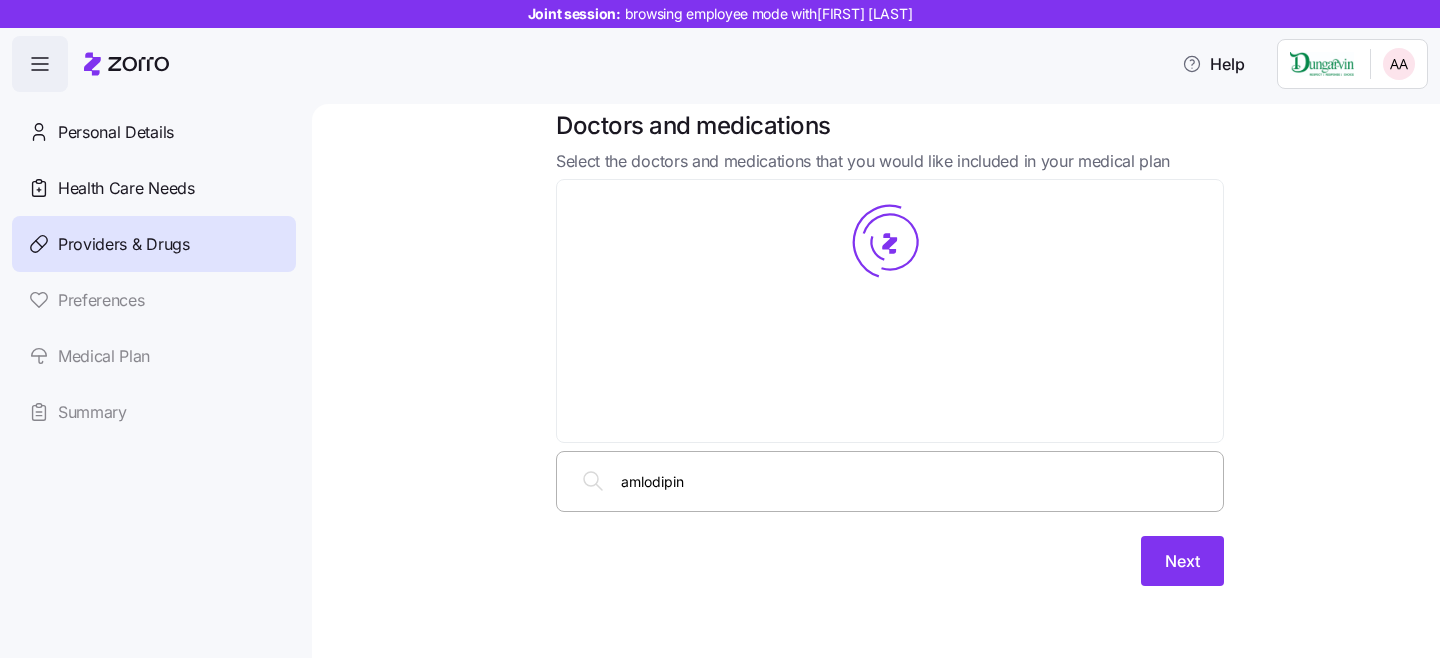type on "amlodipine" 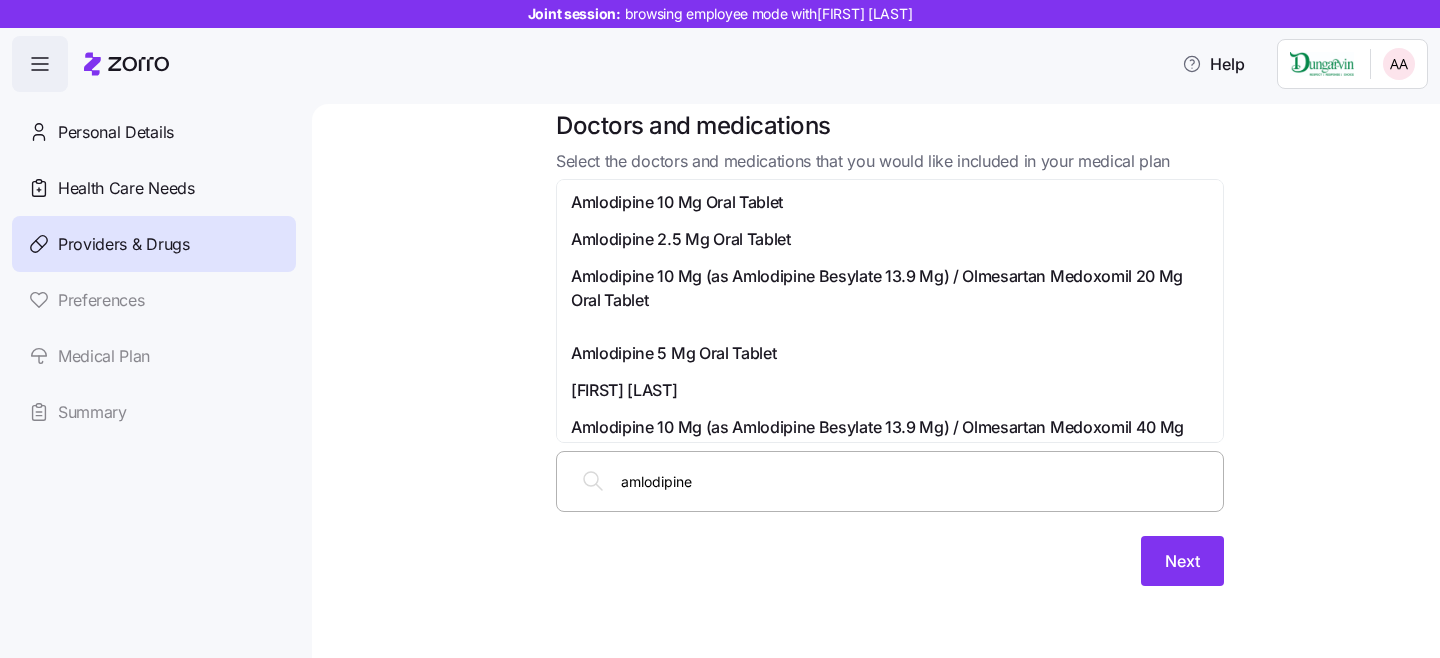click on "Amlodipine 10 Mg Oral Tablet" at bounding box center (677, 202) 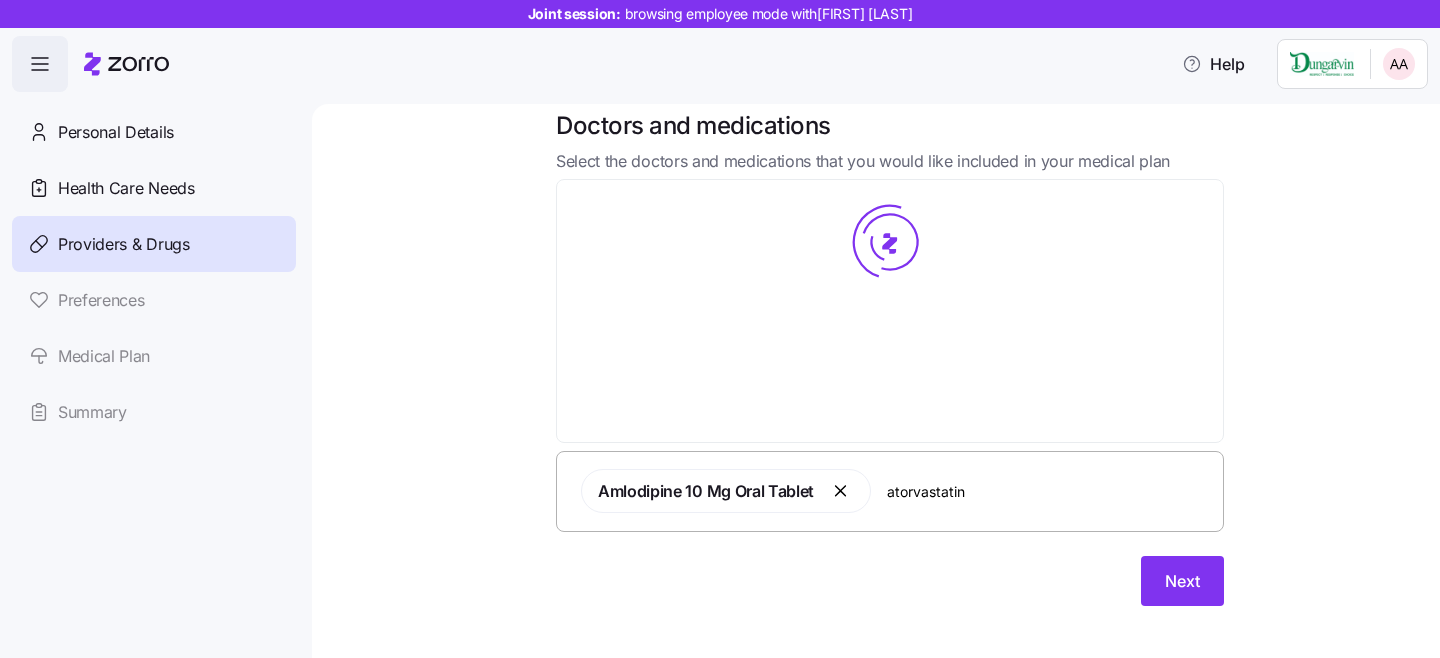 type on "atorvastatin" 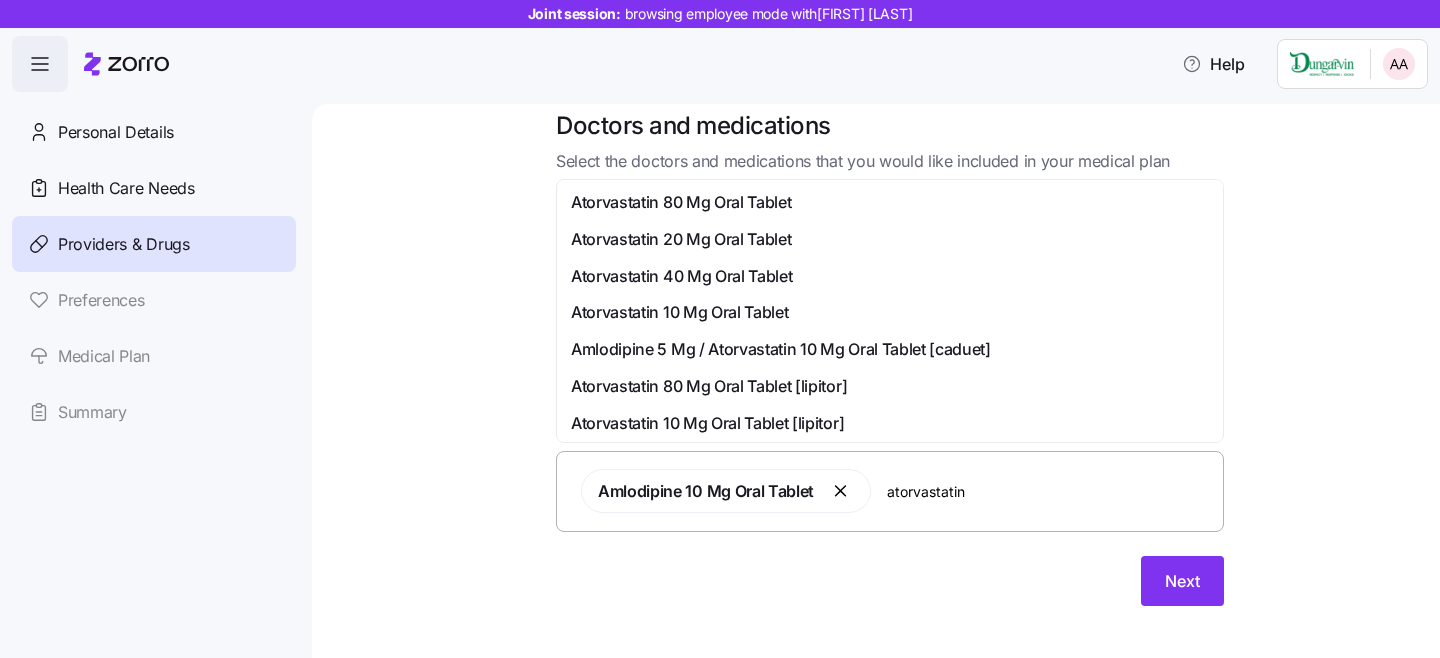 click on "Atorvastatin 40 Mg Oral Tablet" at bounding box center [681, 276] 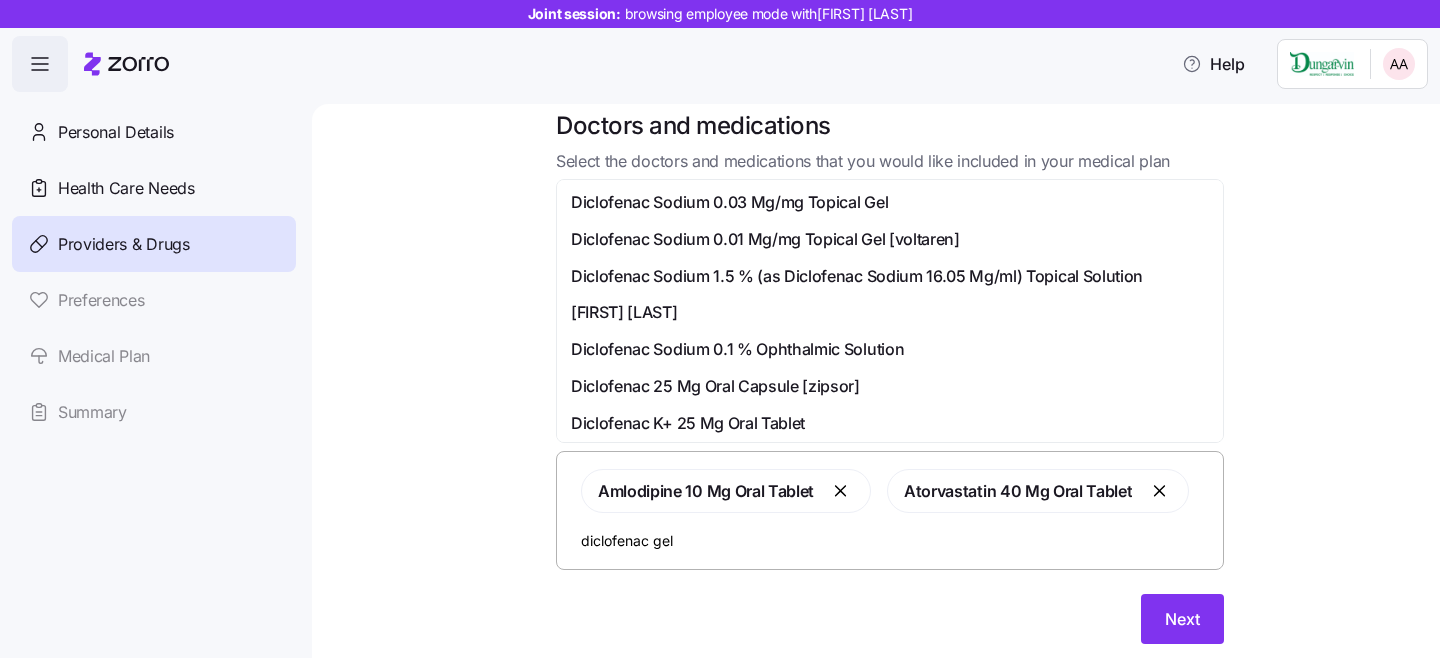 type on "diclofenac gel" 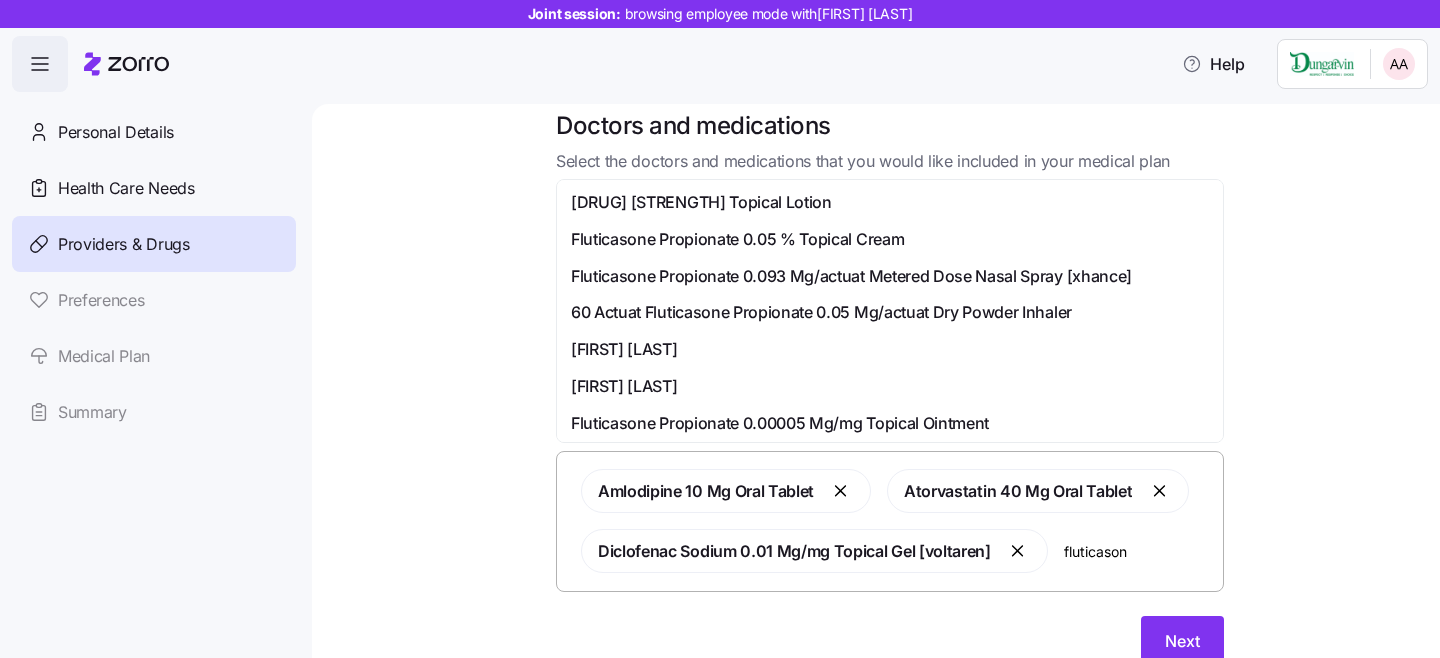 type on "fluticasone" 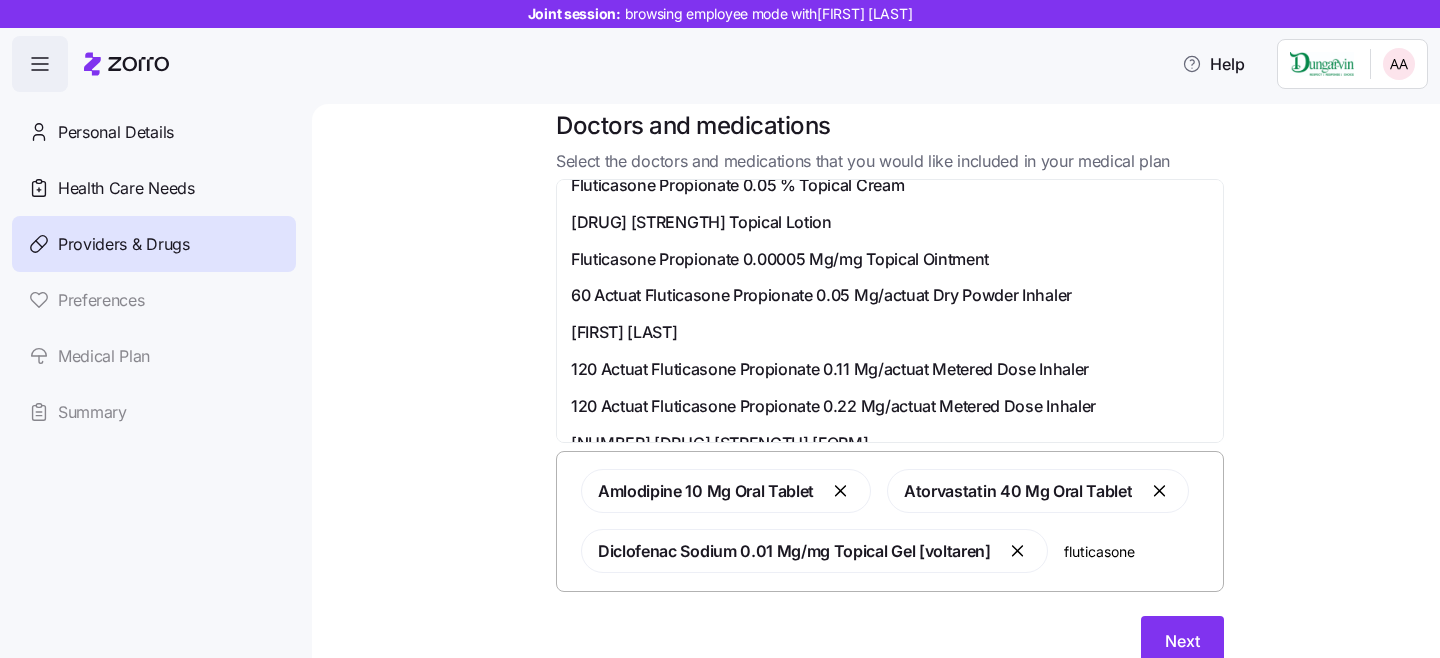 scroll, scrollTop: 28, scrollLeft: 0, axis: vertical 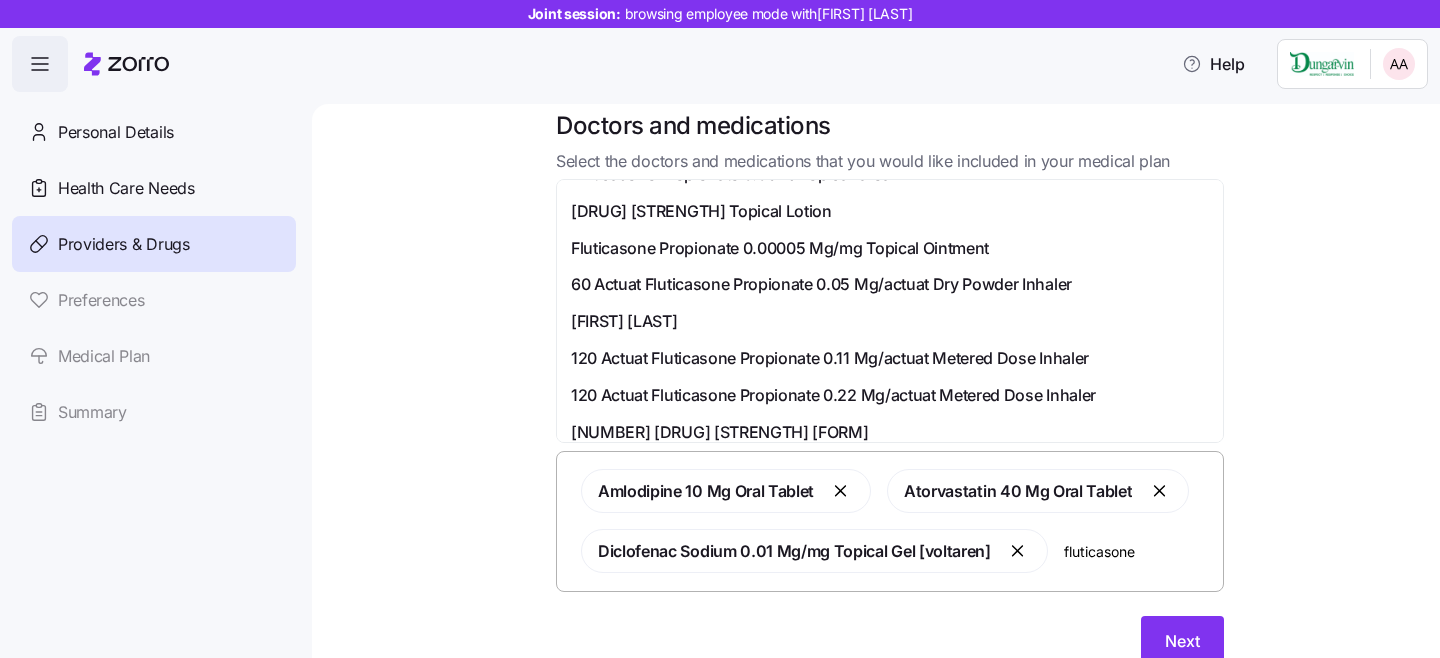 click on "[FIRST] [LAST]" at bounding box center (624, 321) 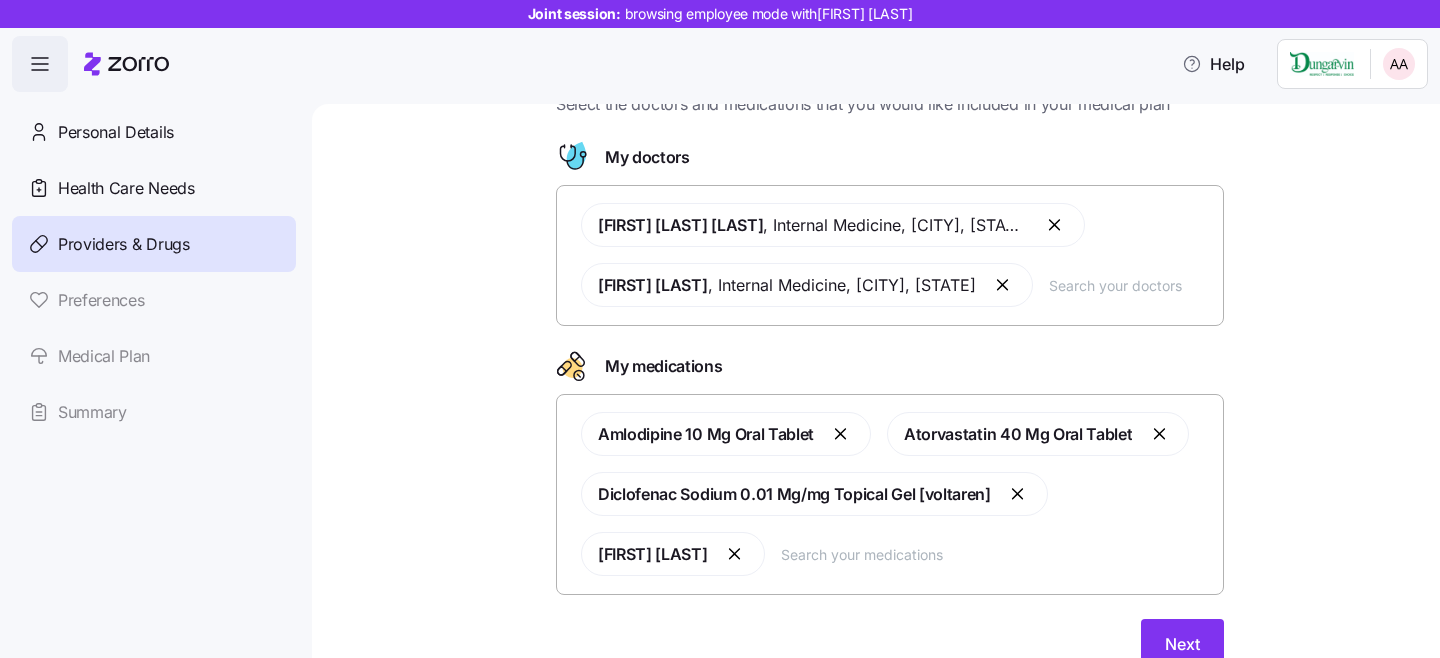 scroll, scrollTop: 99, scrollLeft: 0, axis: vertical 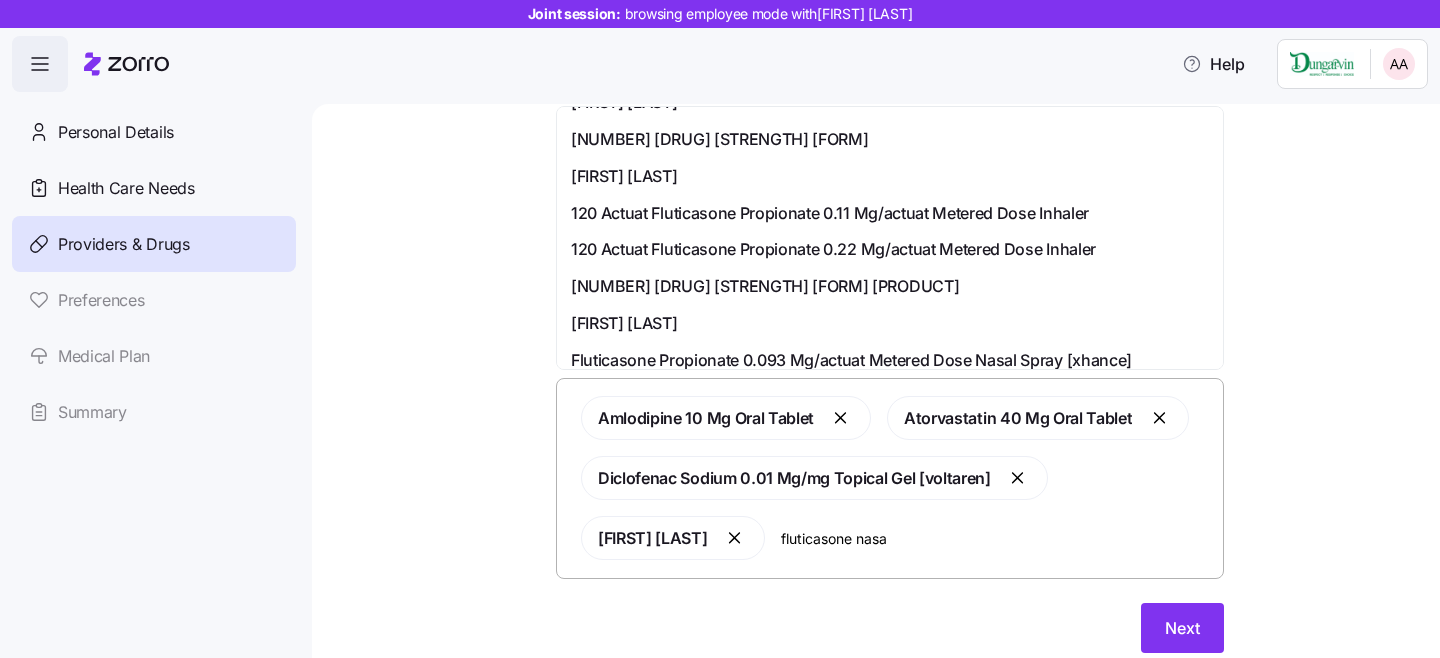type on "fluticasone nasal" 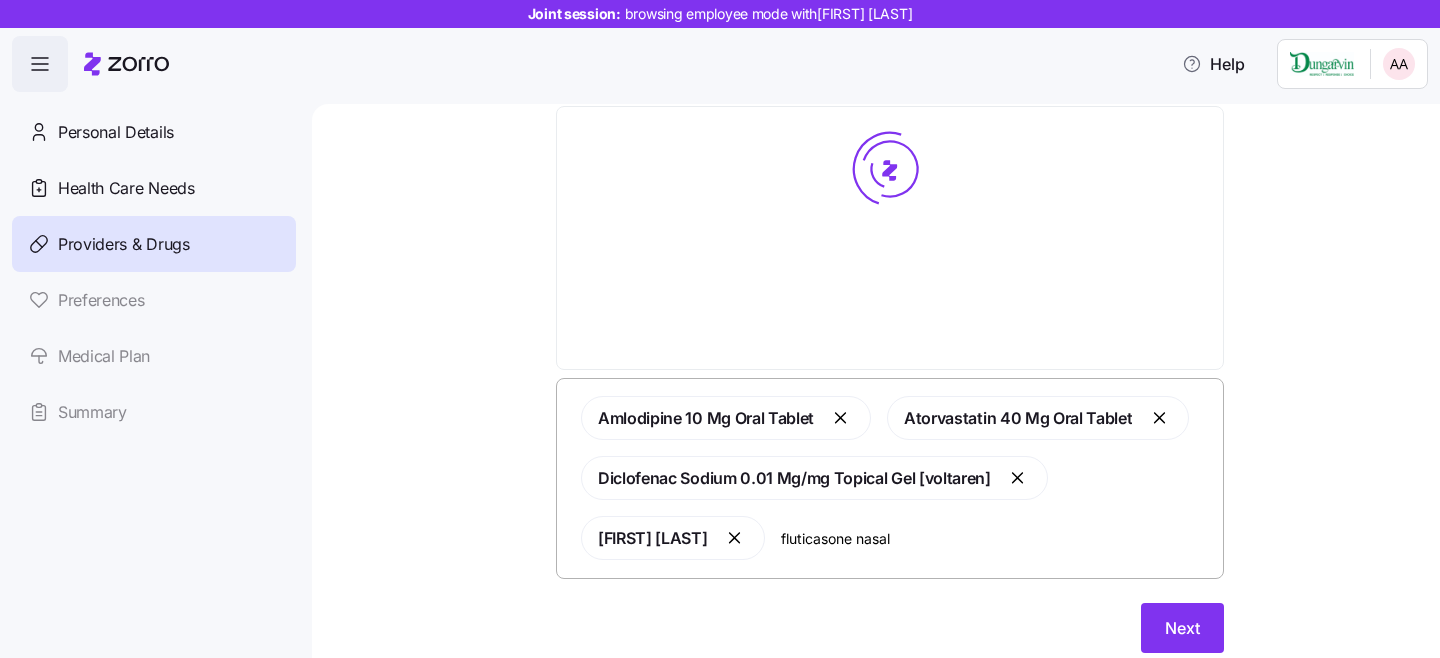 scroll, scrollTop: 0, scrollLeft: 0, axis: both 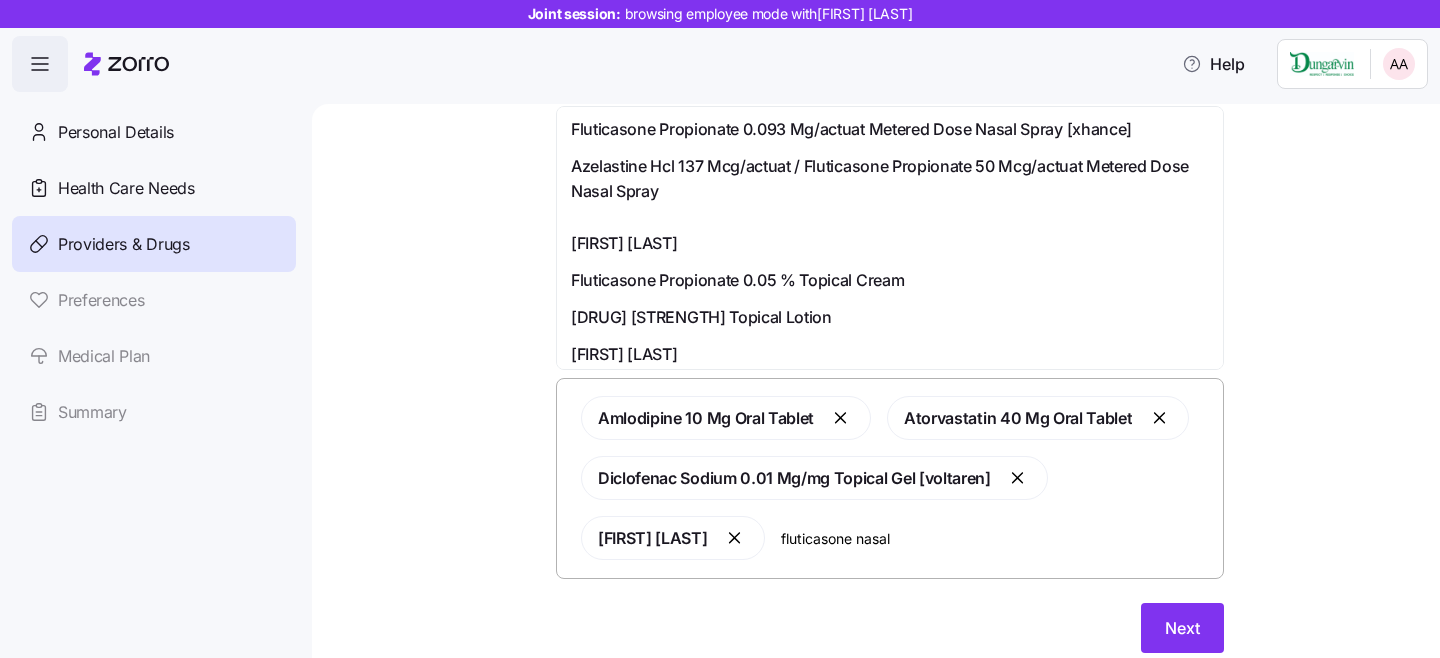 click on "Azelastine Hcl 137 Mcg/actuat / Fluticasone Propionate 50 Mcg/actuat Metered Dose Nasal Spray" at bounding box center [890, 187] 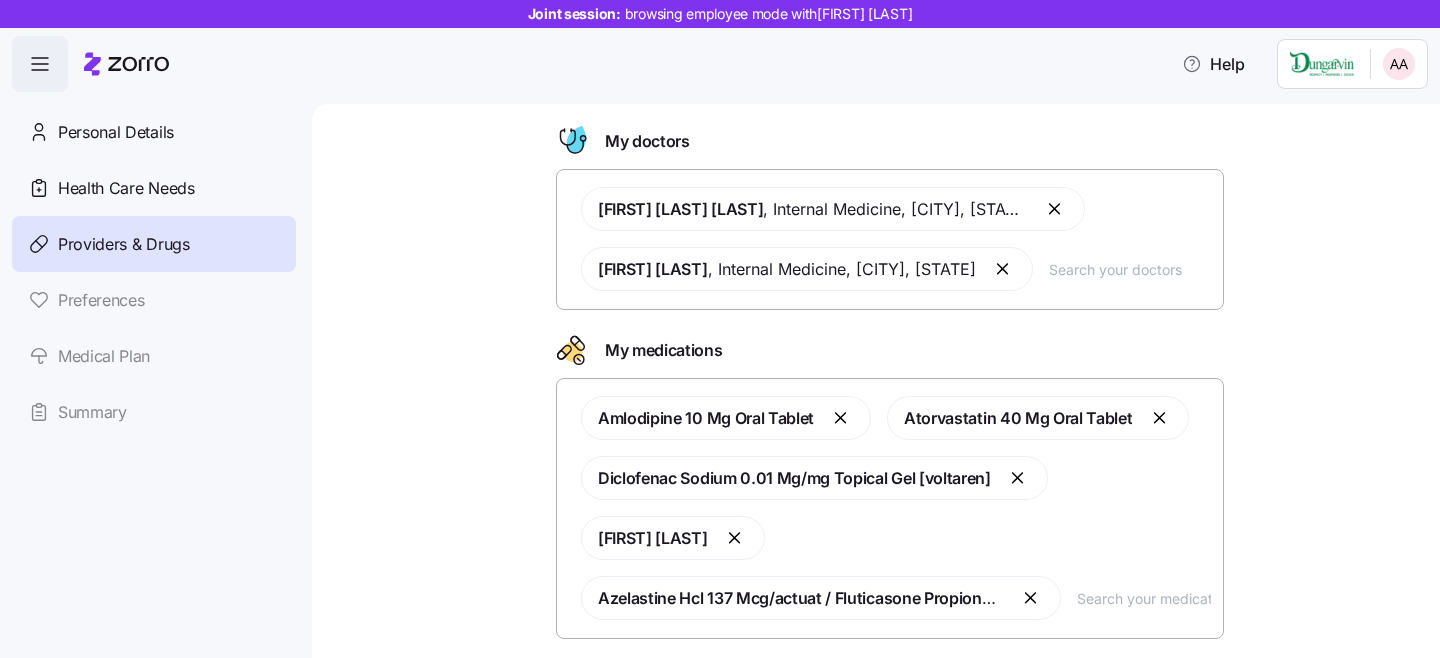 scroll, scrollTop: 142, scrollLeft: 0, axis: vertical 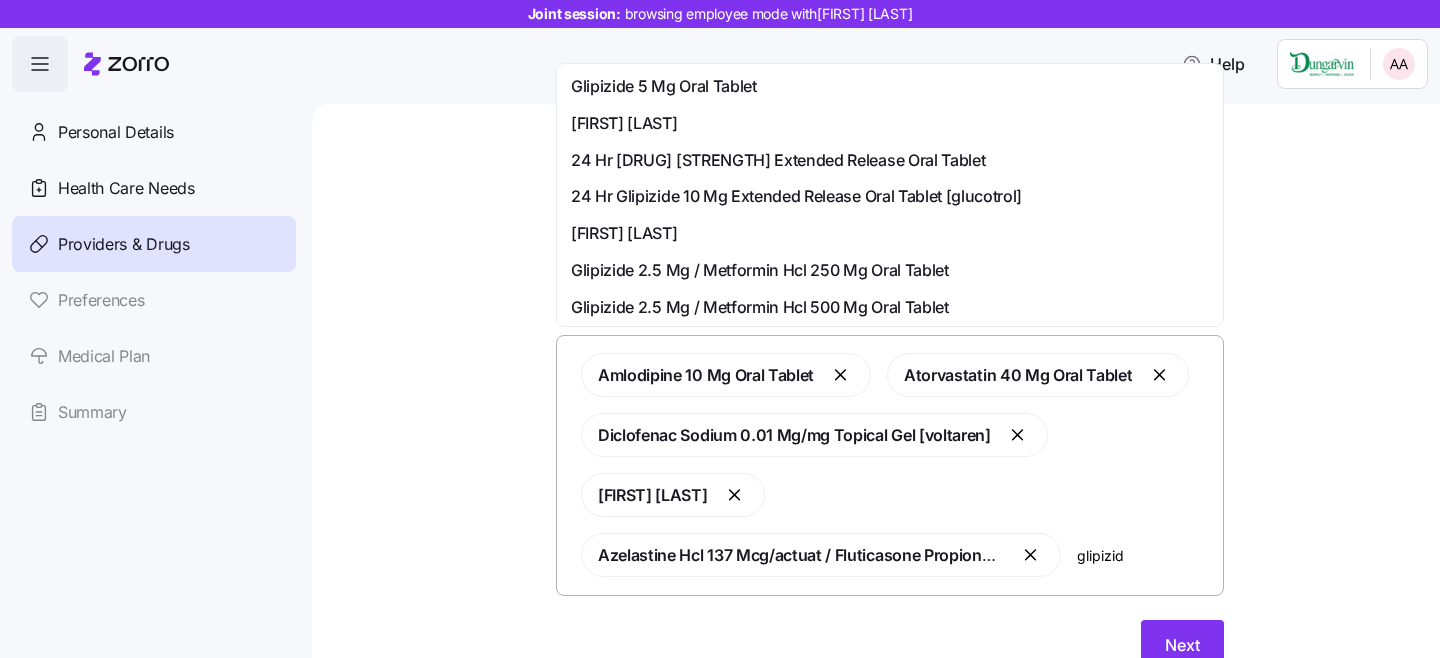 type on "glipizide" 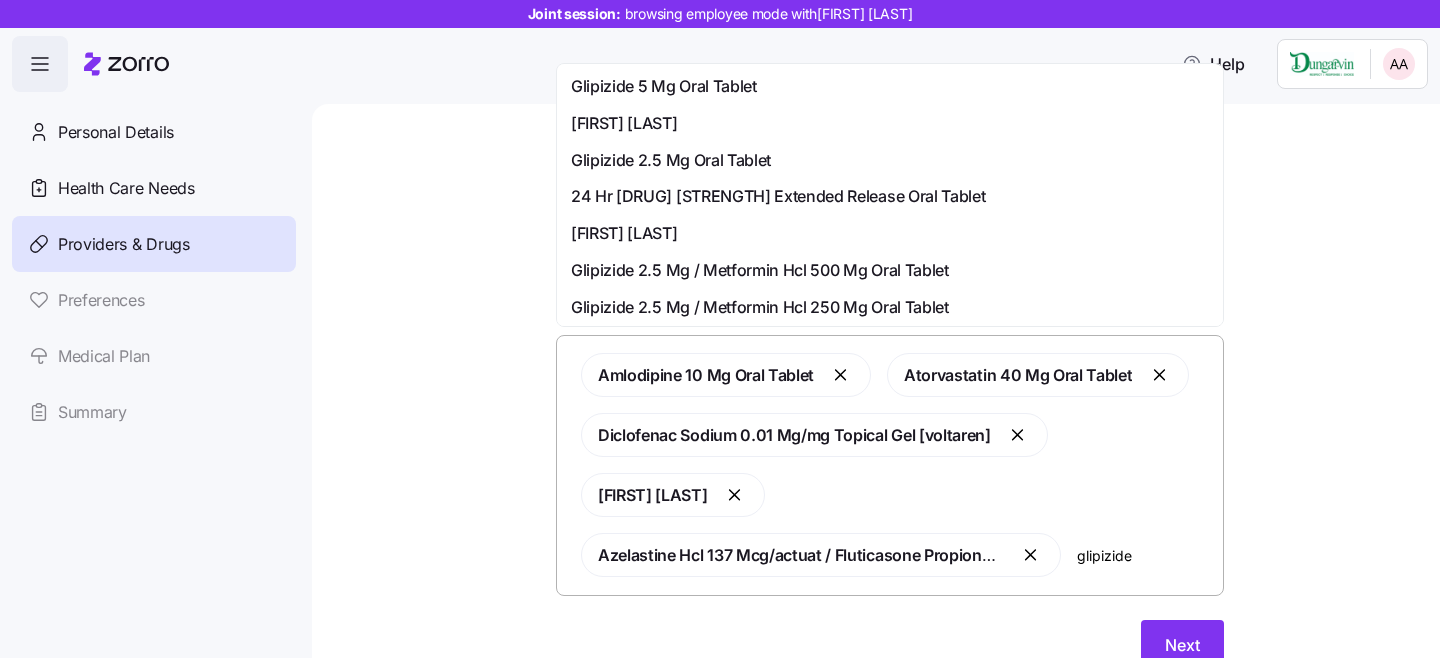 click on "[FIRST] [LAST]" at bounding box center (890, 123) 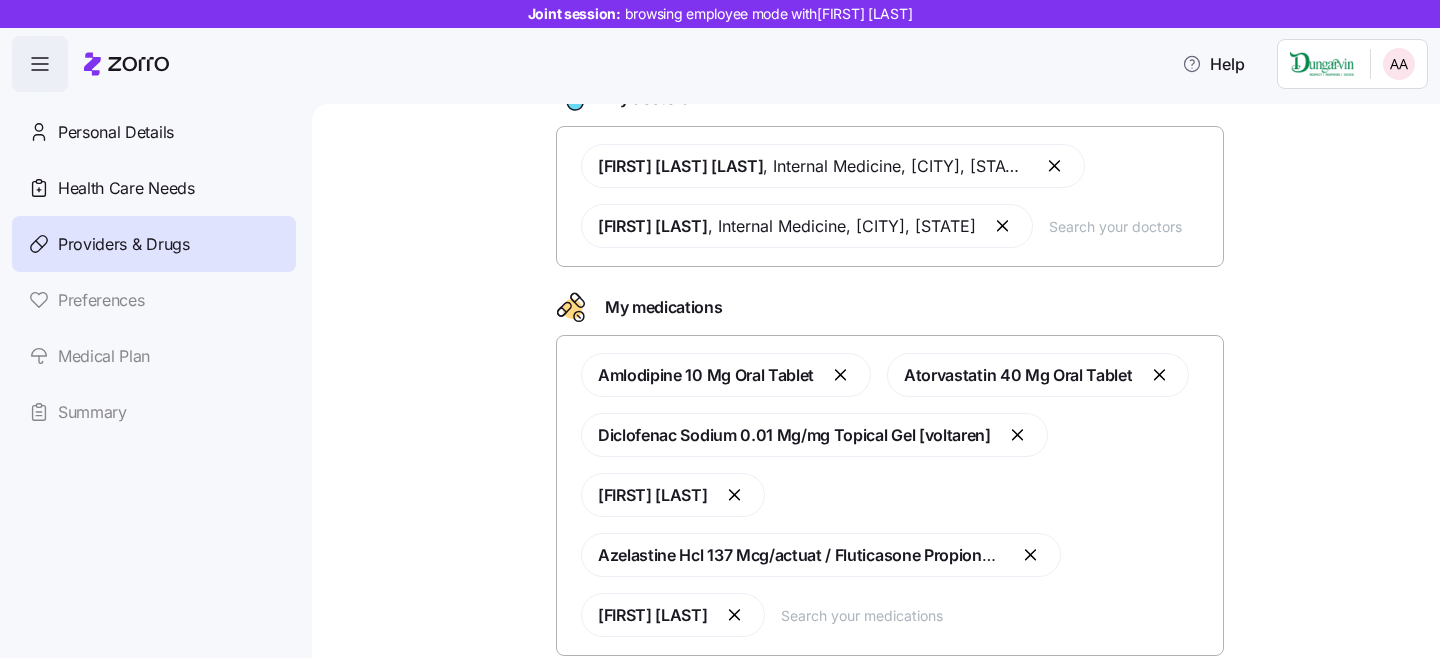 scroll, scrollTop: 172, scrollLeft: 0, axis: vertical 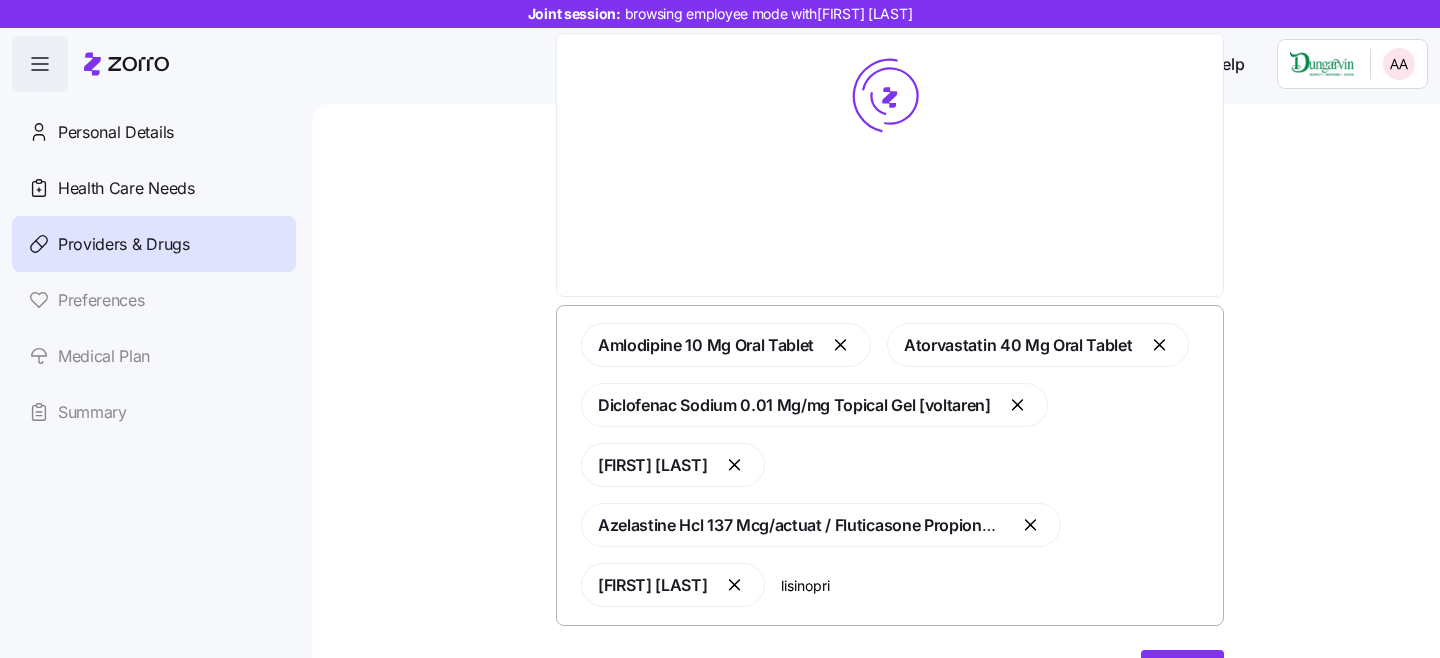 type on "lisinopril" 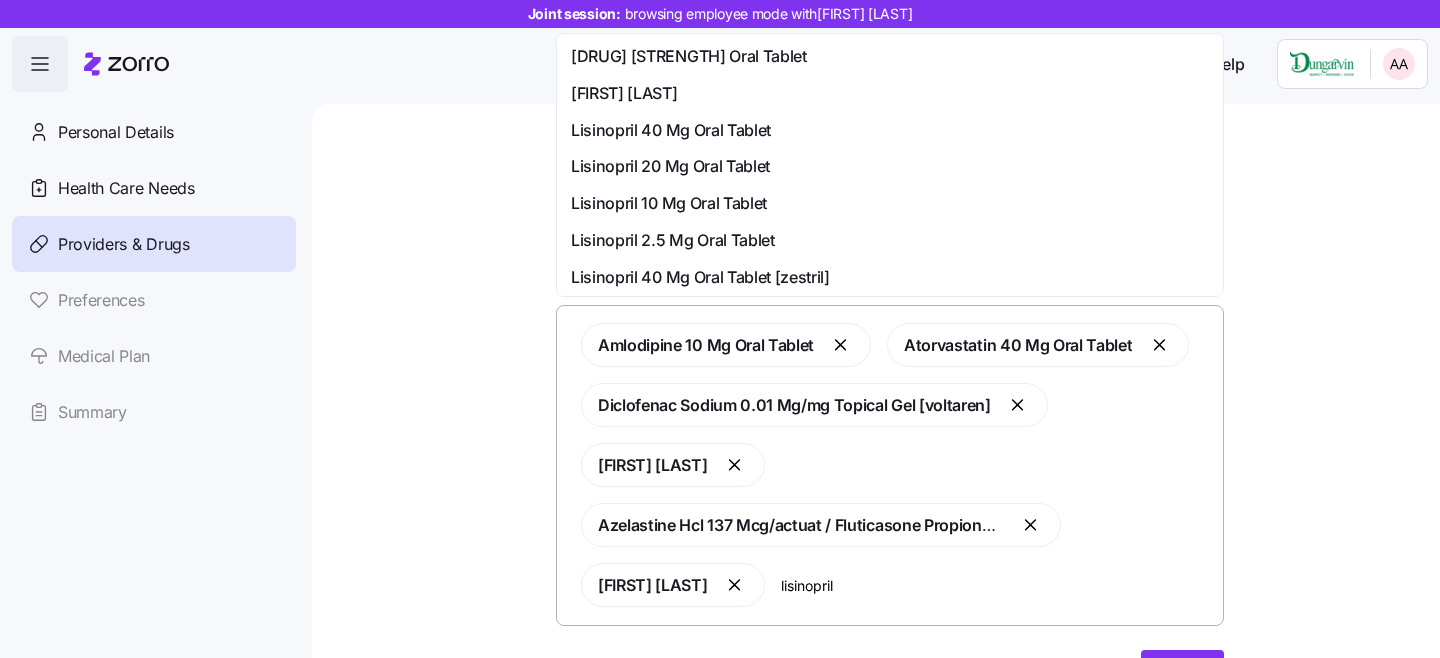 click on "[DRUG] [STRENGTH] Oral Tablet" at bounding box center [890, 56] 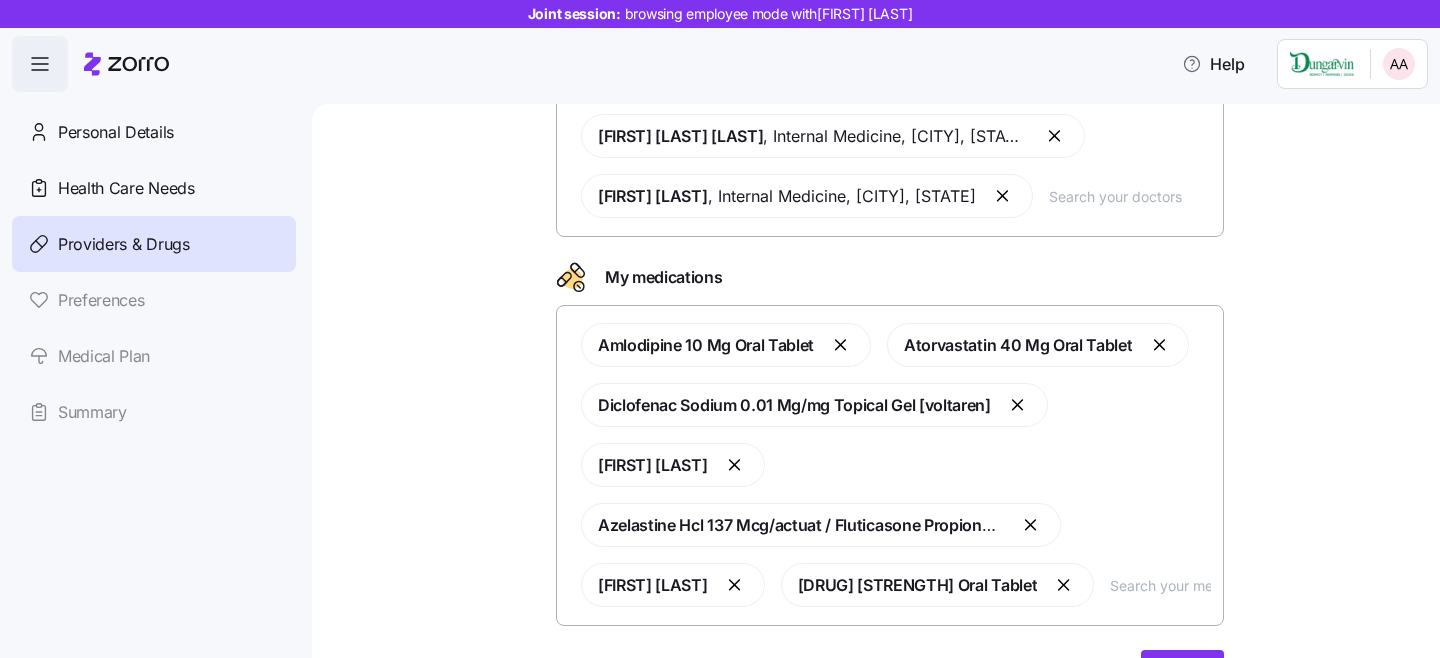 click at bounding box center (1065, 585) 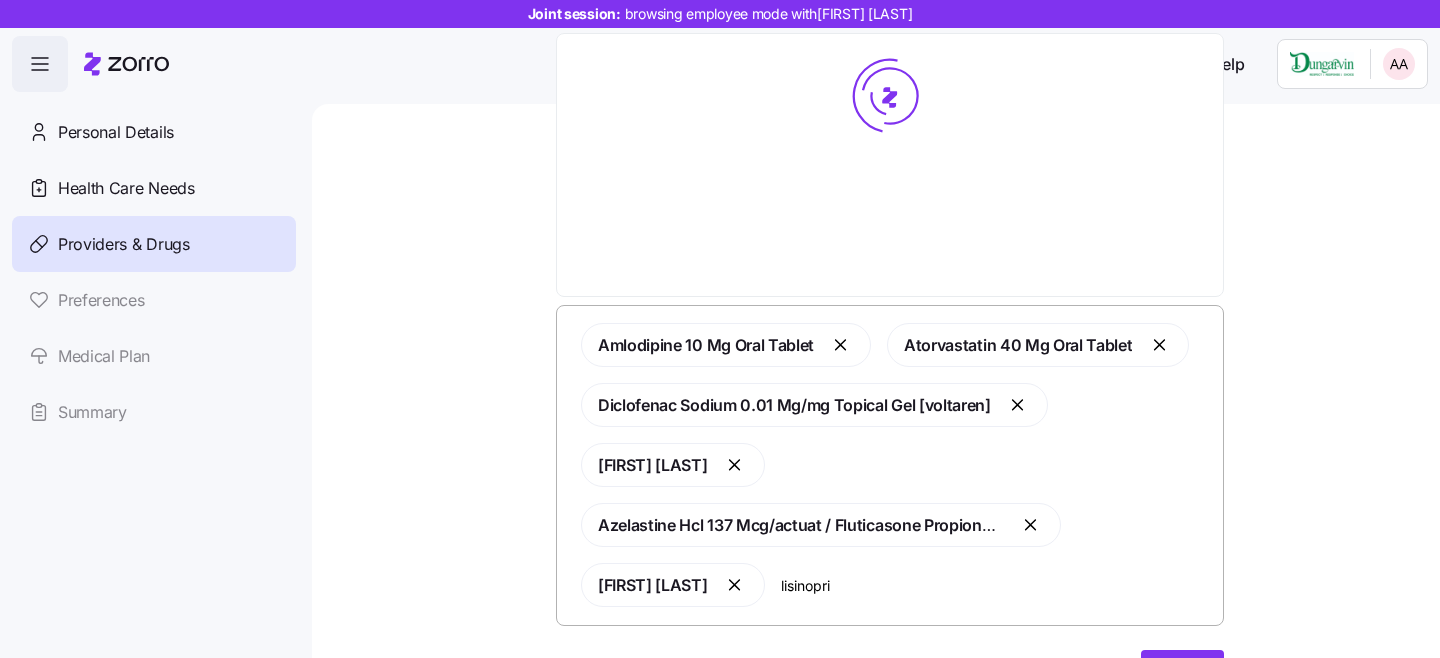 type on "lisinopril" 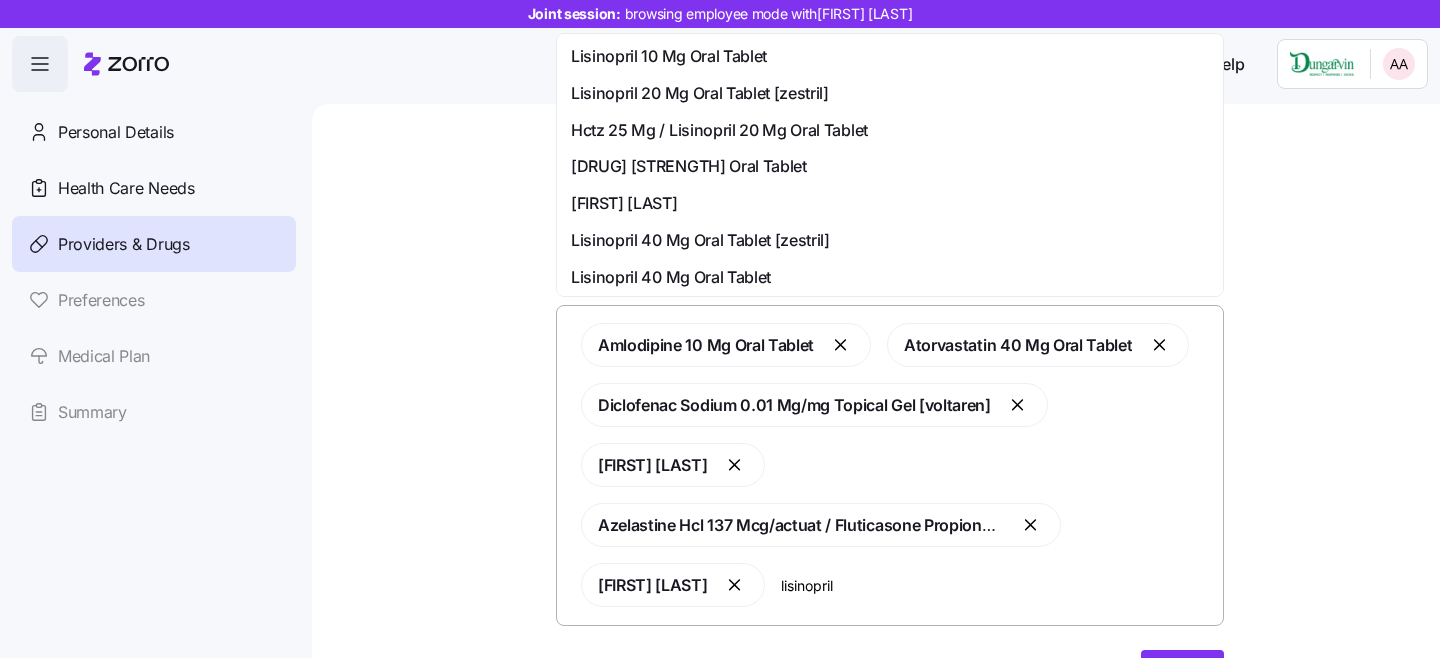 click on "Lisinopril 10 Mg Oral Tablet" at bounding box center [669, 56] 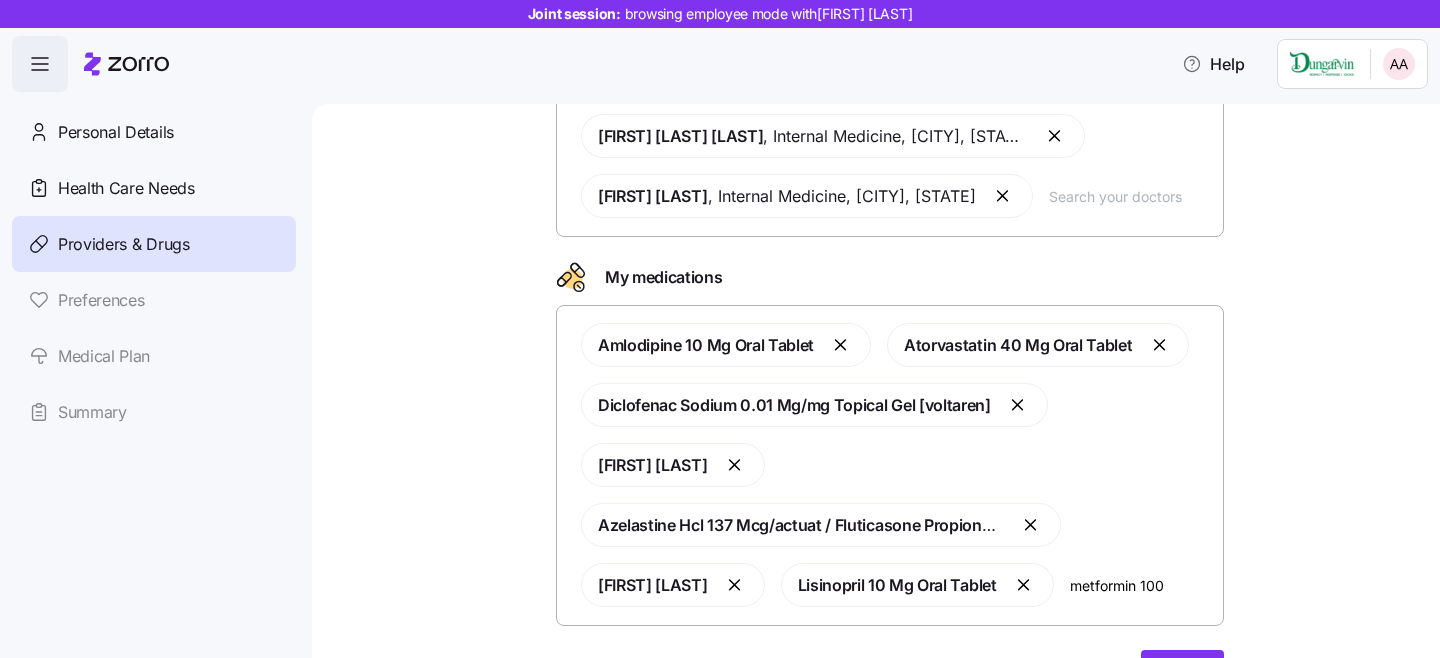 type on "metformin 1000" 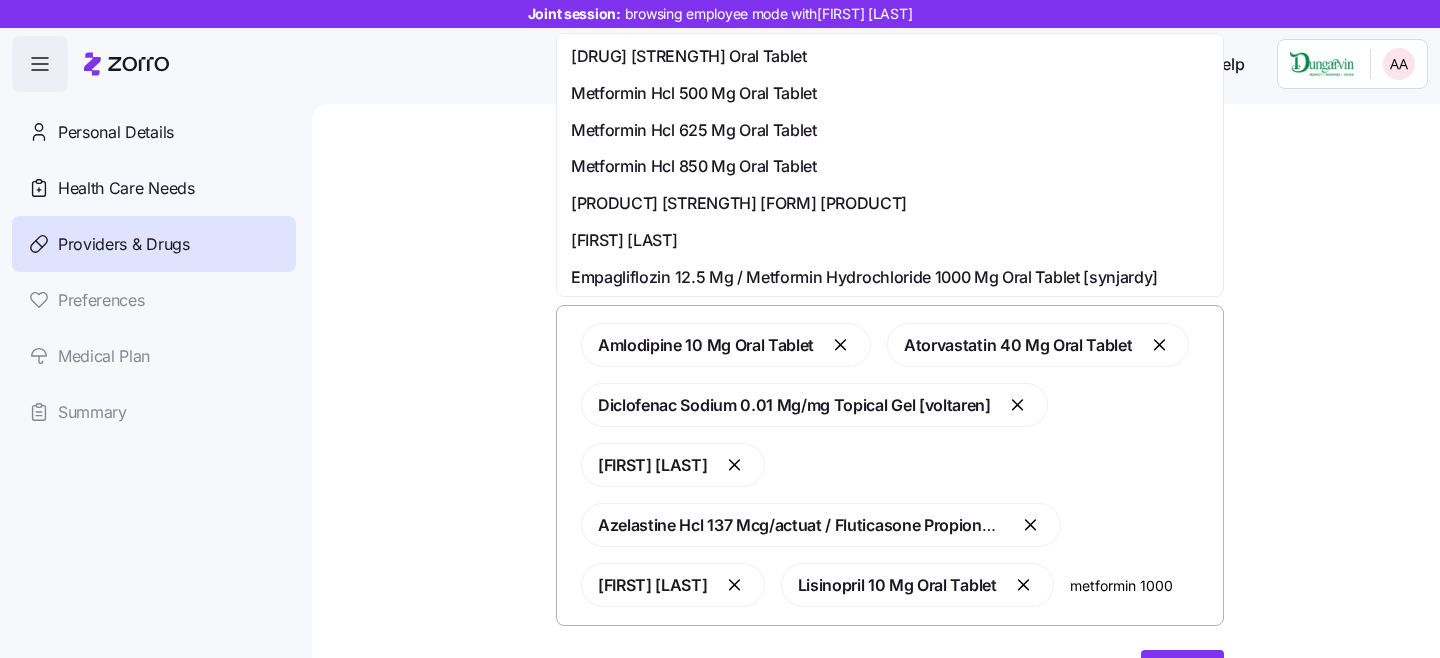 click on "[DRUG] [STRENGTH] Oral Tablet" at bounding box center [689, 56] 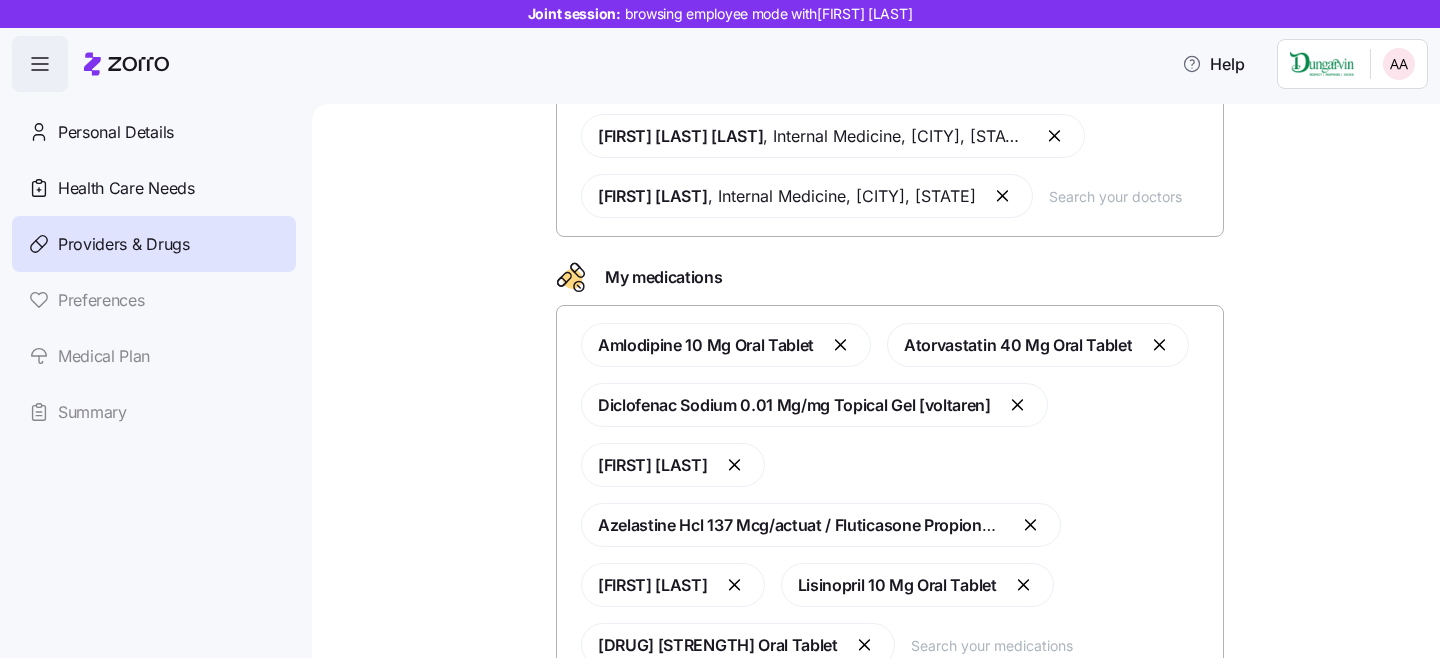 scroll, scrollTop: 216, scrollLeft: 0, axis: vertical 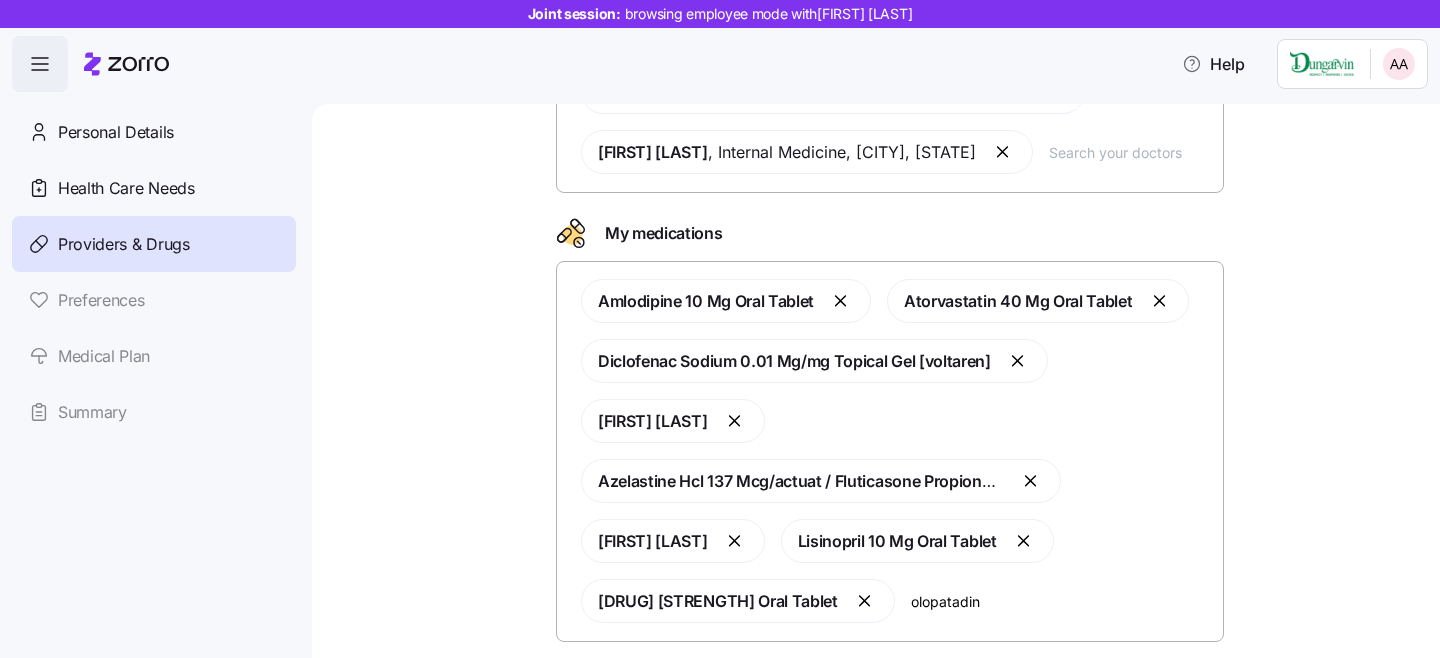 type on "olopatadine" 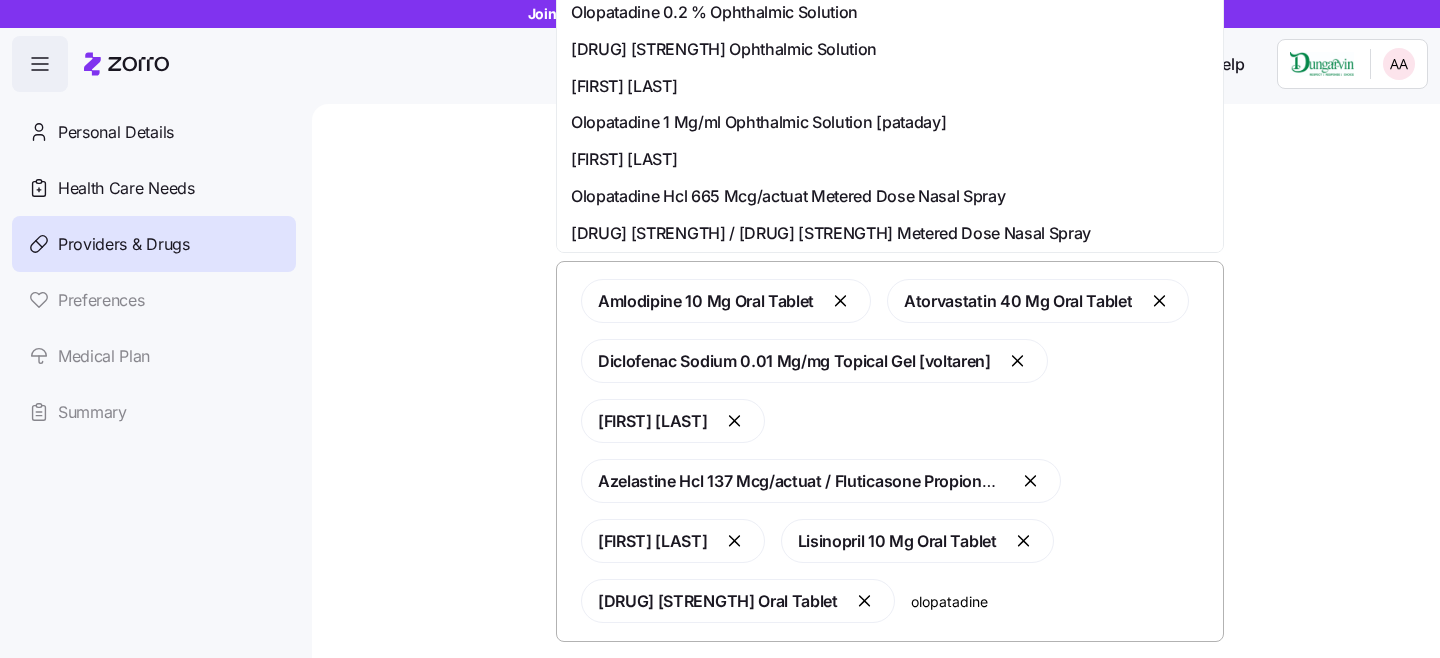 click on "[DRUG] [STRENGTH] Ophthalmic Solution" at bounding box center [724, 49] 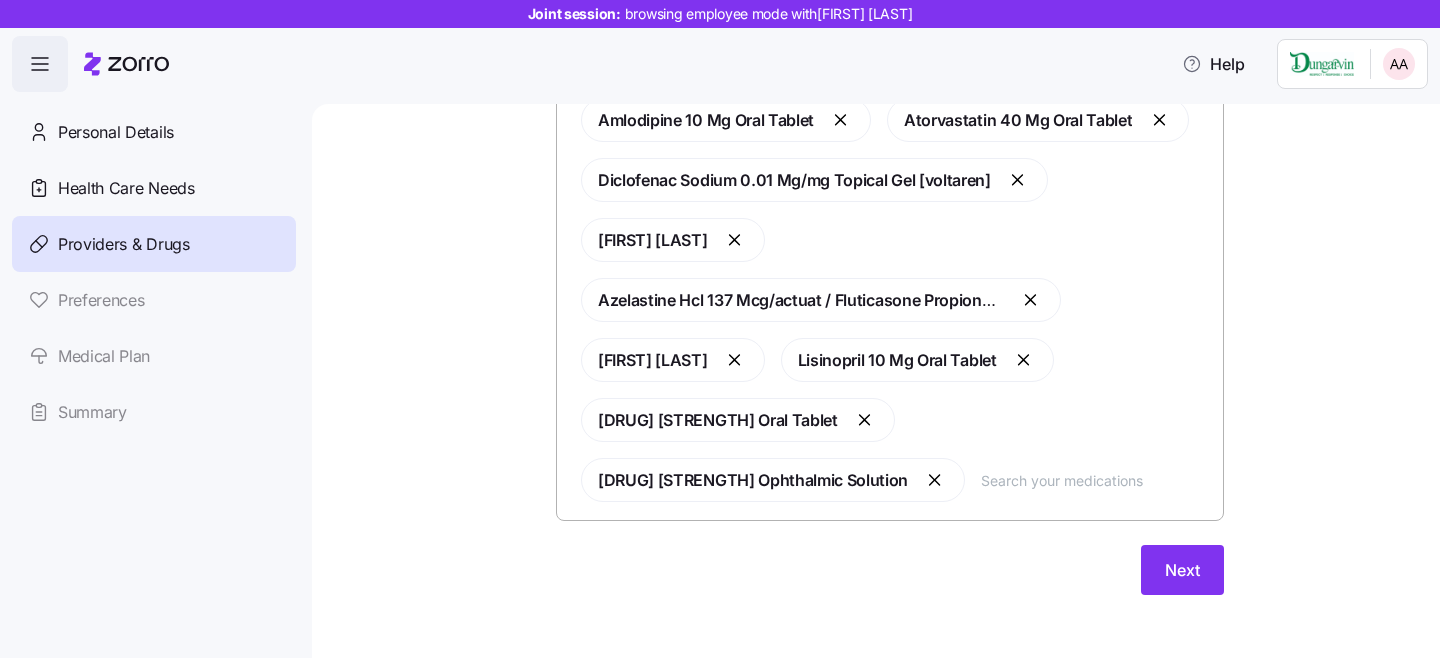scroll, scrollTop: 400, scrollLeft: 0, axis: vertical 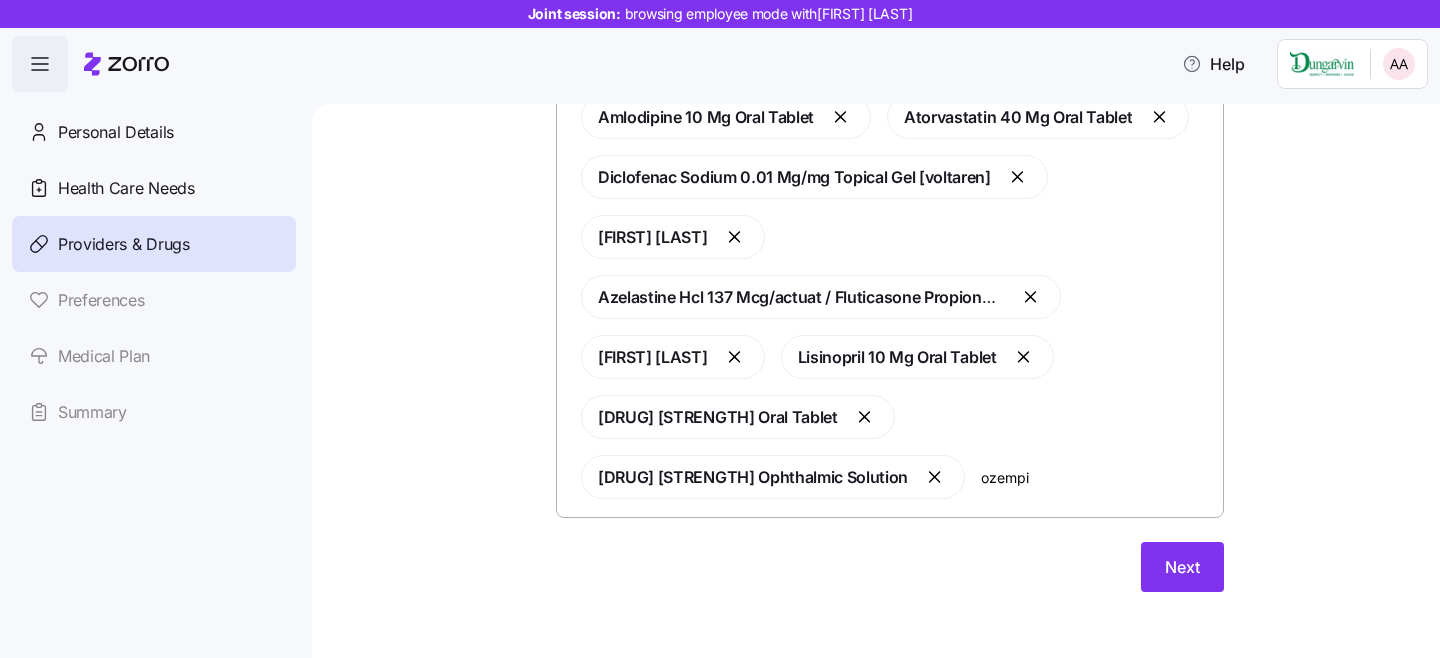 type on "ozempic" 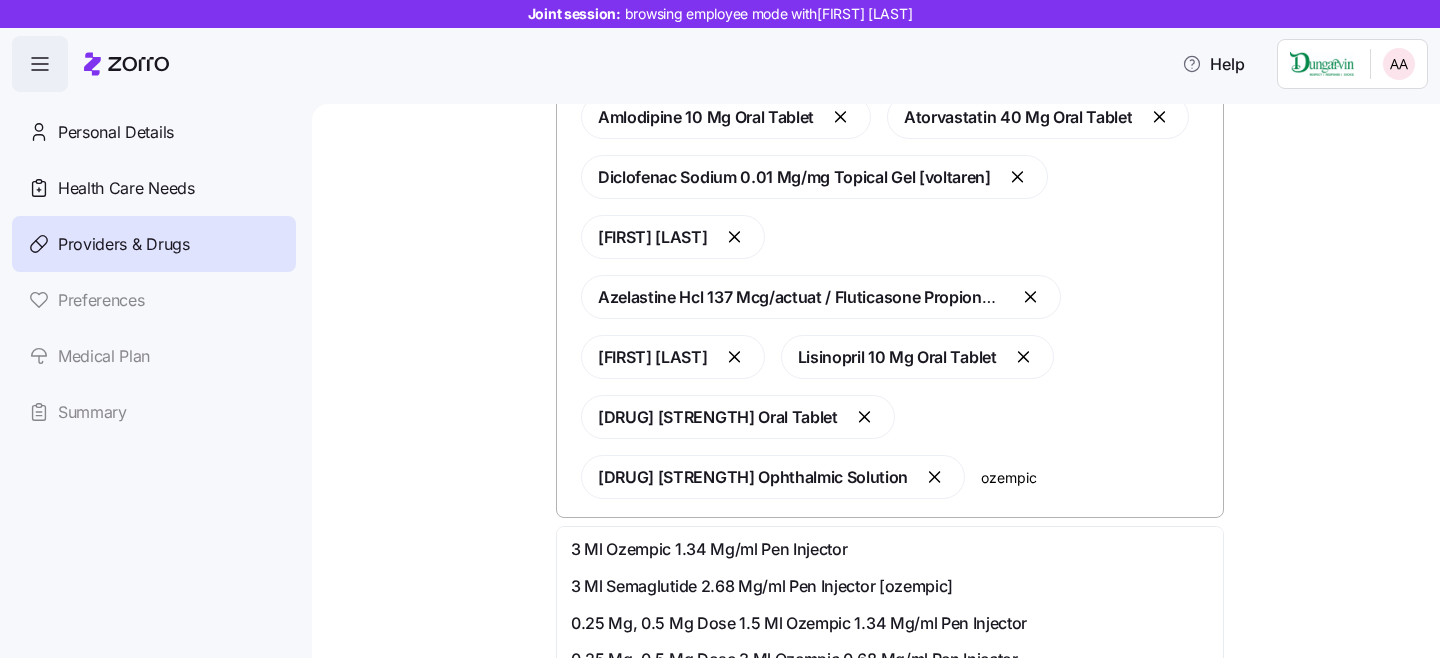 scroll, scrollTop: 406, scrollLeft: 0, axis: vertical 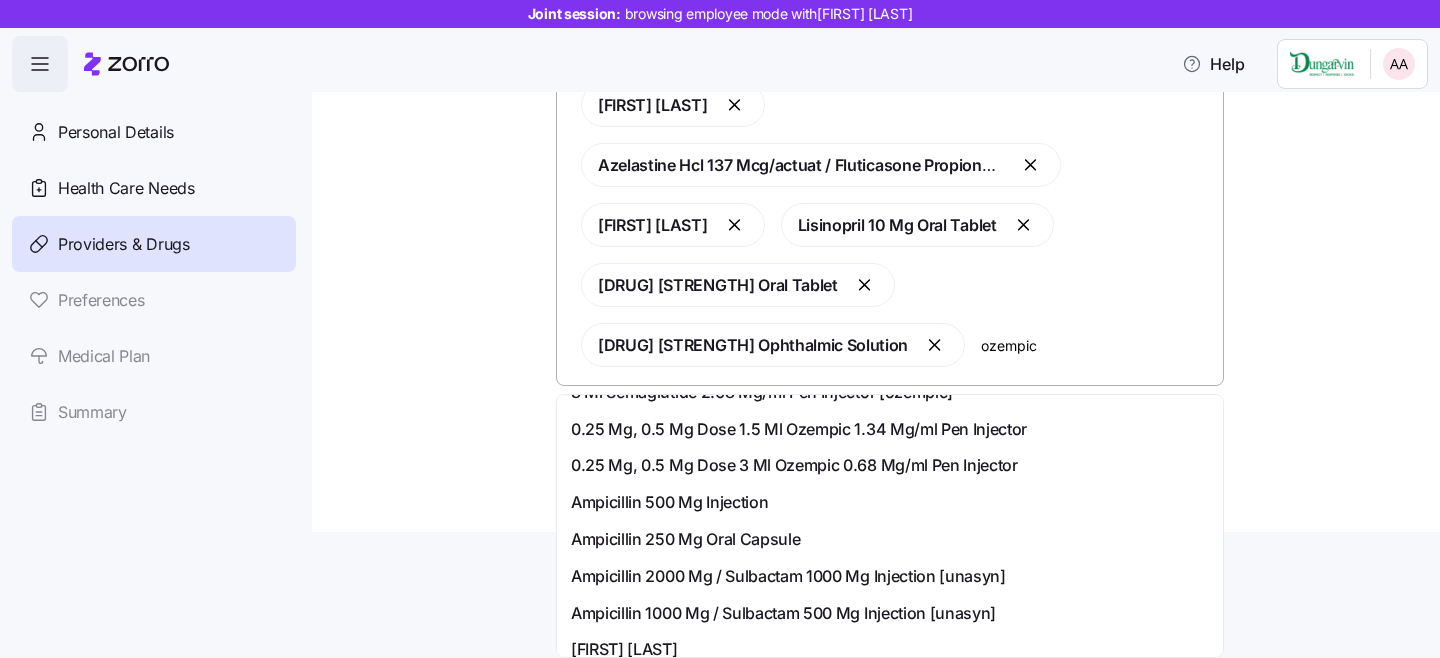click on "0.25 Mg, 0.5 Mg Dose 1.5 Ml Ozempic 1.34 Mg/ml Pen Injector" at bounding box center (799, 429) 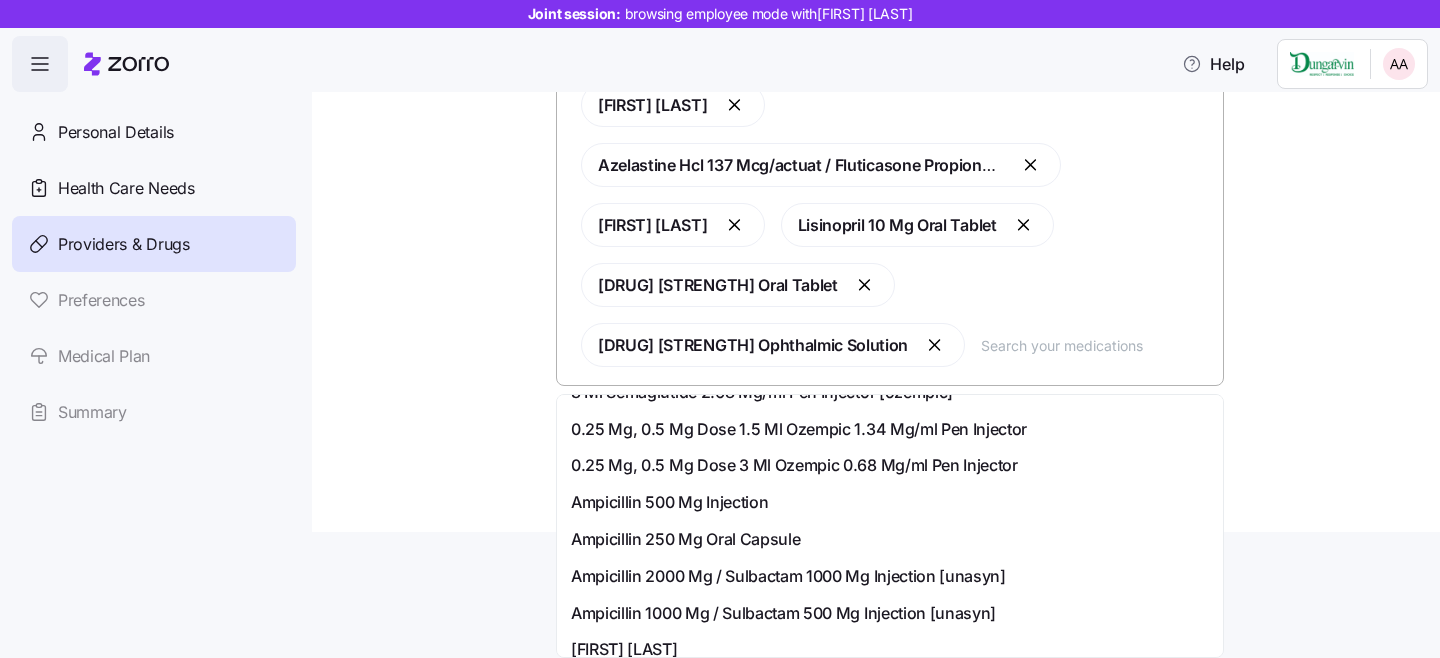 scroll, scrollTop: 0, scrollLeft: 0, axis: both 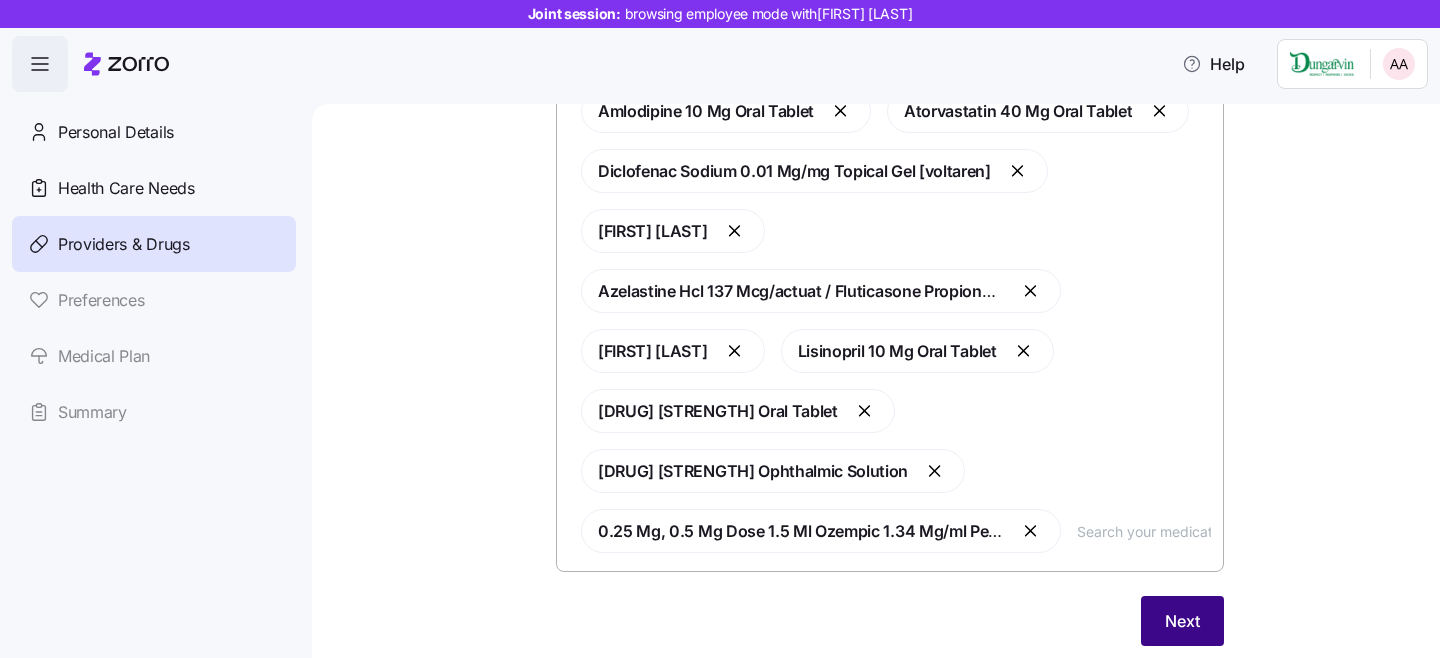 click on "Next" at bounding box center (1182, 621) 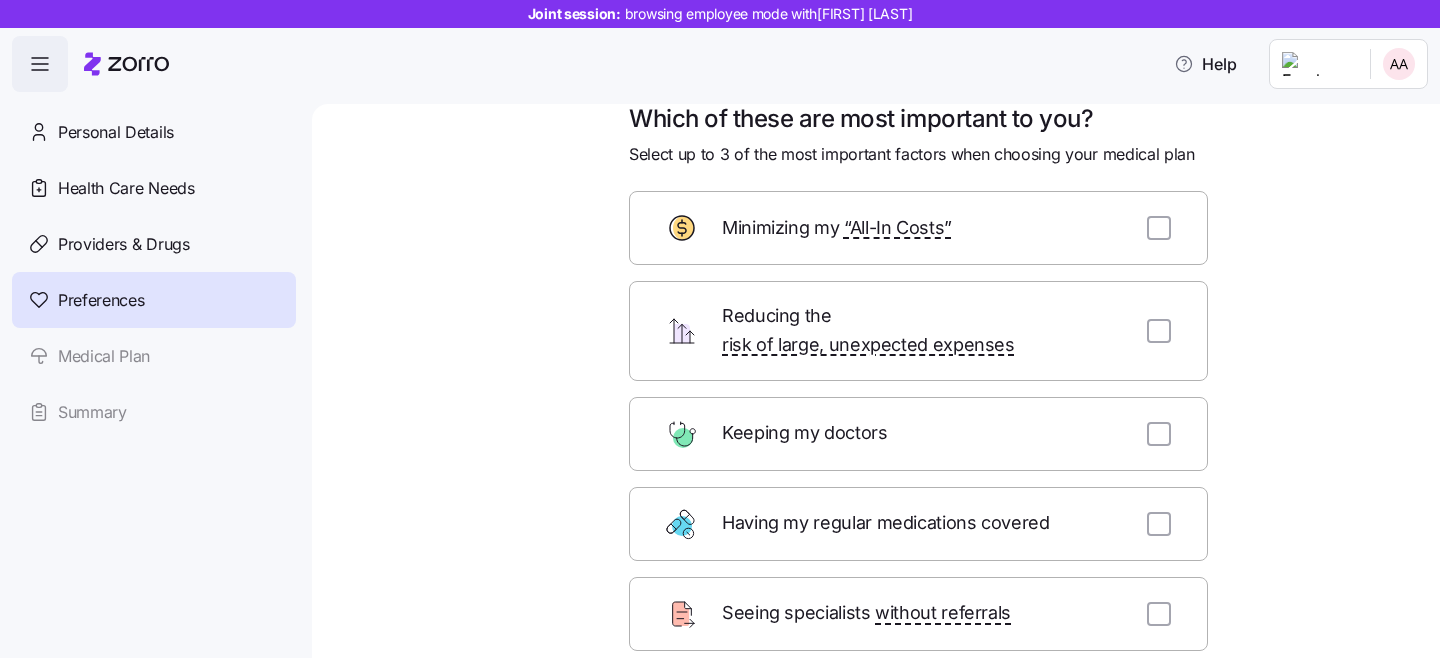 scroll, scrollTop: 87, scrollLeft: 0, axis: vertical 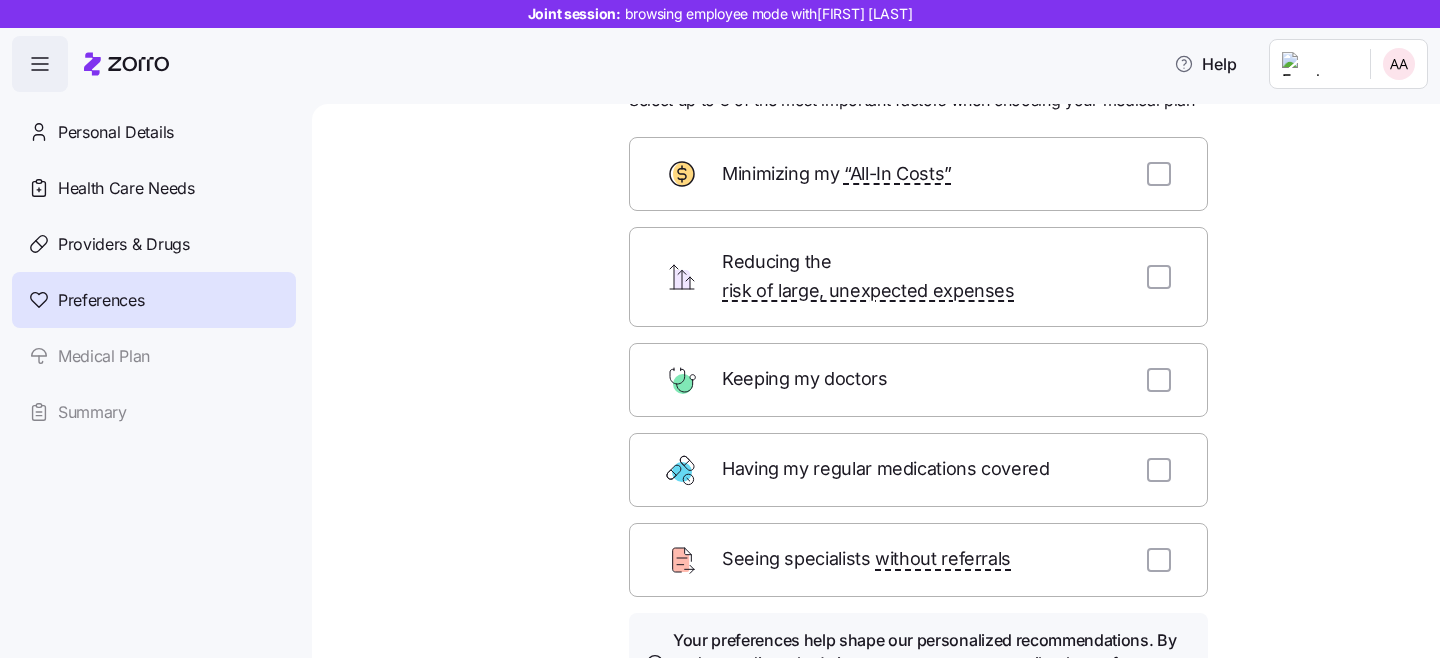 click on "Having my regular medications covered" at bounding box center [918, 470] 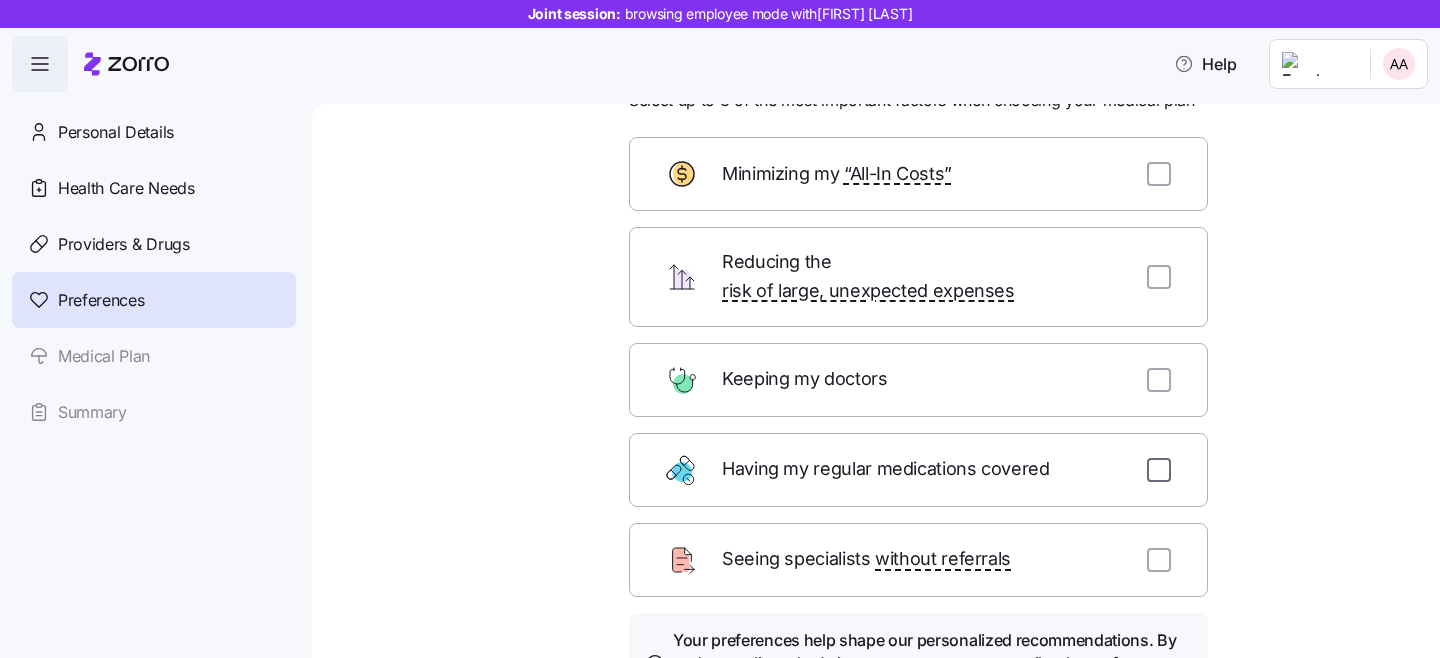 click at bounding box center (1159, 470) 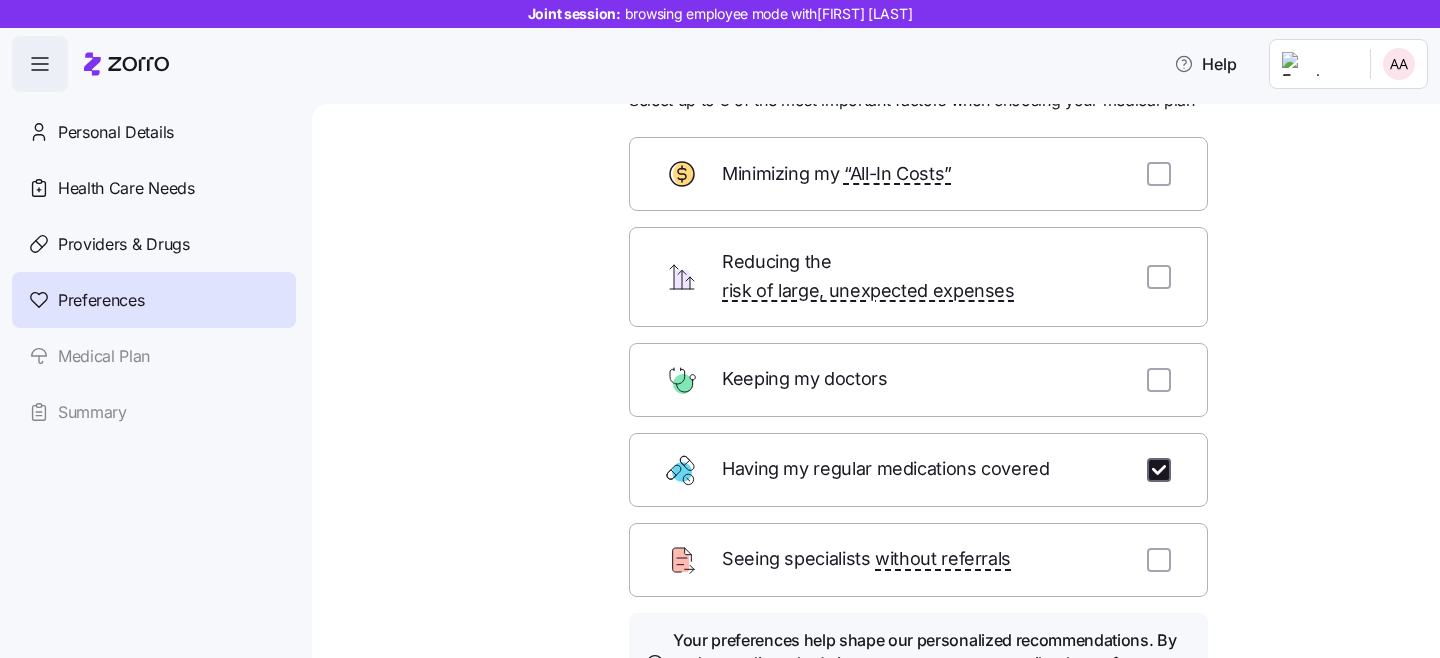 checkbox on "true" 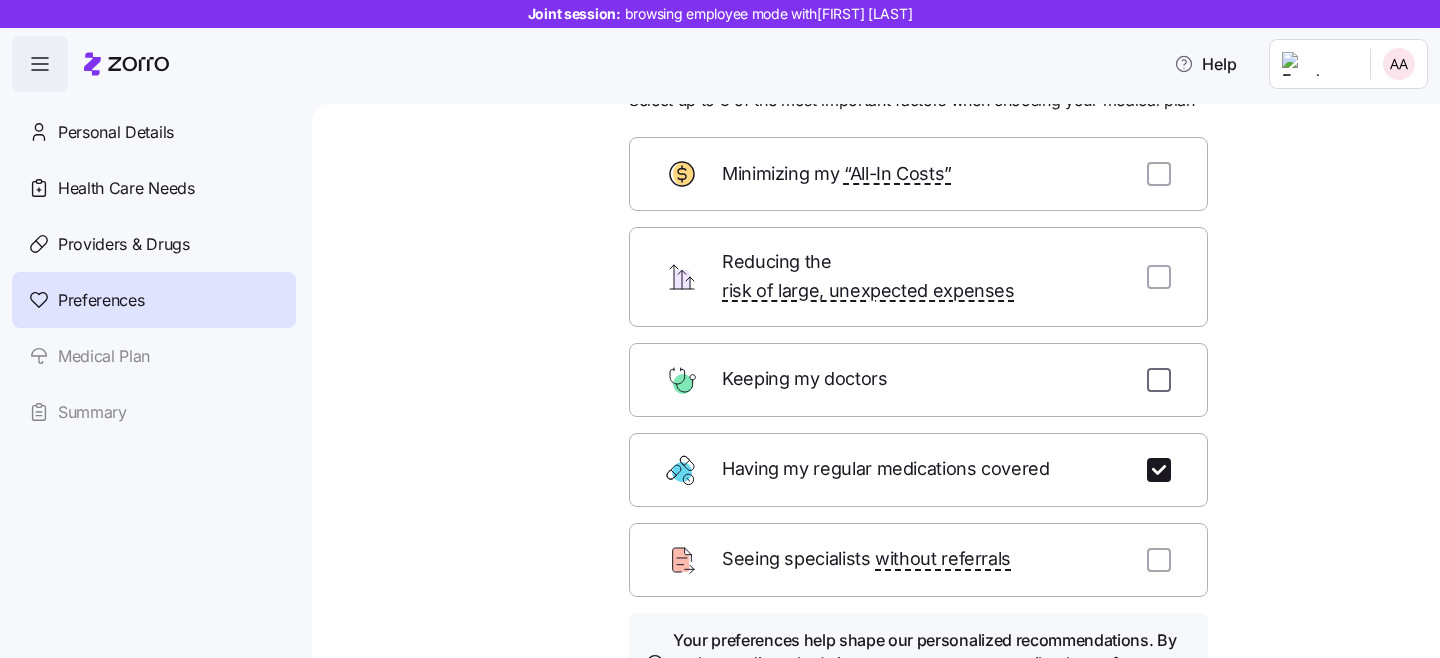 click at bounding box center [1159, 380] 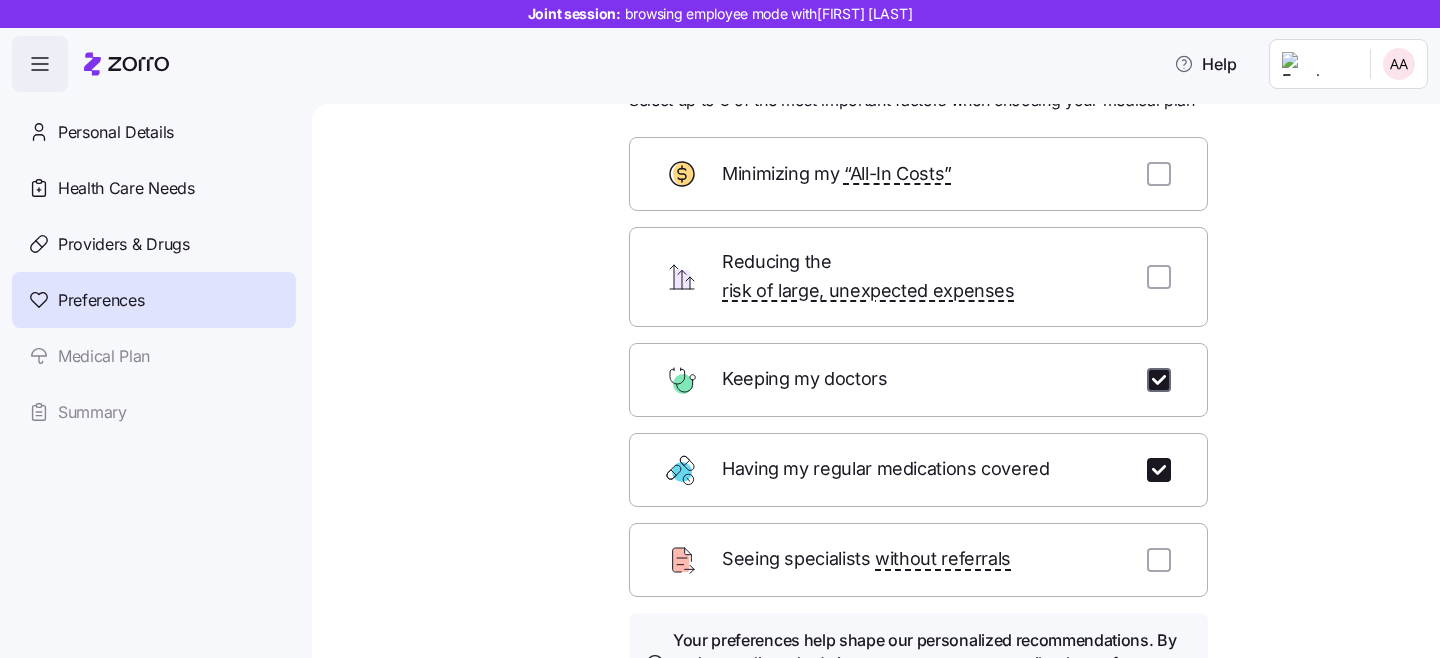 checkbox on "true" 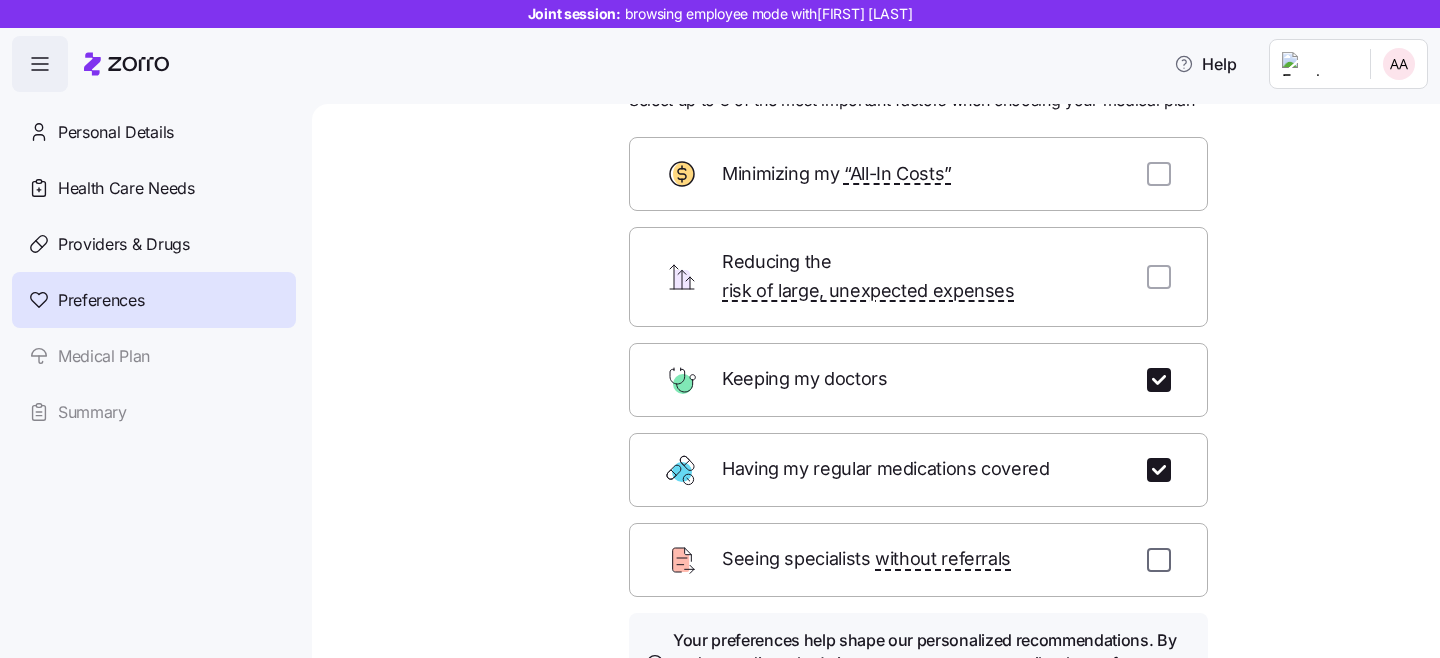 click at bounding box center [1159, 560] 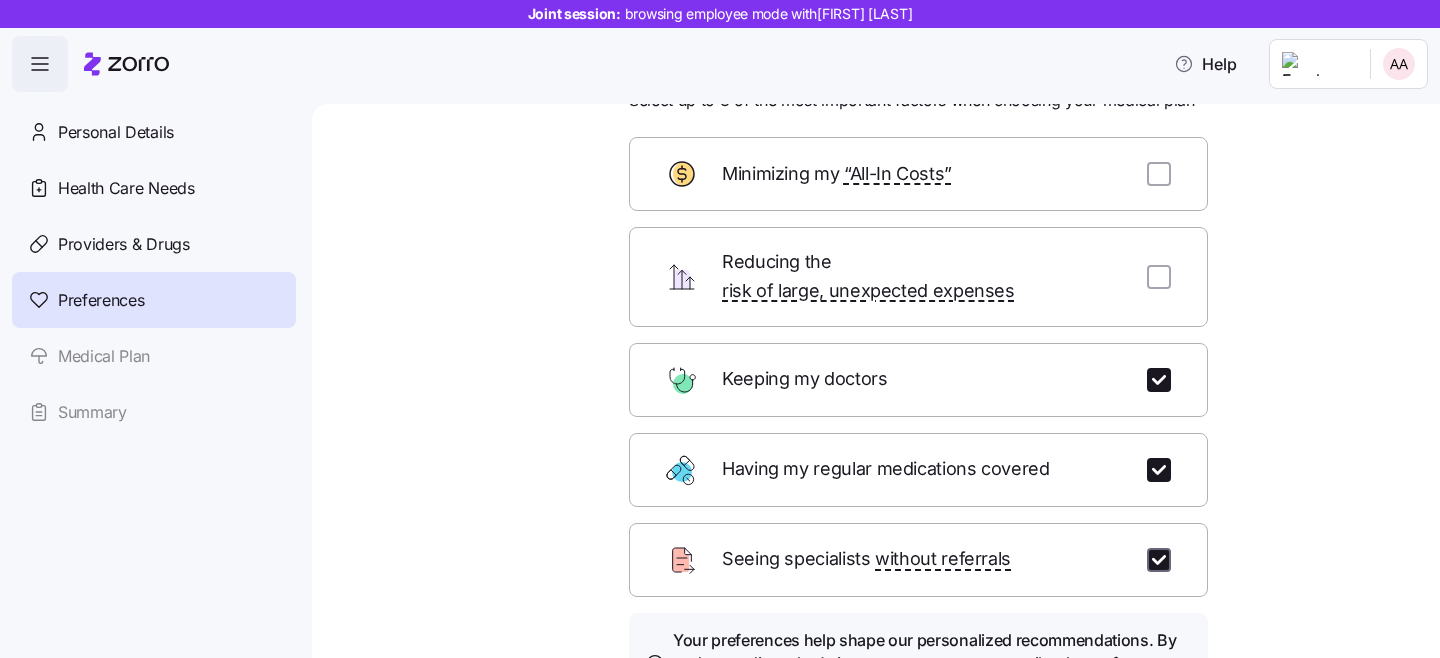 checkbox on "true" 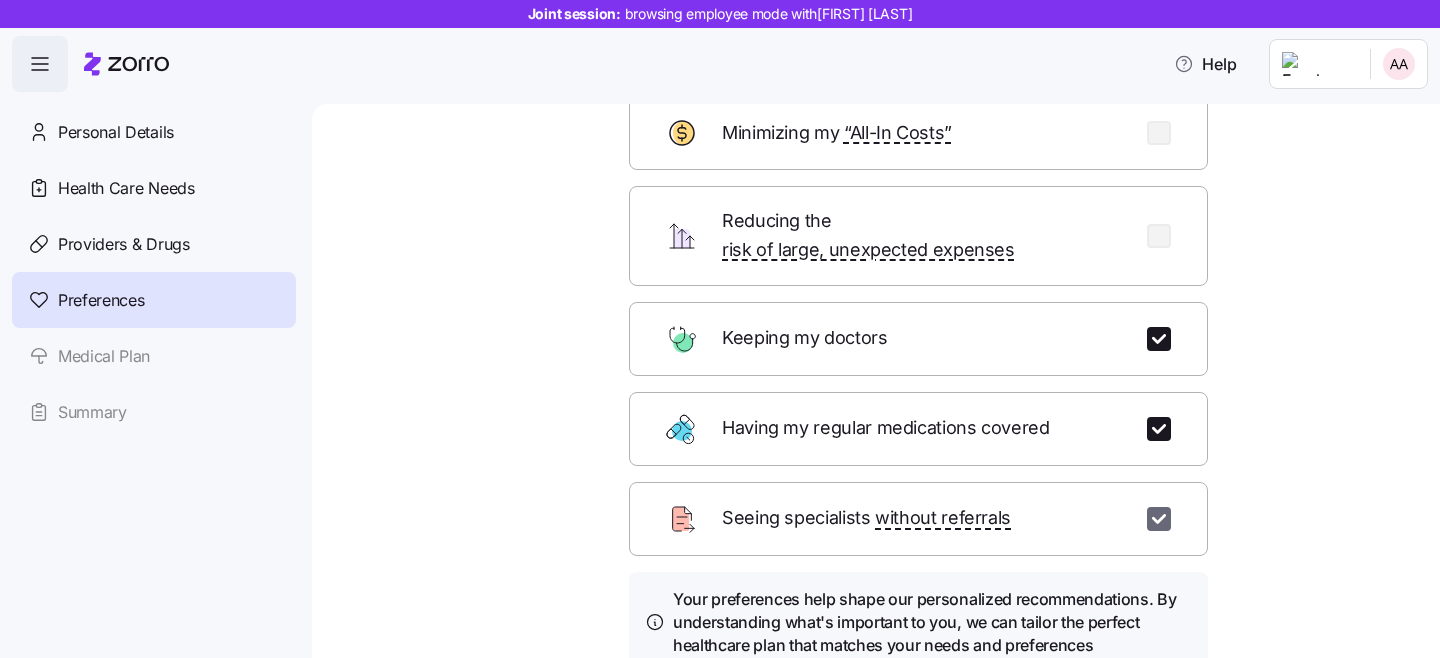 scroll, scrollTop: 155, scrollLeft: 0, axis: vertical 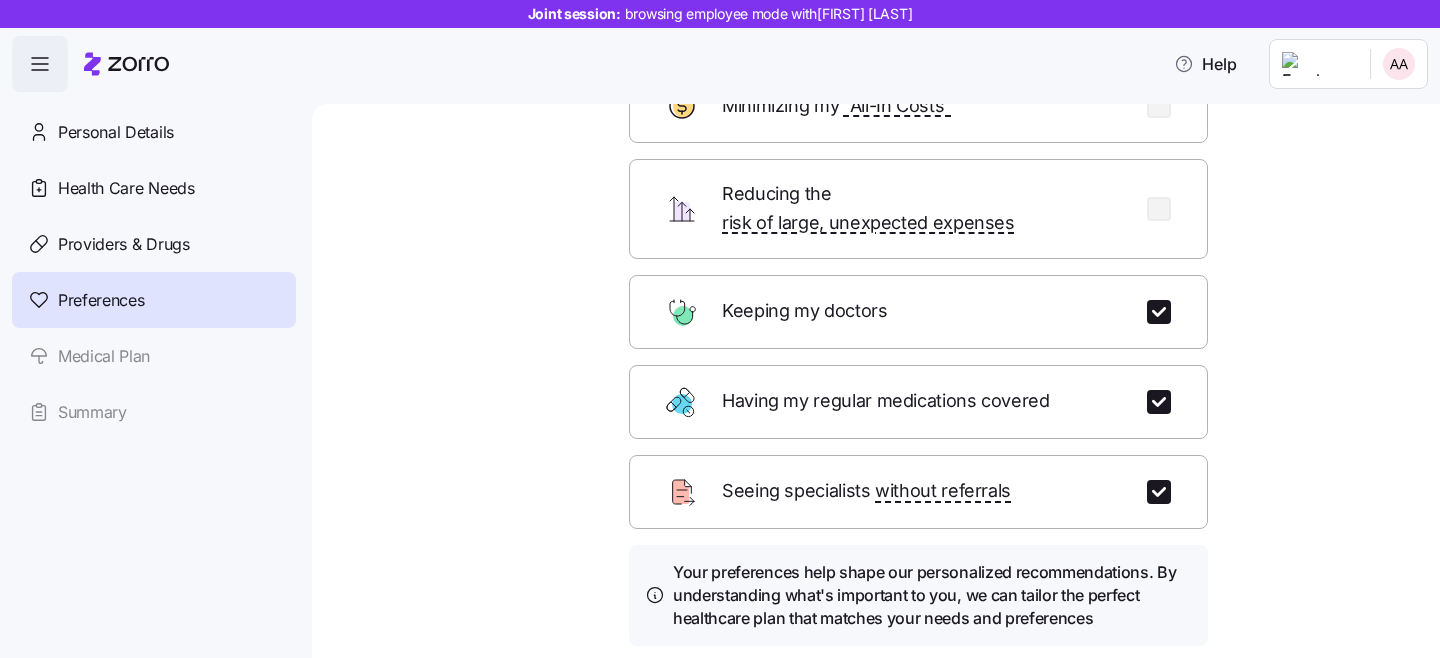 click on "Next" at bounding box center [1166, 691] 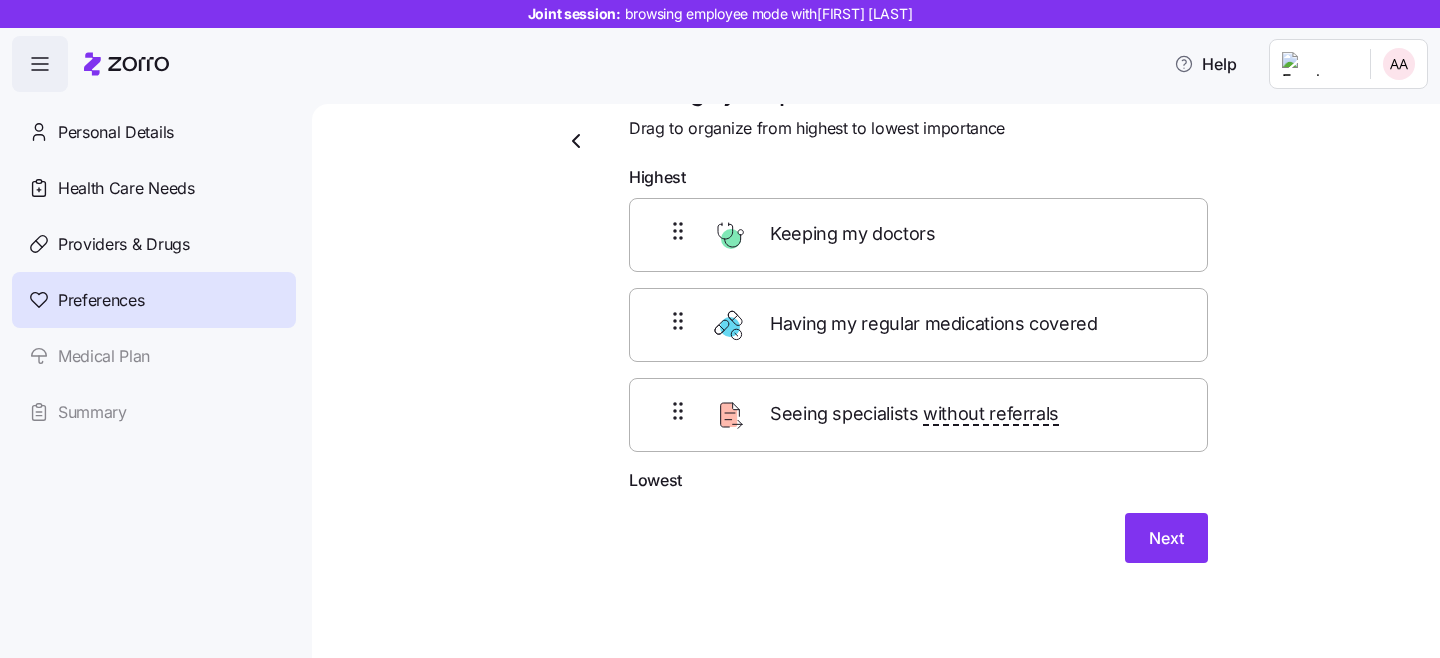 scroll, scrollTop: 9, scrollLeft: 0, axis: vertical 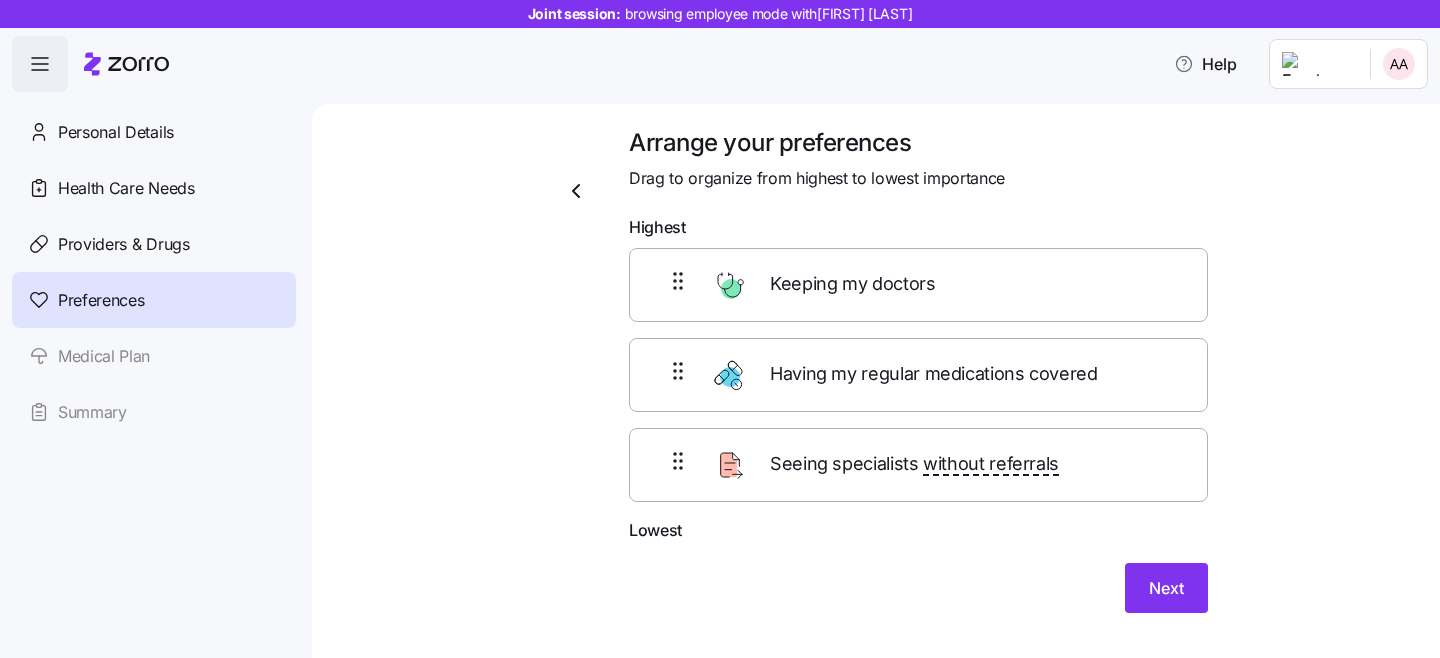 drag, startPoint x: 838, startPoint y: 399, endPoint x: 795, endPoint y: 287, distance: 119.97083 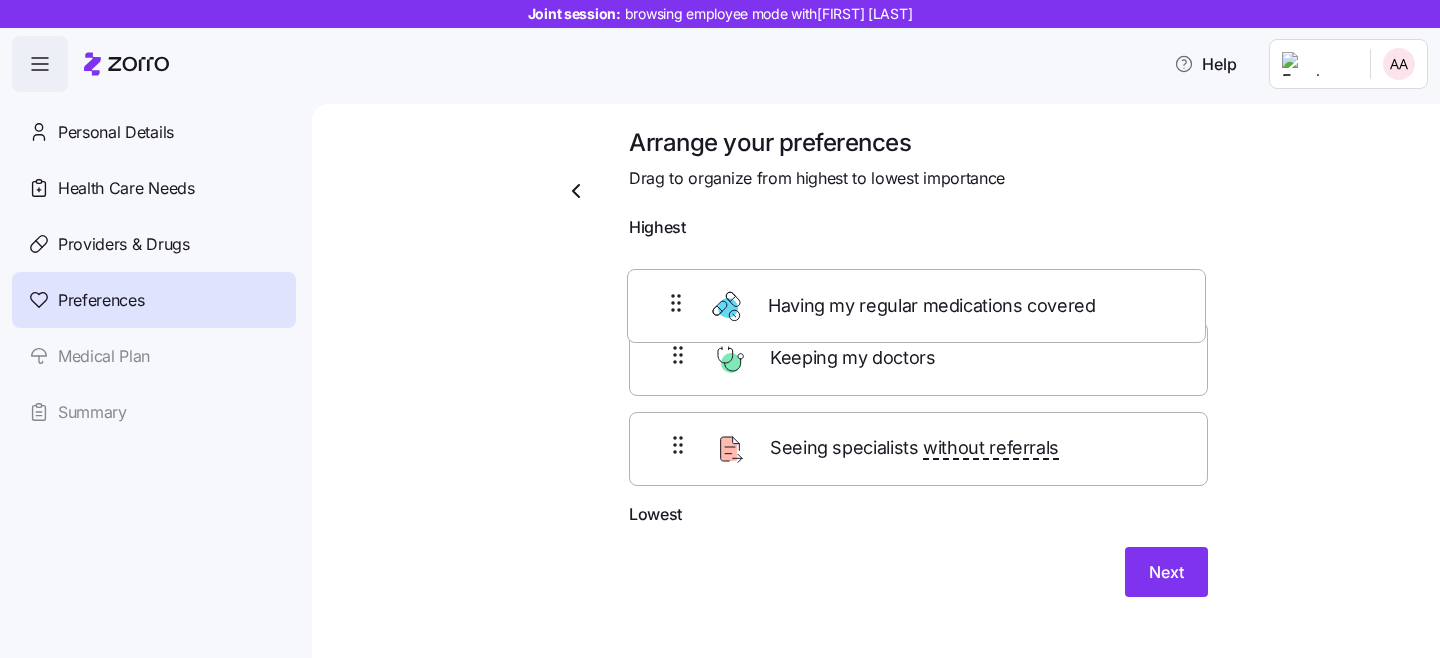 drag, startPoint x: 818, startPoint y: 370, endPoint x: 809, endPoint y: 271, distance: 99.40825 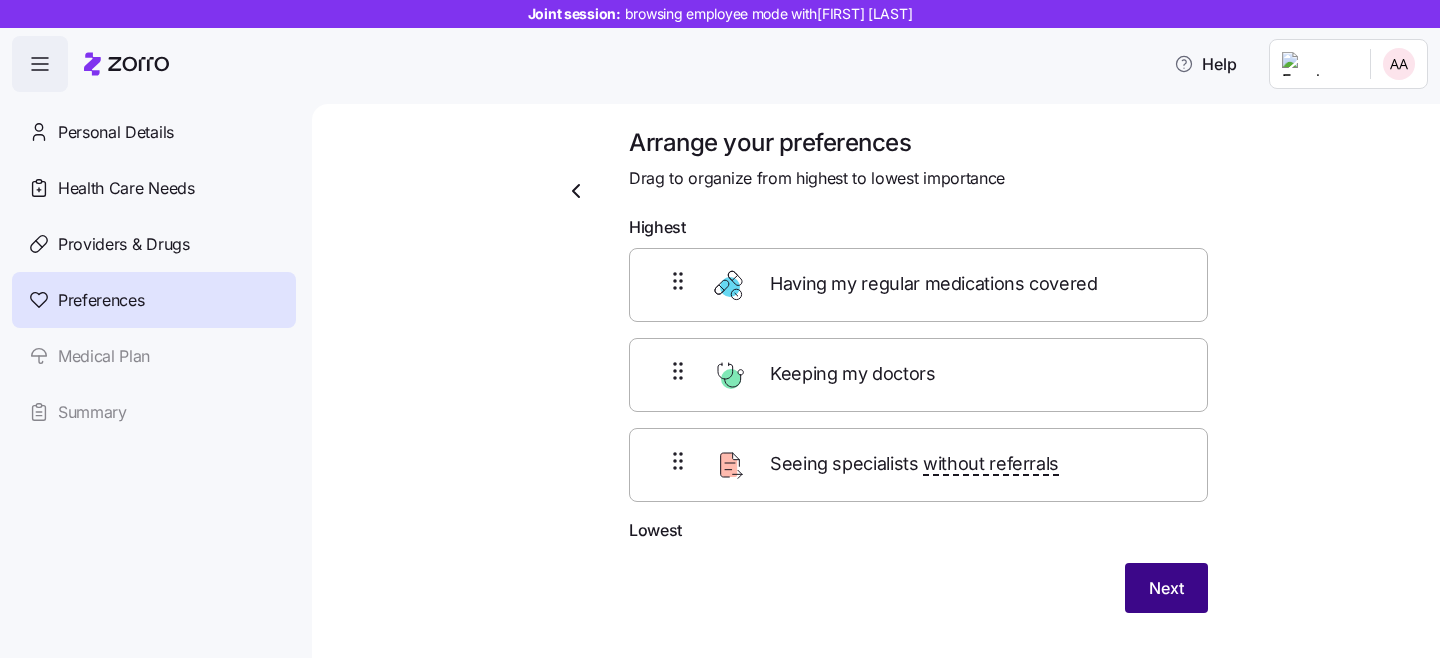click on "Next" at bounding box center (1166, 588) 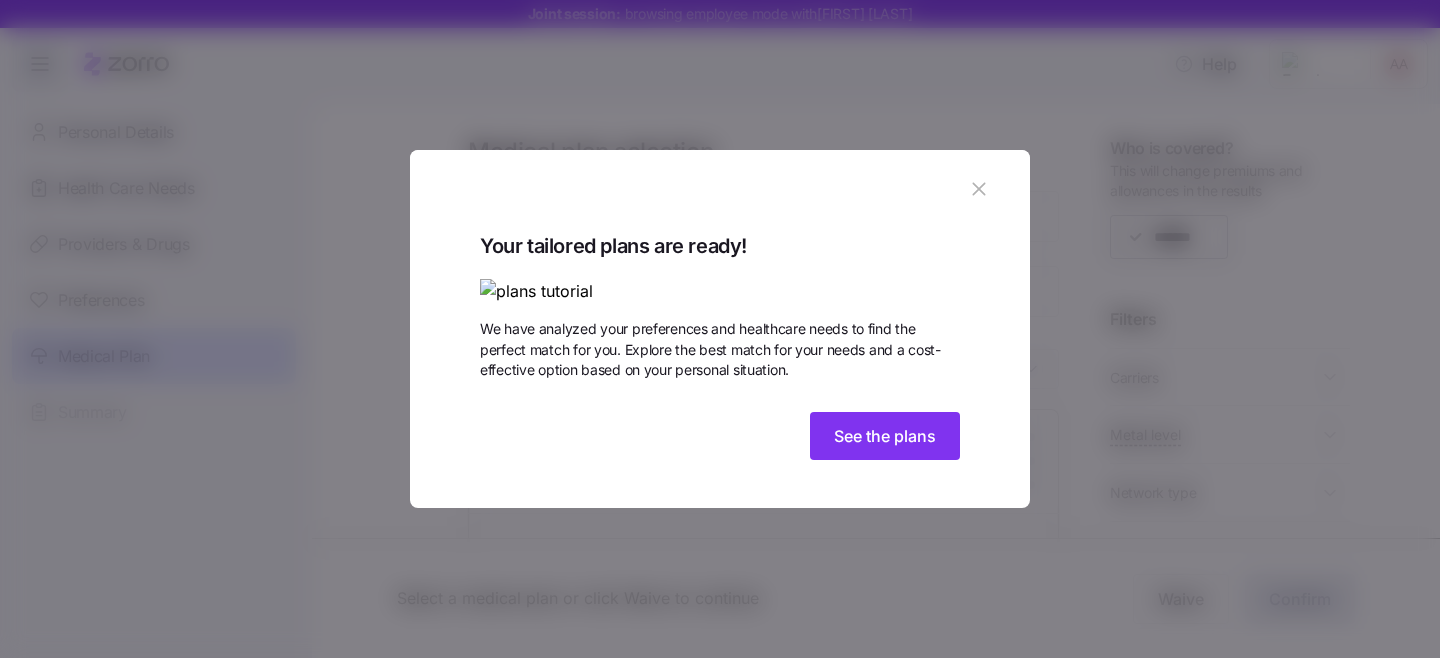 click 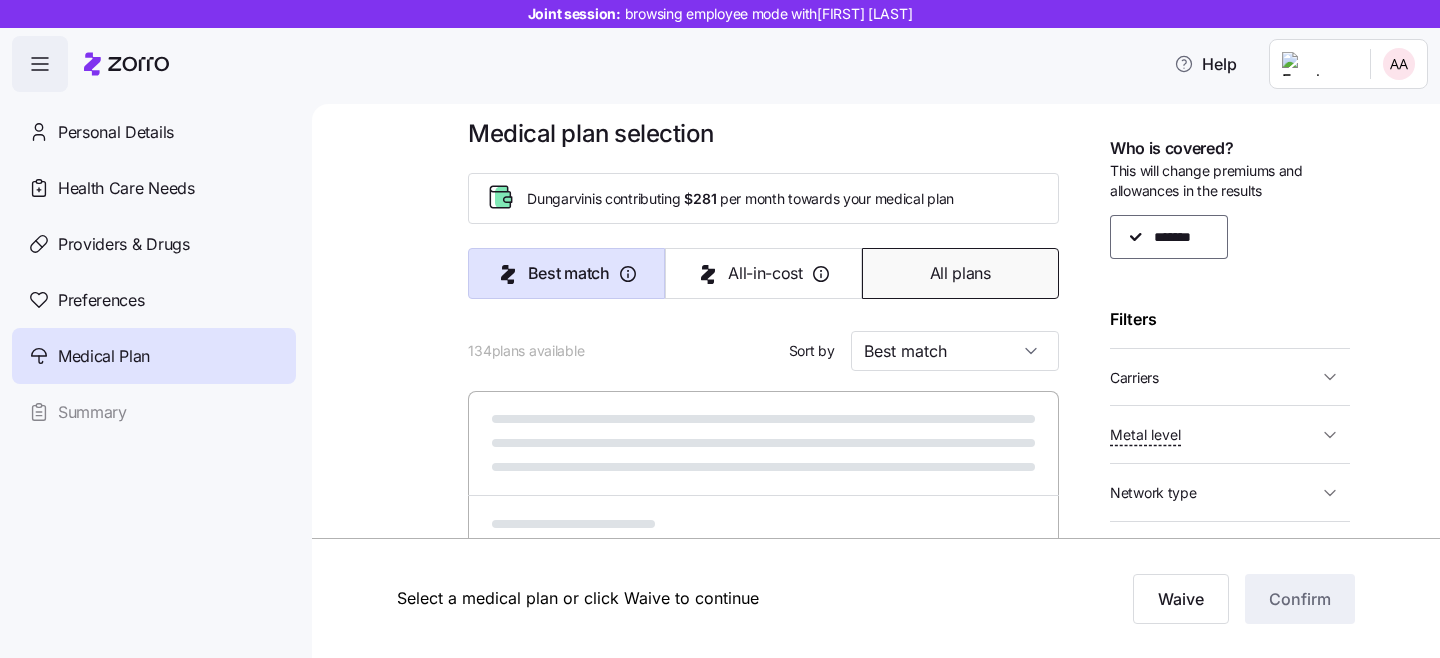 scroll, scrollTop: 39, scrollLeft: 0, axis: vertical 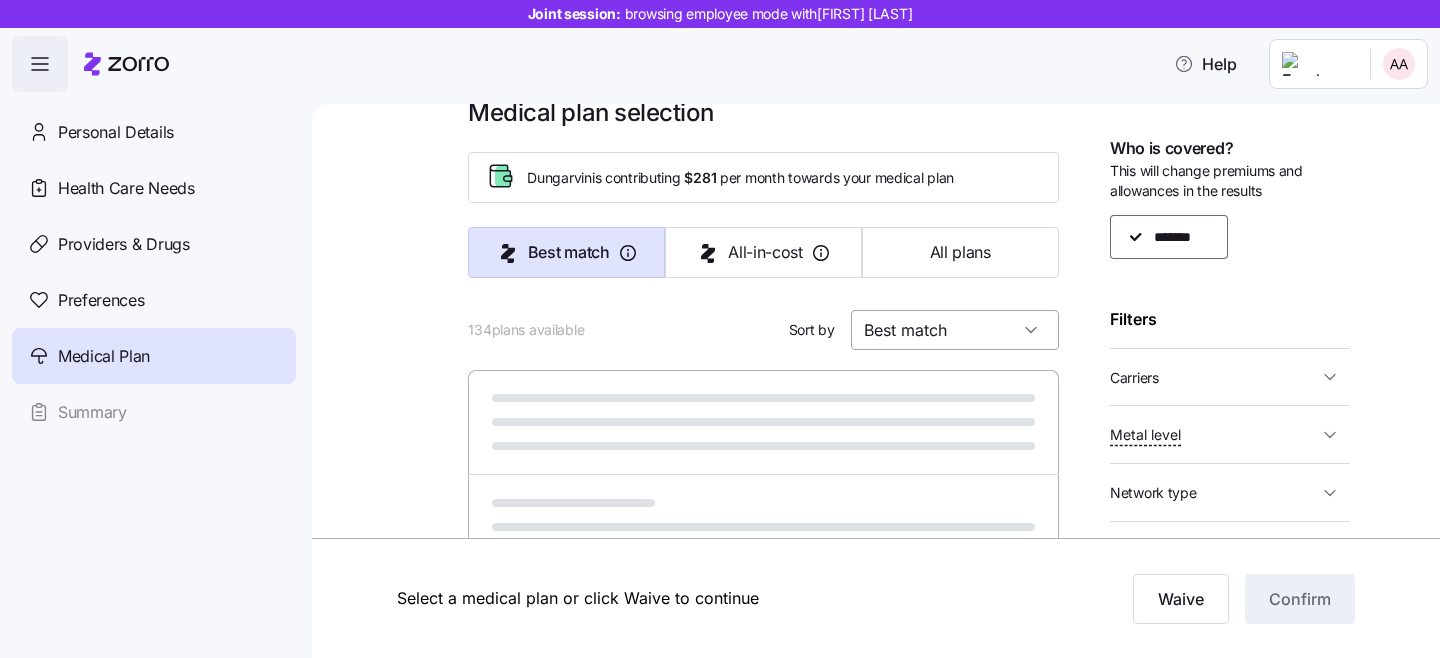 click on "Best match" at bounding box center [955, 330] 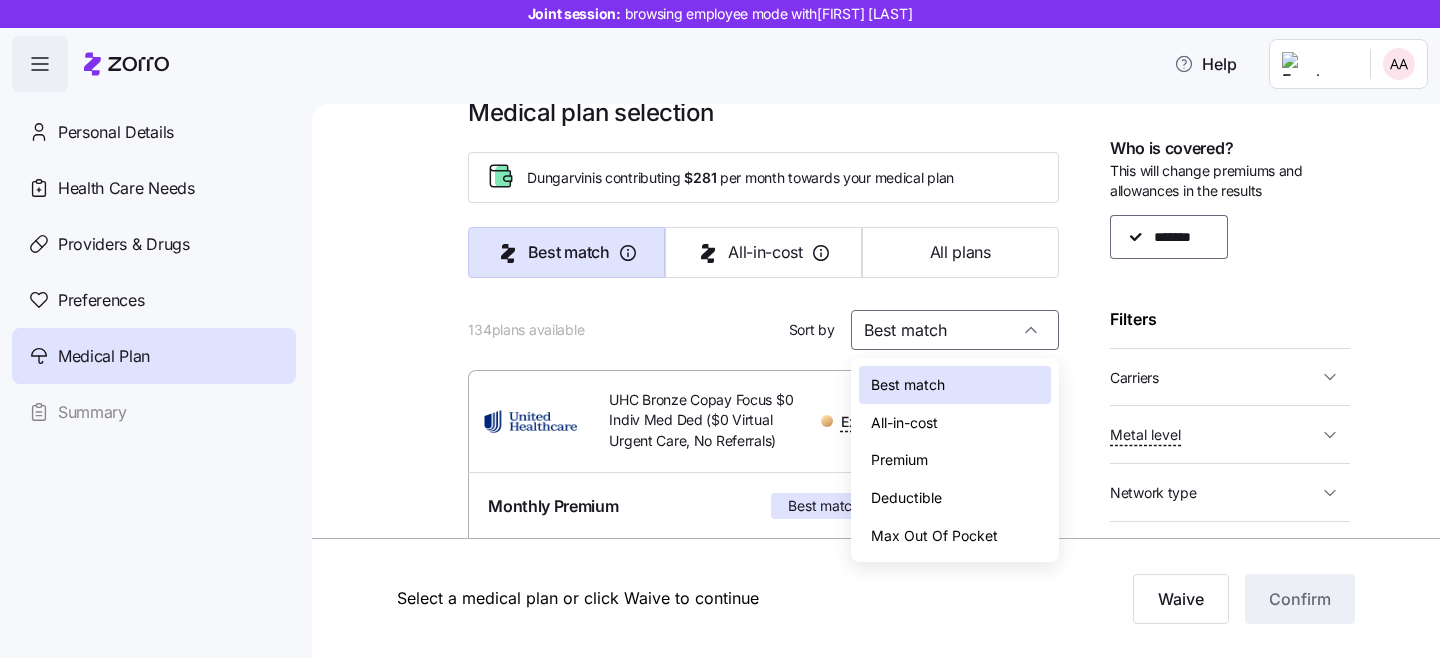 click on "Premium" at bounding box center [955, 460] 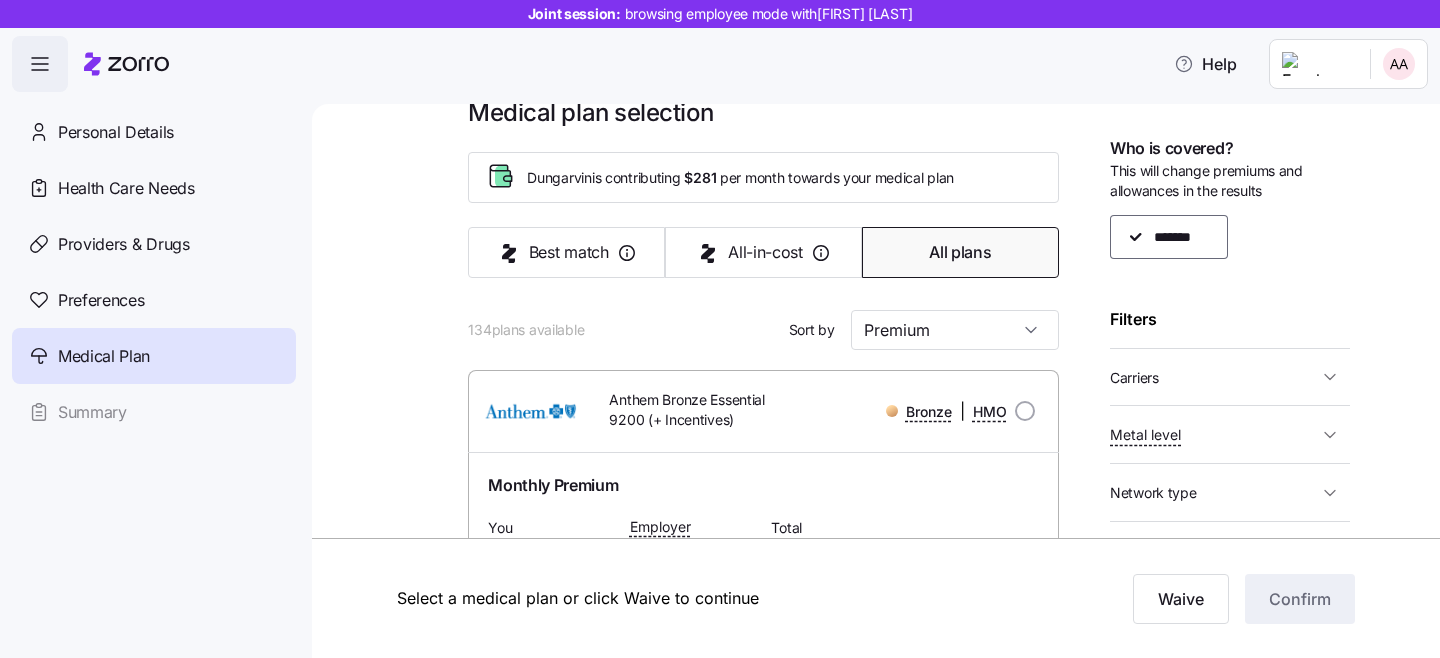 type on "Premium" 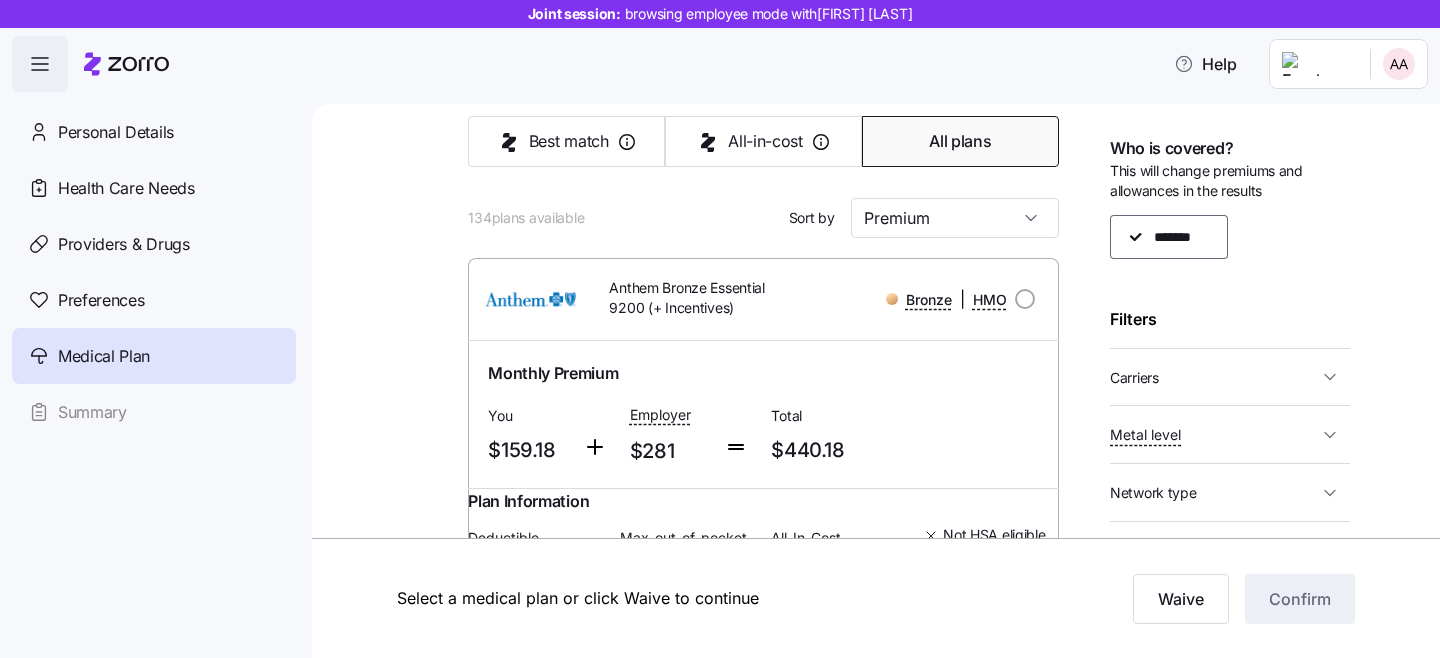 scroll, scrollTop: 152, scrollLeft: 0, axis: vertical 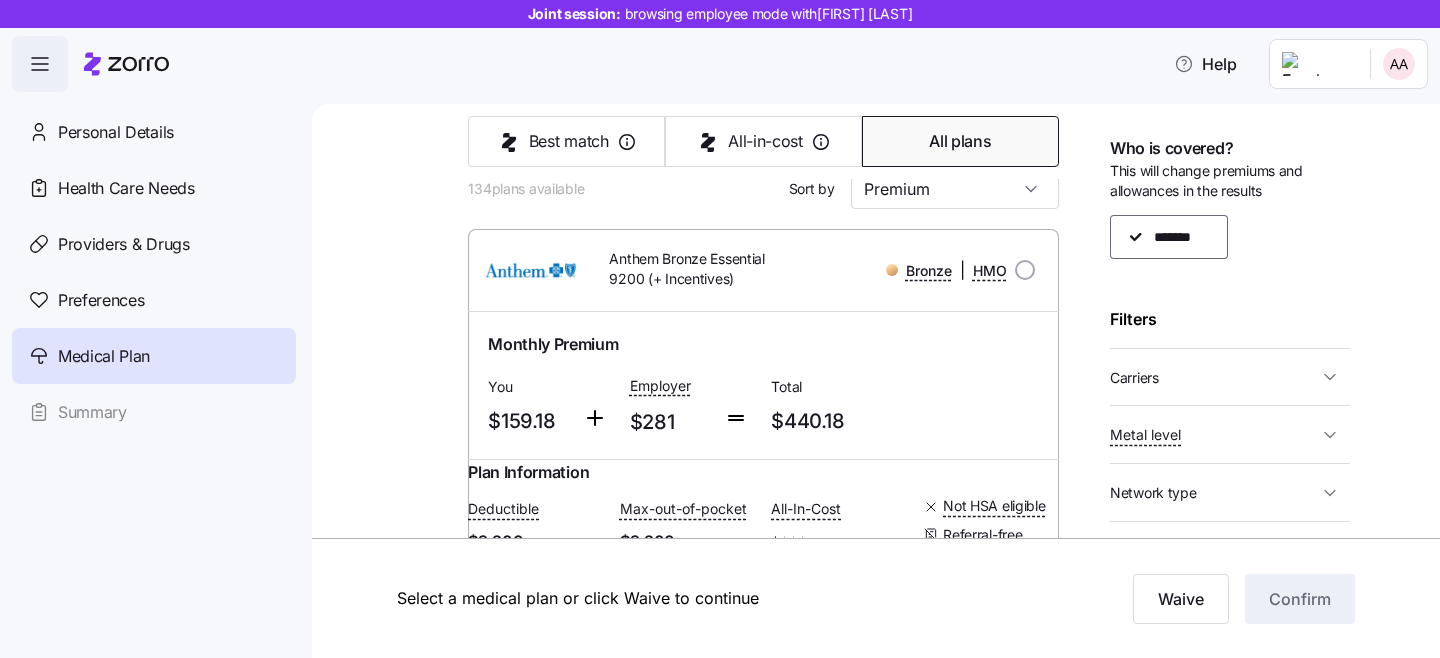 click on "Carriers" at bounding box center [1214, 377] 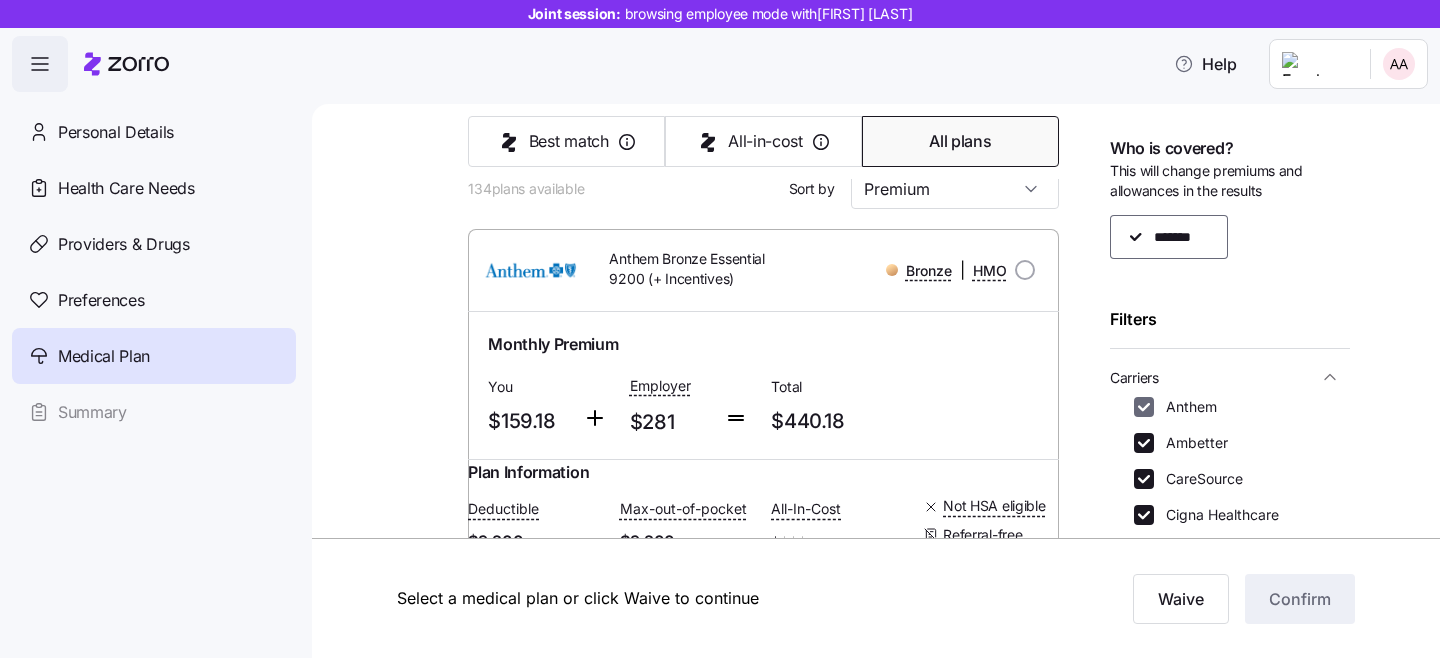 click on "Anthem" at bounding box center [1144, 407] 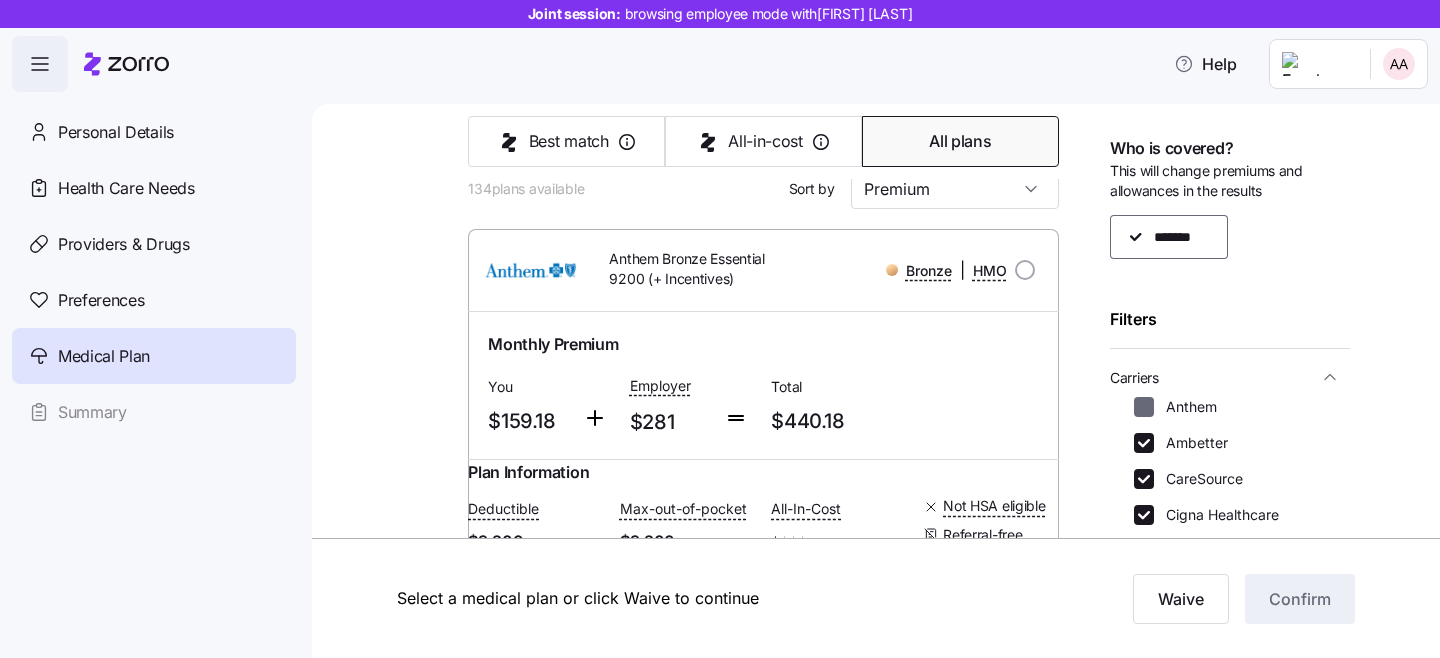 checkbox on "false" 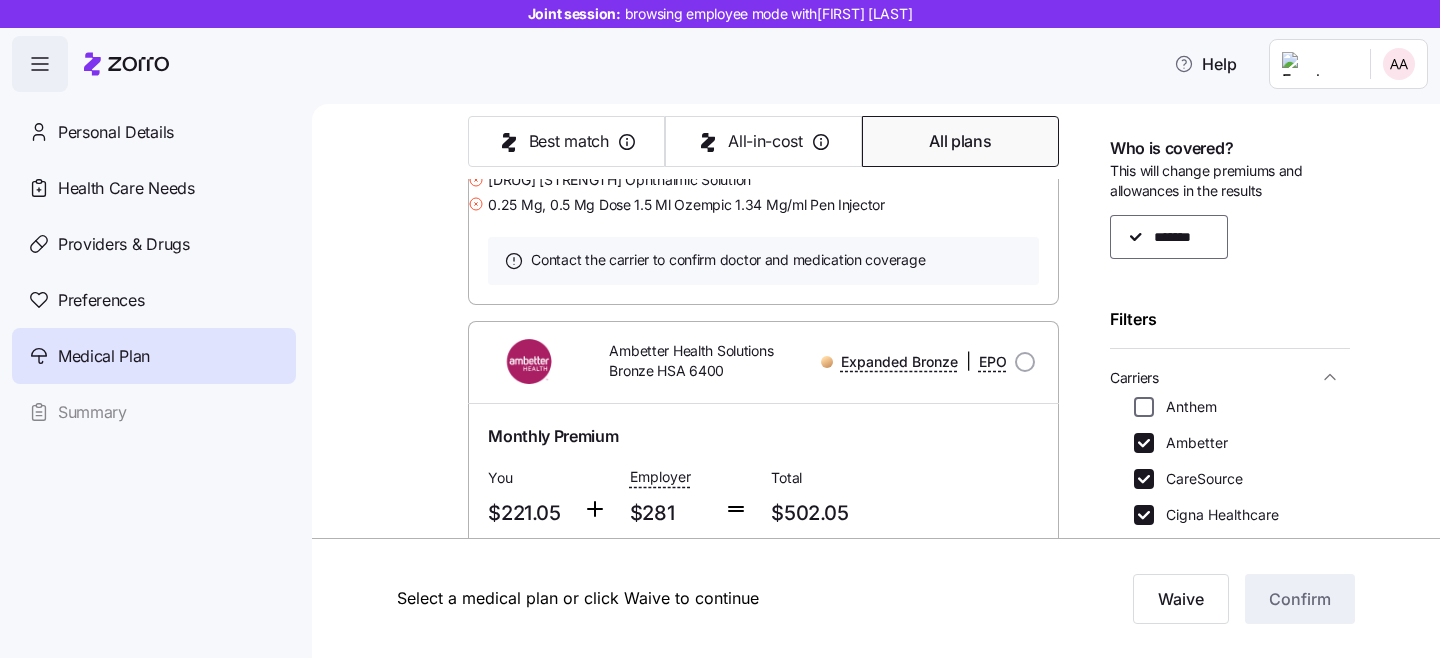 scroll, scrollTop: 1095, scrollLeft: 0, axis: vertical 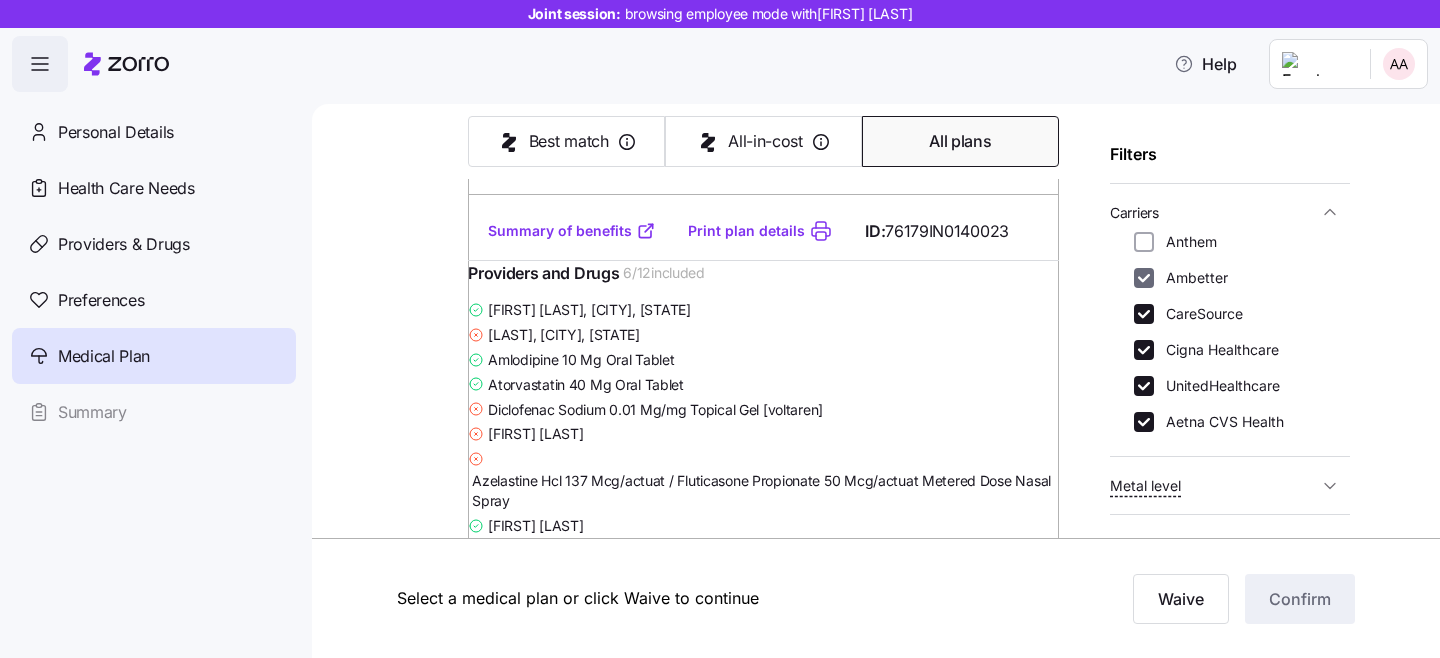 click on "Ambetter" at bounding box center (1144, 278) 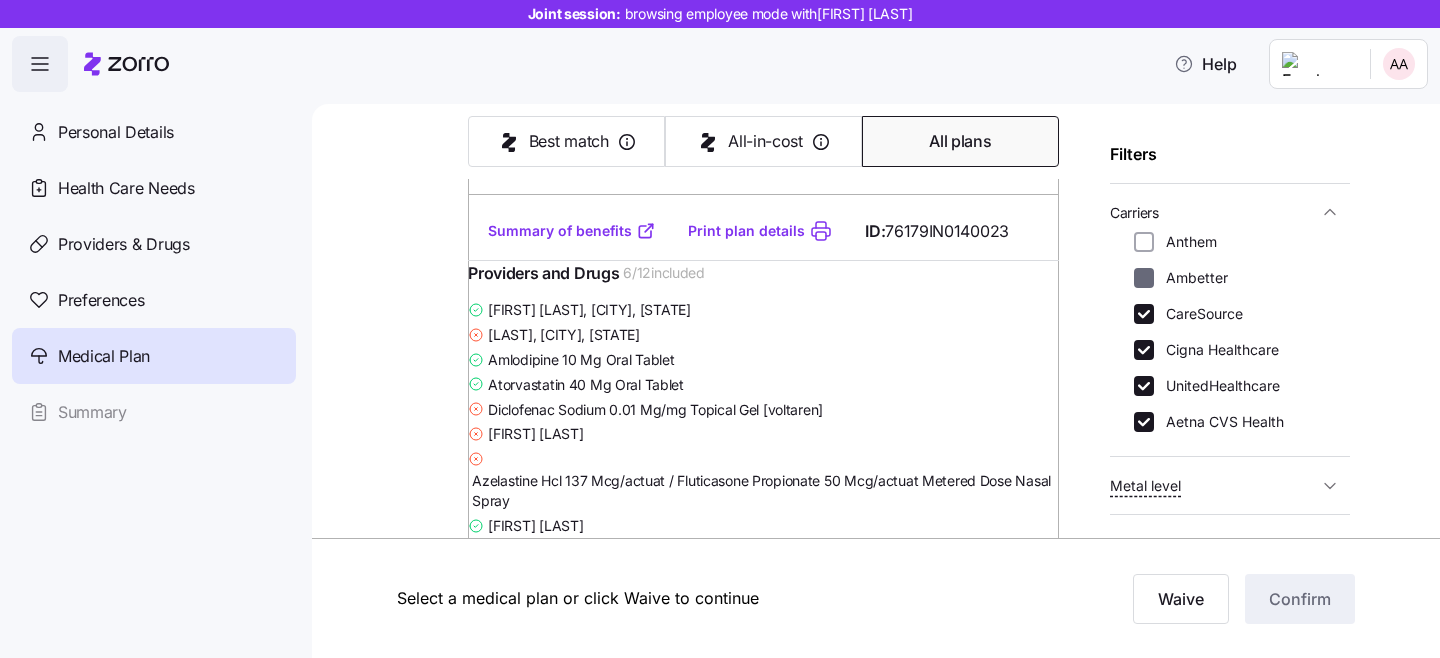 checkbox on "false" 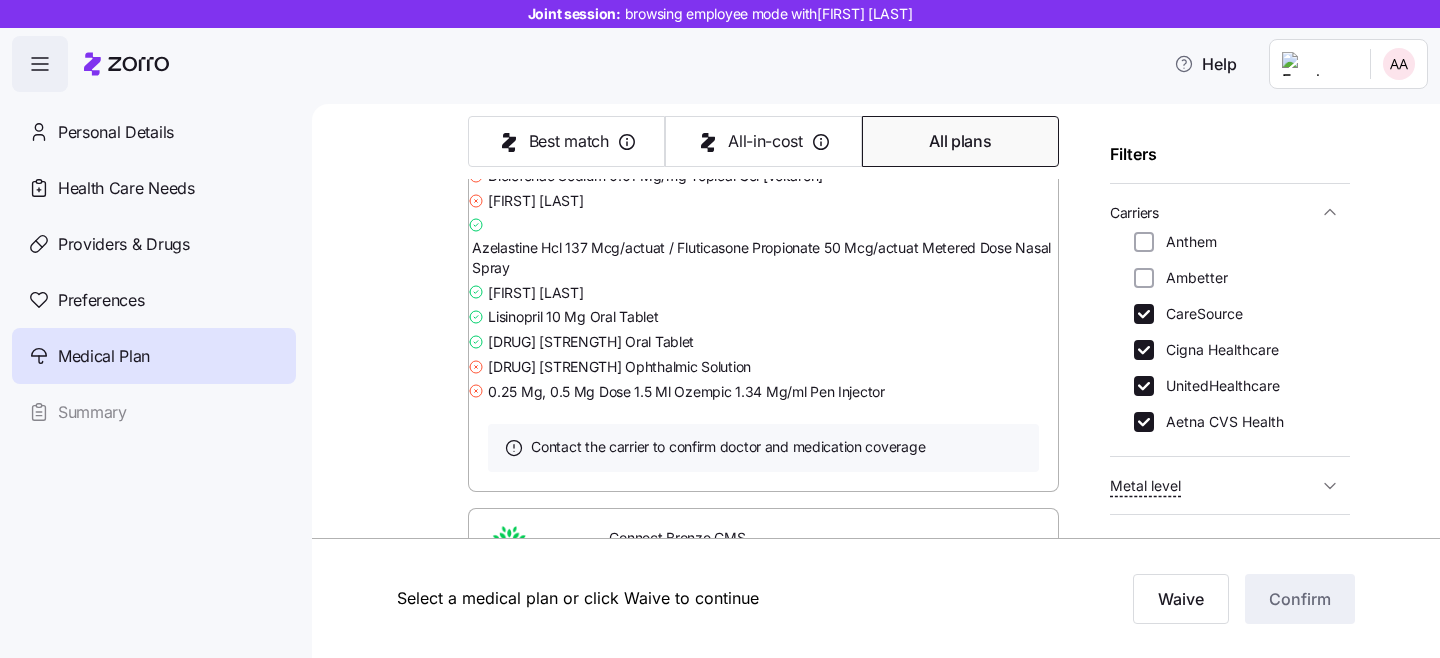 scroll, scrollTop: 4540, scrollLeft: 0, axis: vertical 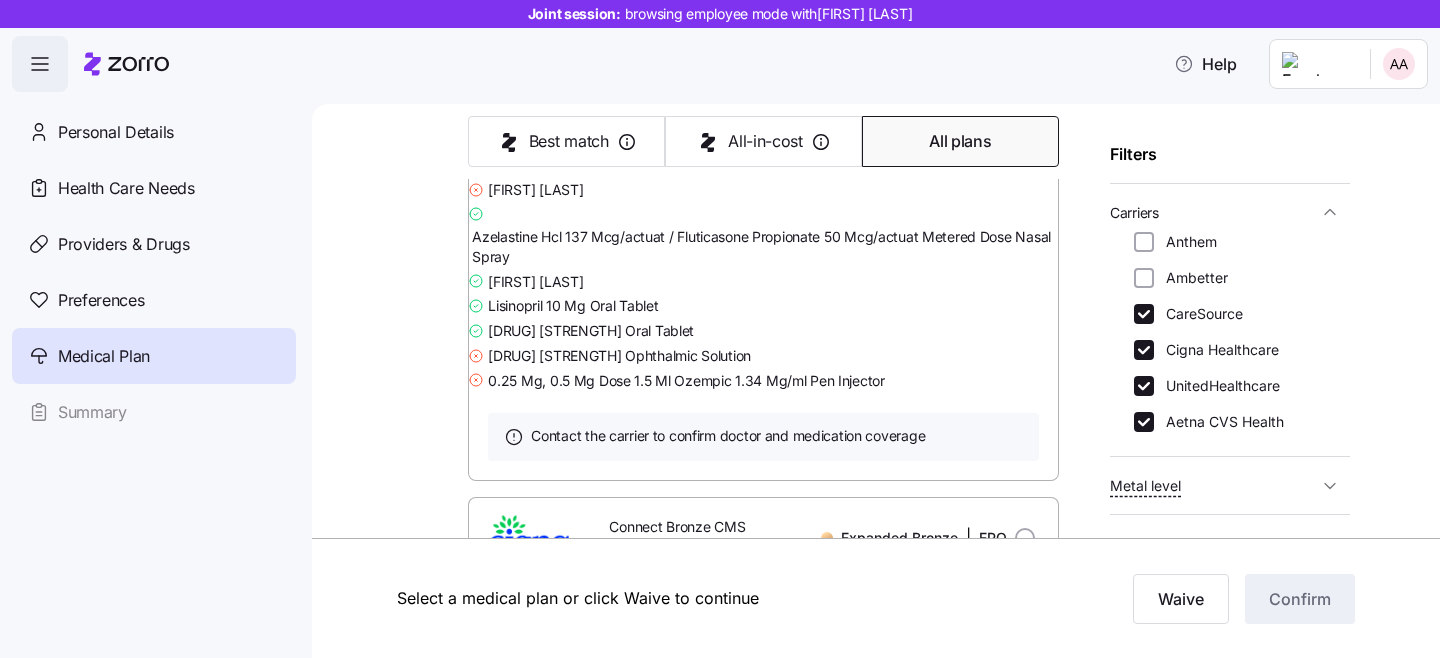 click on "Cigna Healthcare" at bounding box center [1216, 350] 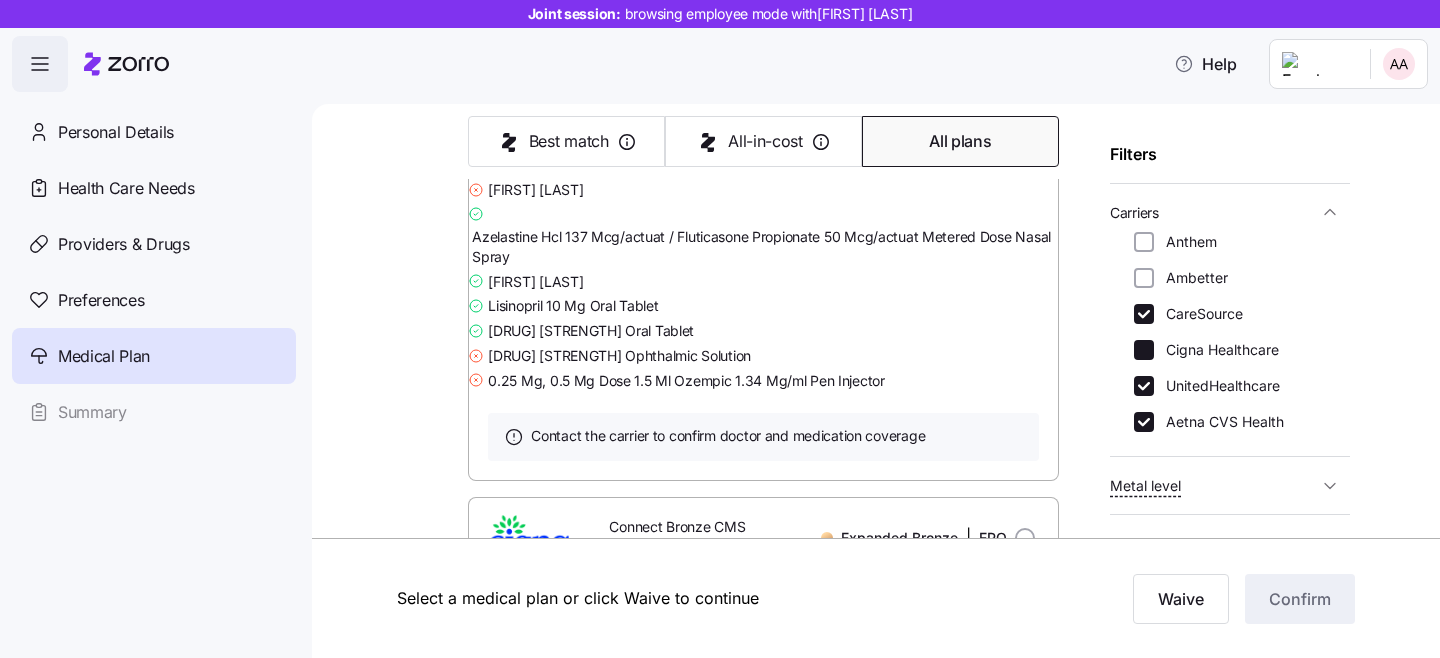 checkbox on "false" 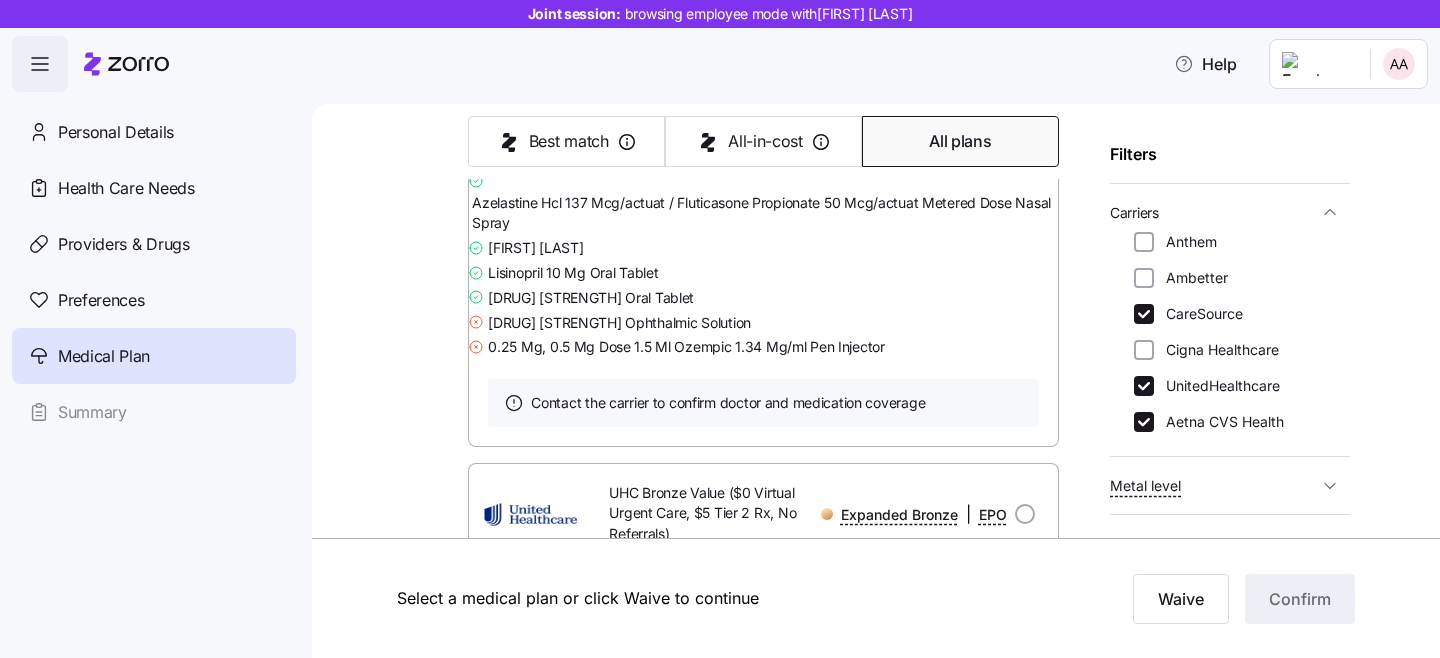 scroll, scrollTop: 5478, scrollLeft: 0, axis: vertical 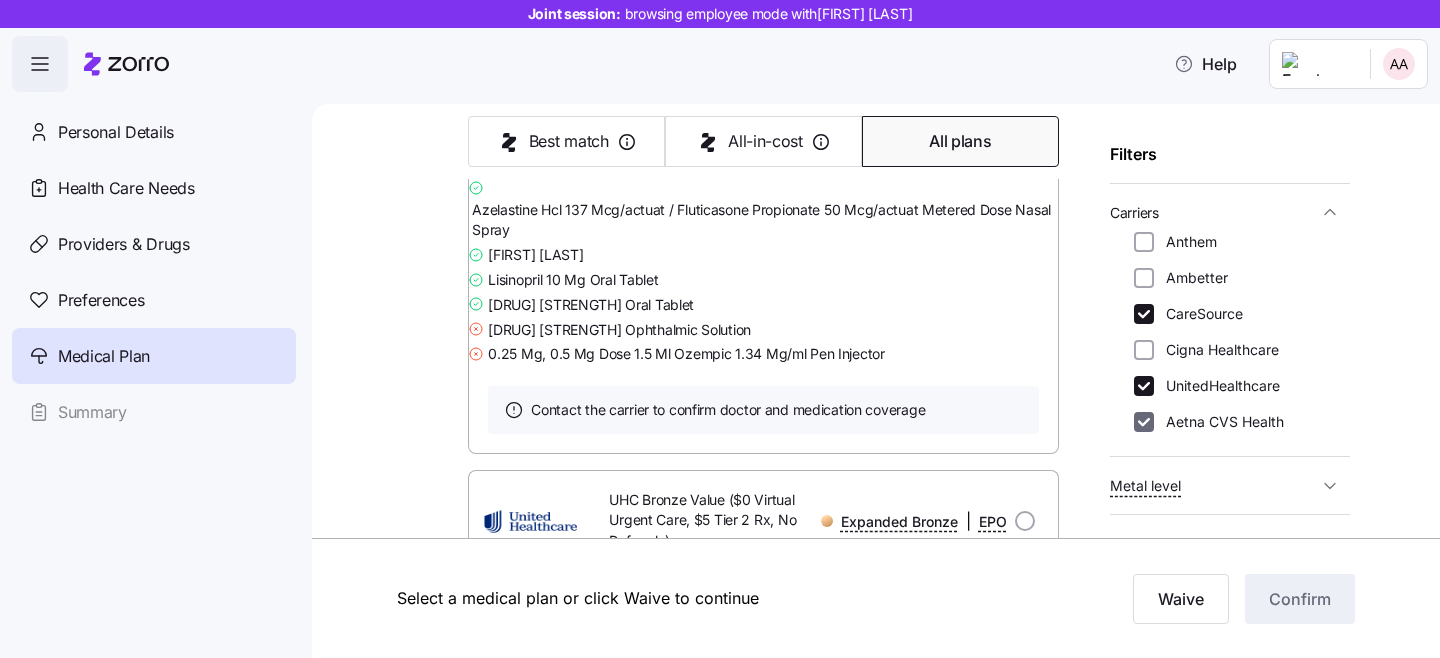 click on "Aetna CVS Health" at bounding box center (1144, 422) 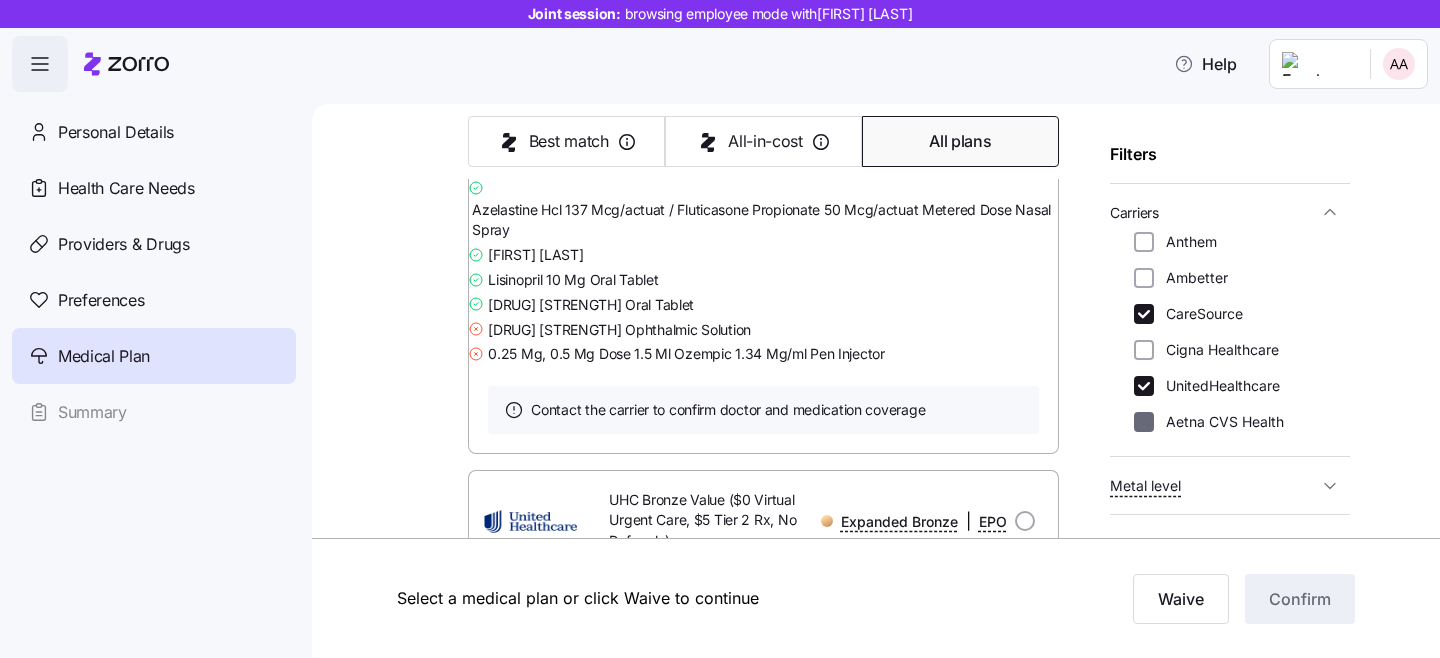 checkbox on "false" 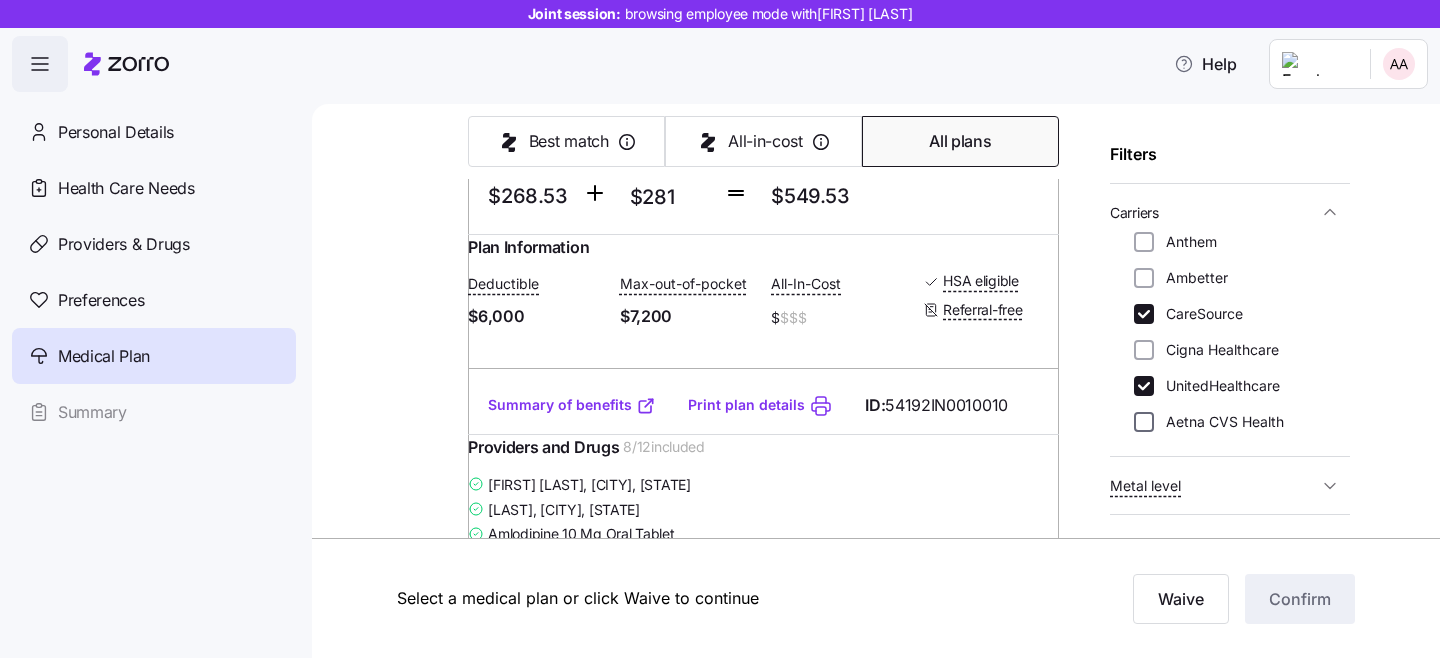 scroll, scrollTop: 5967, scrollLeft: 0, axis: vertical 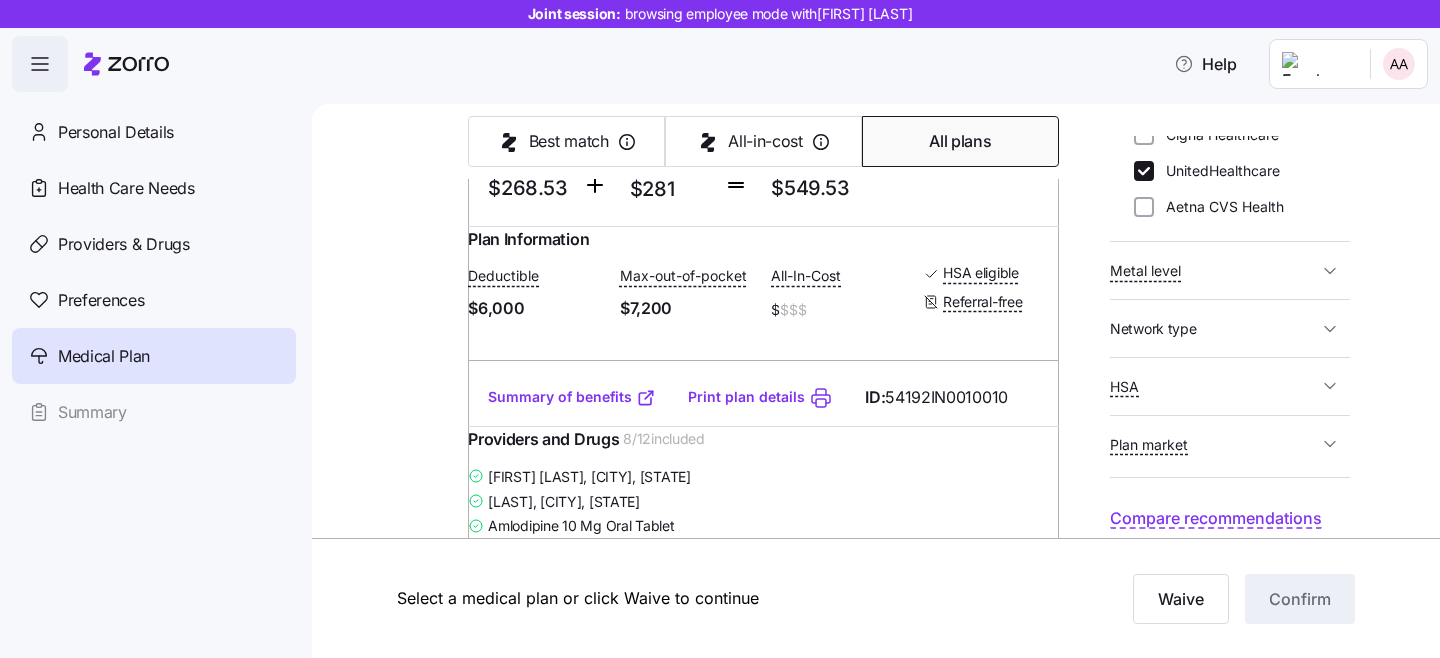 click on "Who is covered? This will change premiums and allowances in the results ******* Filters Carriers Anthem Ambetter CareSource Cigna Healthcare UnitedHealthcare Aetna CVS Health Metal level Bronze Expanded Bronze Silver Gold Platinum Network type HMO POS EPO PPO HSA Yes No Plan market Off exchange only Both markets Compare recommendations" at bounding box center [1230, 333] 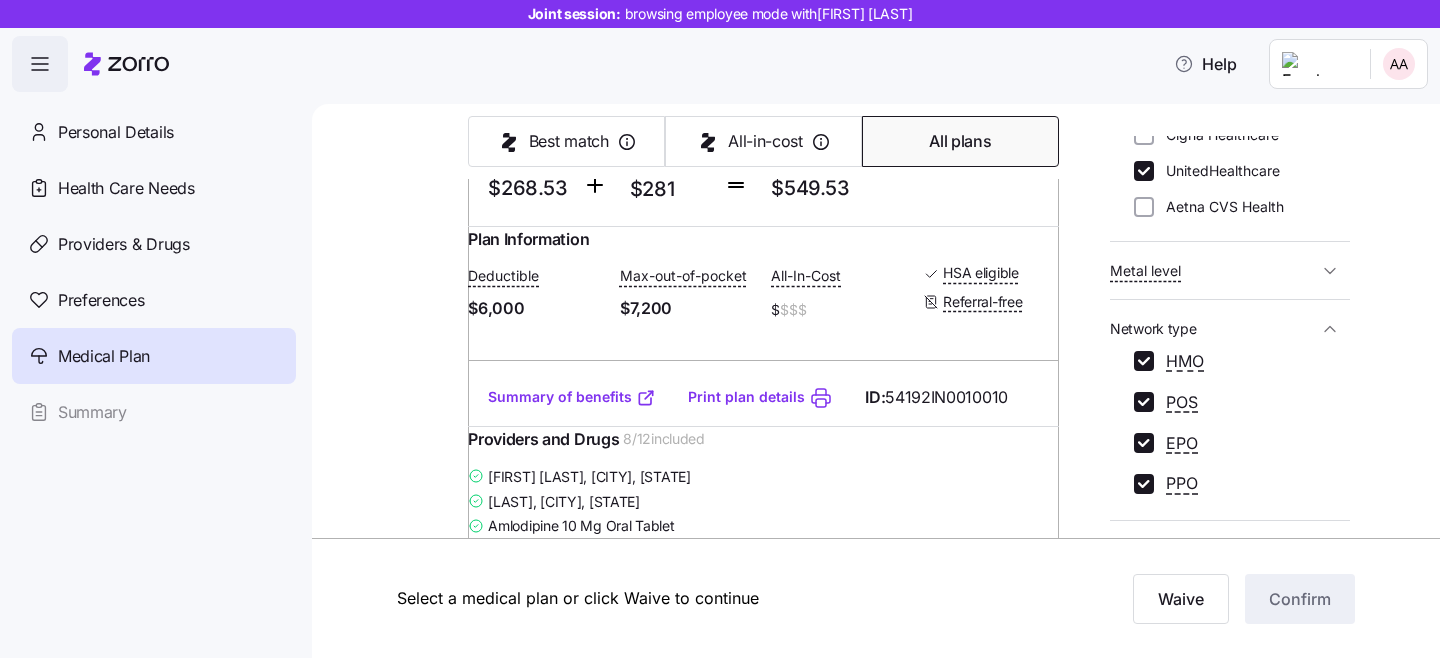 click on "Metal level" at bounding box center (1230, 270) 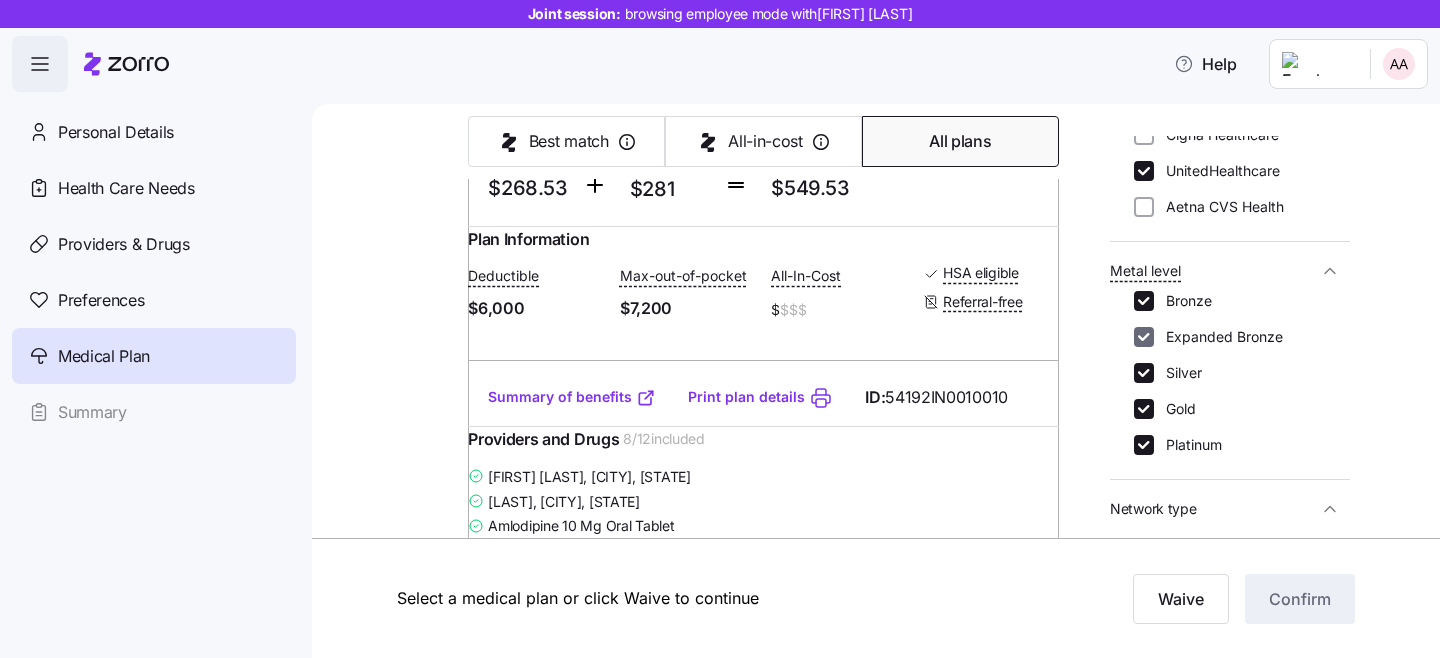 click on "Expanded Bronze" at bounding box center (1144, 337) 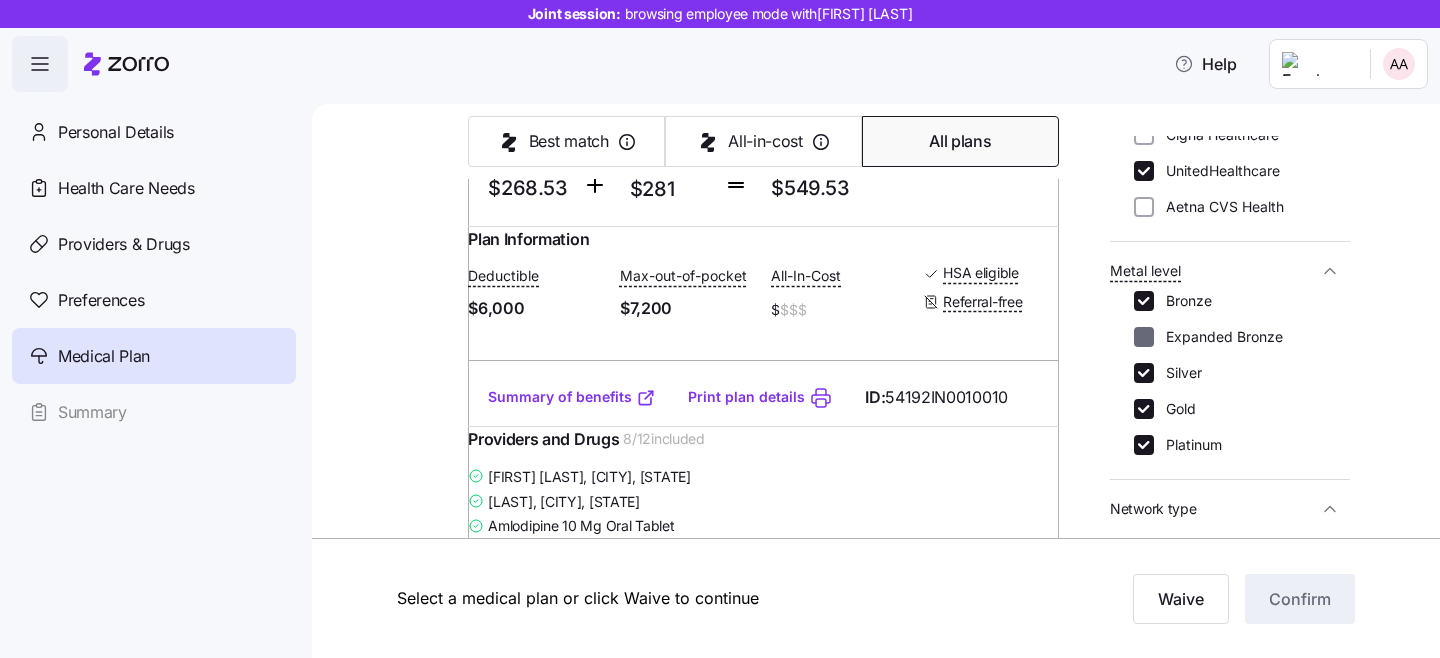 checkbox on "false" 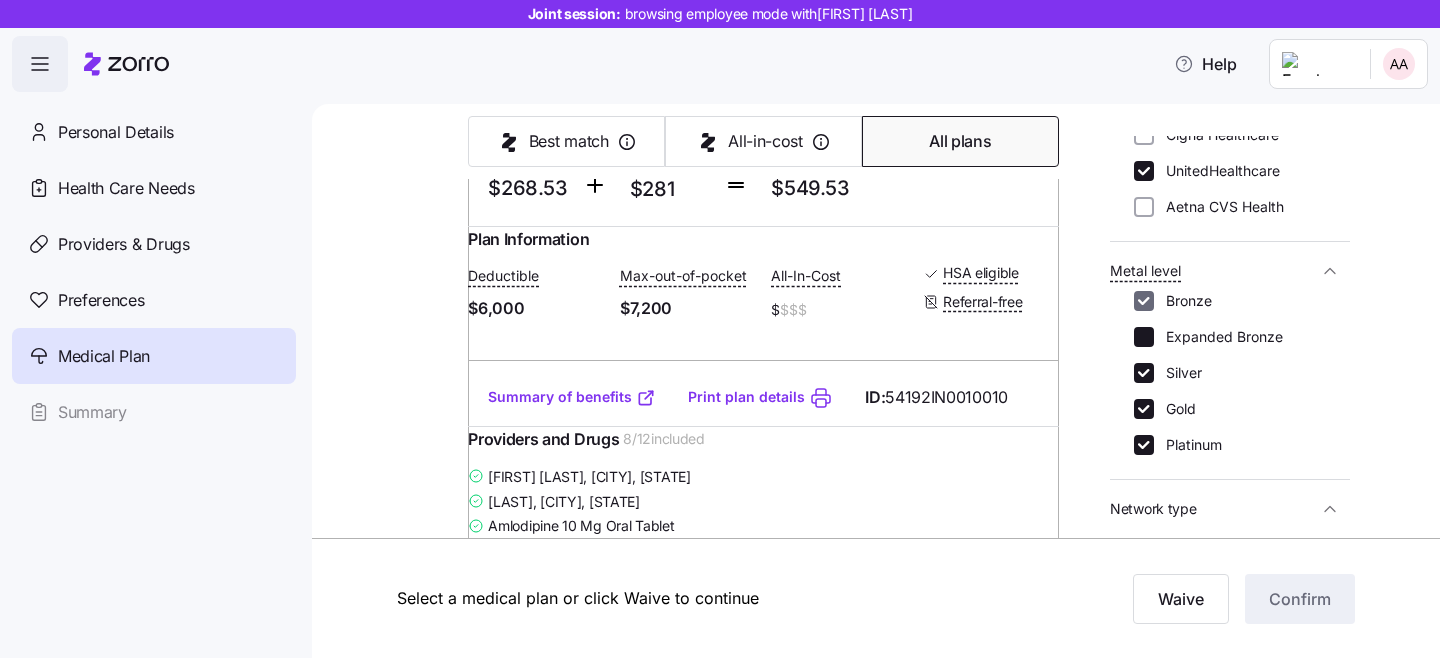 click on "Bronze" at bounding box center [1144, 301] 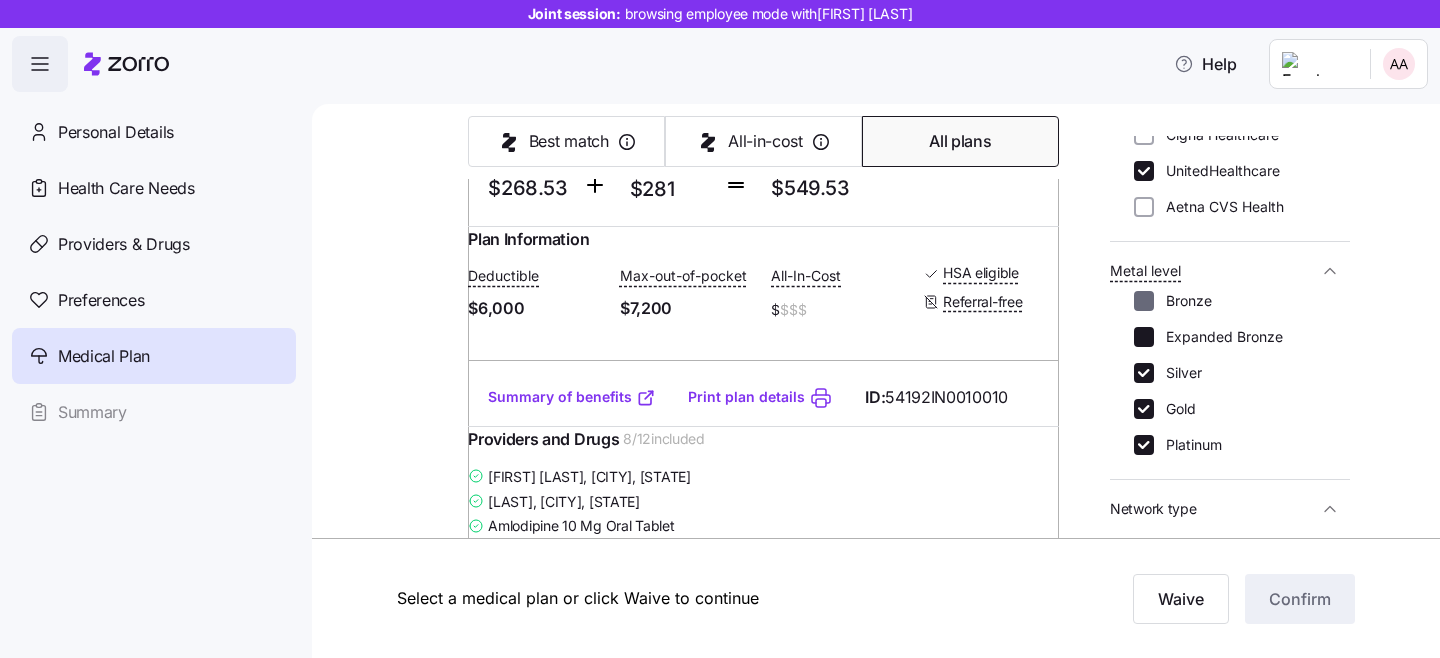 checkbox on "false" 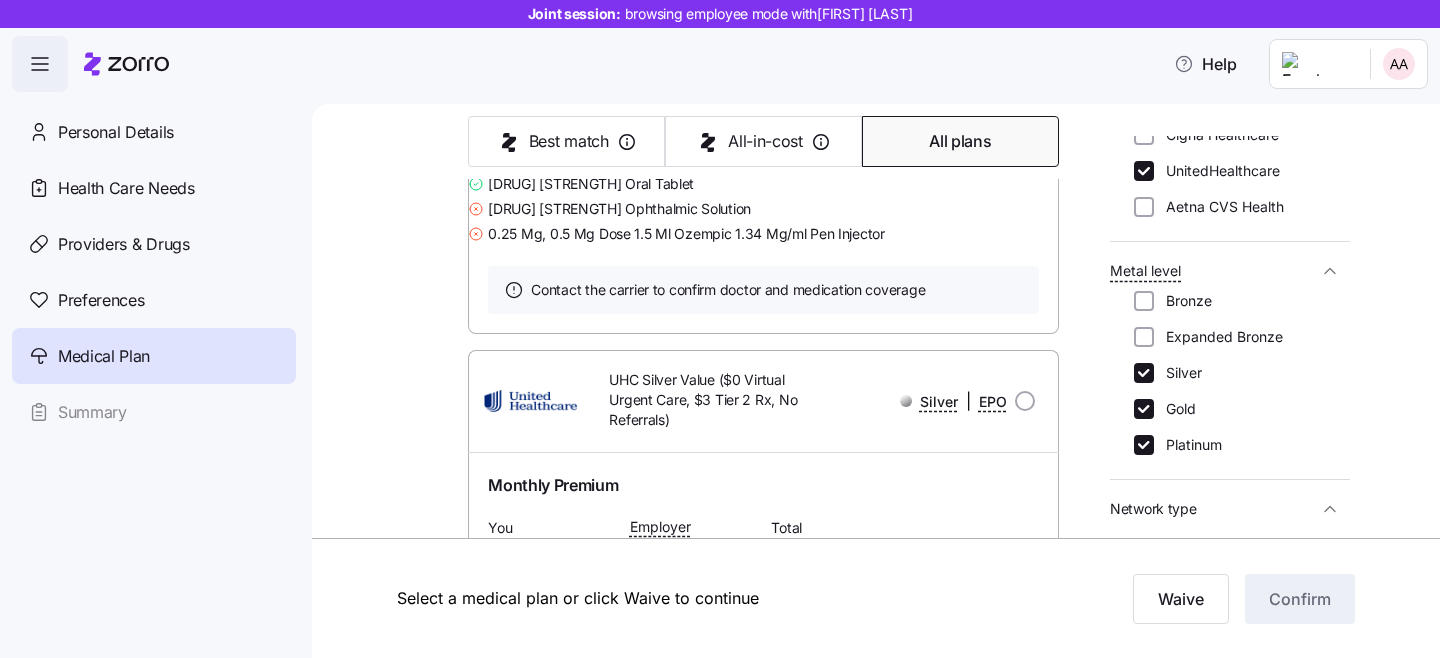 scroll, scrollTop: 9326, scrollLeft: 0, axis: vertical 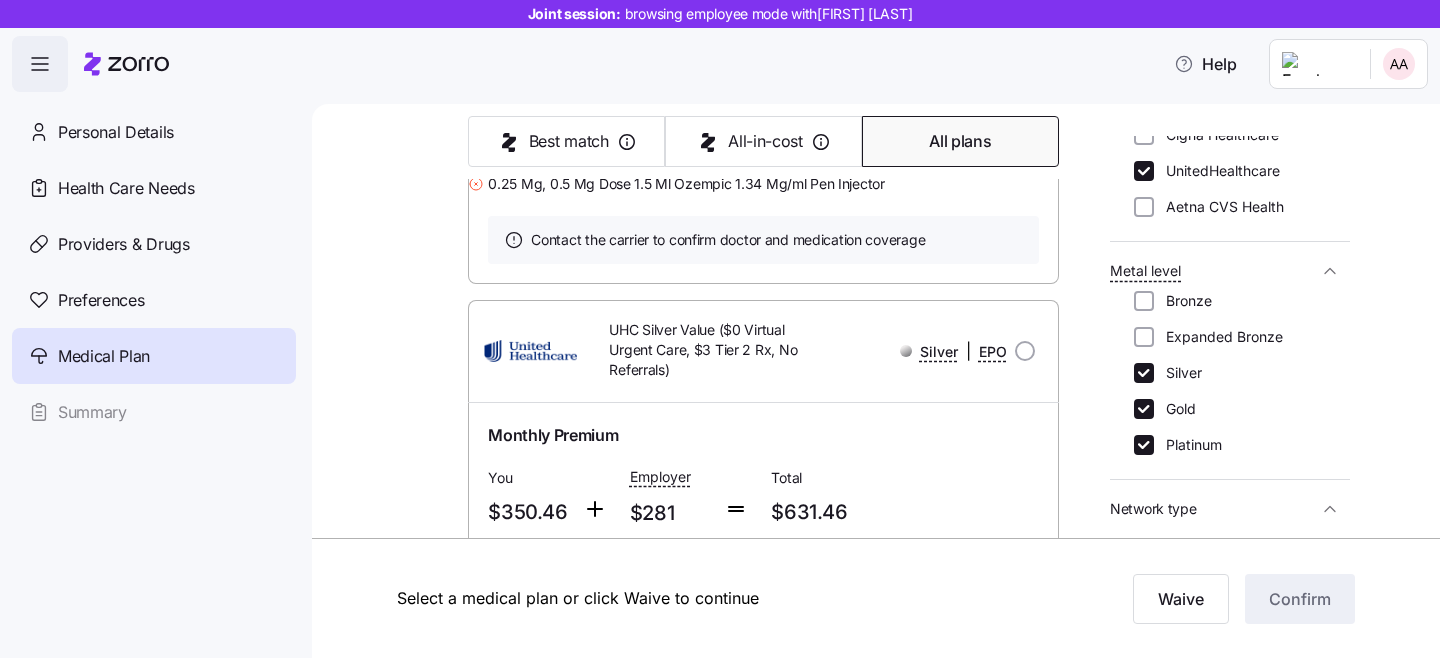 click on "Summary of benefits" at bounding box center (572, -210) 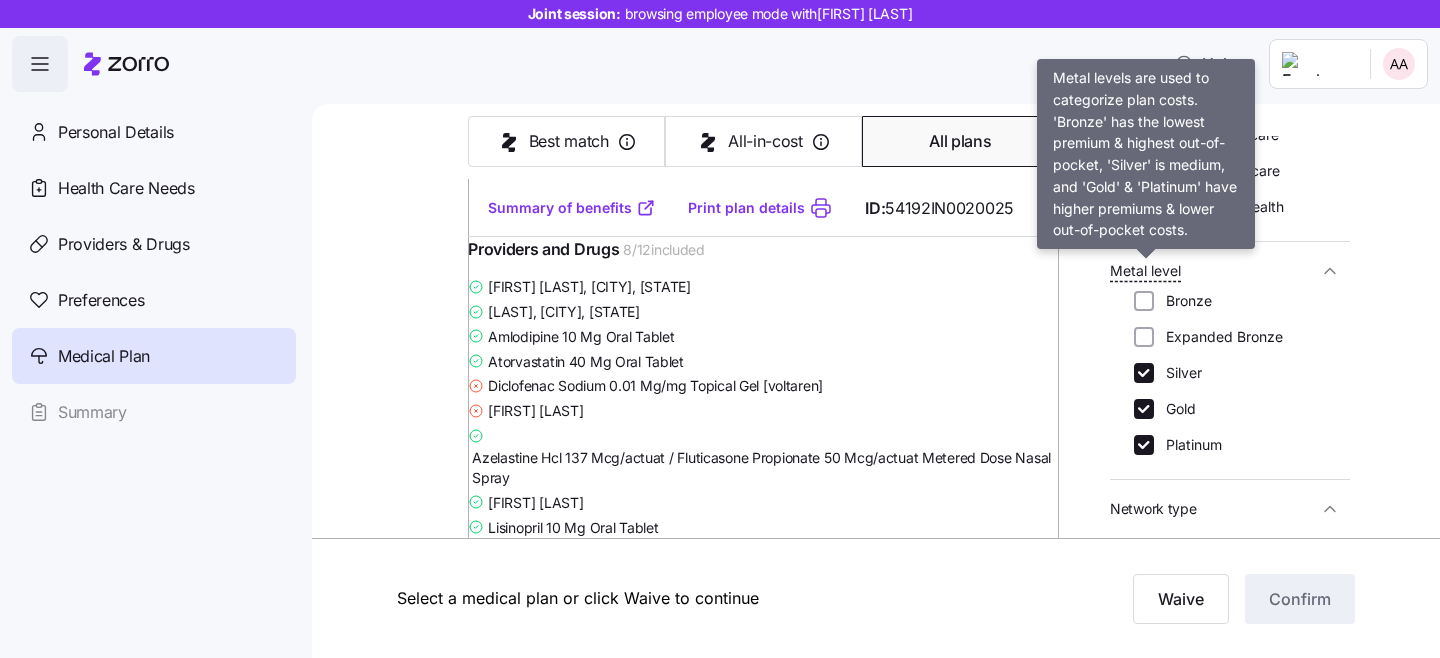 scroll, scrollTop: 8892, scrollLeft: 0, axis: vertical 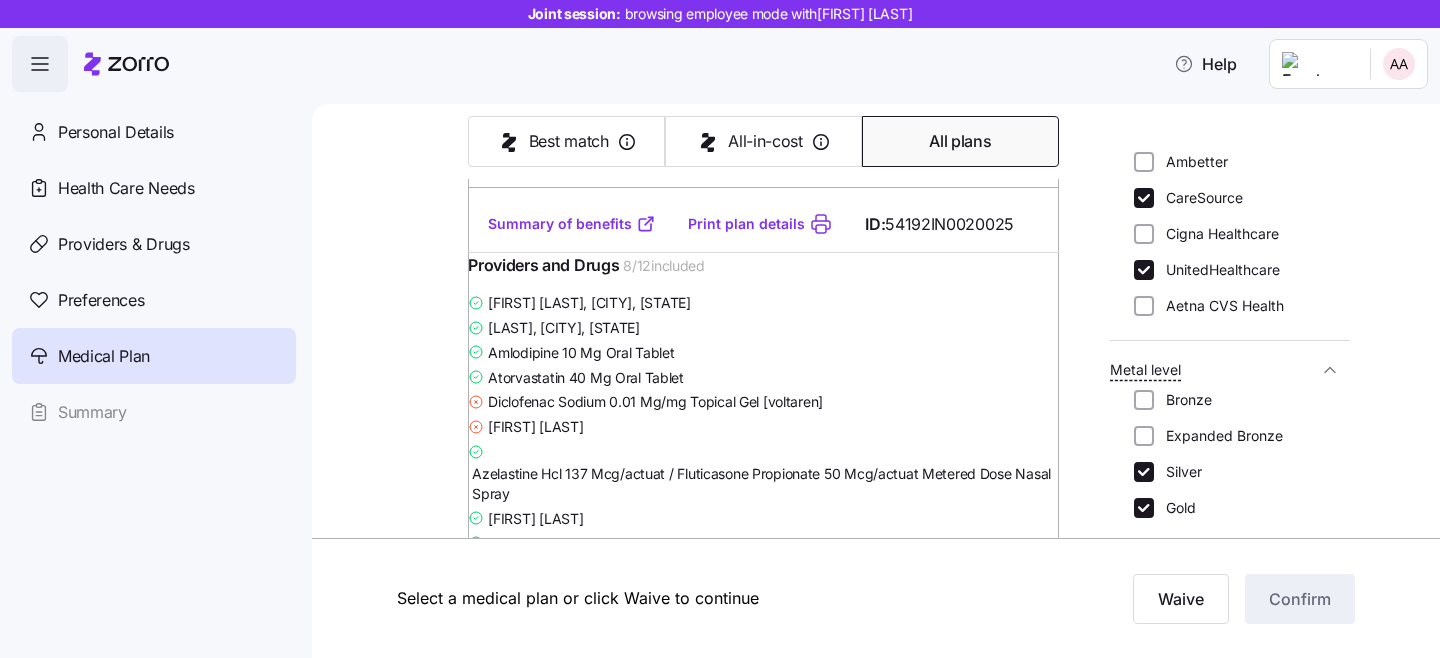 click on "CareSource" at bounding box center (1144, 198) 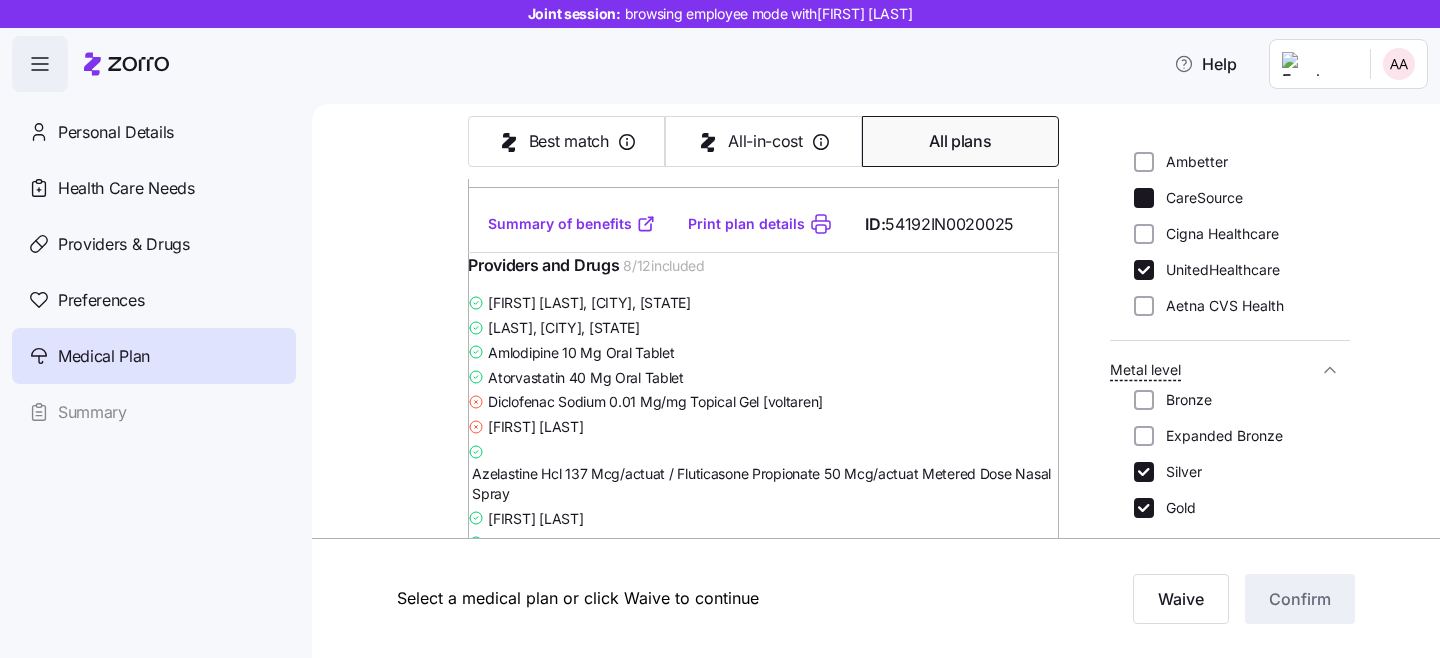checkbox on "false" 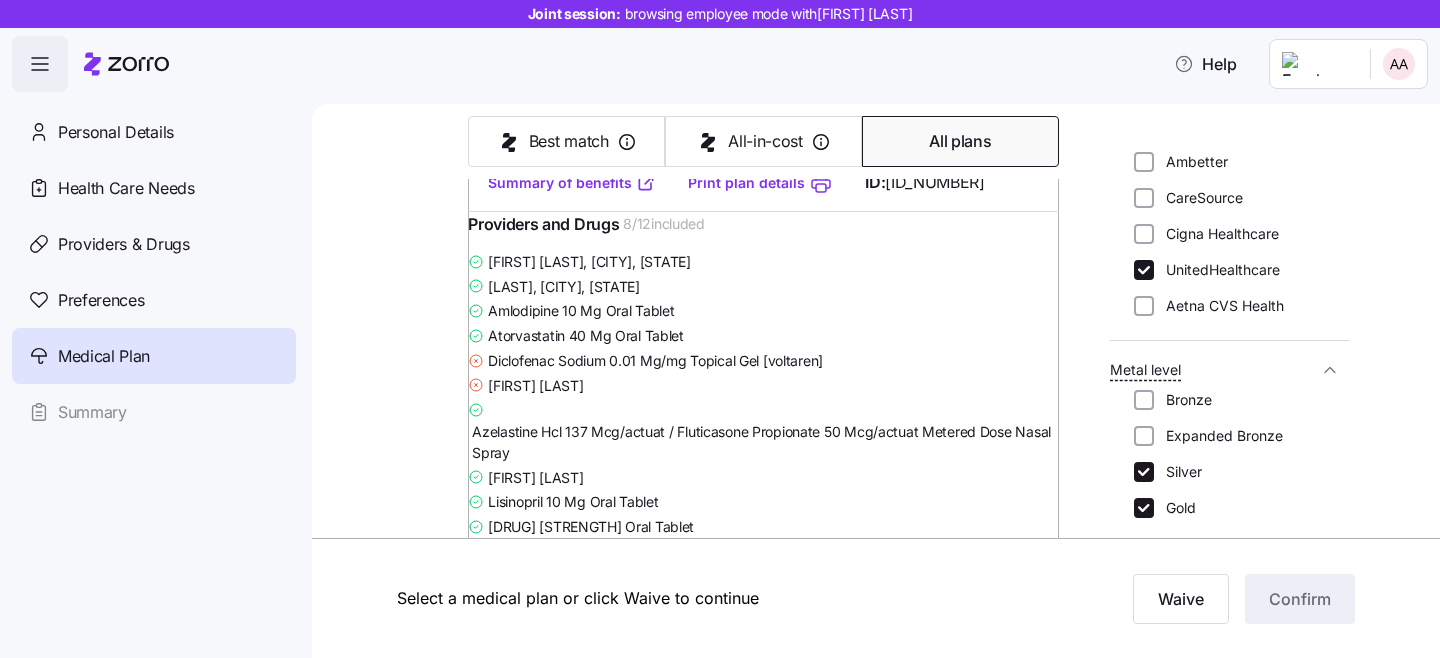 scroll, scrollTop: 4340, scrollLeft: 0, axis: vertical 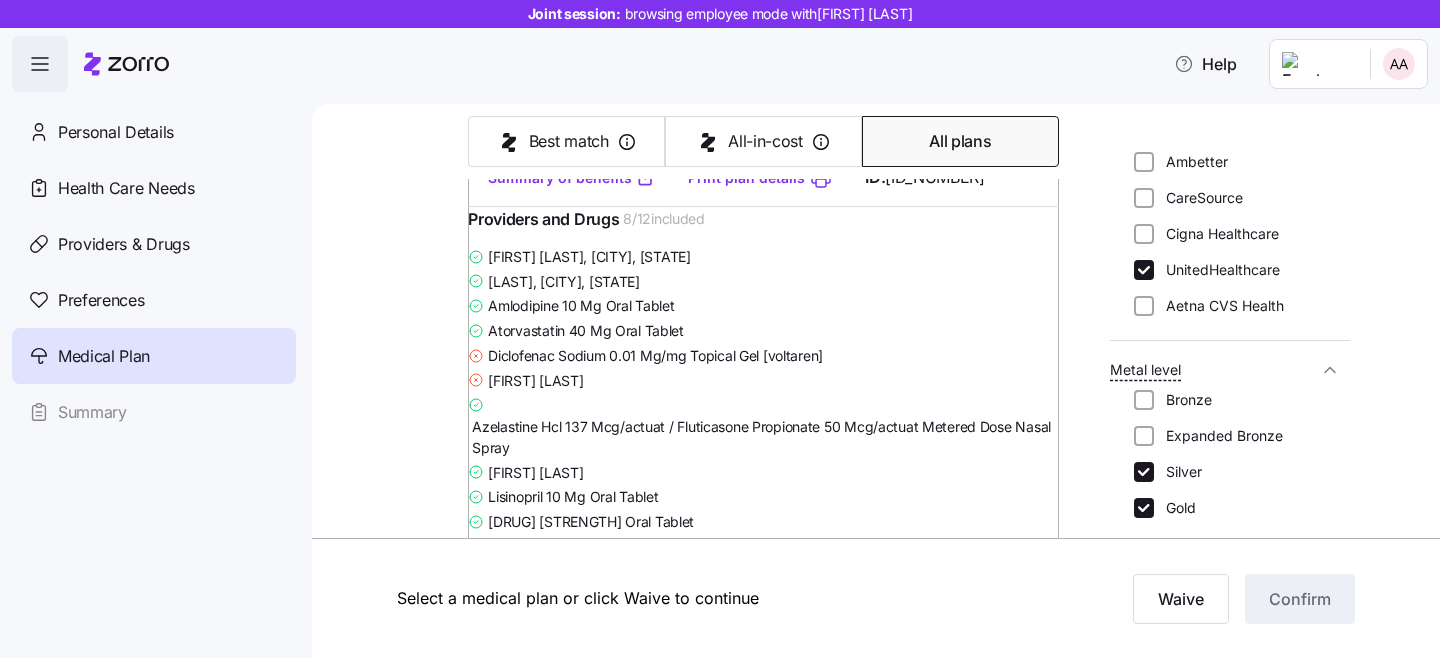 click on "Summary of benefits Print plan details ID:  [NUMBER]" at bounding box center [763, 177] 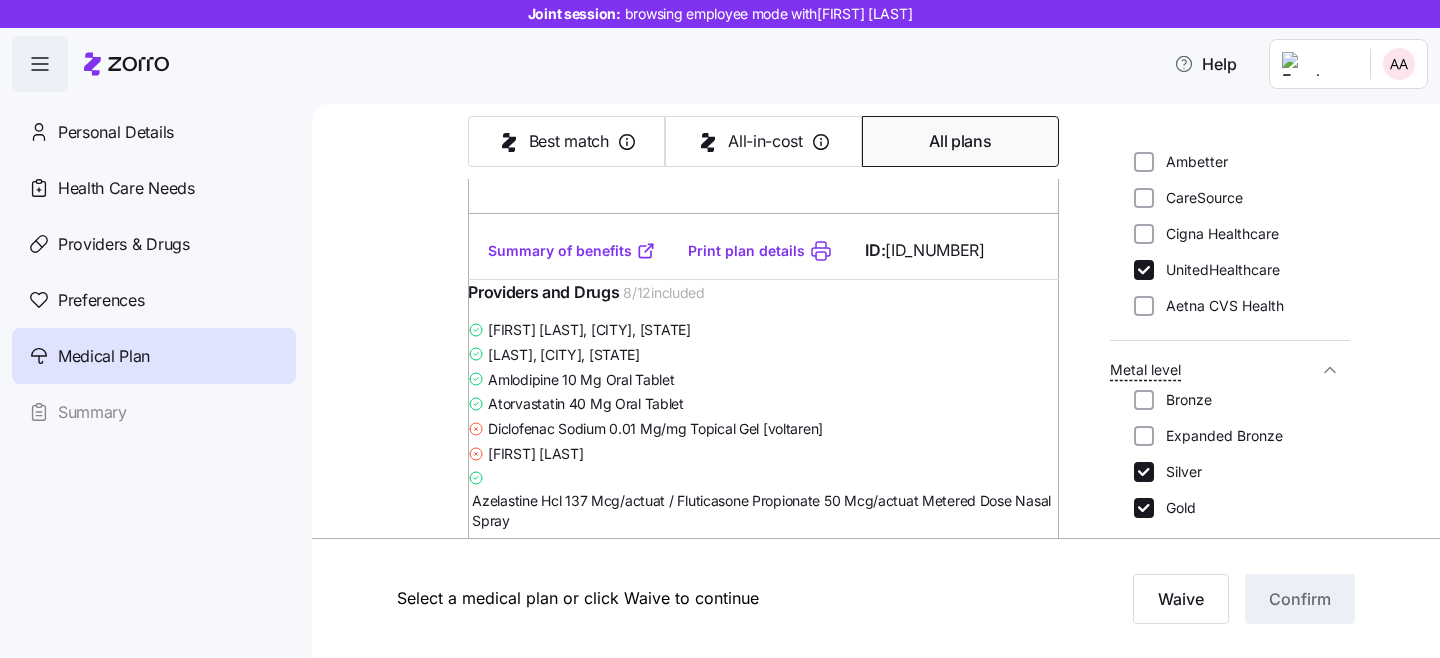 scroll, scrollTop: 3337, scrollLeft: 0, axis: vertical 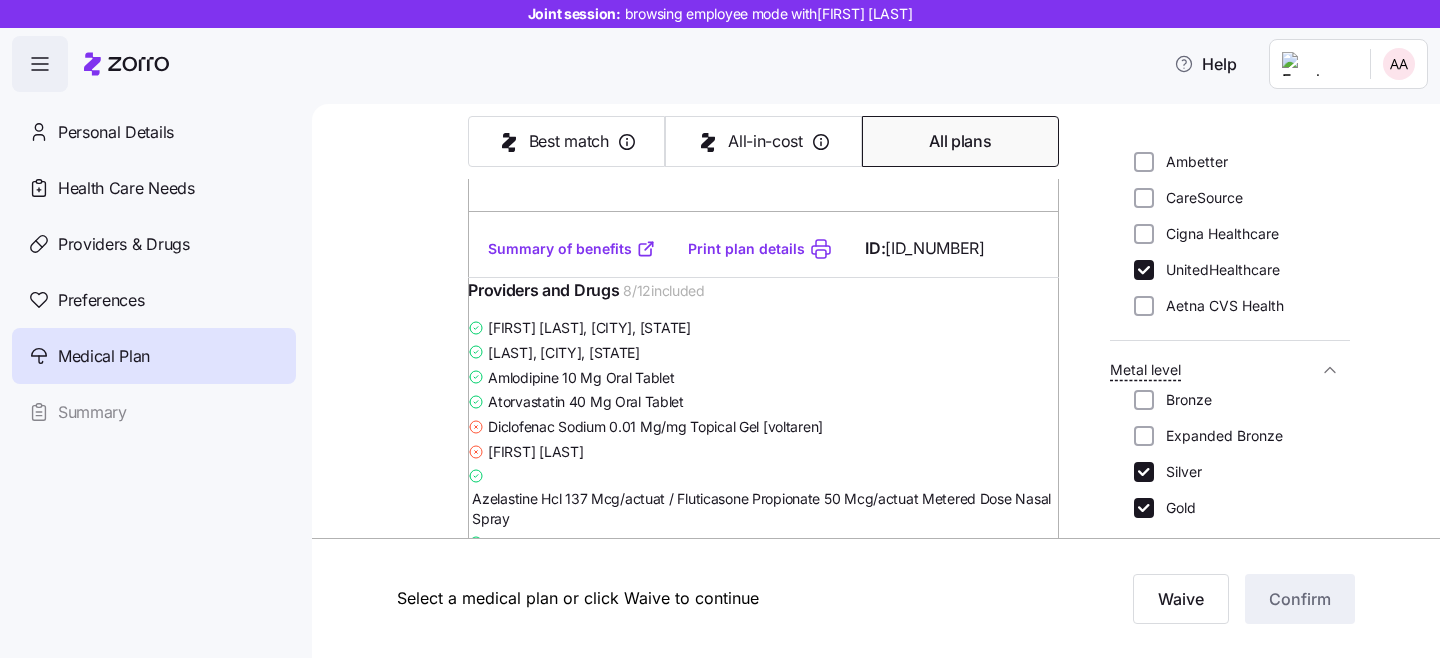 click on "Summary of benefits" at bounding box center [572, 249] 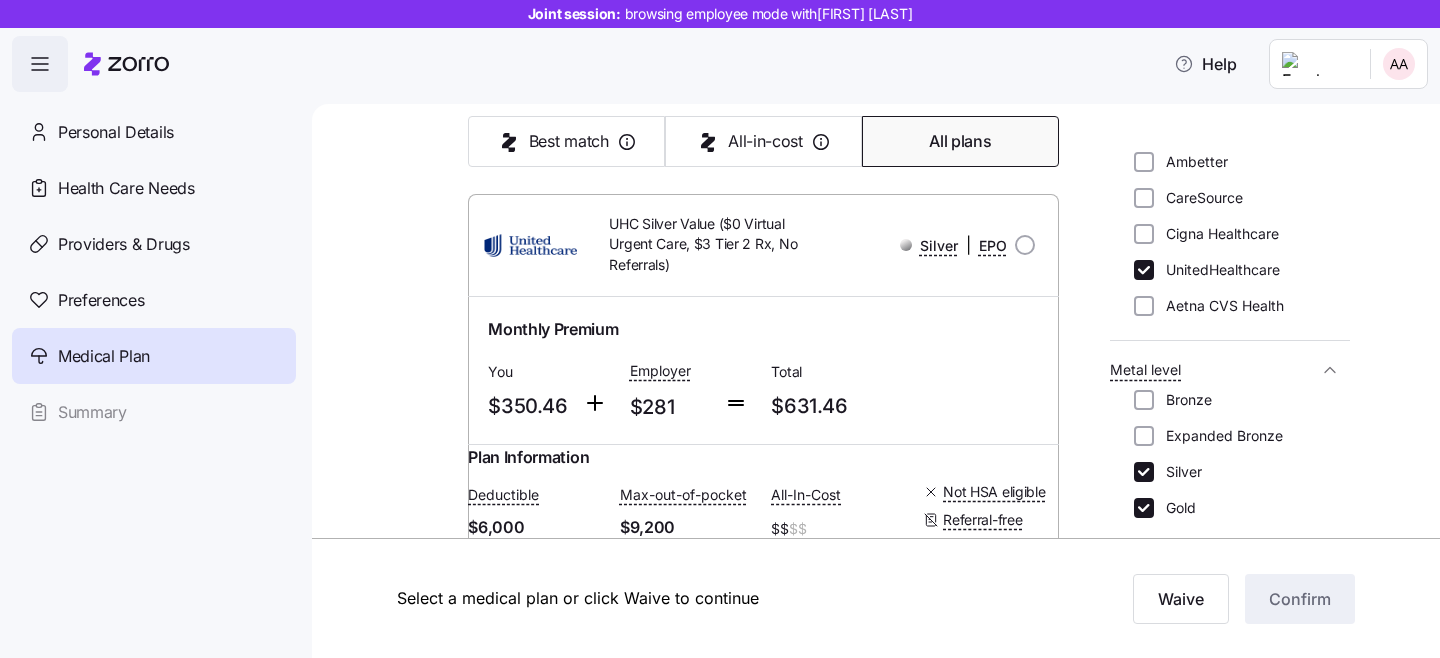 scroll, scrollTop: 237, scrollLeft: 0, axis: vertical 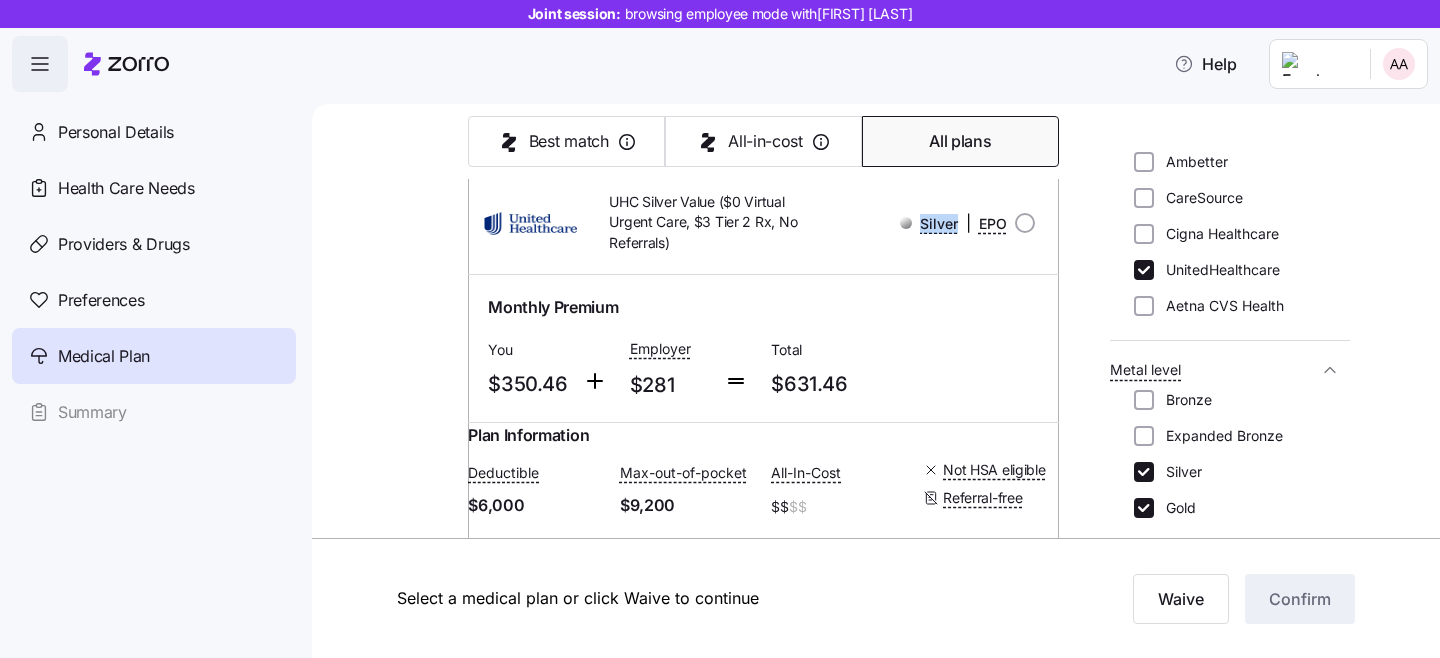 drag, startPoint x: 966, startPoint y: 219, endPoint x: 918, endPoint y: 212, distance: 48.507732 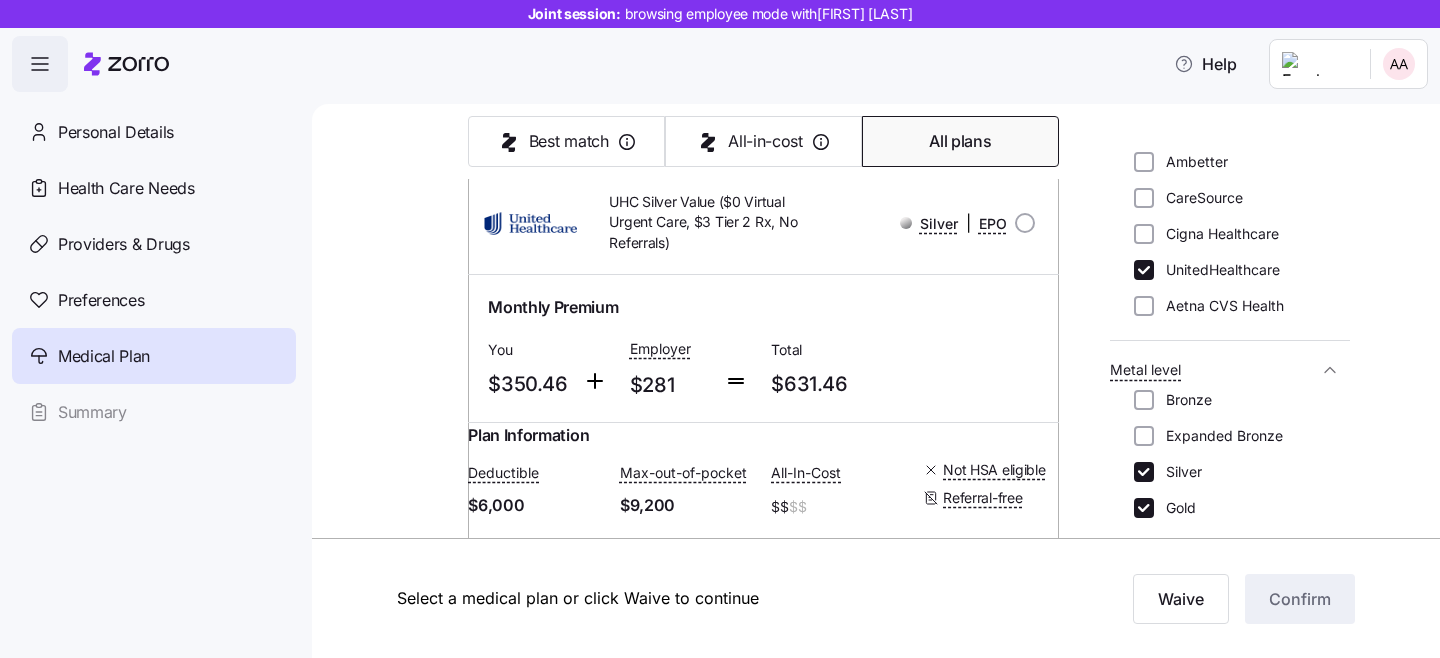 click on "UHC Silver Value ($0 Virtual Urgent Care, $3 Tier 2 Rx, No Referrals)   Silver | EPO" at bounding box center (763, 223) 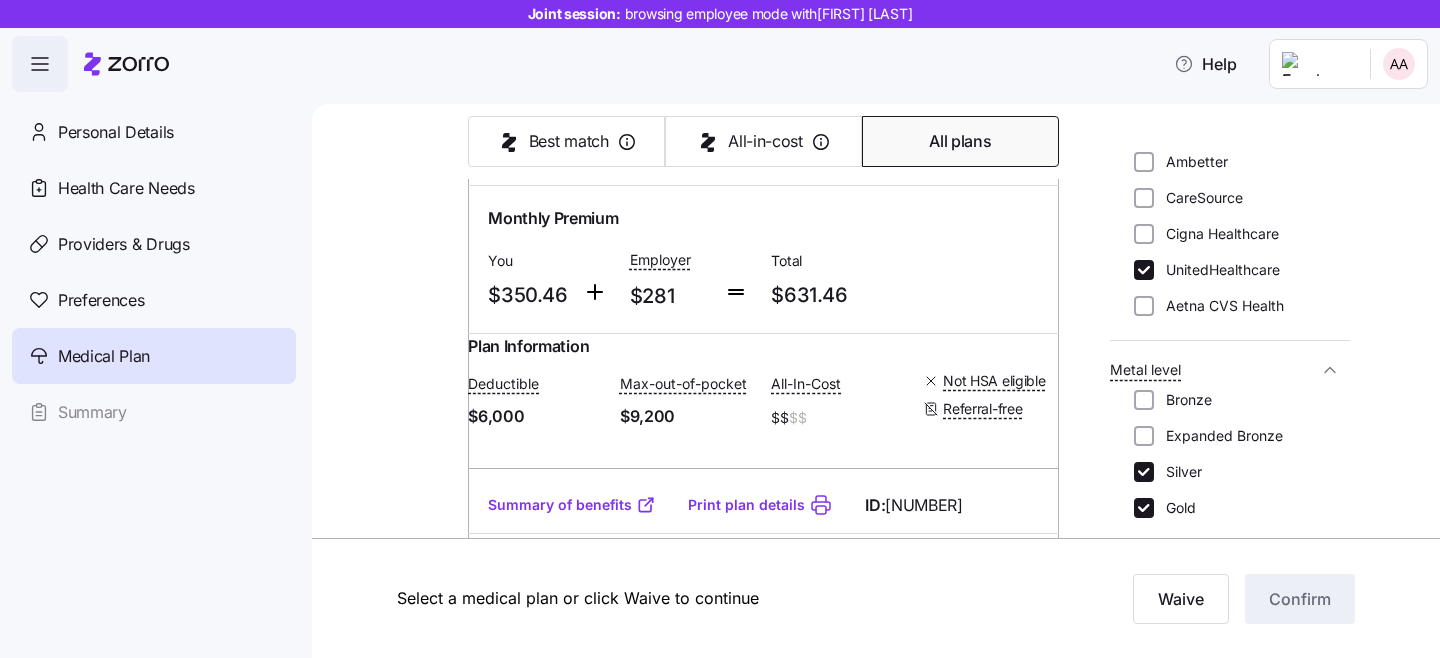 scroll, scrollTop: 399, scrollLeft: 0, axis: vertical 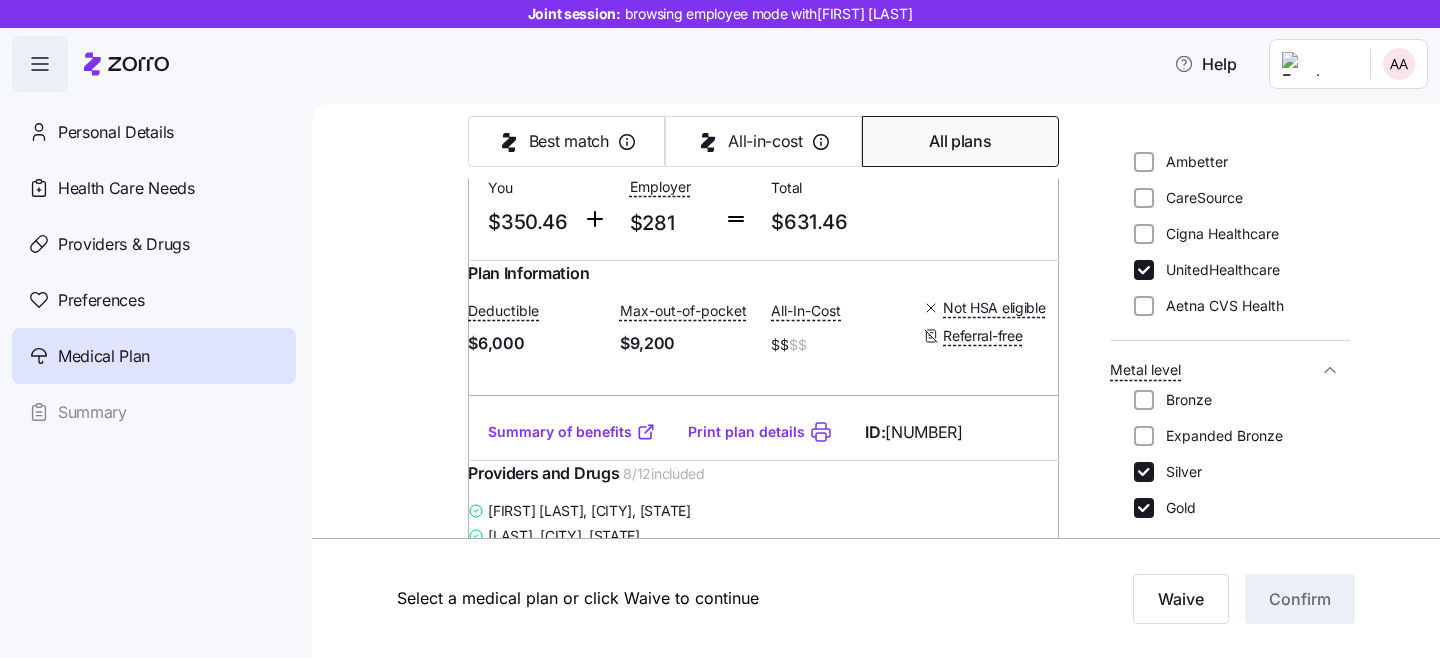 click on "Summary of benefits" at bounding box center (572, 432) 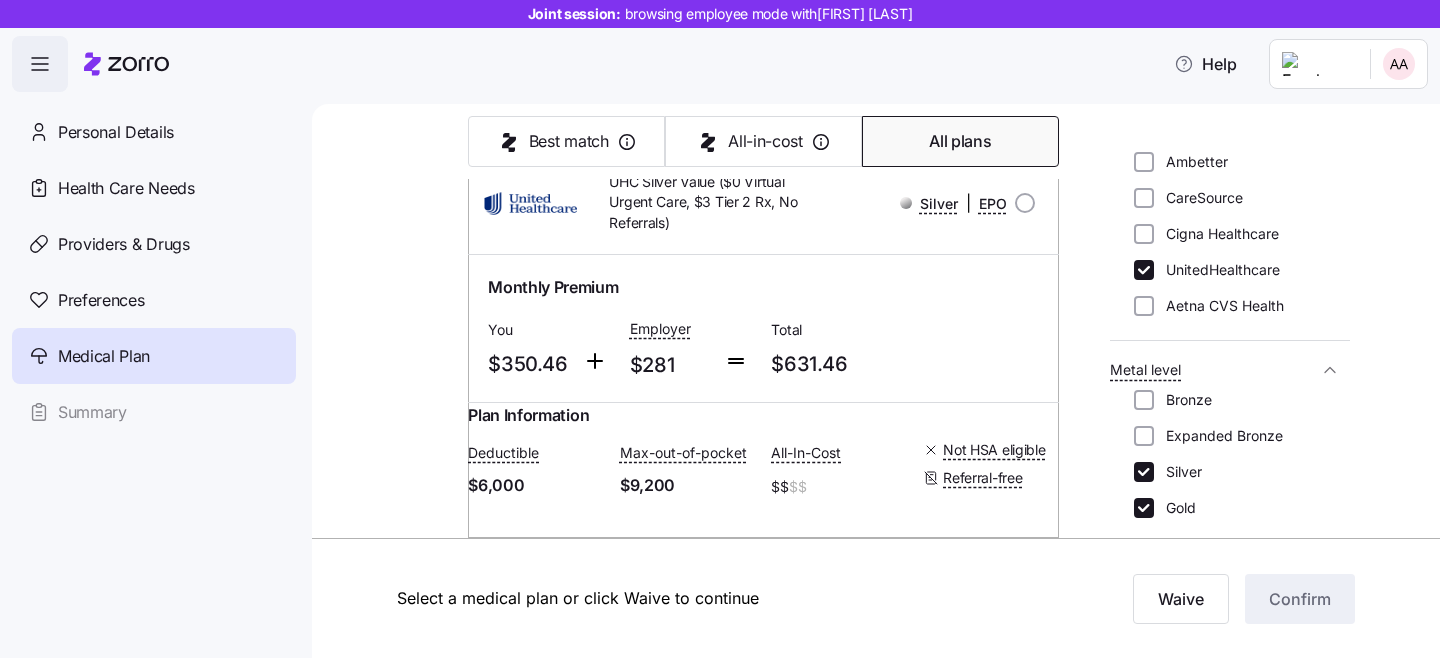 scroll, scrollTop: 228, scrollLeft: 0, axis: vertical 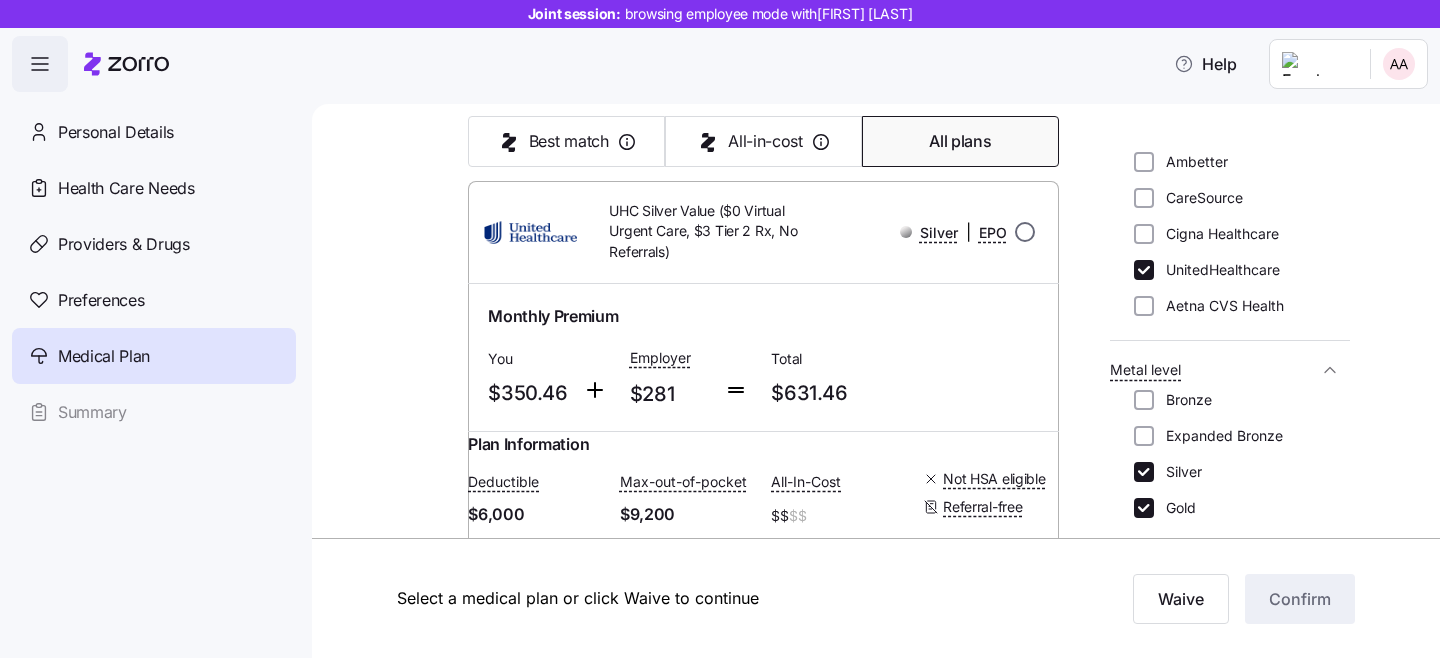 click at bounding box center [1025, 232] 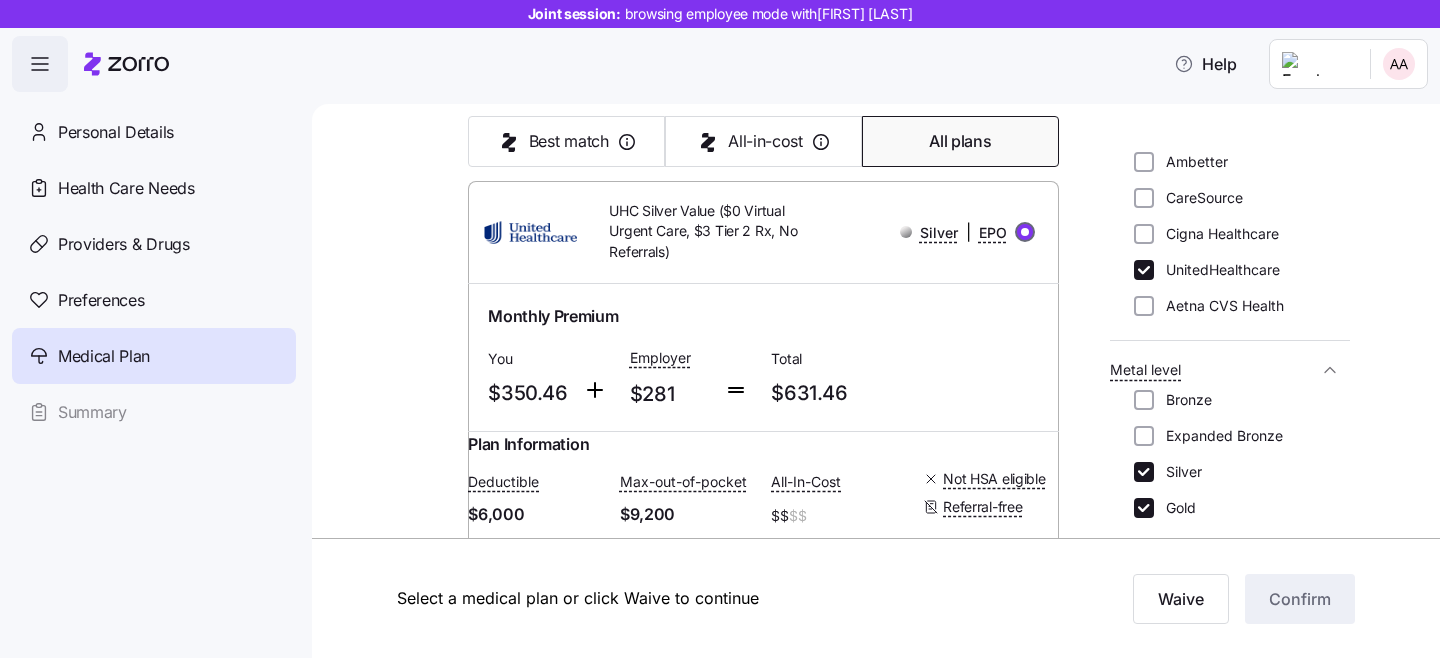 radio on "true" 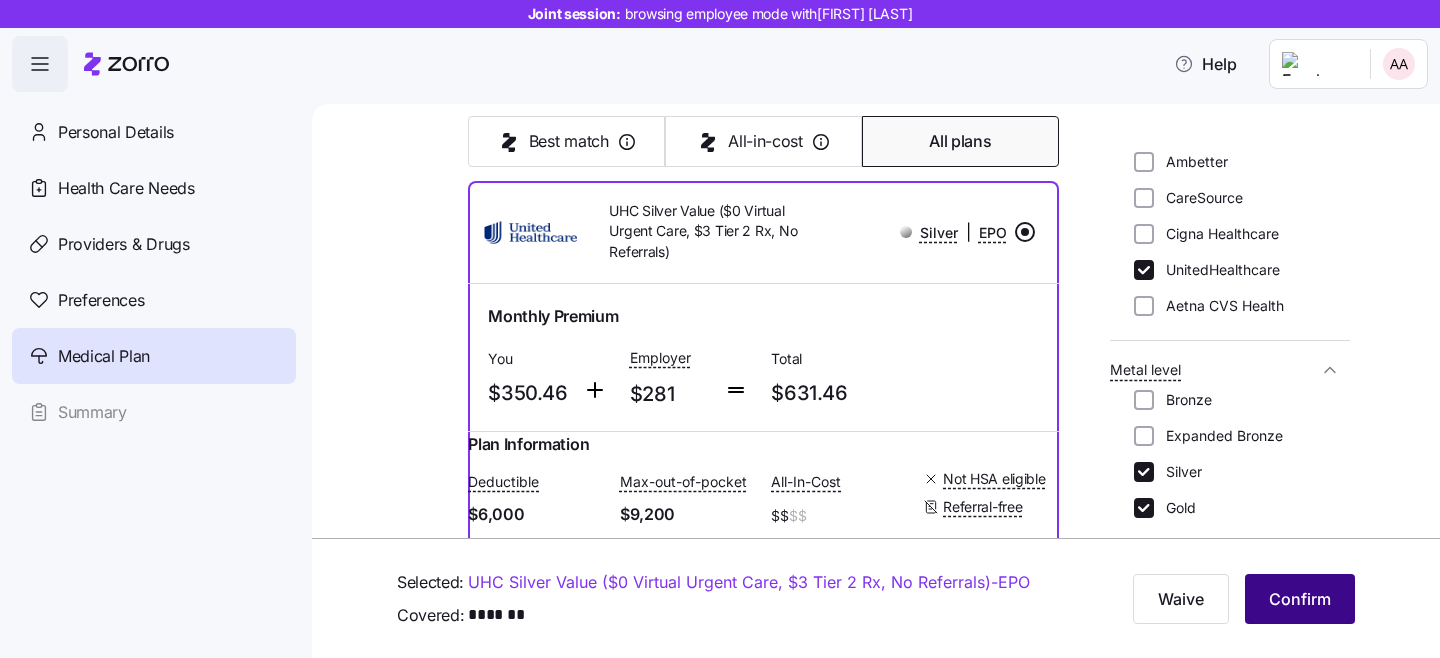 click on "Confirm" at bounding box center [1300, 599] 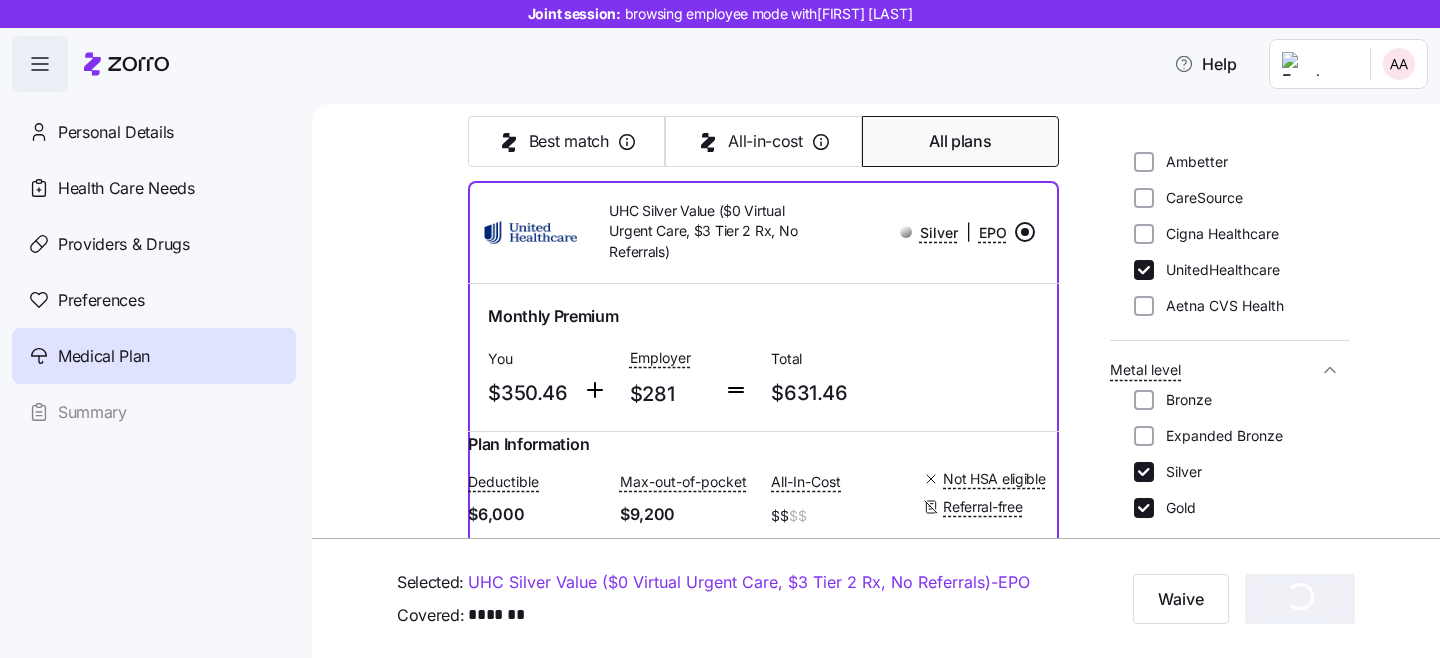 click on "Joint session: browsing employee mode with  Ademola Adepoju Help Personal Details Health Care Needs Providers & Drugs Preferences Medical Plan Summary Medical plan selection Dungarvin  is contributing   $281   per month towards your medical plan Best match All-in-cost All plans 11  plans available Sort by Premium UHC Silver Value ($0 Virtual Urgent Care, $3 Tier 2 Rx, No Referrals)   Silver | EPO Monthly Premium You $350.46 Employer $281 Total $631.46 Plan Information Deductible $6,000 Max-out-of-pocket $9,200 All-In-Cost $$ $$ Not HSA eligible Referral-free Ademola   Adepoju ,  05/08/1976 ,   1770 Cape Hatteras Trail, Brownsburg, IN 46112-7402, USA ; Who is covered:   Me ;   Employer contribution:  up to $281 Medical Plan UHC Silver Value ($0 Virtual Urgent Care, $3 Tier 2 Rx, No Referrals)   Silver  |  EPO Summary of benefits Select Your current choice Premium Total Premium $631.46 After allowance $350.46 Deductible Individual: Medical $6,000 Individual: Drug 0 Family: Medical $12,000 Family: Drug 0 0 0 8" at bounding box center [720, 323] 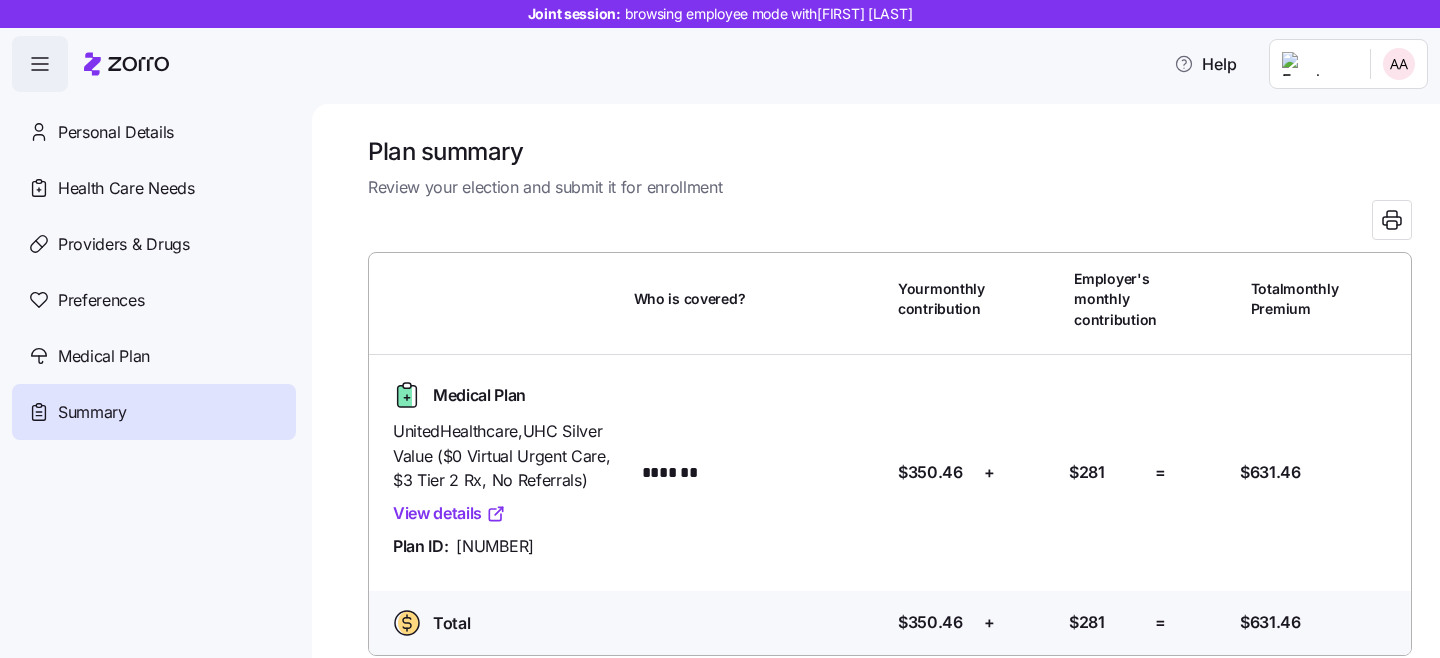 scroll, scrollTop: 143, scrollLeft: 0, axis: vertical 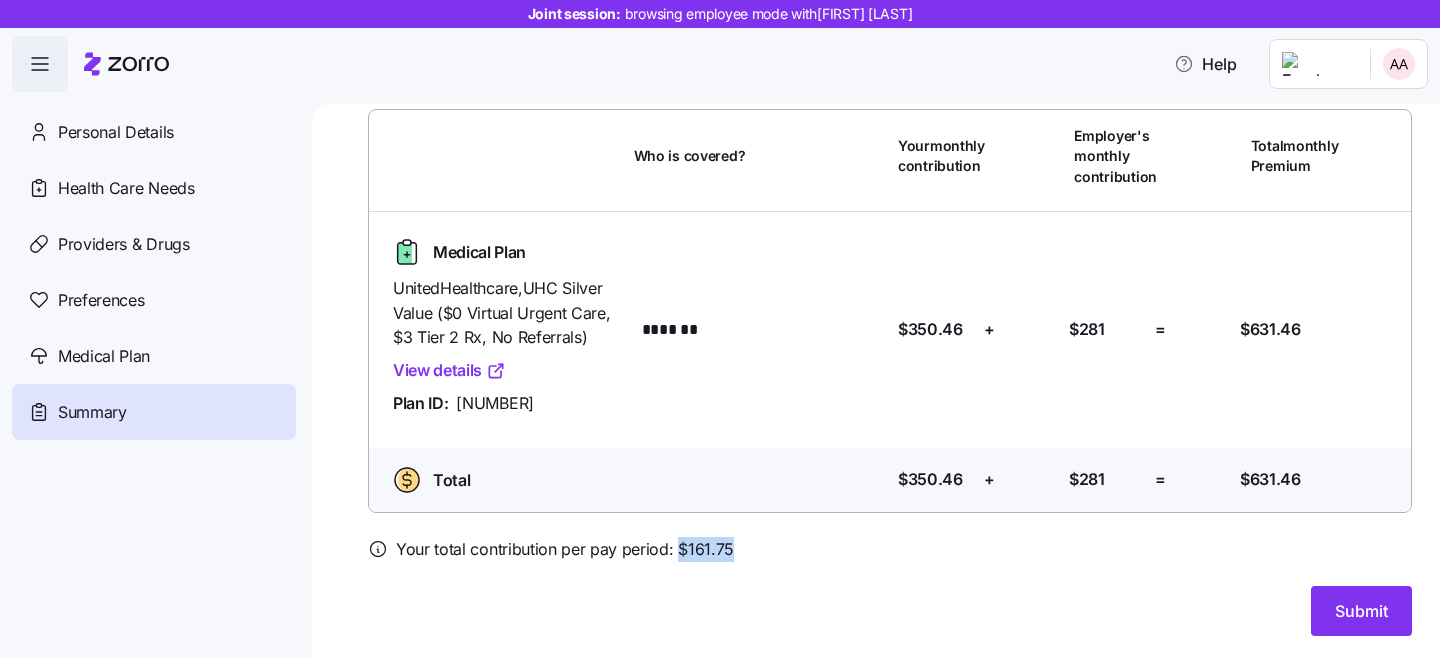 drag, startPoint x: 687, startPoint y: 607, endPoint x: 678, endPoint y: 556, distance: 51.78803 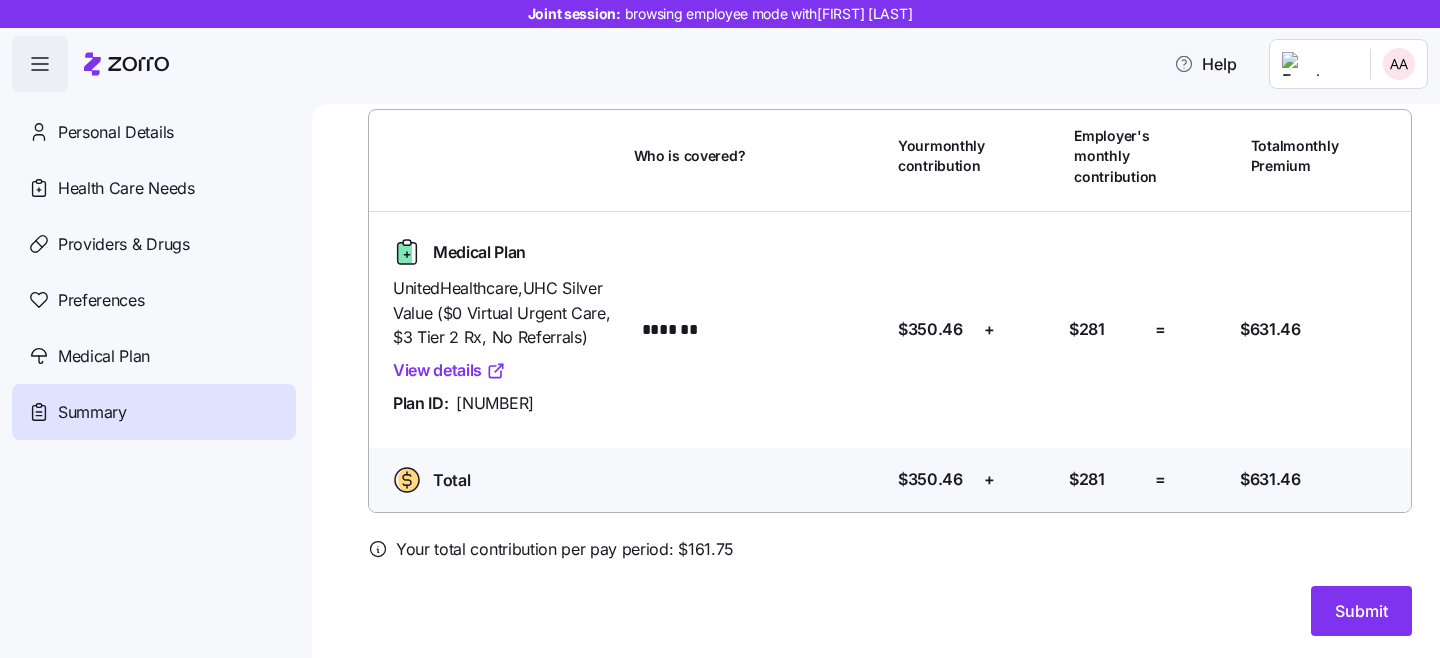 drag, startPoint x: 929, startPoint y: 10, endPoint x: 813, endPoint y: 22, distance: 116.61904 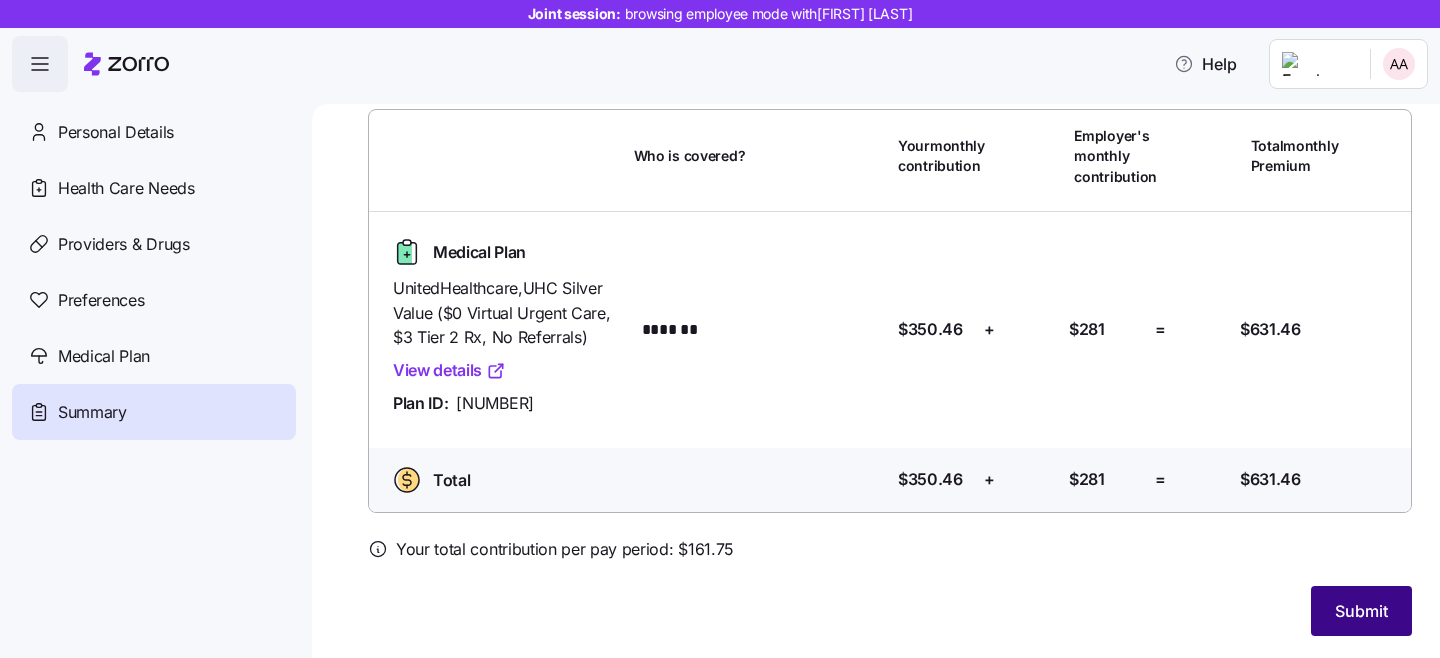 click on "Submit" at bounding box center [1361, 611] 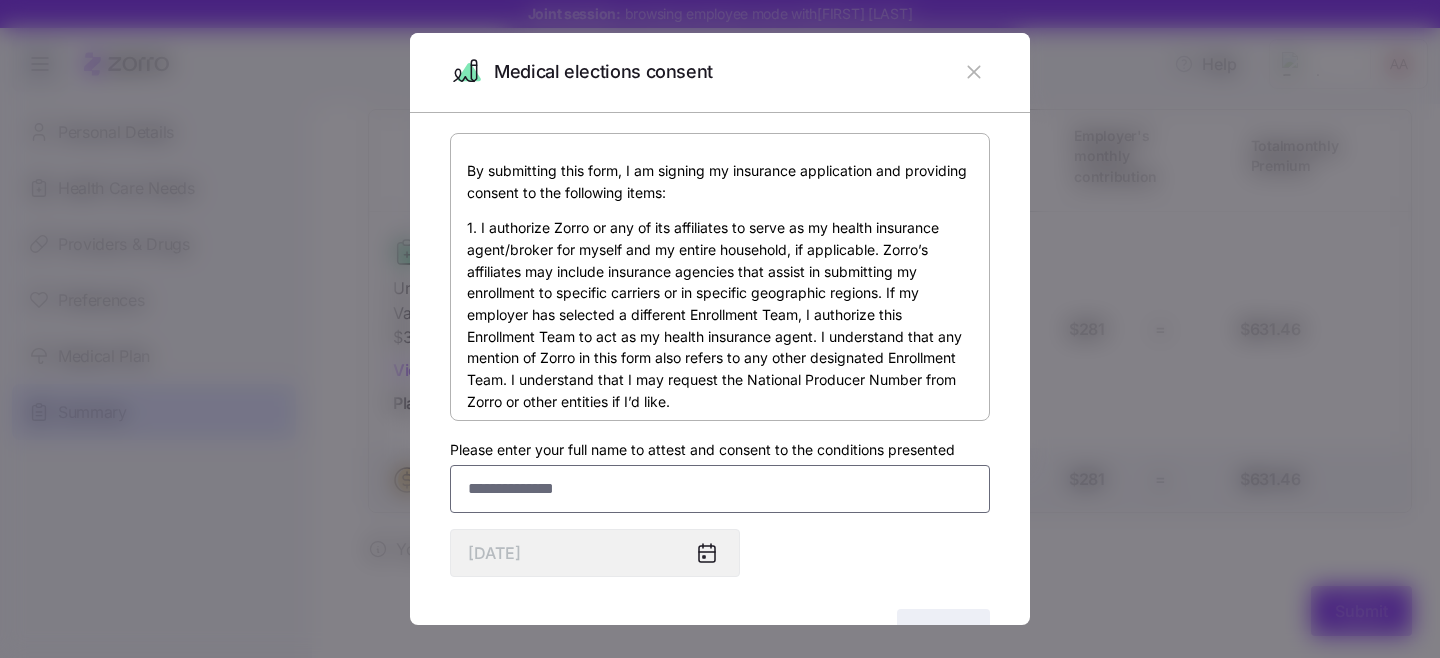 click on "Please enter your full name to attest and consent to the conditions presented" at bounding box center [720, 489] 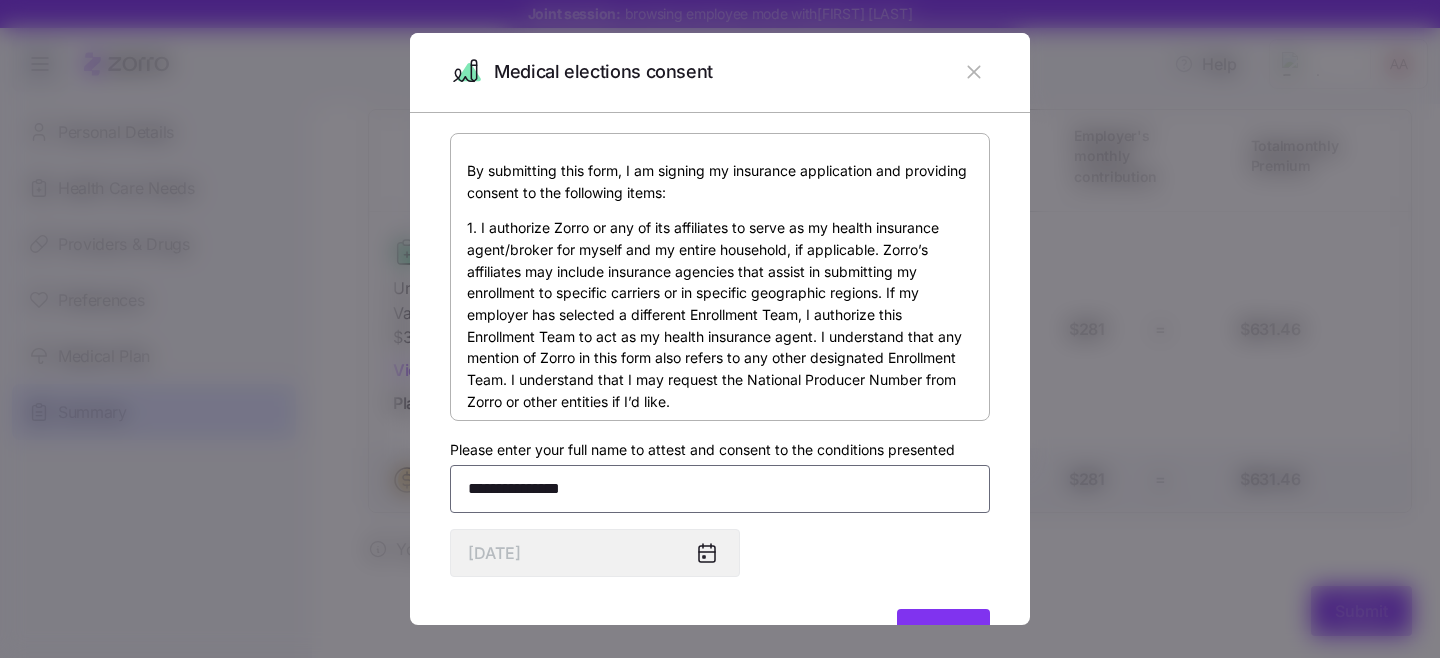 type on "**********" 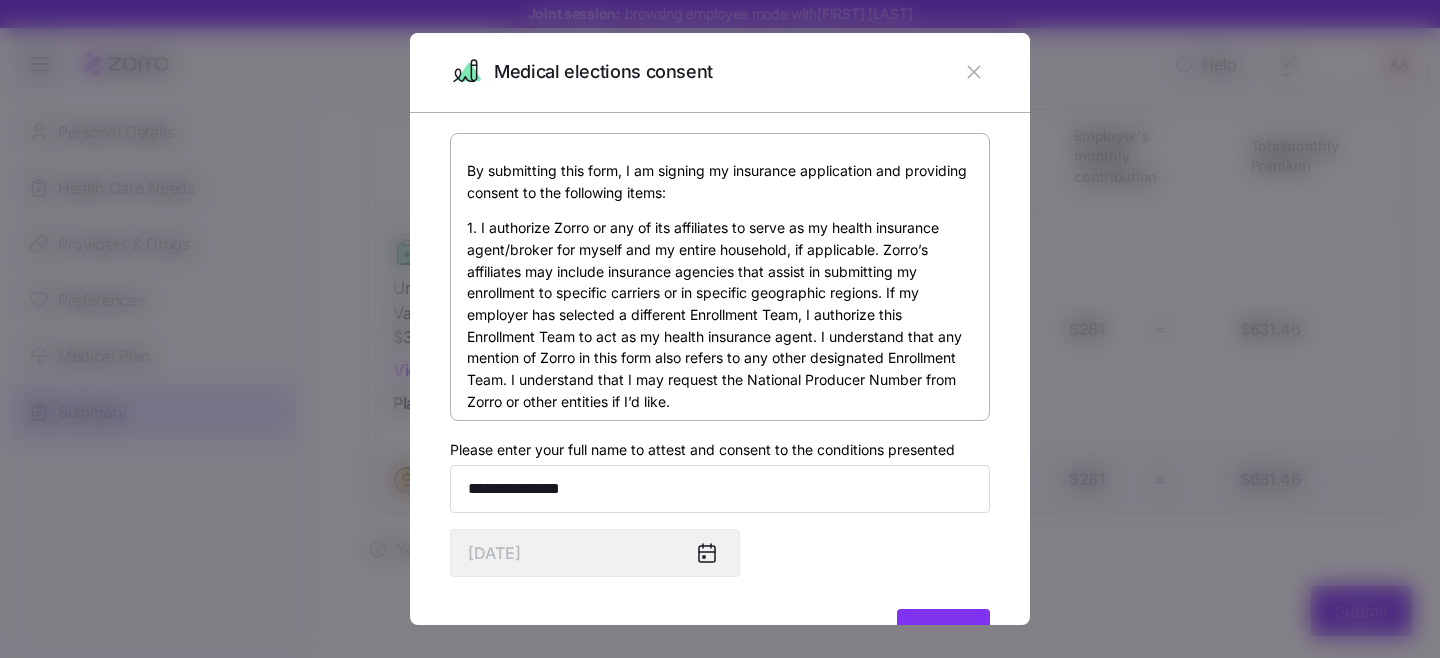 click on "**********" at bounding box center (720, 398) 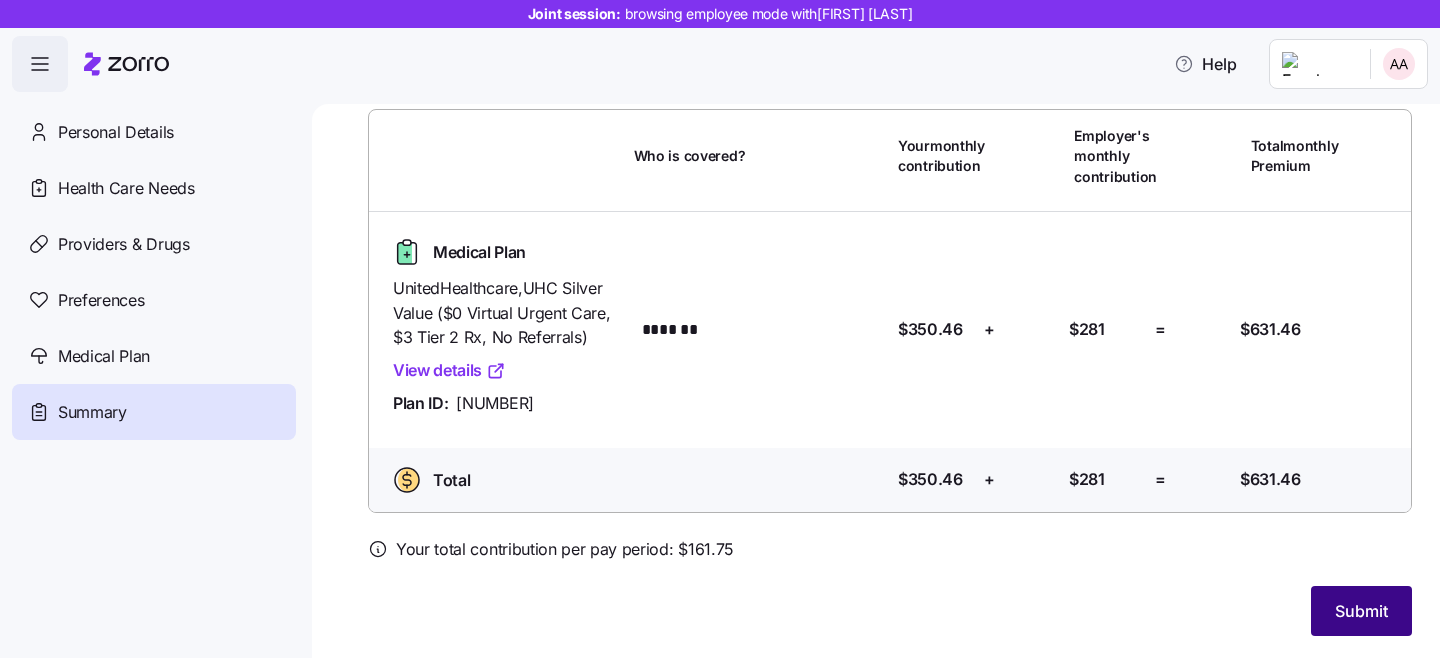 click on "Submit" at bounding box center (1361, 611) 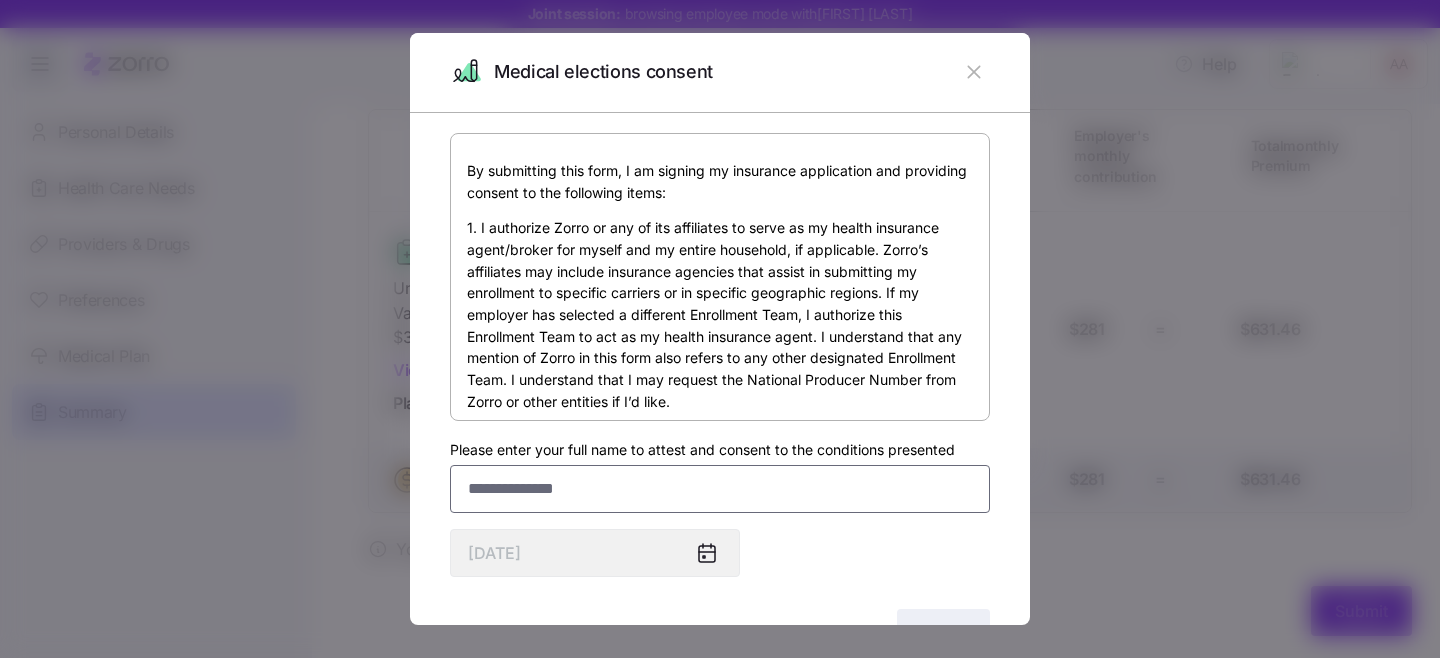 click on "Please enter your full name to attest and consent to the conditions presented" at bounding box center (720, 489) 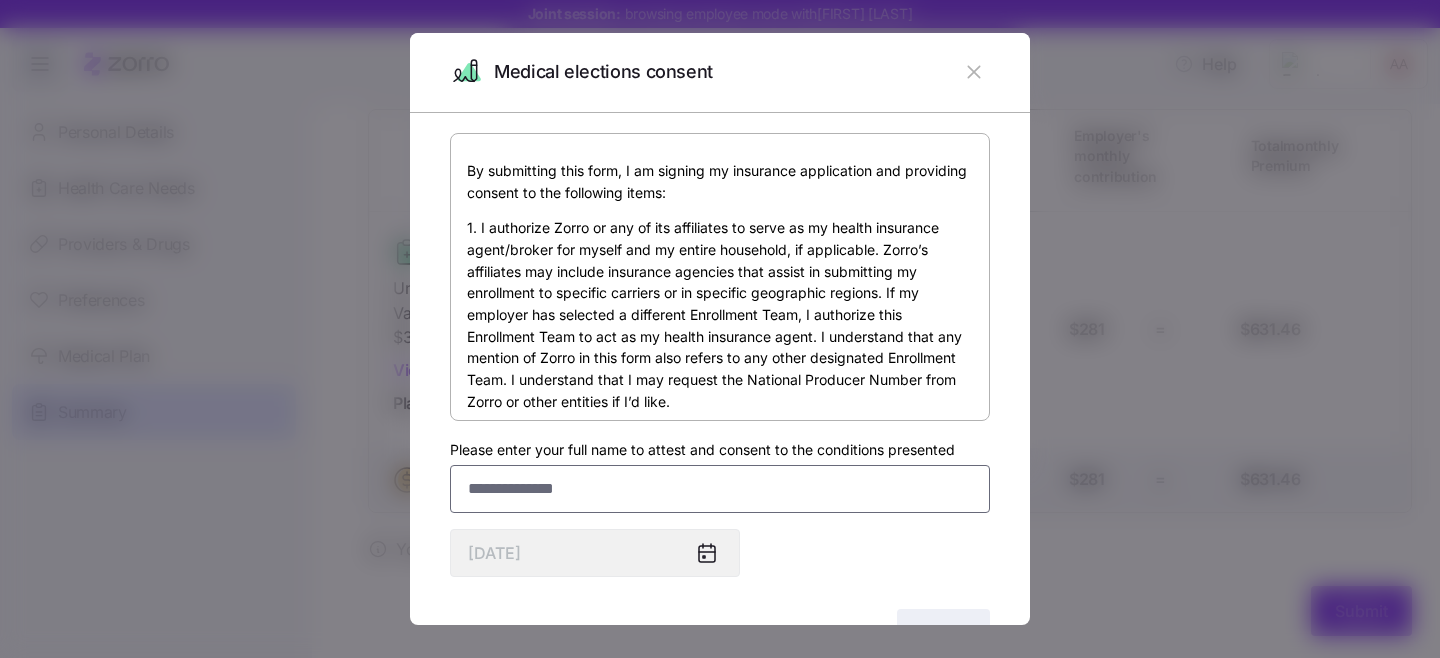 paste on "**********" 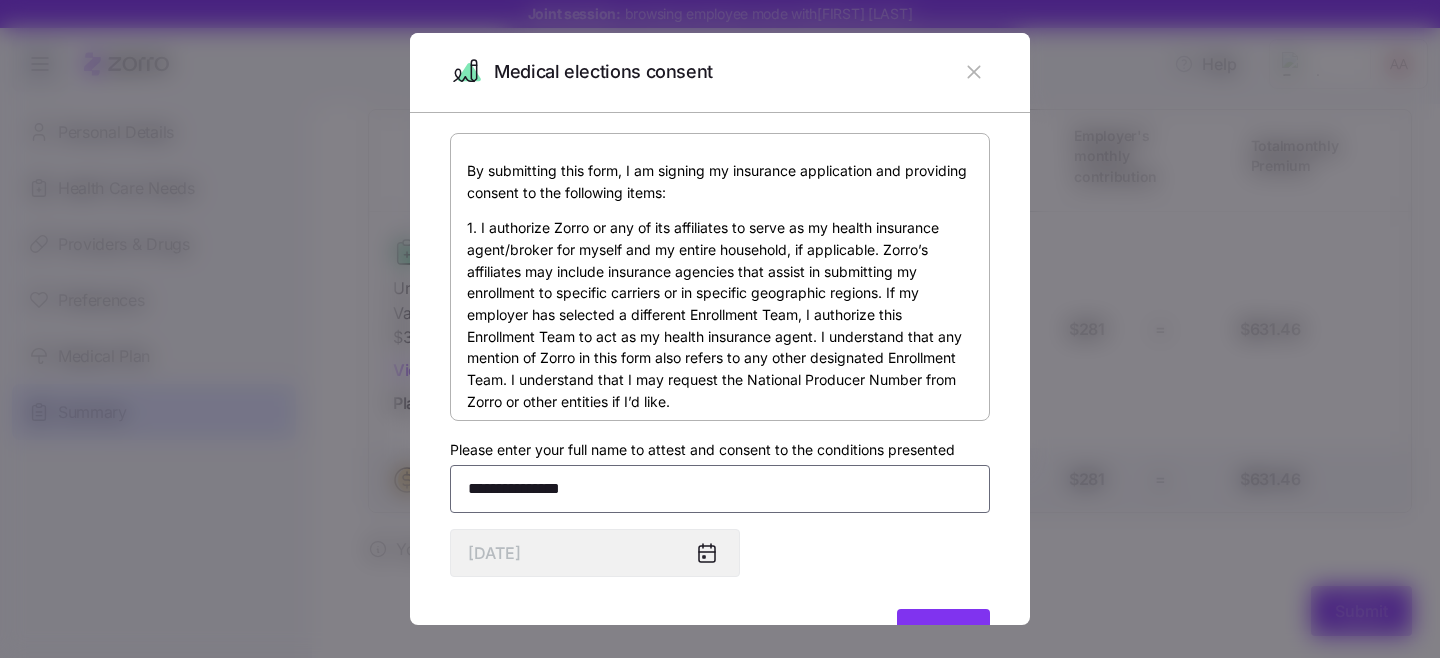 type on "**********" 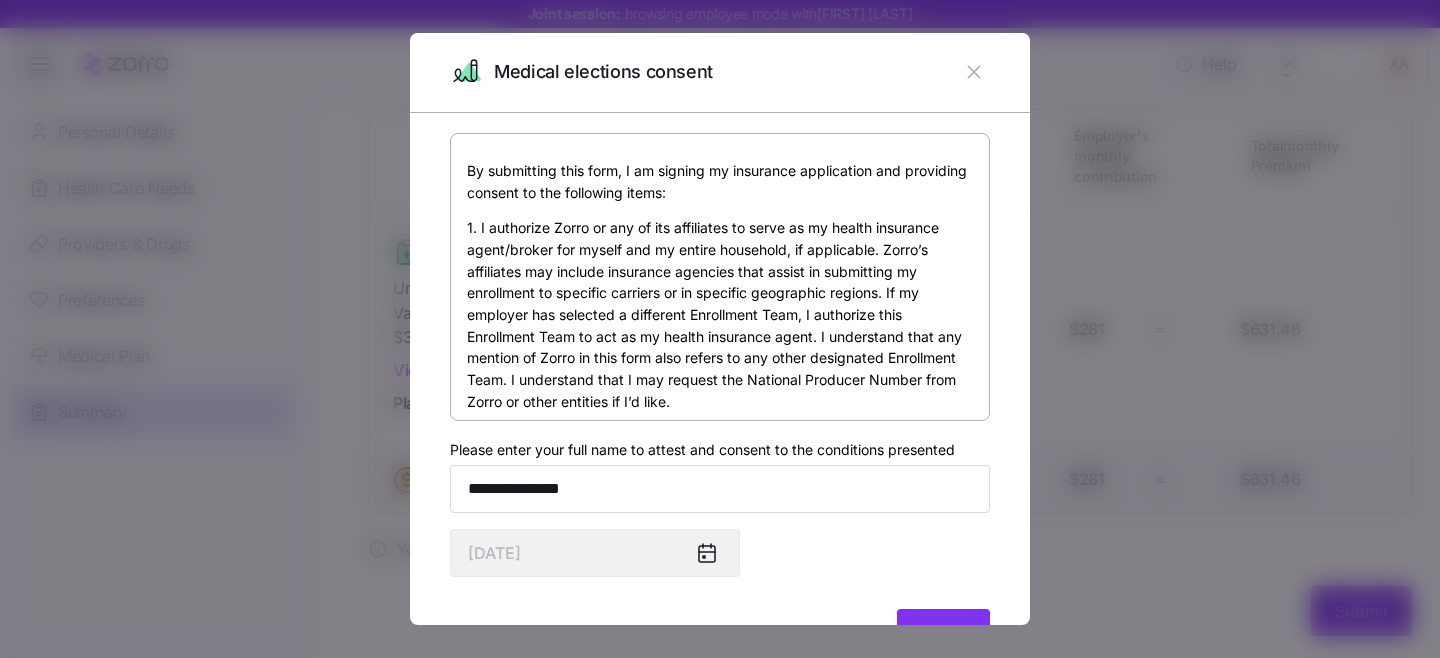 click on "**********" at bounding box center (720, 398) 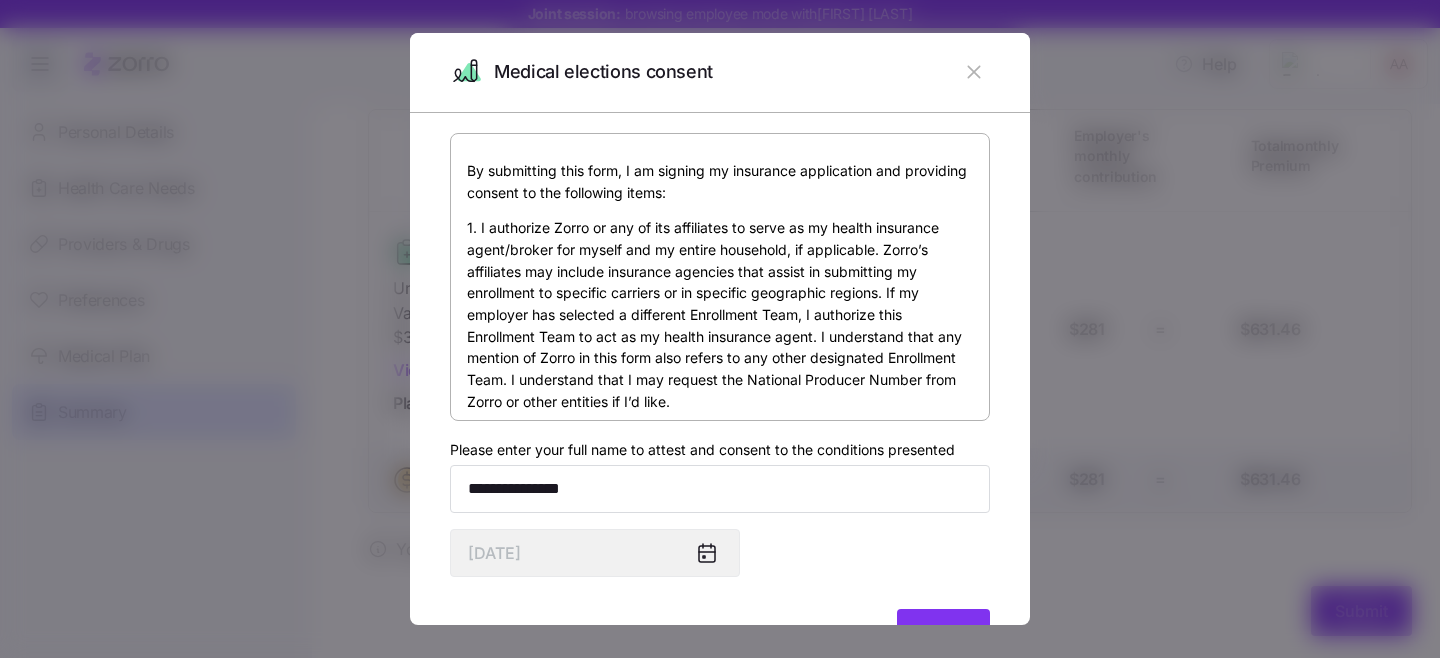 scroll, scrollTop: 37, scrollLeft: 0, axis: vertical 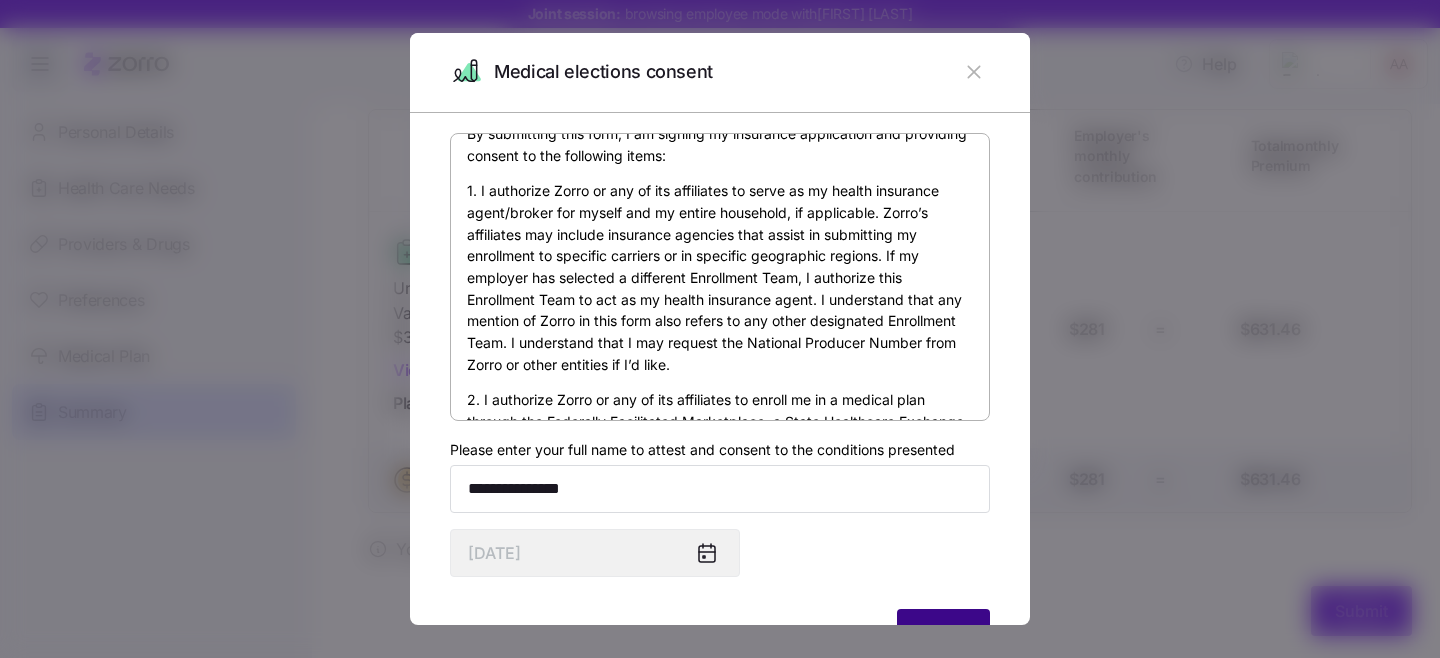click on "Agree" at bounding box center [720, 634] 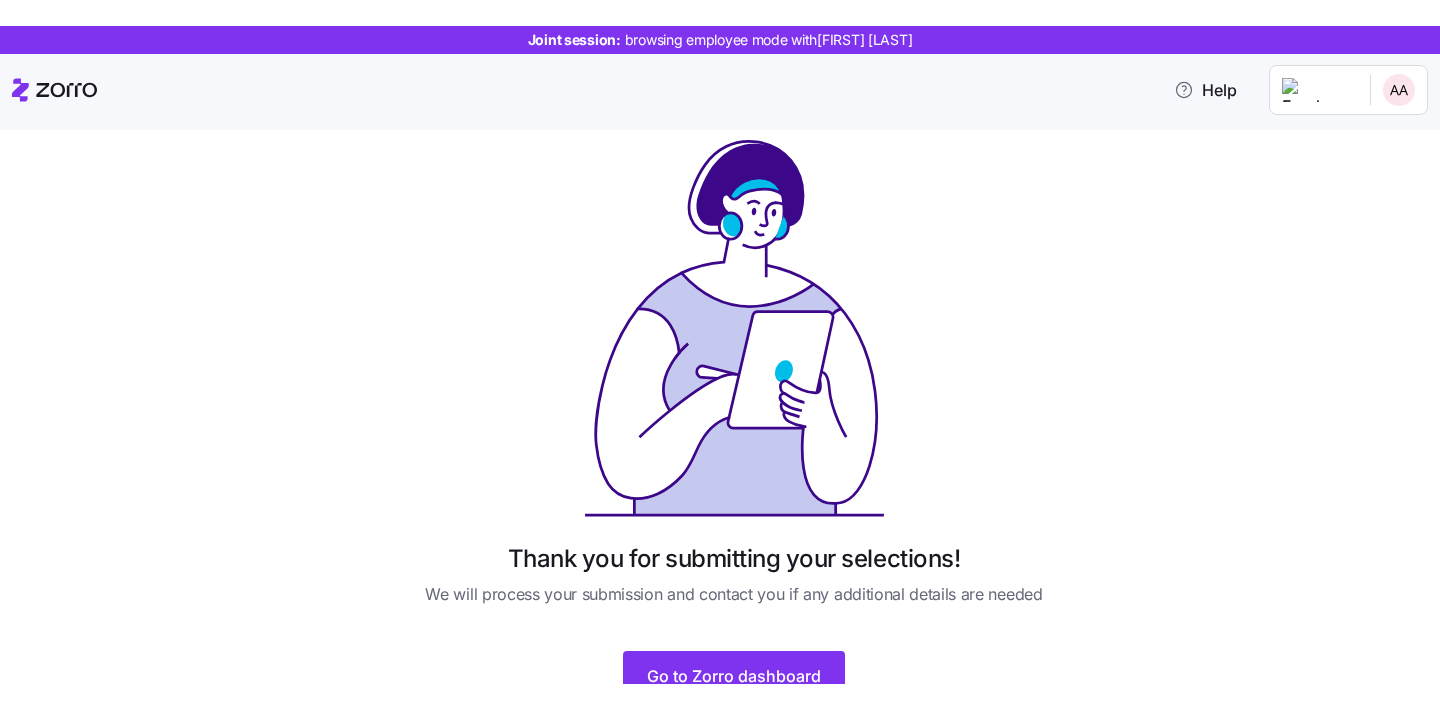 scroll, scrollTop: 35, scrollLeft: 0, axis: vertical 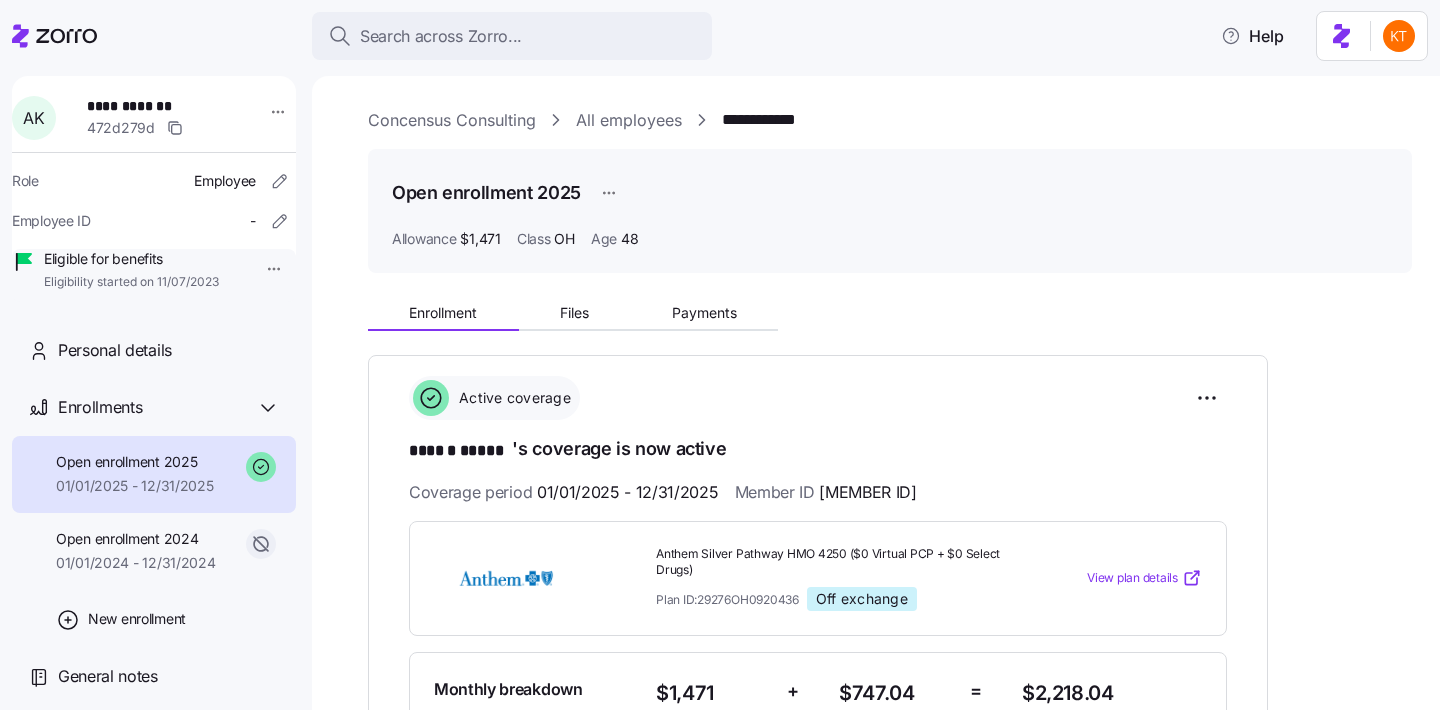 click on "**********" at bounding box center [157, 106] 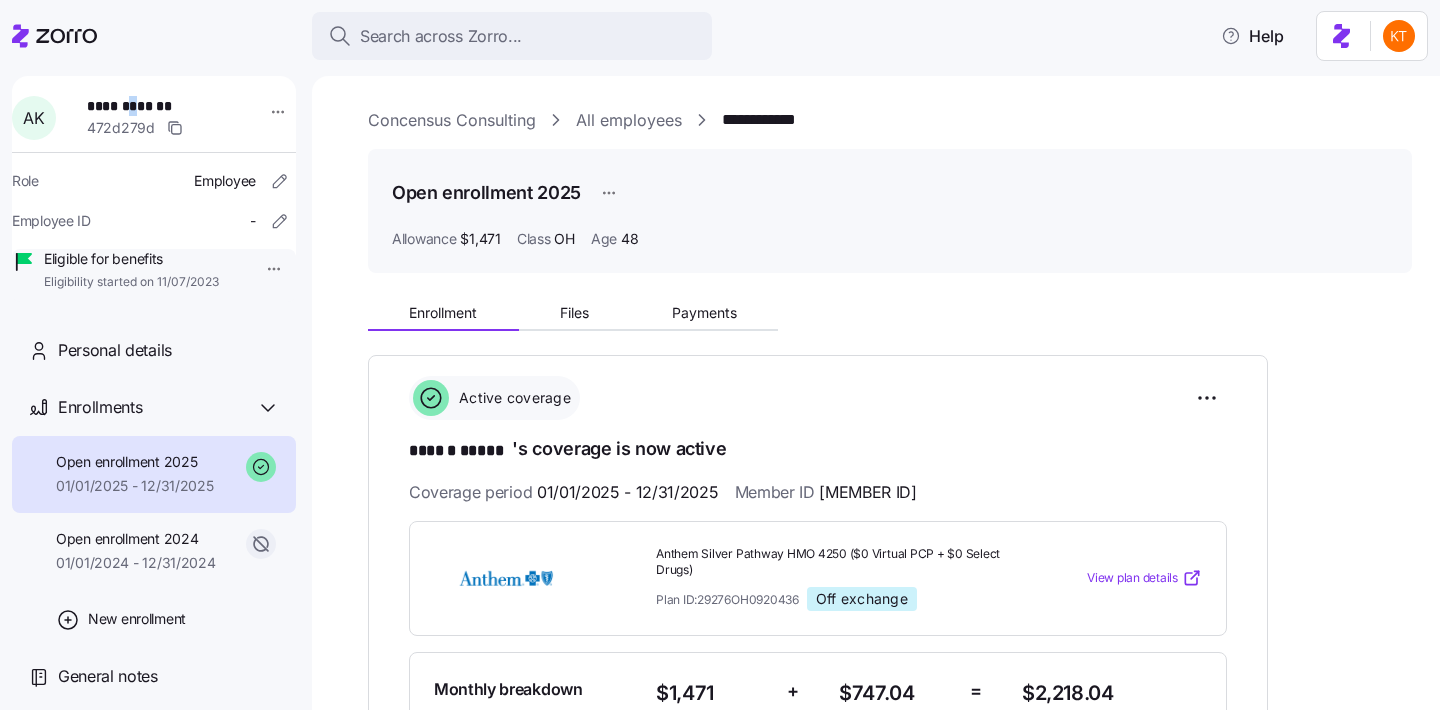 click on "**********" at bounding box center (157, 106) 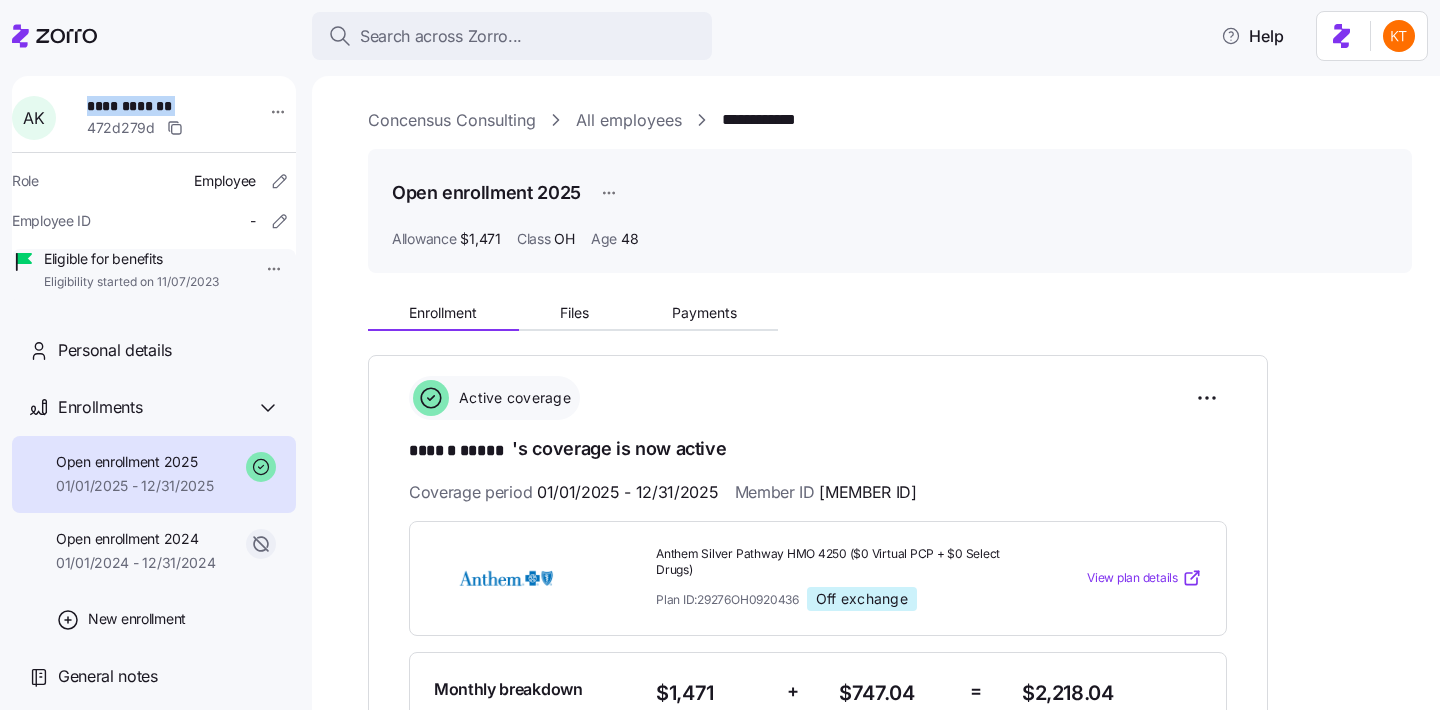 click on "**********" at bounding box center [157, 106] 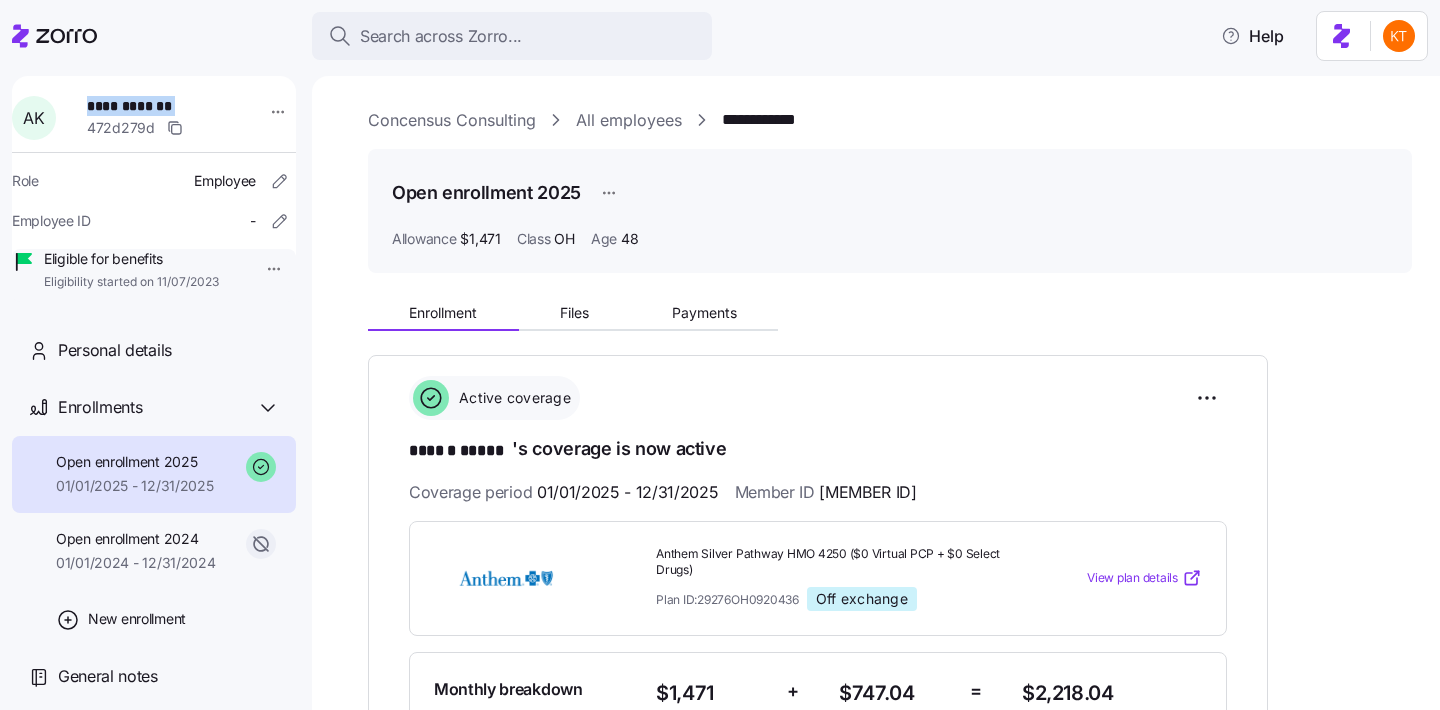 copy on "**********" 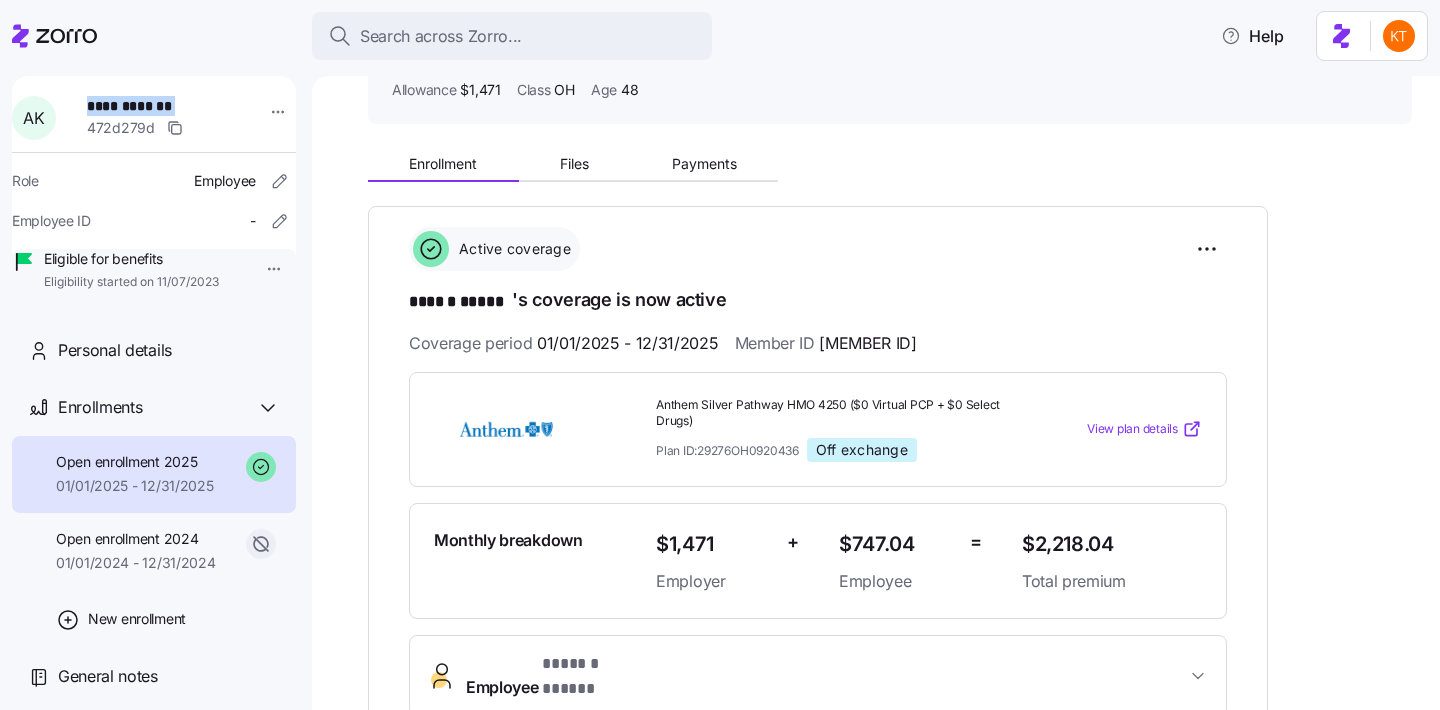 scroll, scrollTop: 76, scrollLeft: 0, axis: vertical 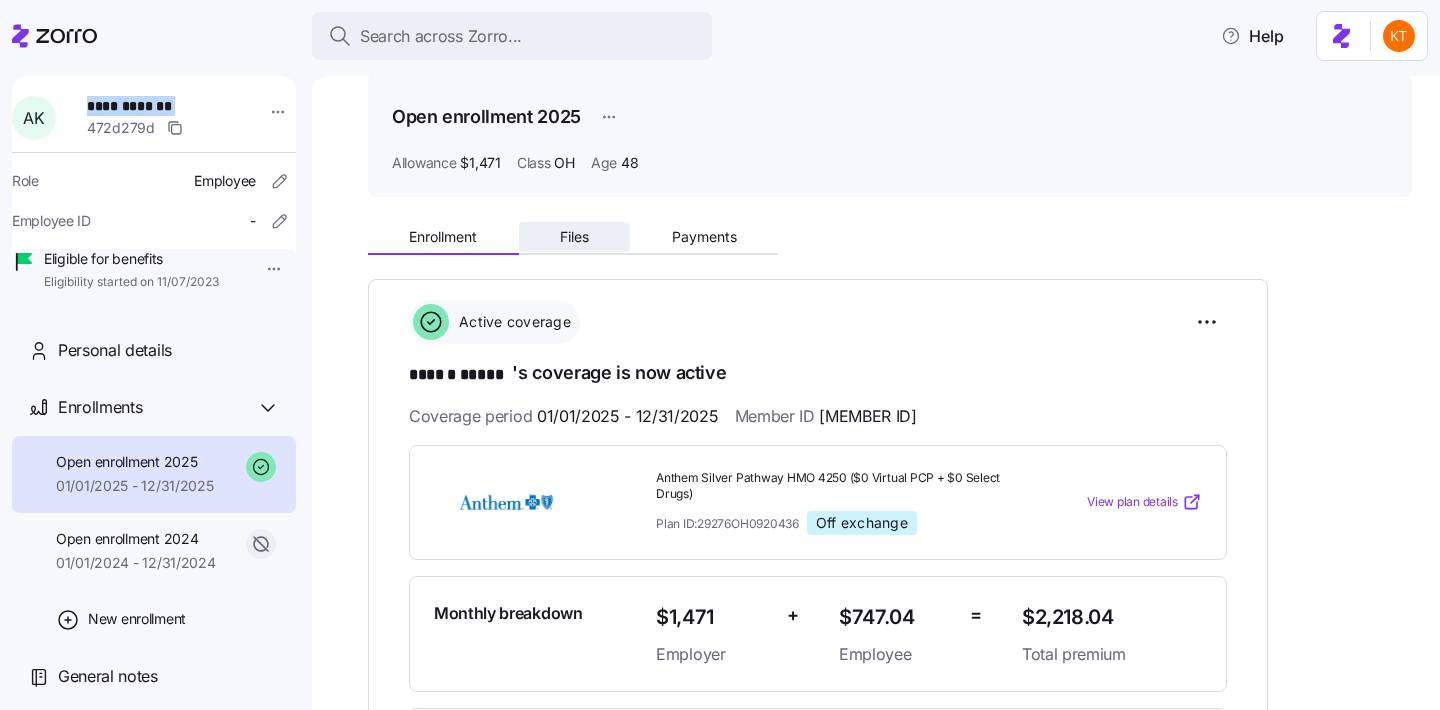 click on "Files" at bounding box center [574, 237] 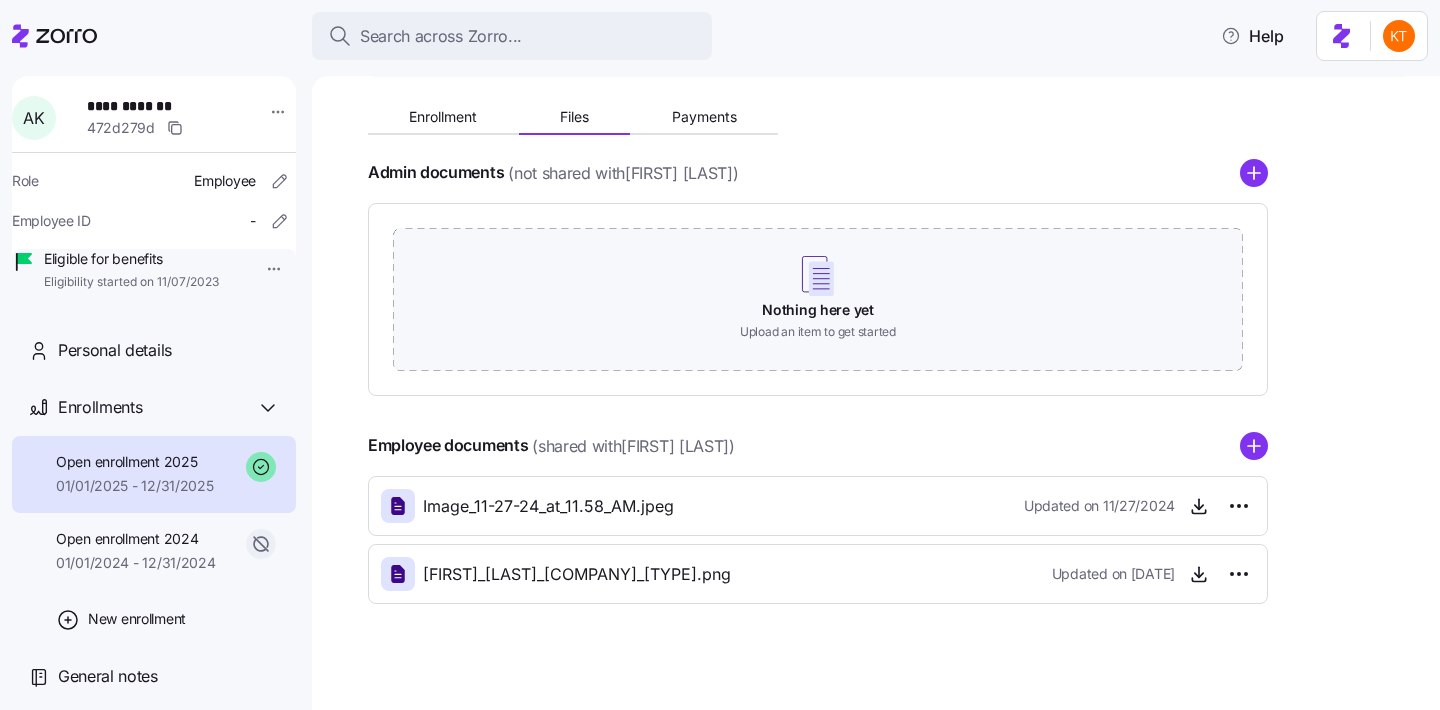 scroll, scrollTop: 210, scrollLeft: 0, axis: vertical 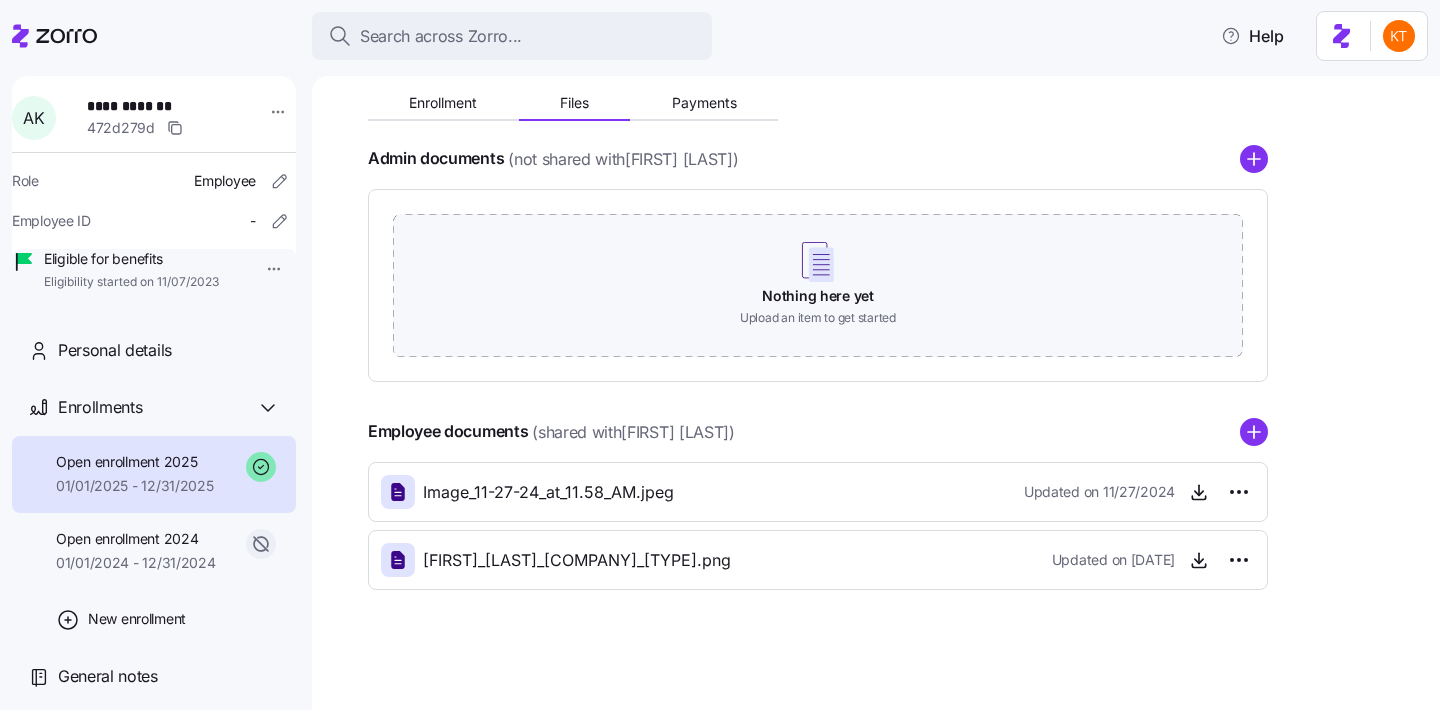 click on "[FIRST]_[LAST]_[COMPANY]_[TYPE].png" at bounding box center [577, 560] 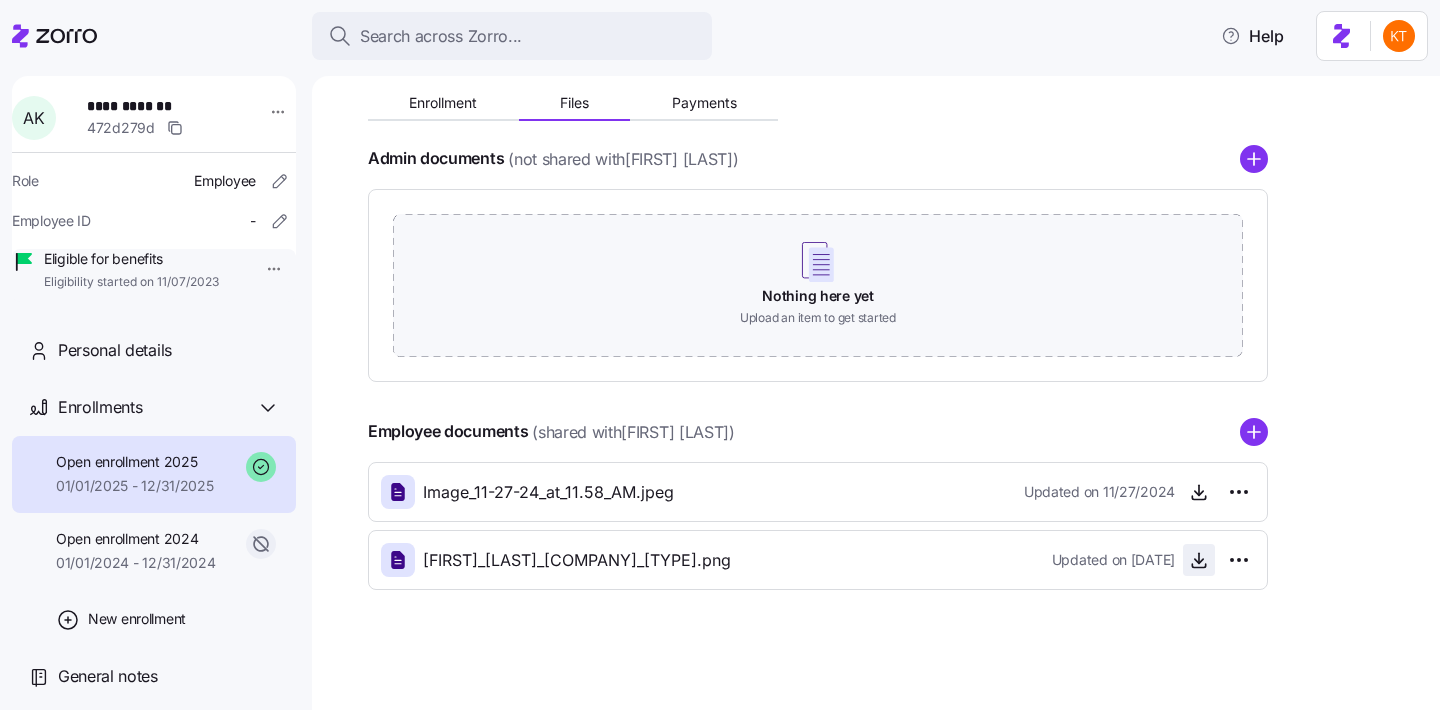 click 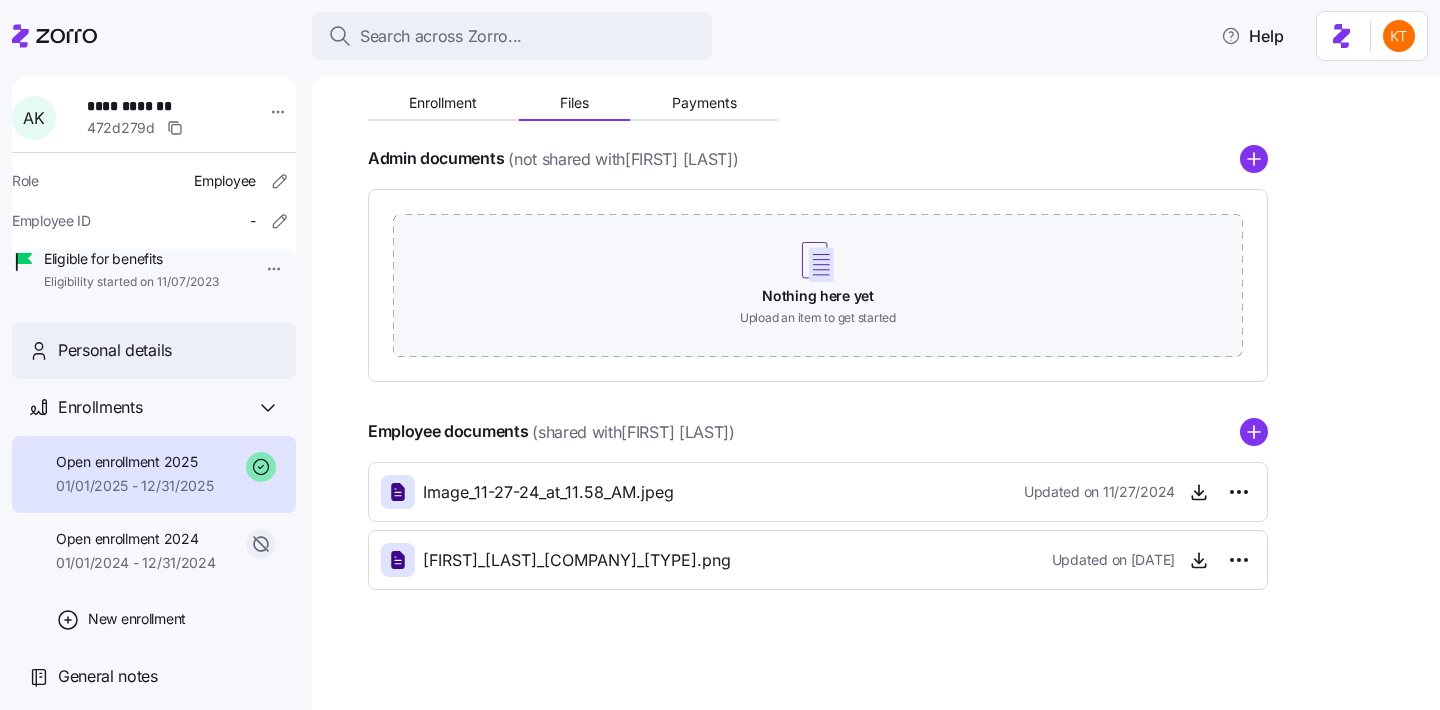 scroll, scrollTop: 18, scrollLeft: 0, axis: vertical 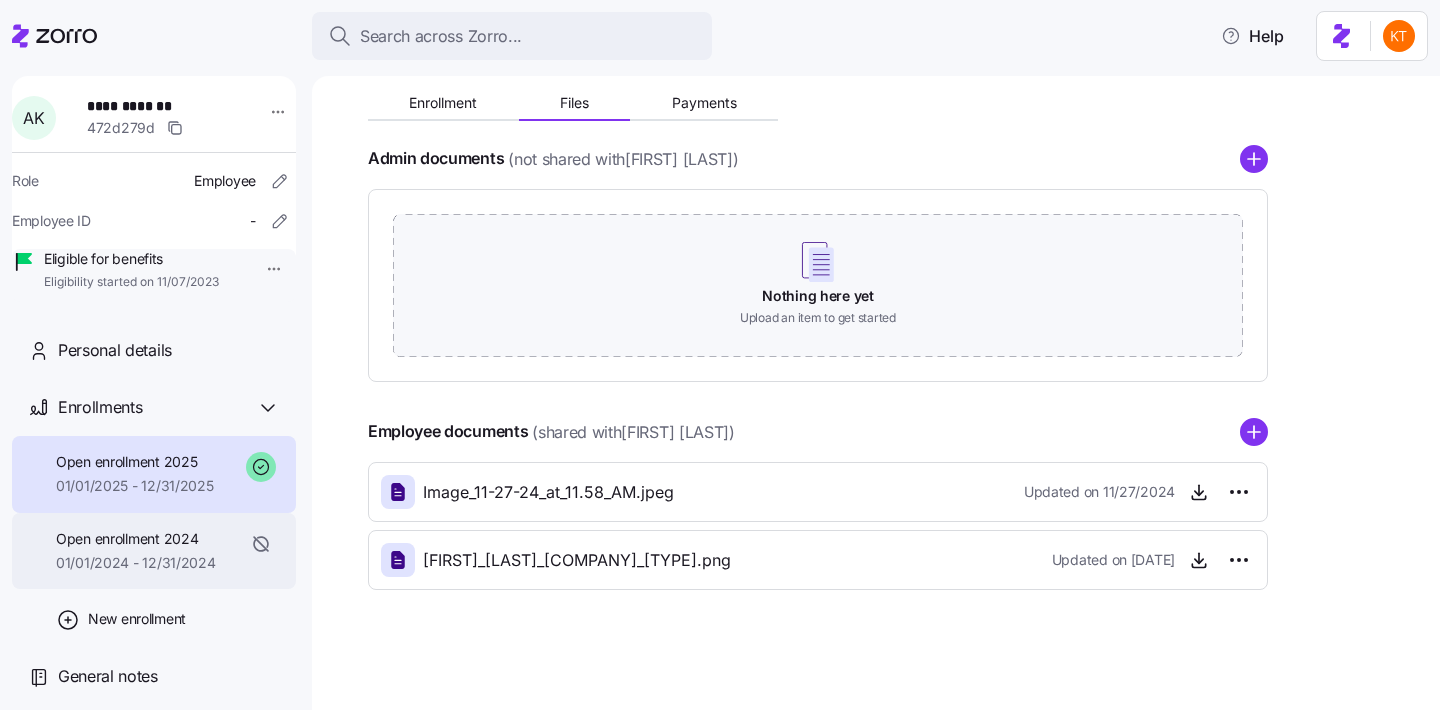 click on "01/01/2024 - 12/31/2024" at bounding box center (136, 563) 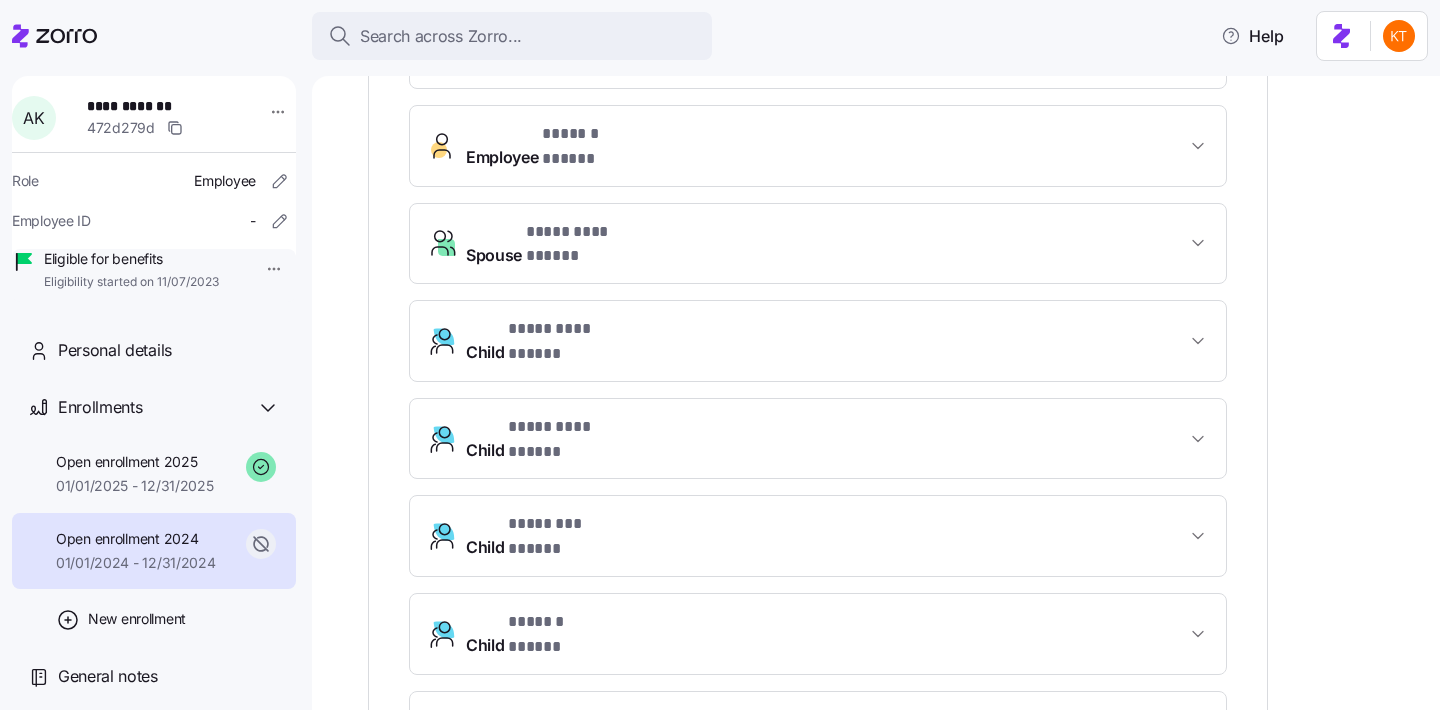 scroll, scrollTop: 680, scrollLeft: 0, axis: vertical 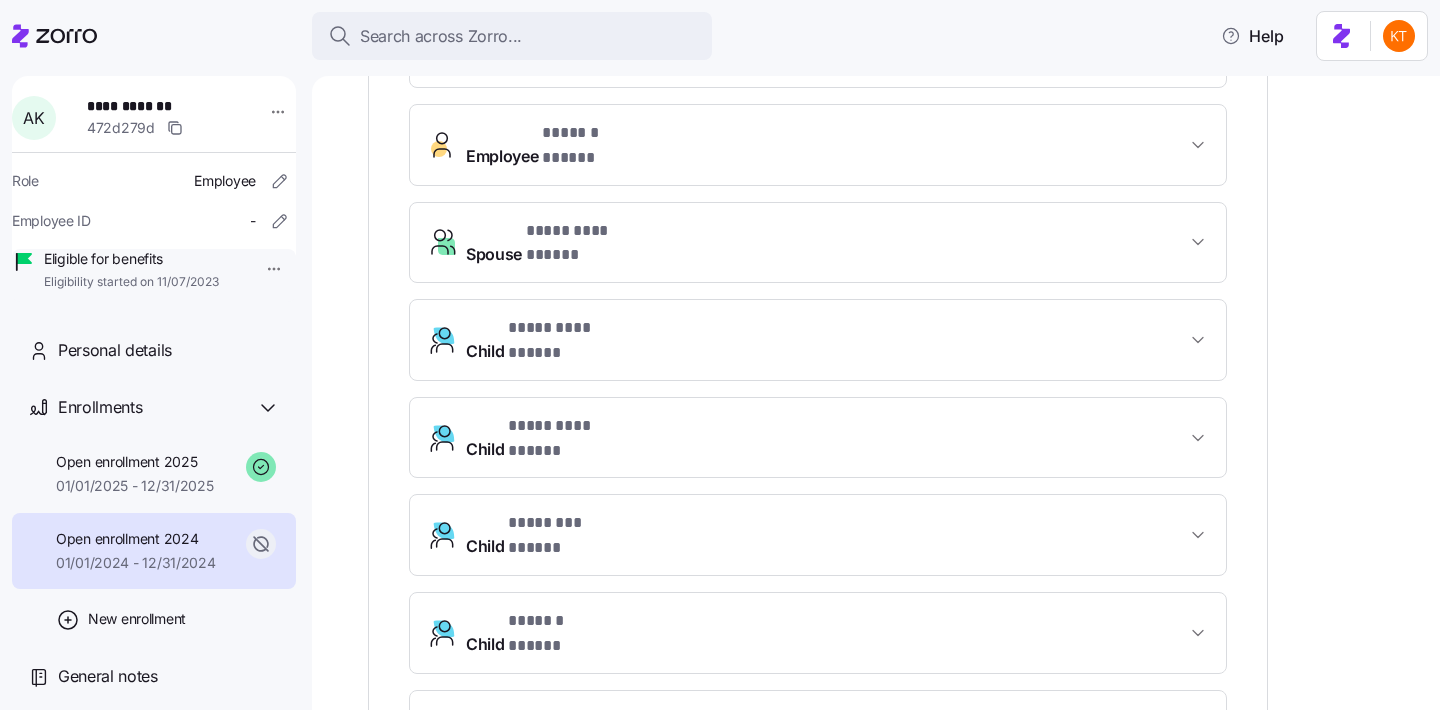 click 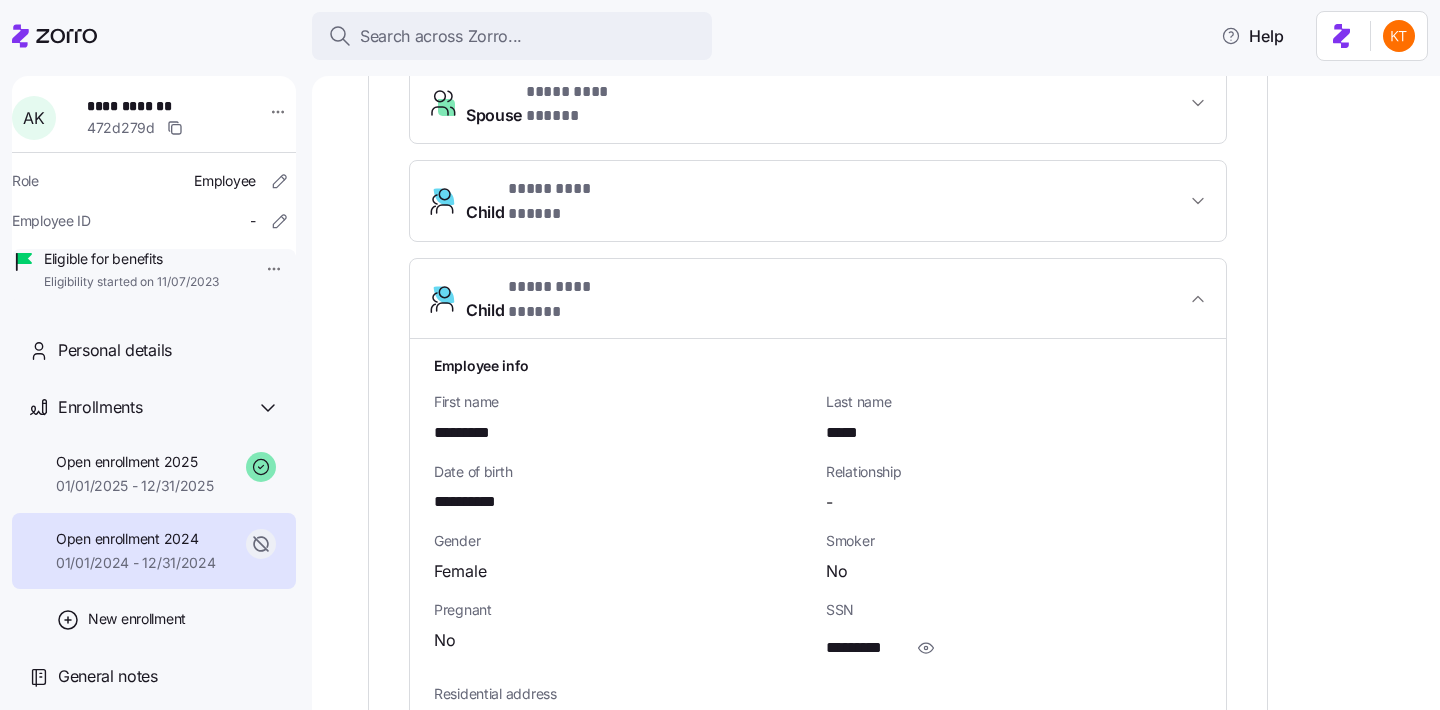 scroll, scrollTop: 818, scrollLeft: 0, axis: vertical 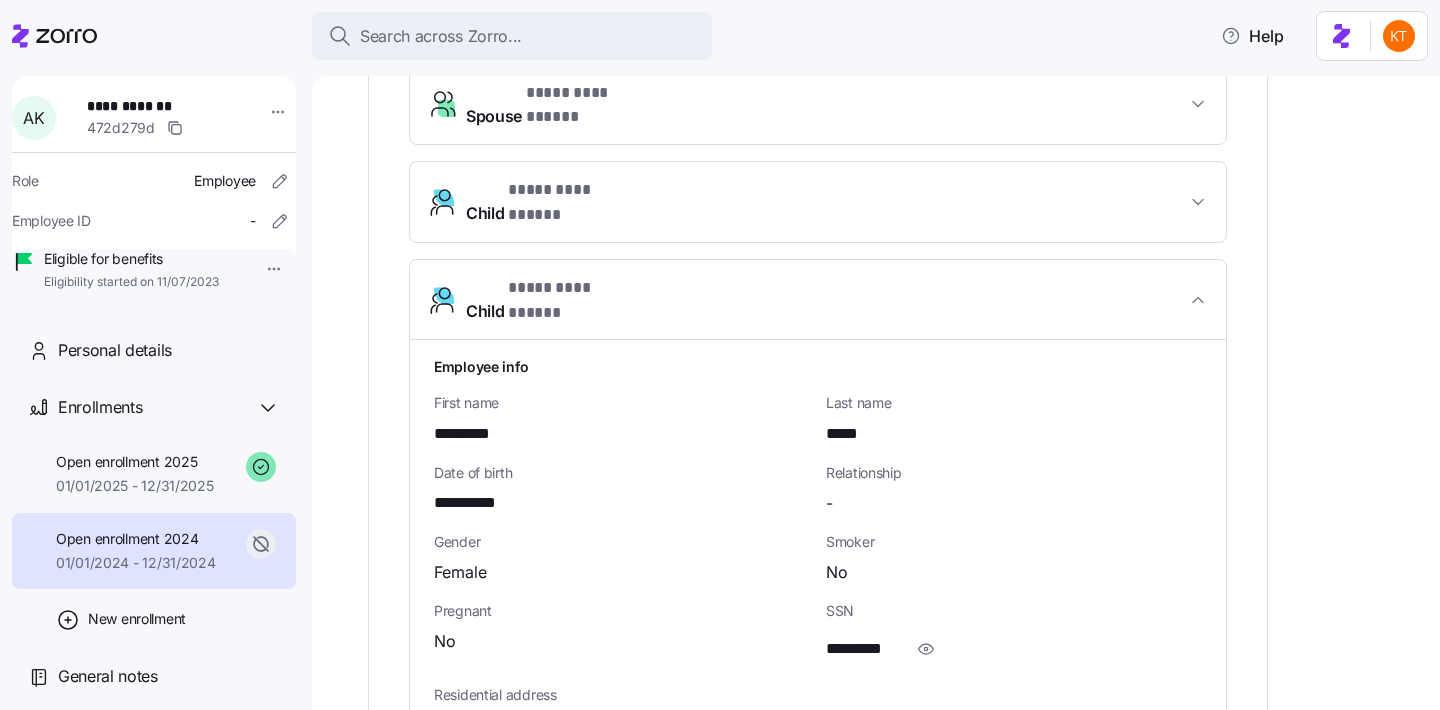 click 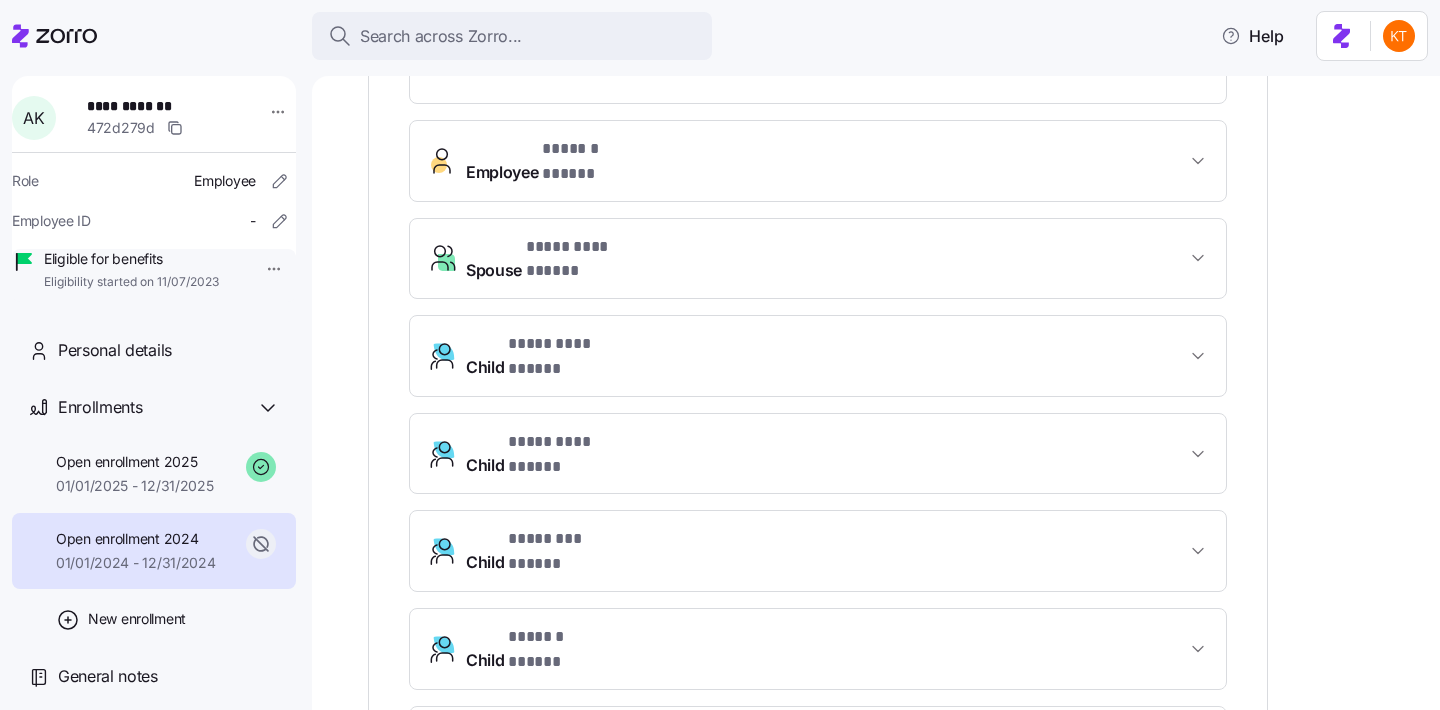 scroll, scrollTop: 636, scrollLeft: 0, axis: vertical 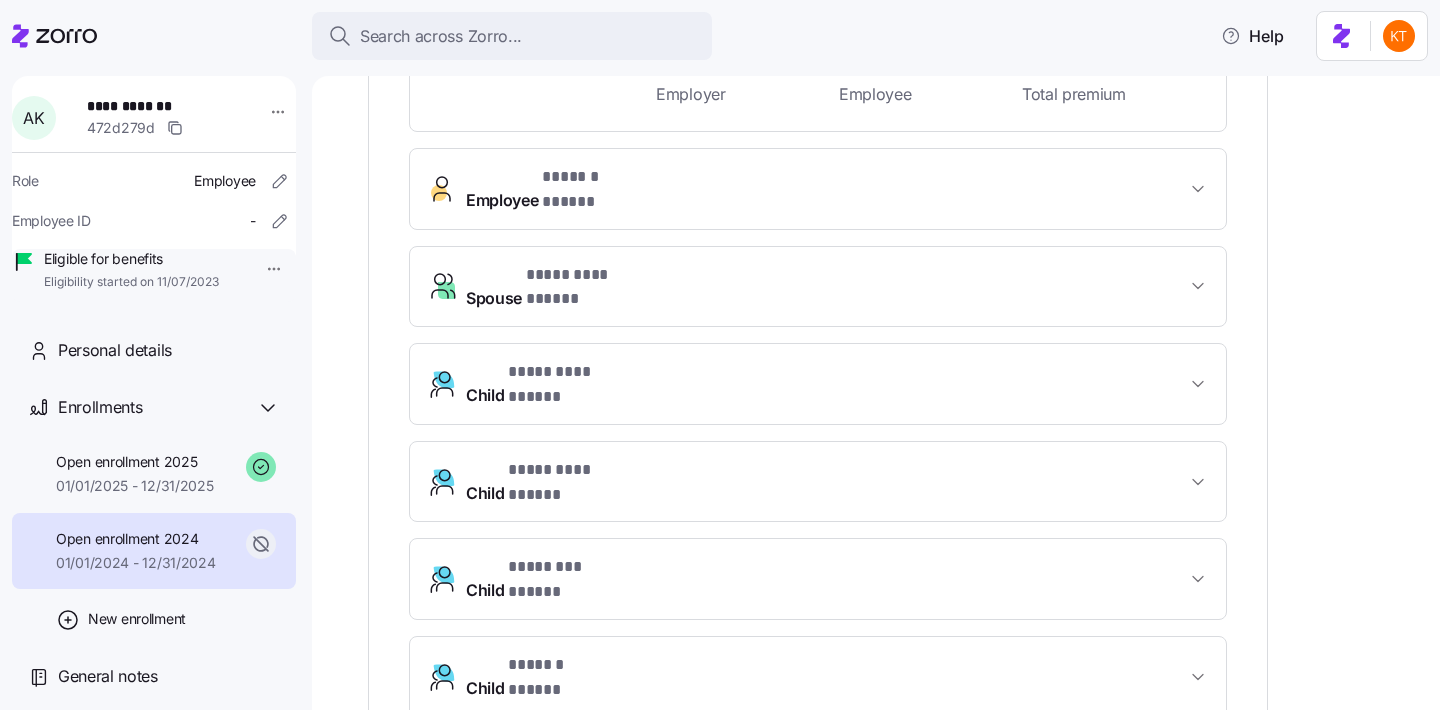 click on "* ******   ***** *" at bounding box center (597, 177) 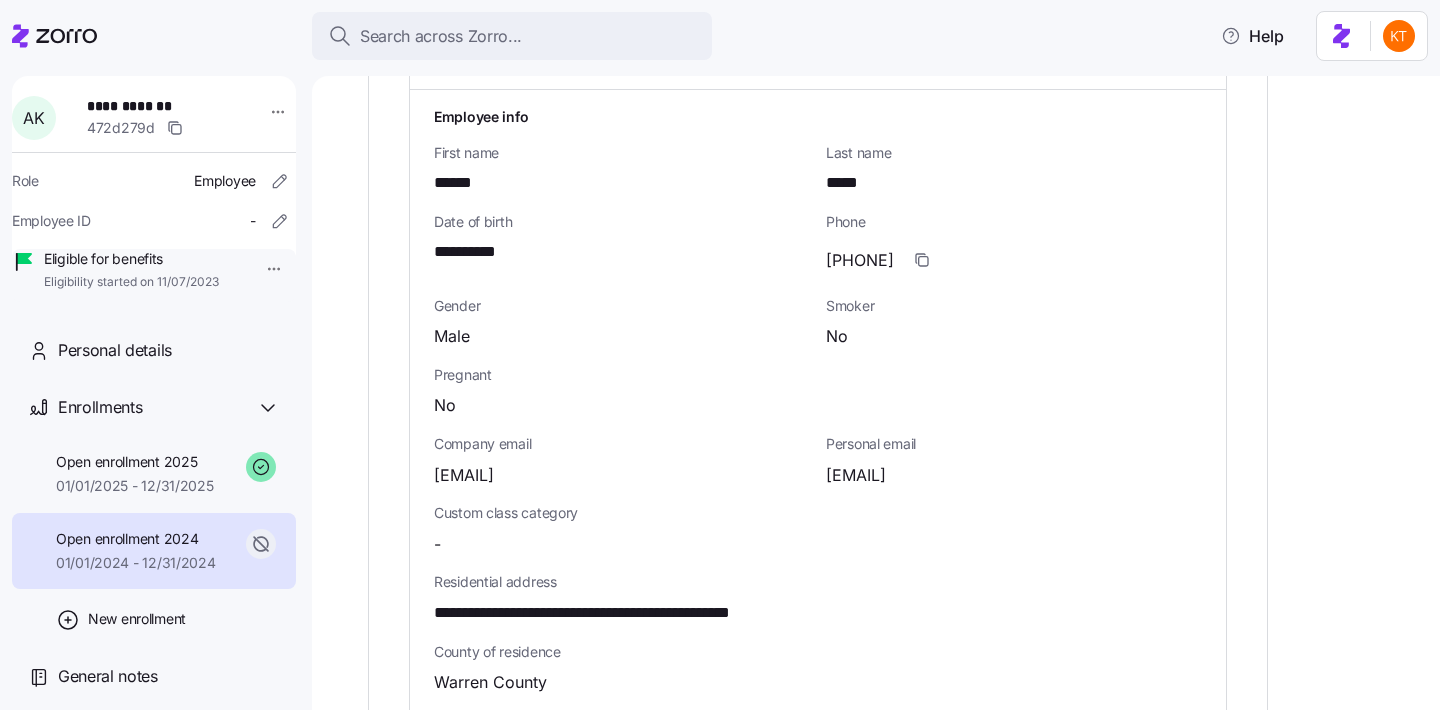 scroll, scrollTop: 779, scrollLeft: 0, axis: vertical 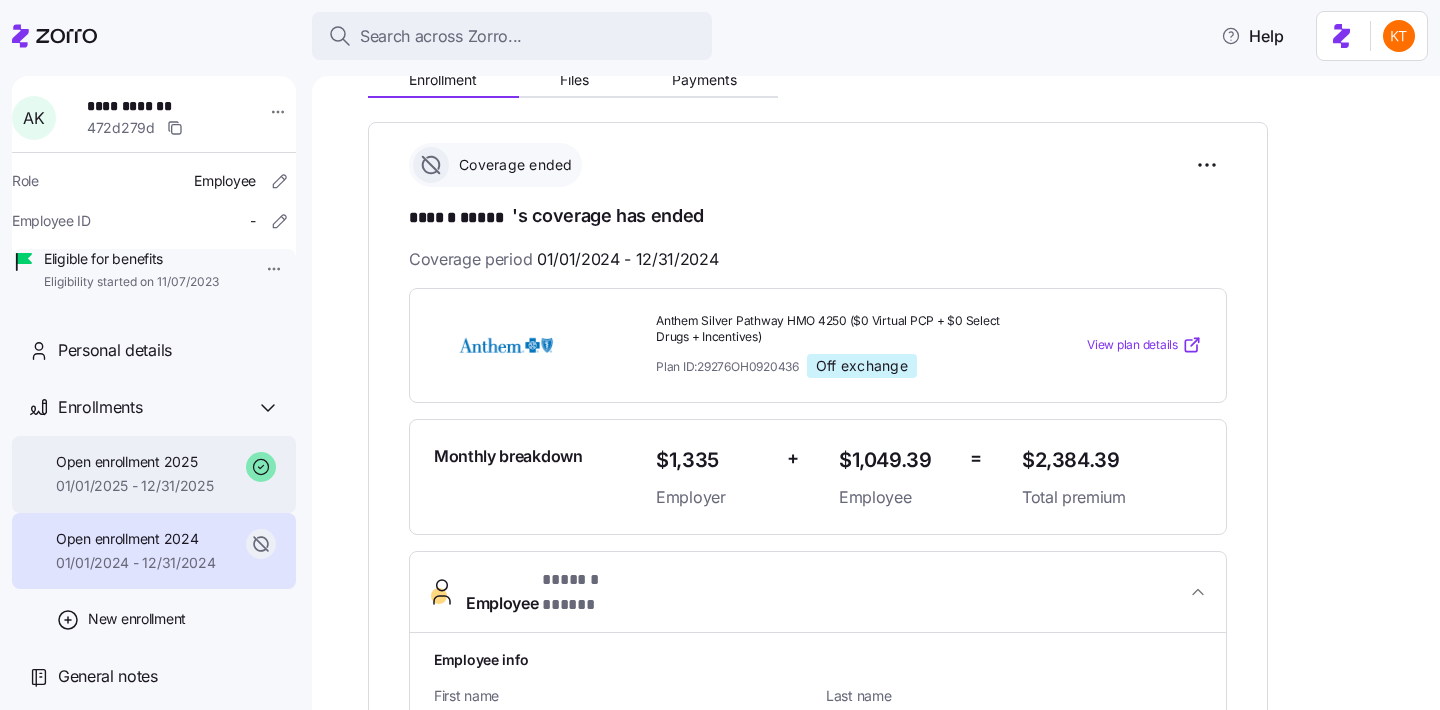 click on "Open enrollment 2025" at bounding box center [135, 462] 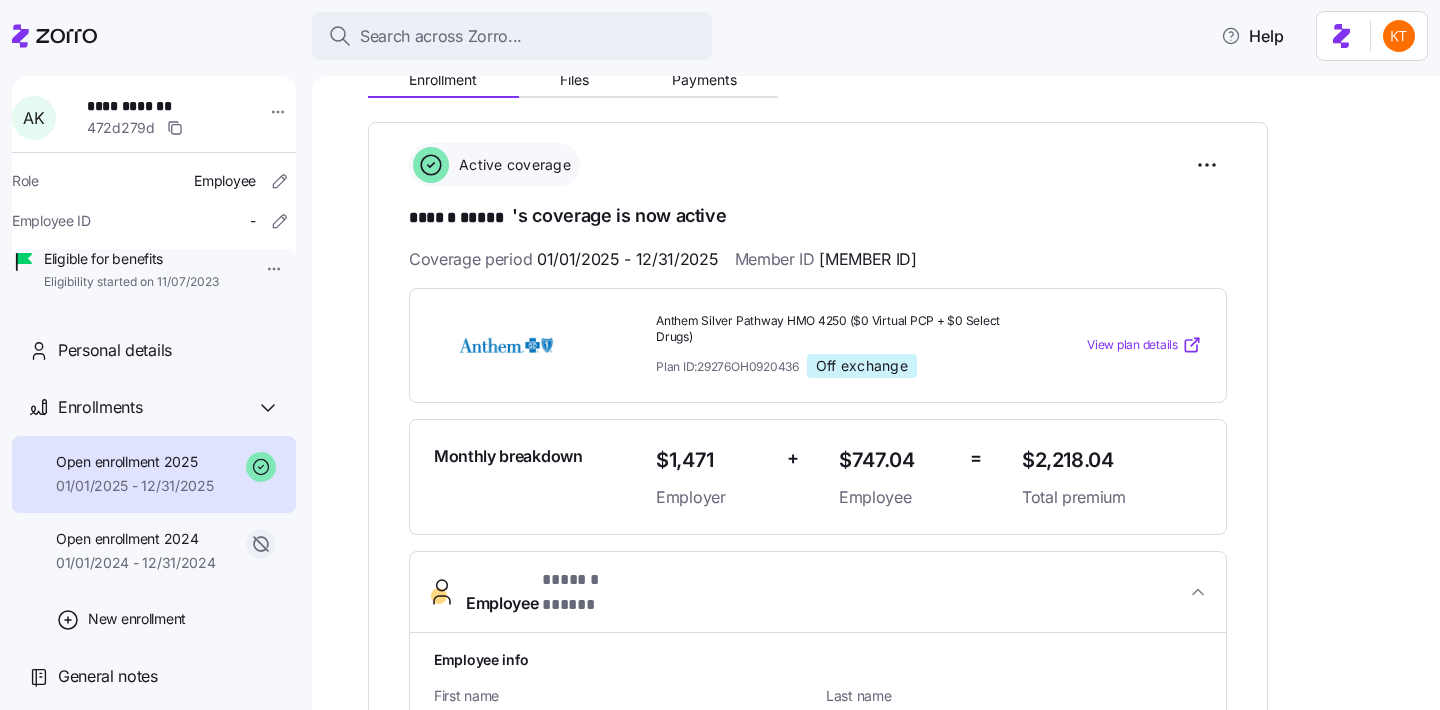 scroll, scrollTop: 268, scrollLeft: 0, axis: vertical 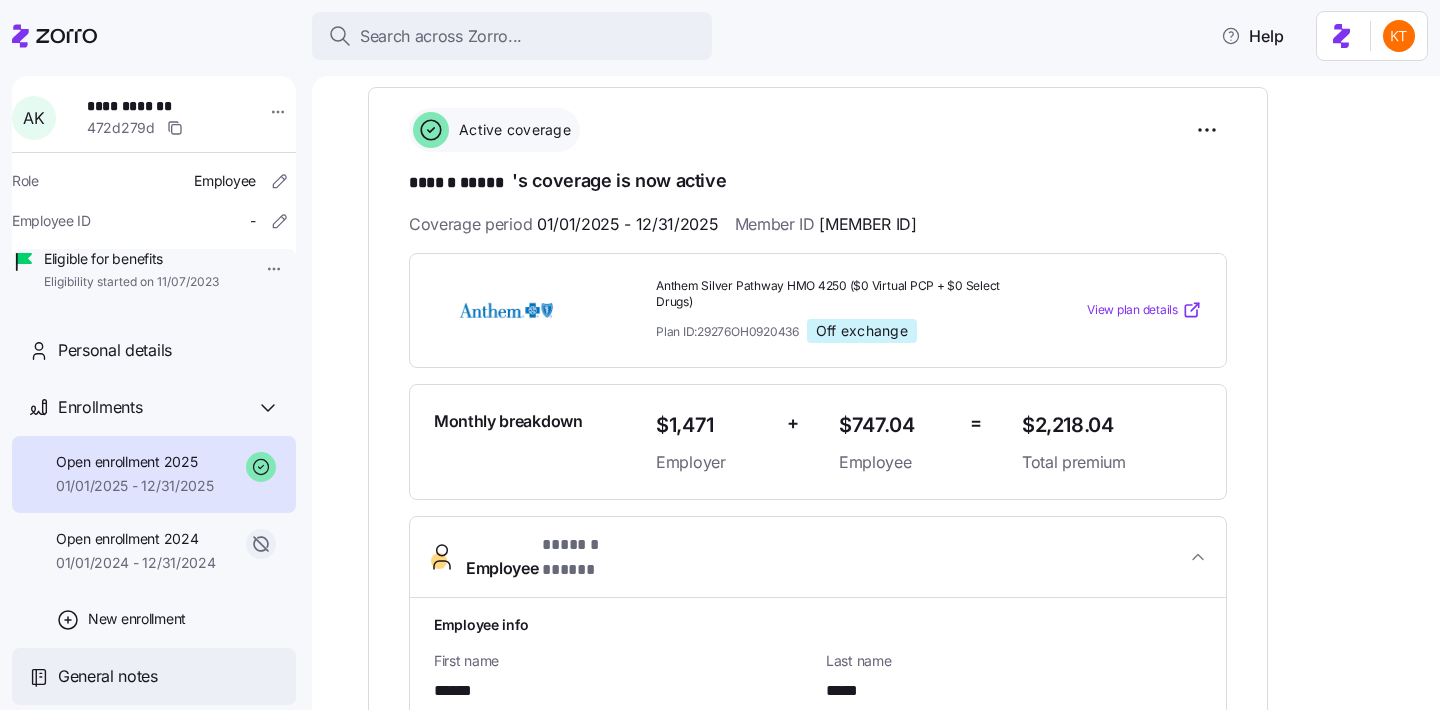 click on "General notes" at bounding box center [108, 676] 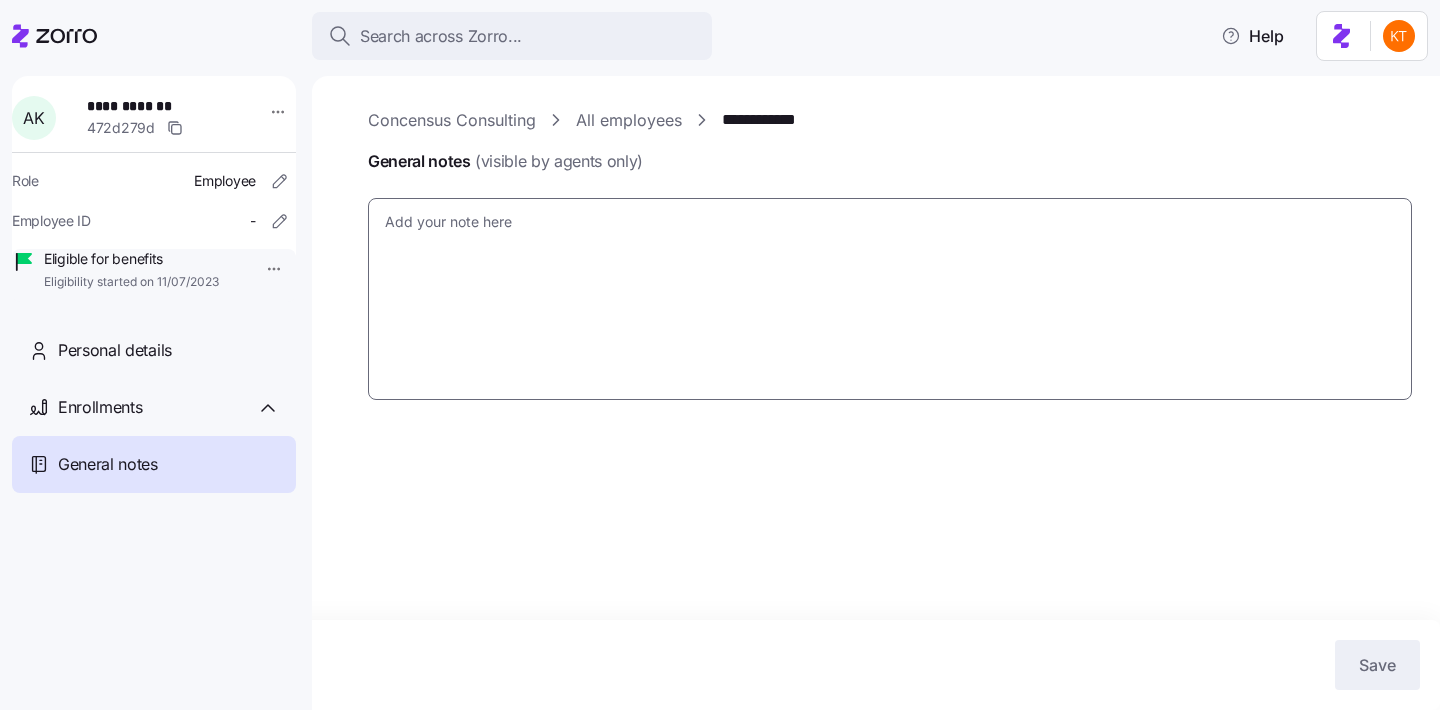 type on "x" 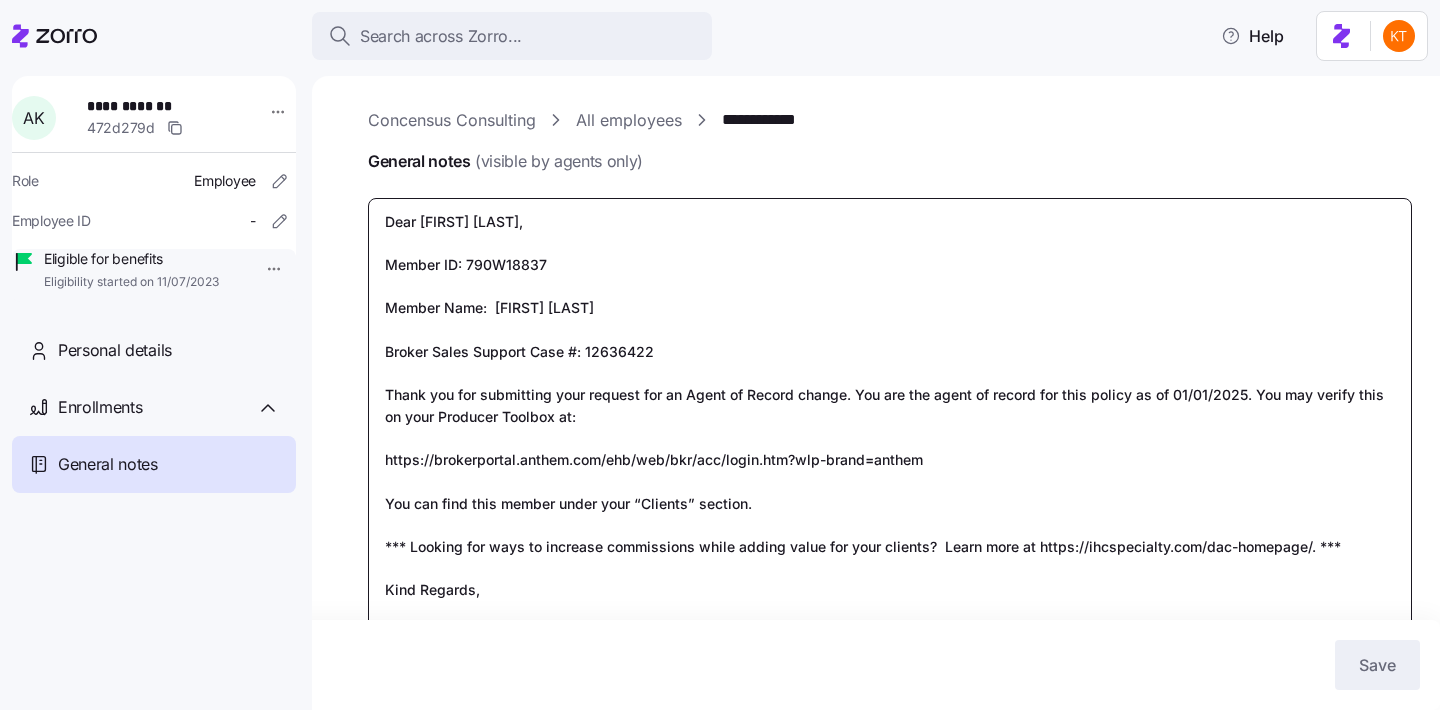 click on "Dear [FIRST] [LAST],
Member ID: 790W18837
Member Name:  [FIRST] [LAST]
Broker Sales Support Case #: 12636422
Thank you for submitting your request for an Agent of Record change. You are the agent of record for this policy as of 01/01/2025. You may verify this on your Producer Toolbox at:
https://brokerportal.anthem.com/ehb/web/bkr/acc/login.htm?wlp-brand=anthem
You can find this member under your “Clients” section.
*** Looking for ways to increase commissions while adding value for your clients?  Learn more at https://ihcspecialty.com/dac-homepage/. ***
Kind Regards,
[FIRST] [LAST] | Agency Services Representative | Broker Sales Support
We know you have many options when recommending and selling health insurance to your customers, and we want to thank you for your business." at bounding box center [890, 449] 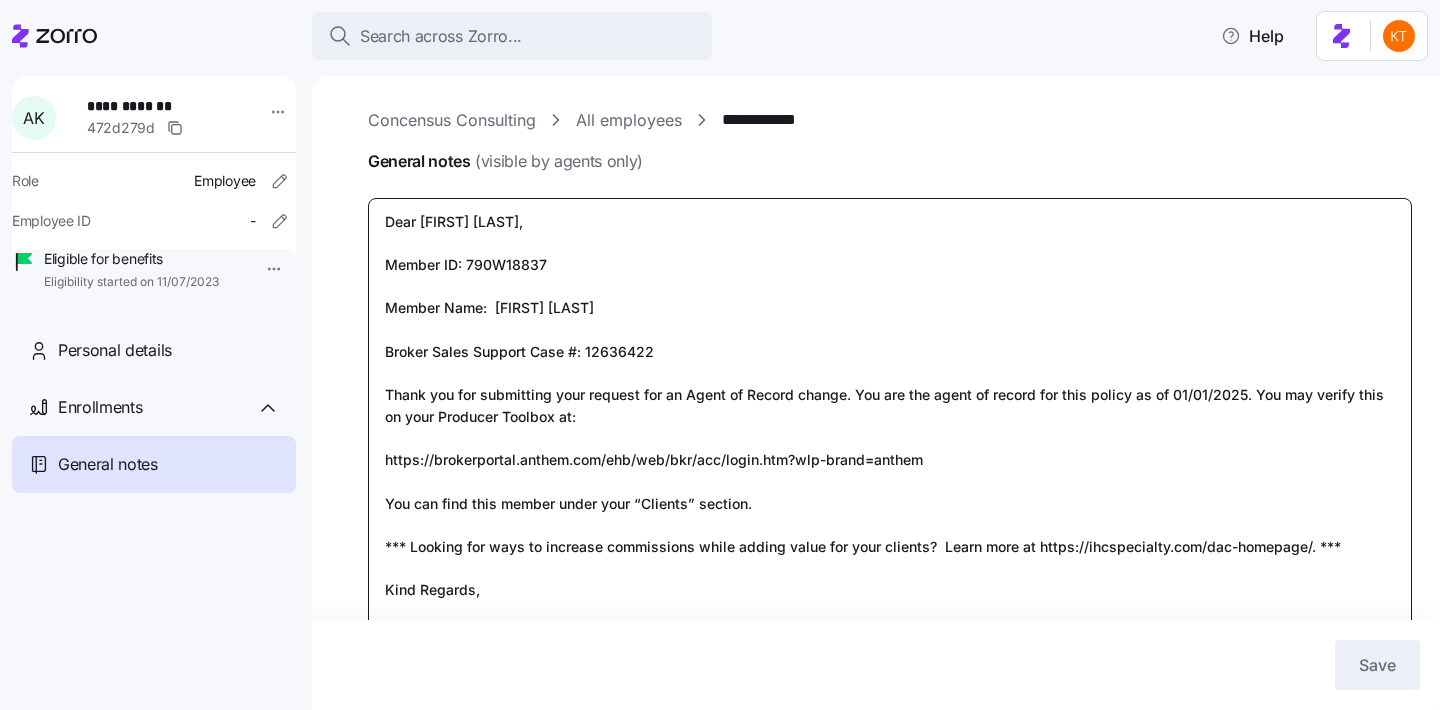 scroll, scrollTop: 14, scrollLeft: 0, axis: vertical 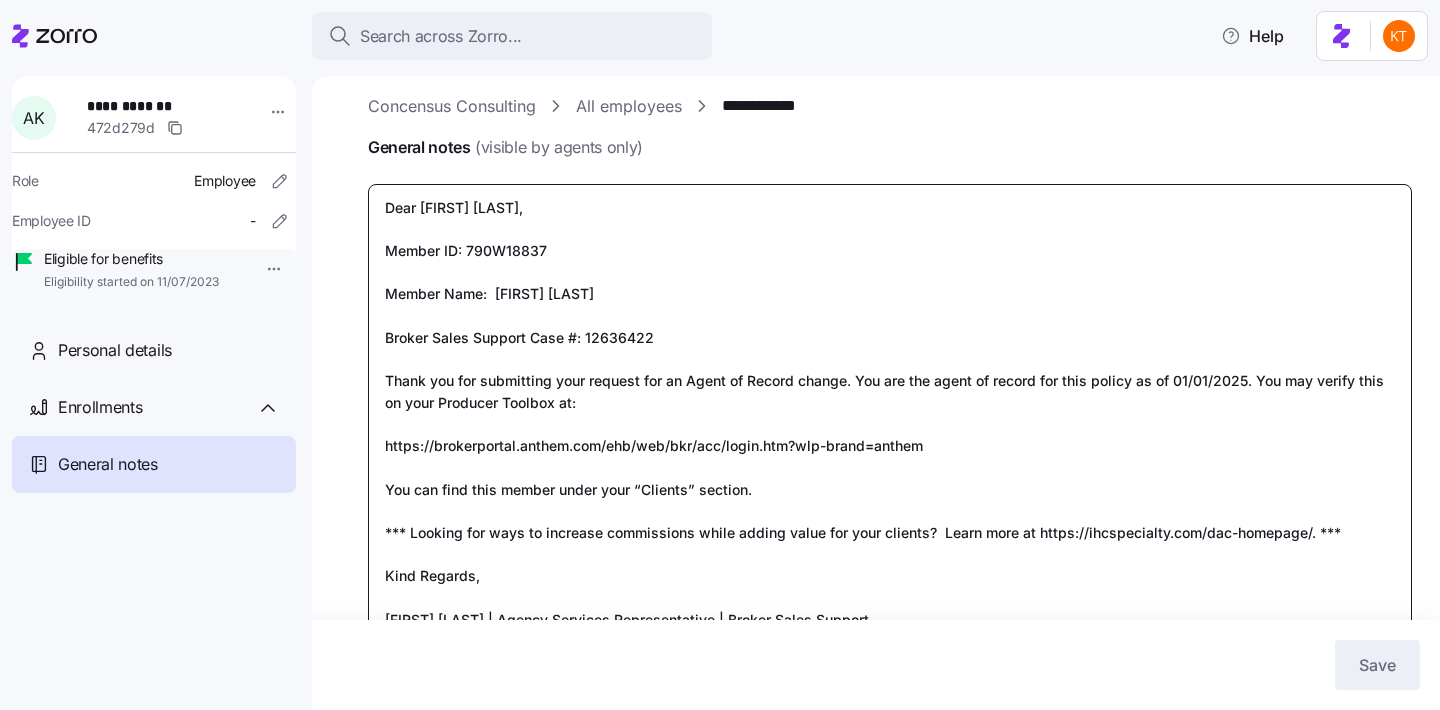 click on "Dear [FIRST] [LAST],
Member ID: 790W18837
Member Name:  [FIRST] [LAST]
Broker Sales Support Case #: 12636422
Thank you for submitting your request for an Agent of Record change. You are the agent of record for this policy as of 01/01/2025. You may verify this on your Producer Toolbox at:
https://brokerportal.anthem.com/ehb/web/bkr/acc/login.htm?wlp-brand=anthem
You can find this member under your “Clients” section.
*** Looking for ways to increase commissions while adding value for your clients?  Learn more at https://ihcspecialty.com/dac-homepage/. ***
Kind Regards,
[FIRST] [LAST] | Agency Services Representative | Broker Sales Support
We know you have many options when recommending and selling health insurance to your customers, and we want to thank you for your business." at bounding box center (890, 435) 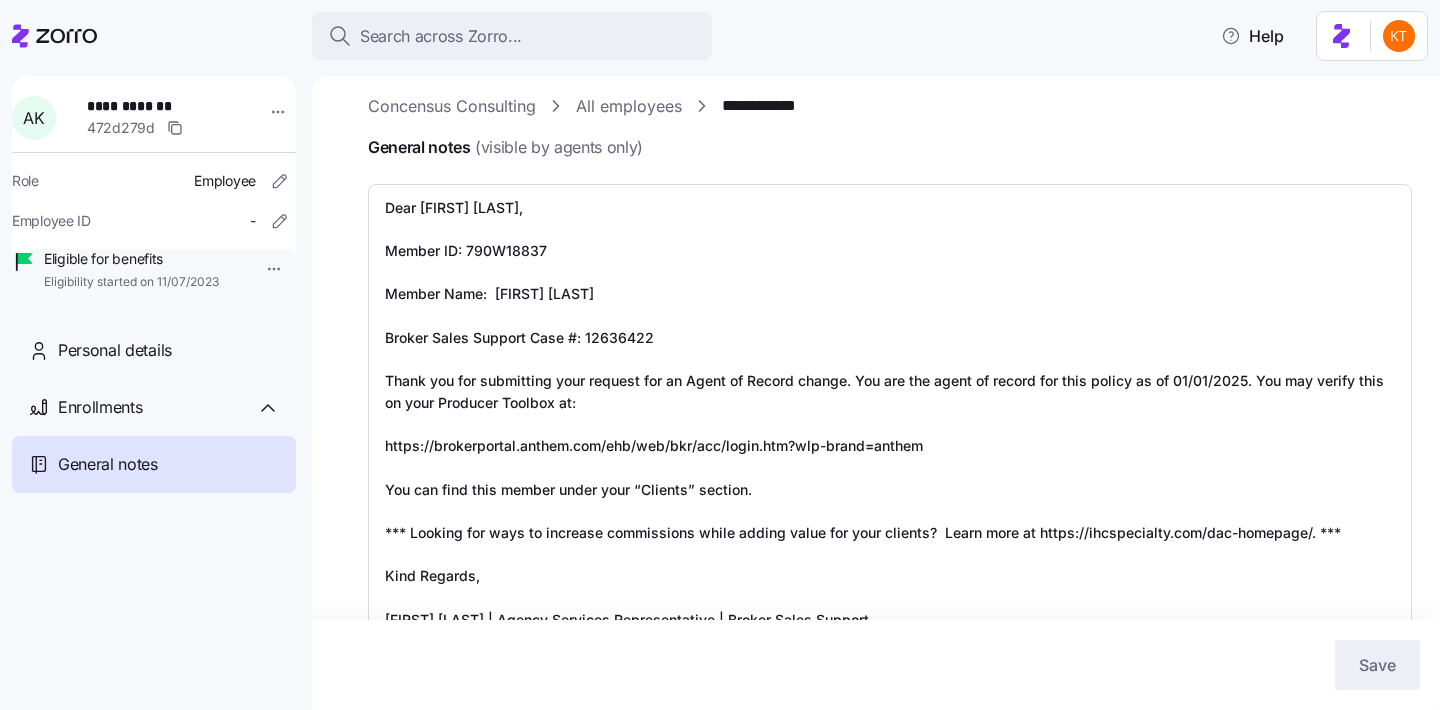 click on "Save" at bounding box center [720, 665] 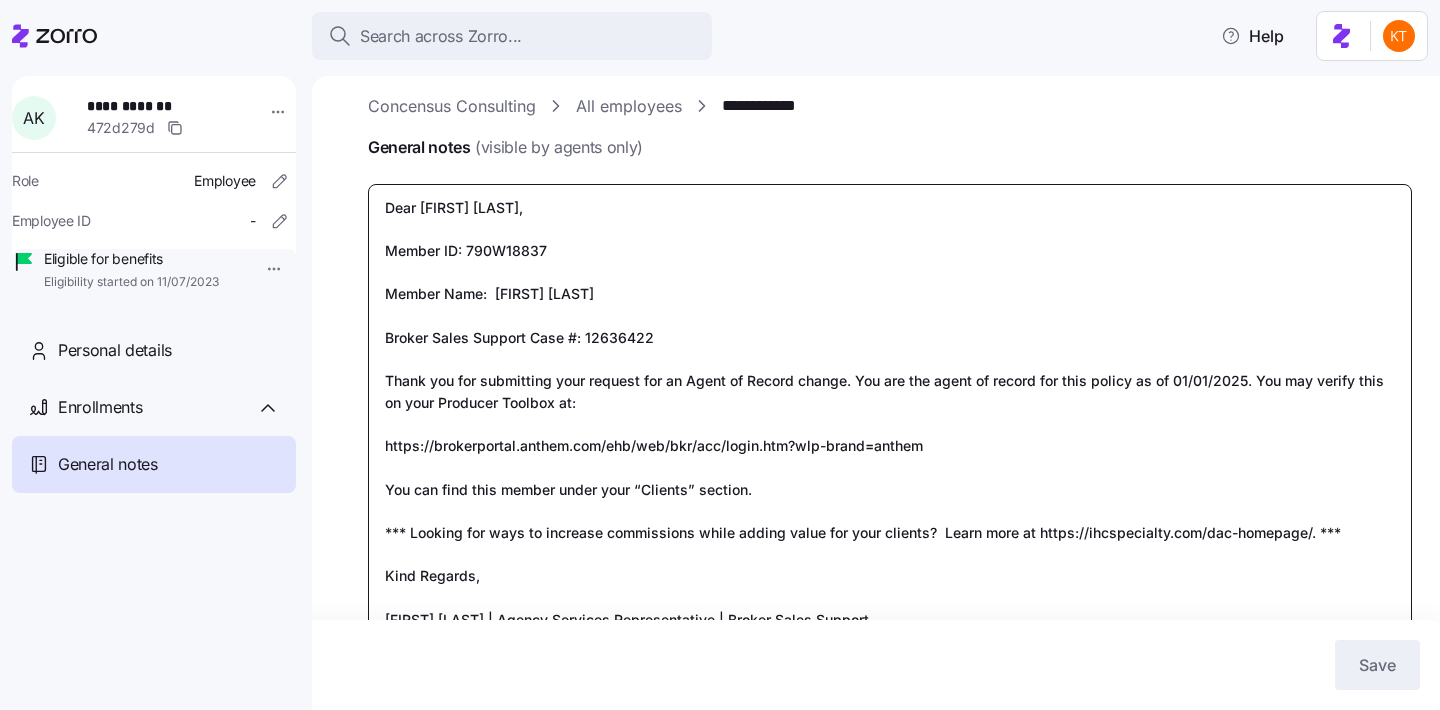 click on "Dear [FIRST] [LAST],
Member ID: 790W18837
Member Name:  [FIRST] [LAST]
Broker Sales Support Case #: 12636422
Thank you for submitting your request for an Agent of Record change. You are the agent of record for this policy as of 01/01/2025. You may verify this on your Producer Toolbox at:
https://brokerportal.anthem.com/ehb/web/bkr/acc/login.htm?wlp-brand=anthem
You can find this member under your “Clients” section.
*** Looking for ways to increase commissions while adding value for your clients?  Learn more at https://ihcspecialty.com/dac-homepage/. ***
Kind Regards,
[FIRST] [LAST] | Agency Services Representative | Broker Sales Support
We know you have many options when recommending and selling health insurance to your customers, and we want to thank you for your business." at bounding box center [890, 435] 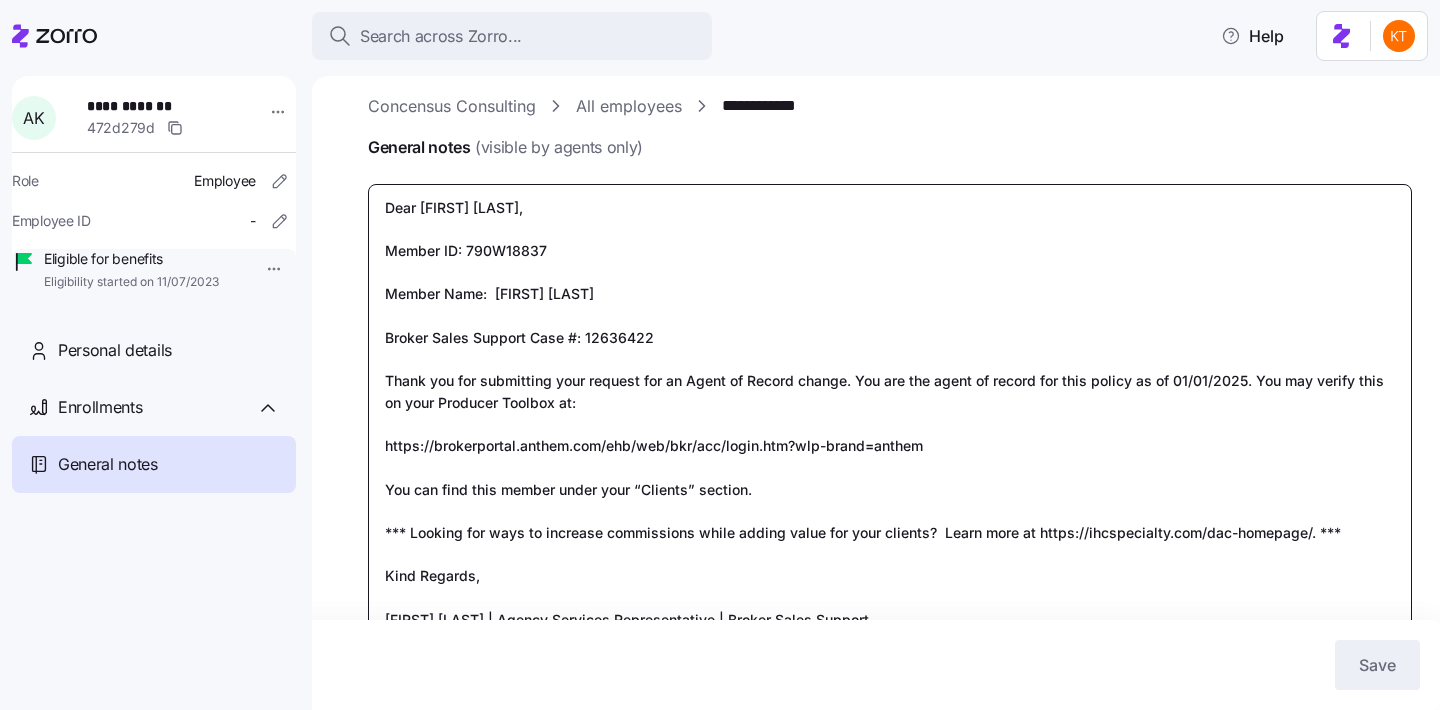 type on "x" 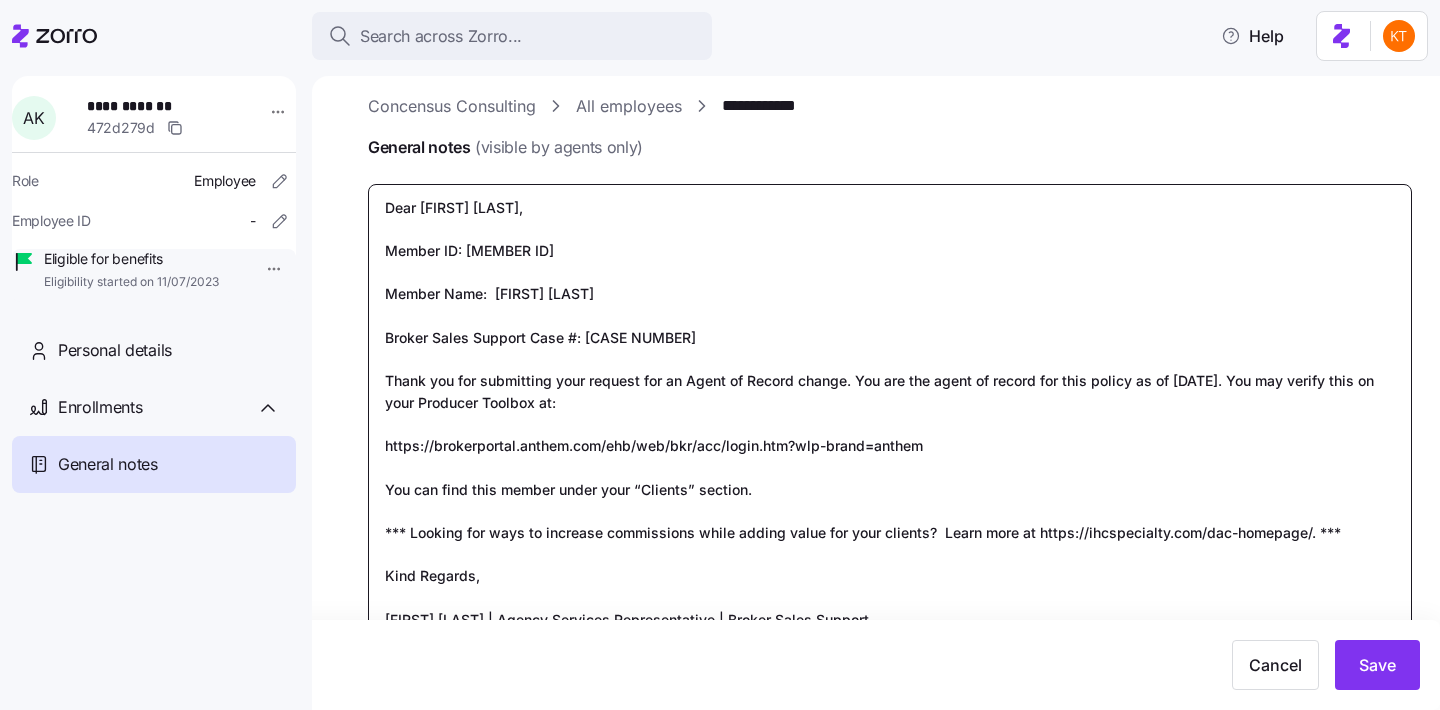 type on "x" 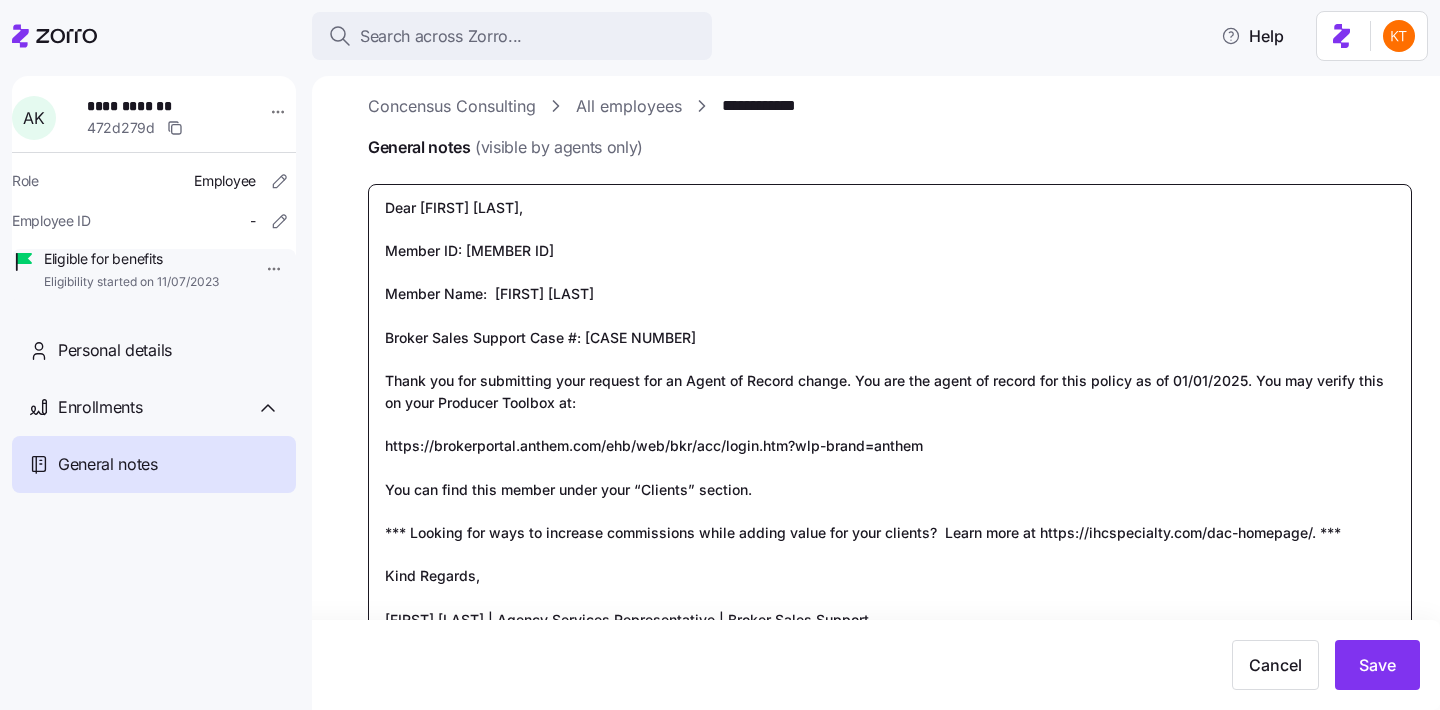 scroll, scrollTop: 58, scrollLeft: 0, axis: vertical 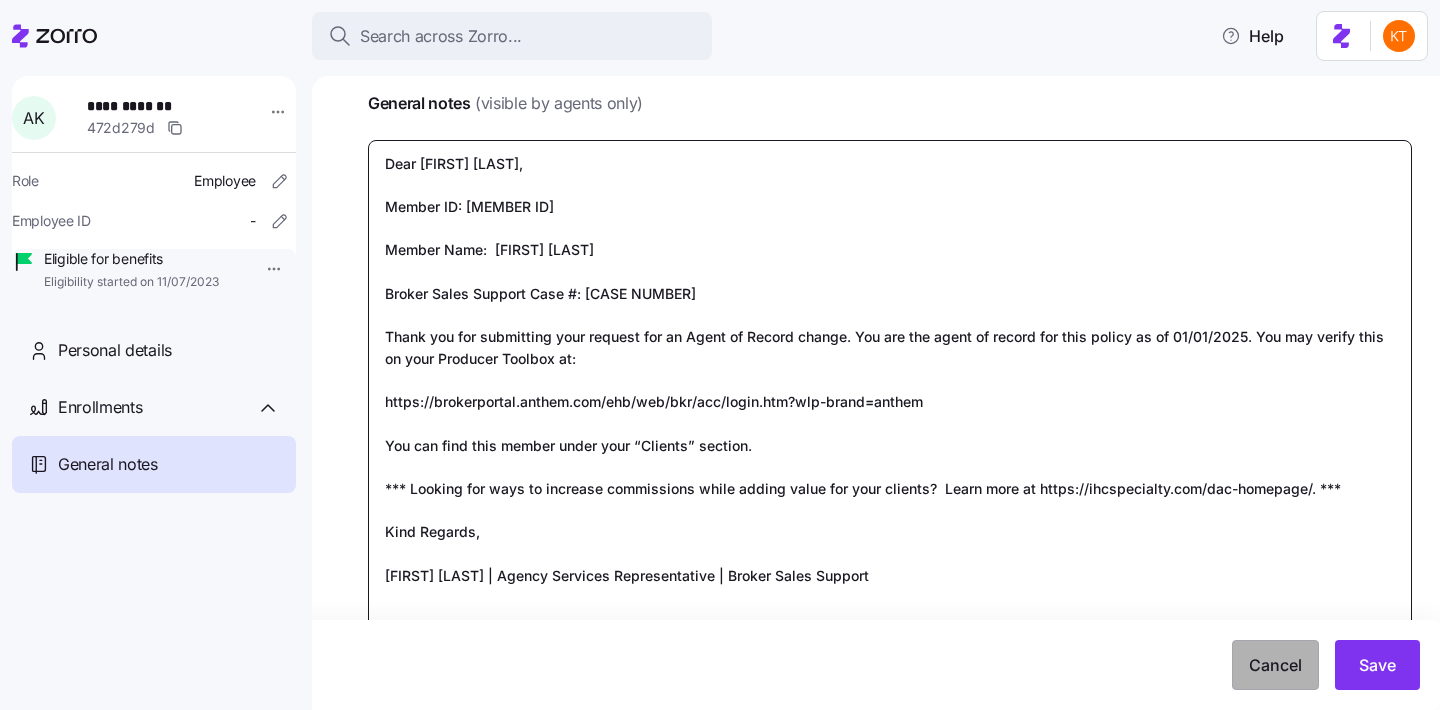 type on "Dear [FIRST] [LAST],
Member ID: [MEMBER ID]
Member Name:  [FIRST] [LAST]
Broker Sales Support Case #: [CASE NUMBER]
Thank you for submitting your request for an Agent of Record change. You are the agent of record for this policy as of 01/01/2025. You may verify this on your Producer Toolbox at:
https://brokerportal.anthem.com/ehb/web/bkr/acc/login.htm?wlp-brand=anthem
You can find this member under your “Clients” section.
*** Looking for ways to increase commissions while adding value for your clients?  Learn more at https://ihcspecialty.com/dac-homepage/. ***
Kind Regards,
[FIRST] [LAST] | Agency Services Representative | Broker Sales Support
We know you have many options when recommending and selling health insurance to your customers, and we want to thank you for your business." 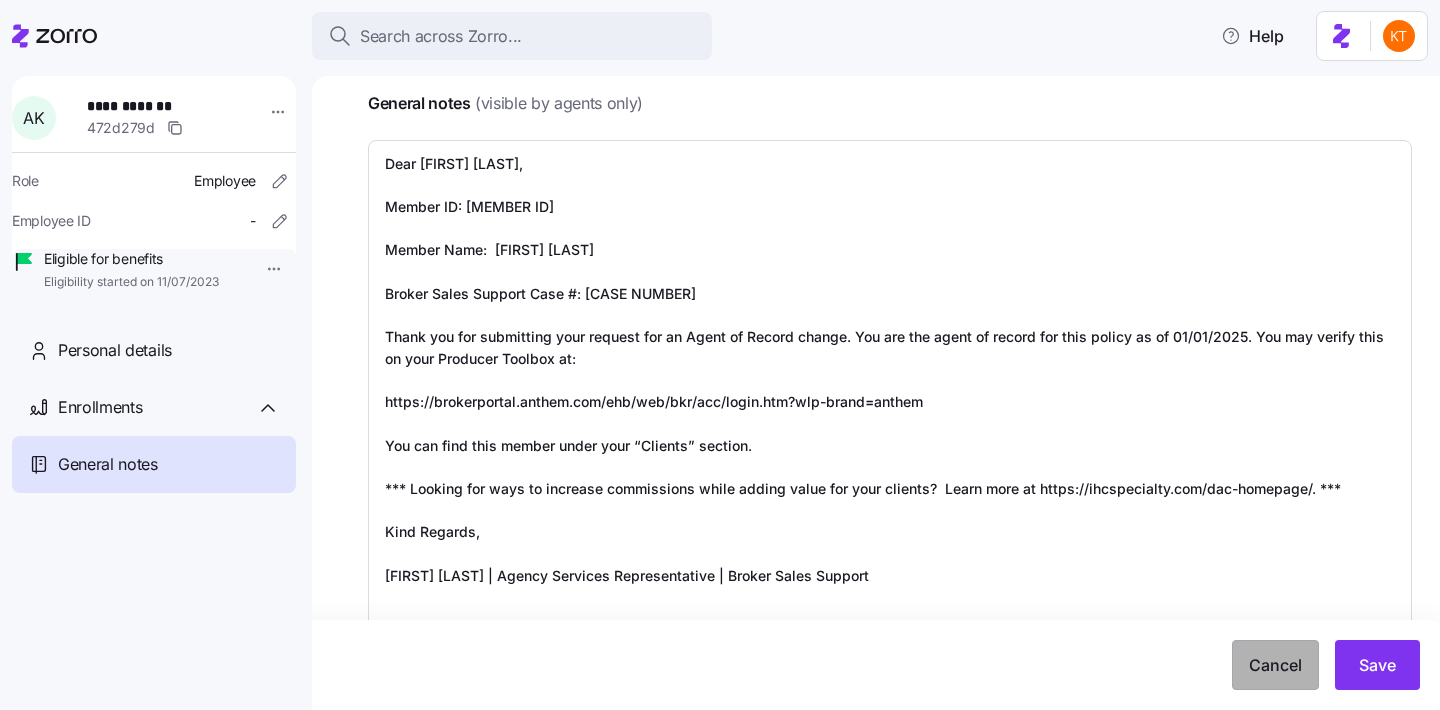 click on "Cancel" at bounding box center (1275, 665) 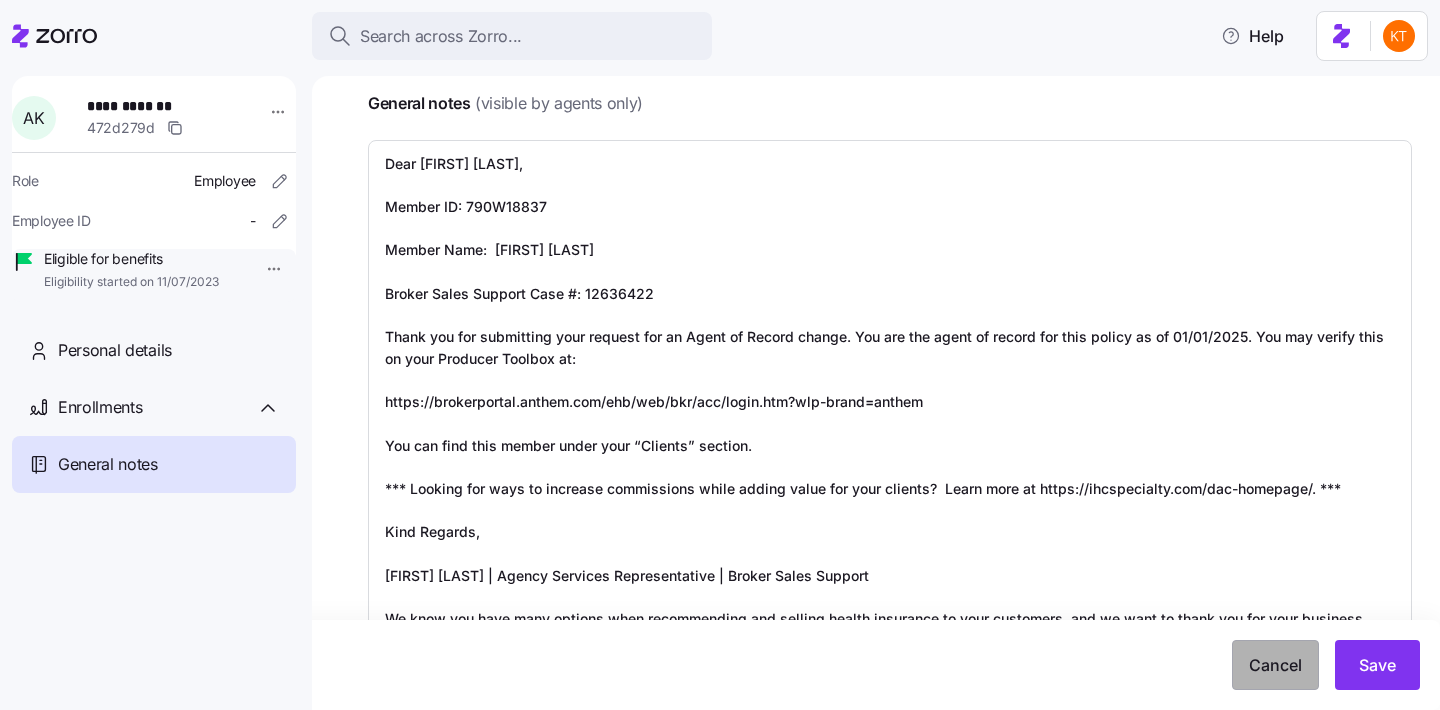 scroll, scrollTop: 14, scrollLeft: 0, axis: vertical 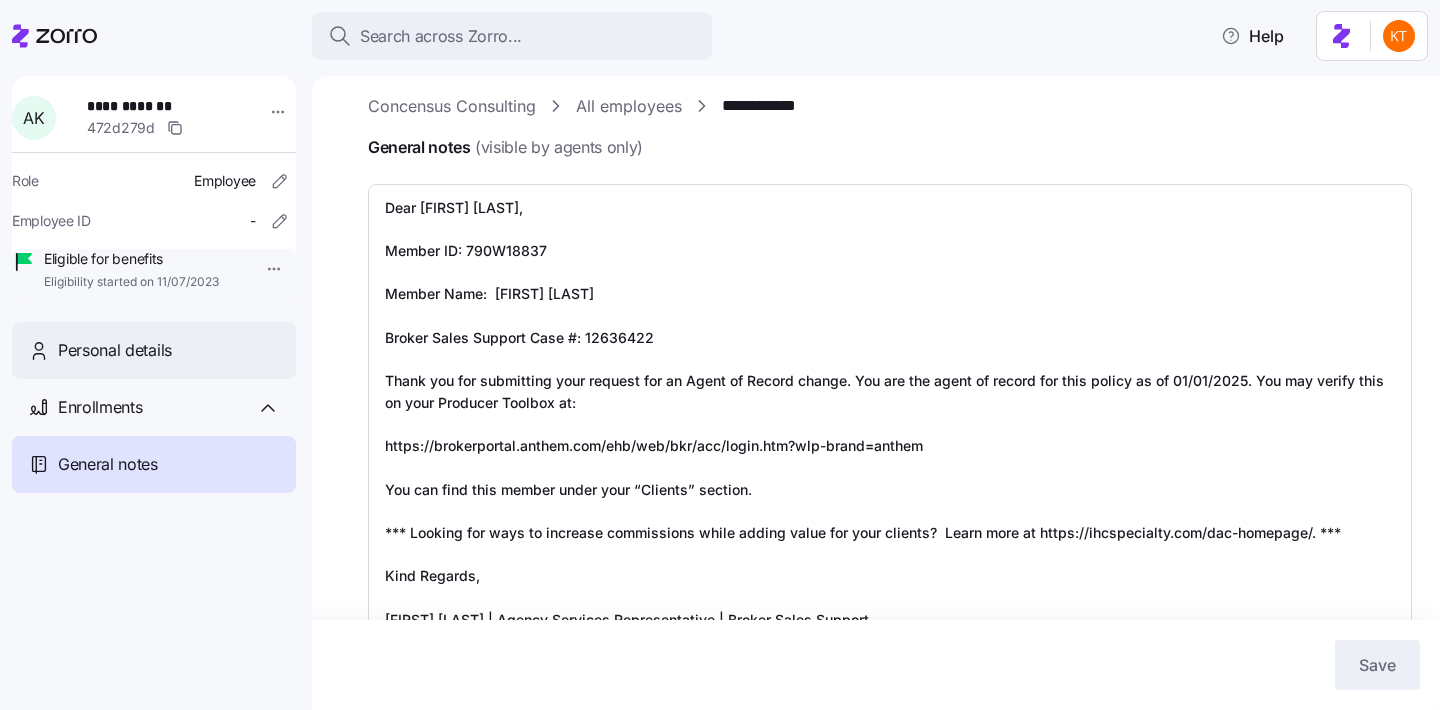 click on "Personal details" at bounding box center [154, 350] 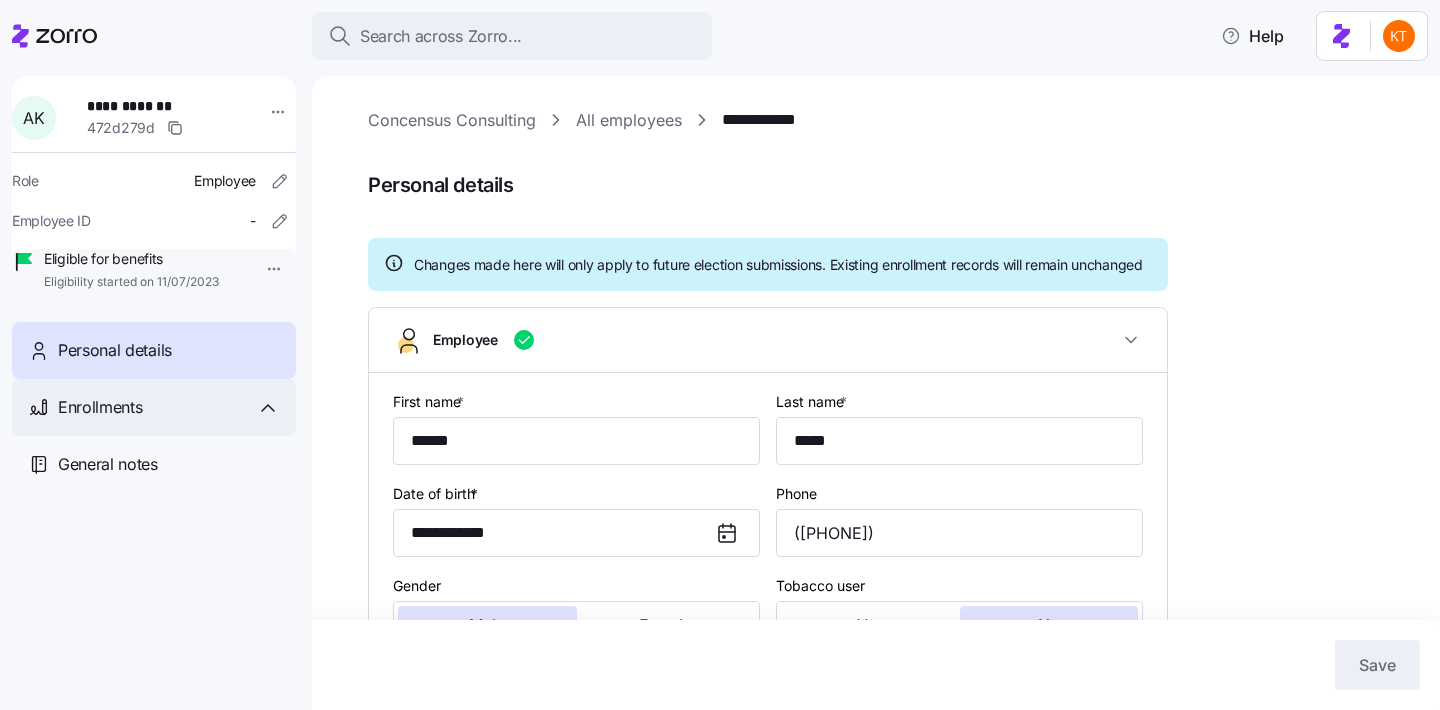 click on "Enrollments" at bounding box center (154, 407) 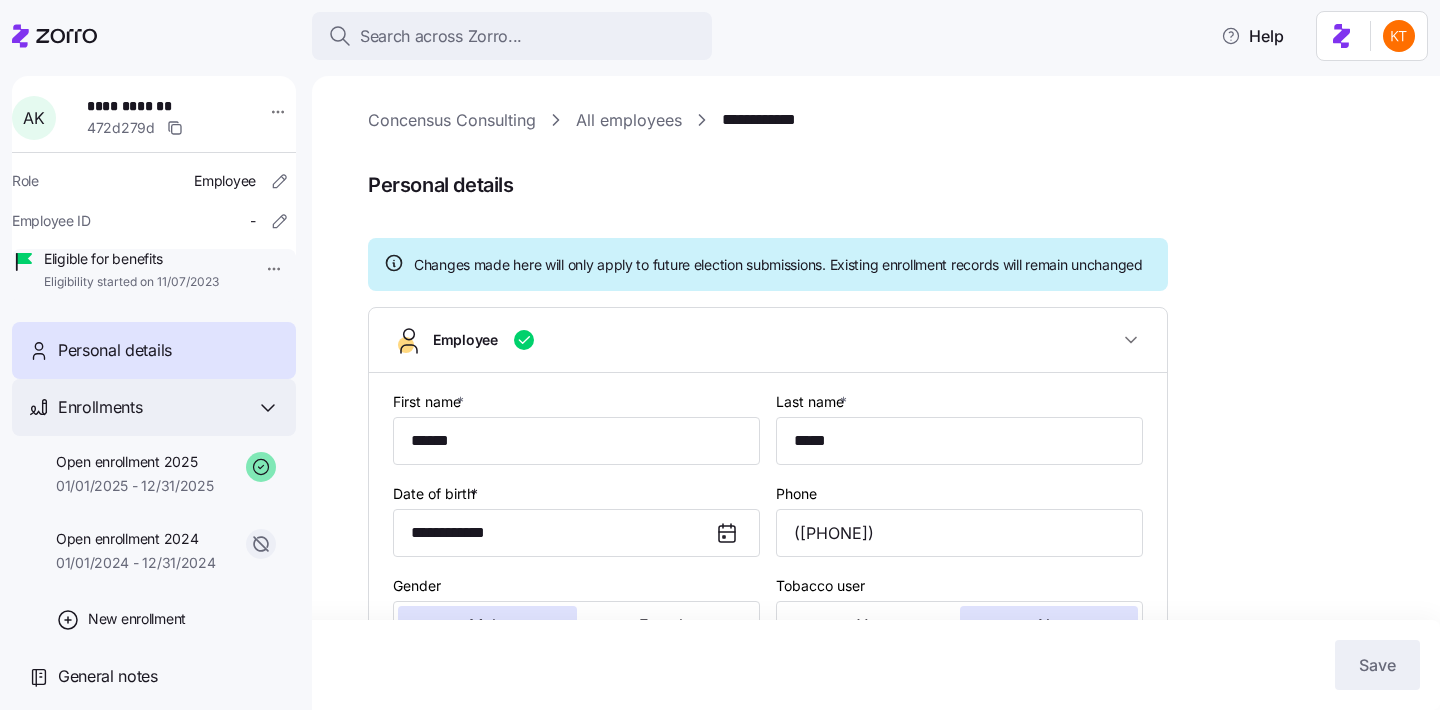 type on "OH" 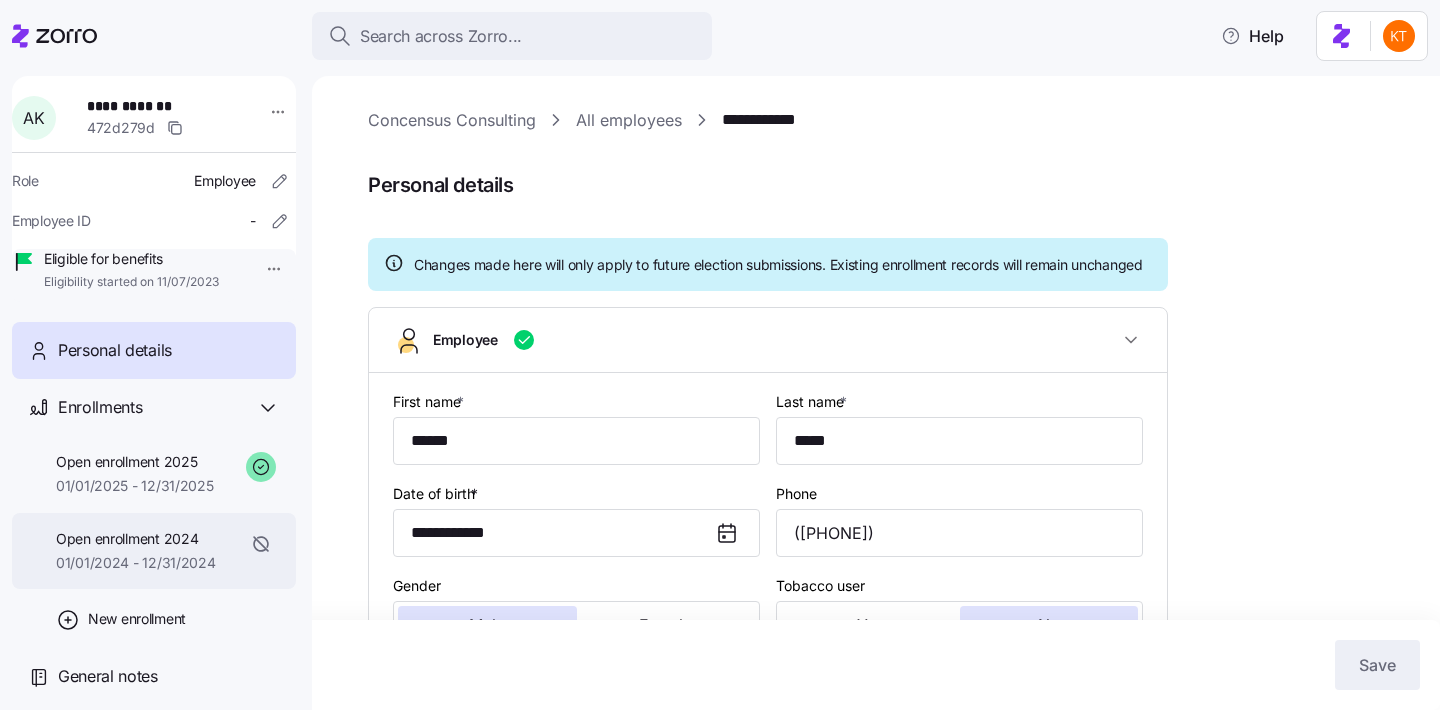 click on "Open enrollment [YEAR] [DATE] - [DATE]" at bounding box center [136, 551] 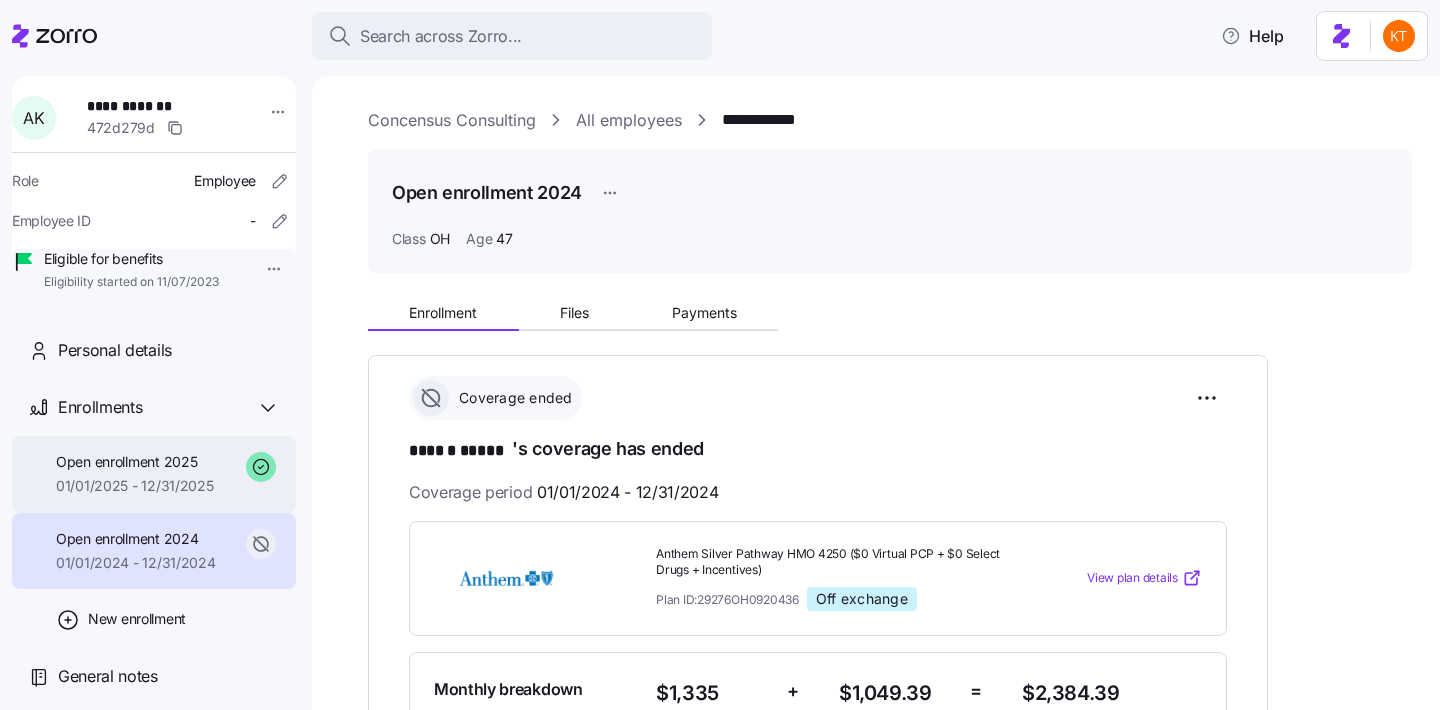 click on "Open enrollment [YEAR] [DATE] - [DATE]" at bounding box center (154, 474) 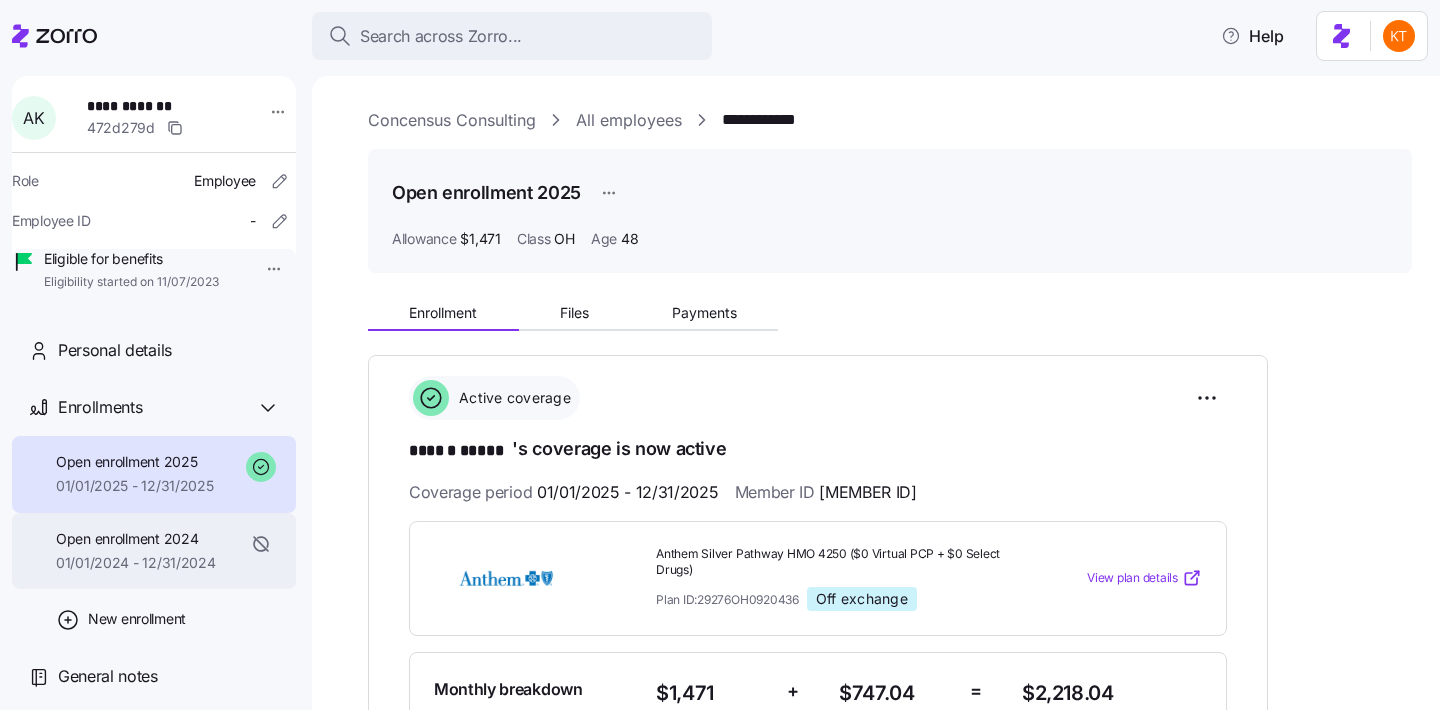 click on "Open enrollment 2024" at bounding box center [136, 539] 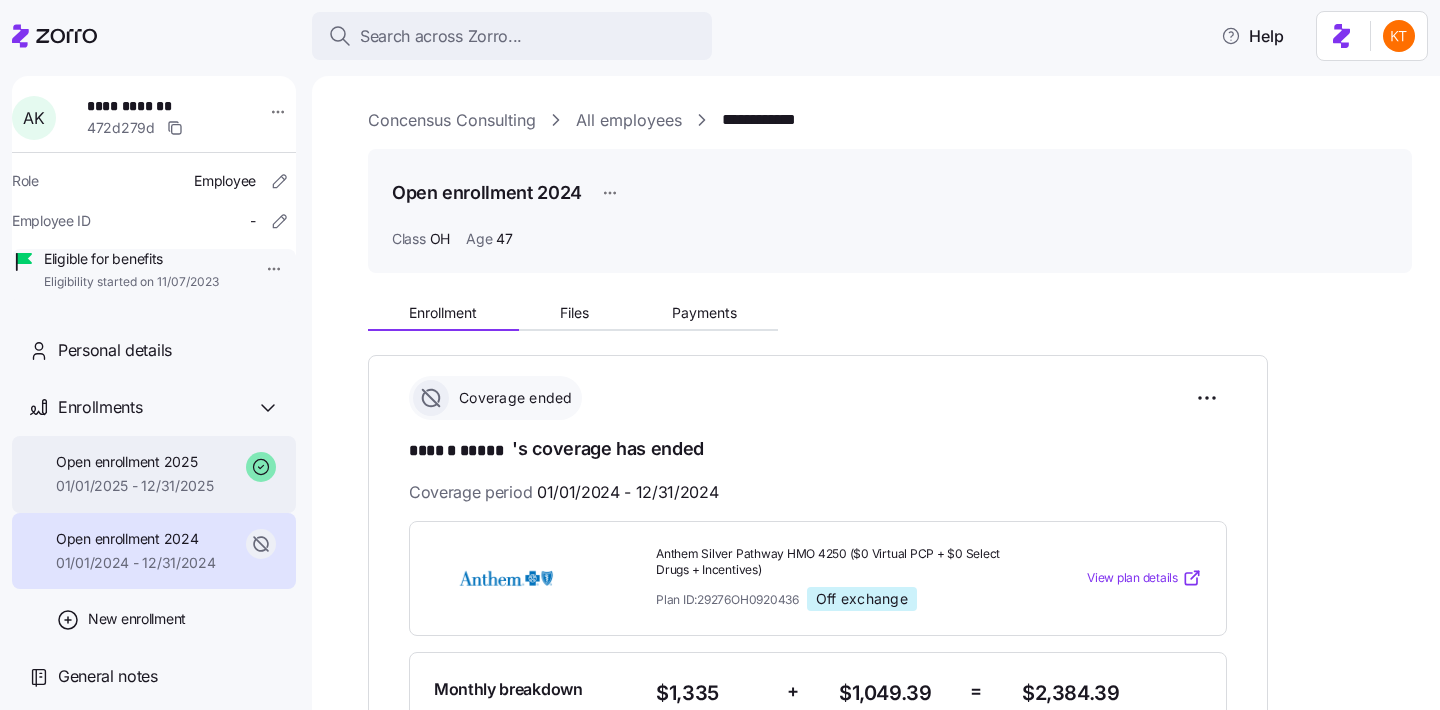 click on "01/01/2025 - 12/31/2025" at bounding box center (135, 486) 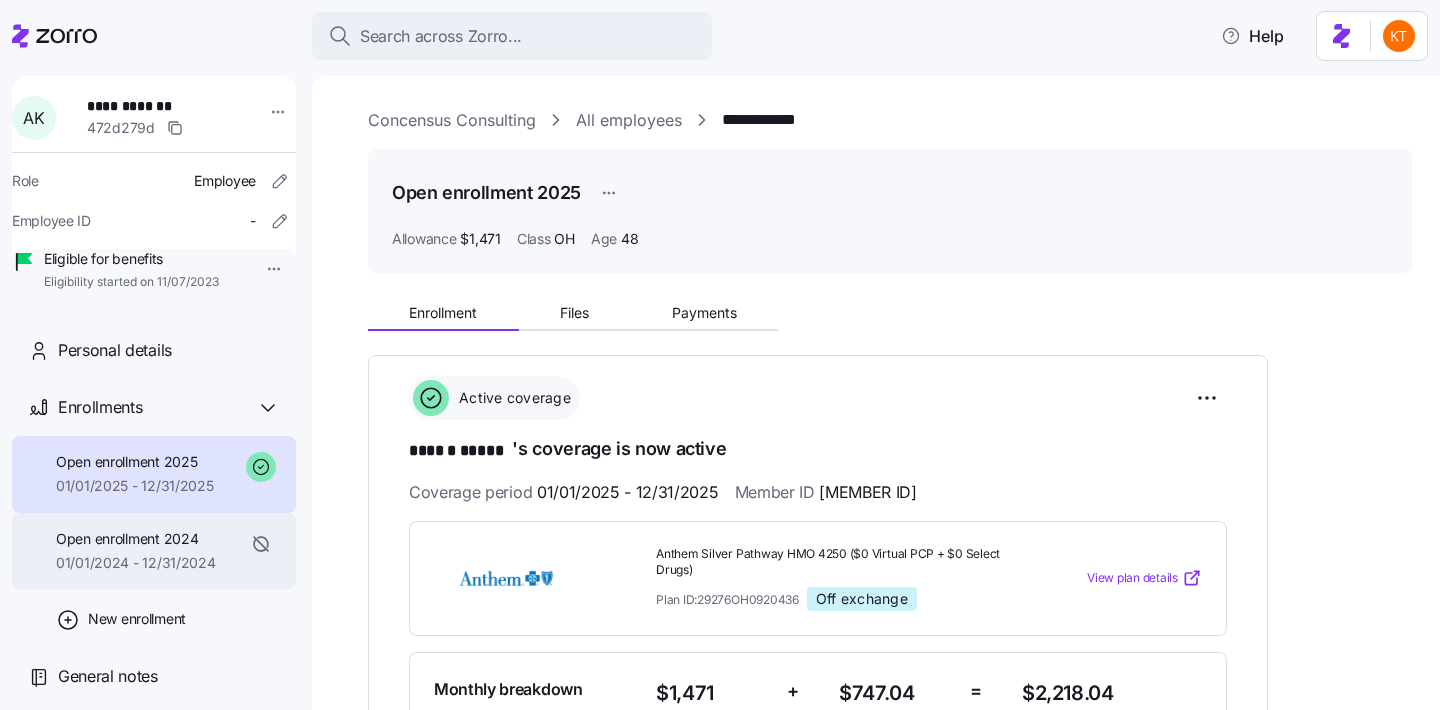 click on "Open enrollment 2024" at bounding box center [136, 539] 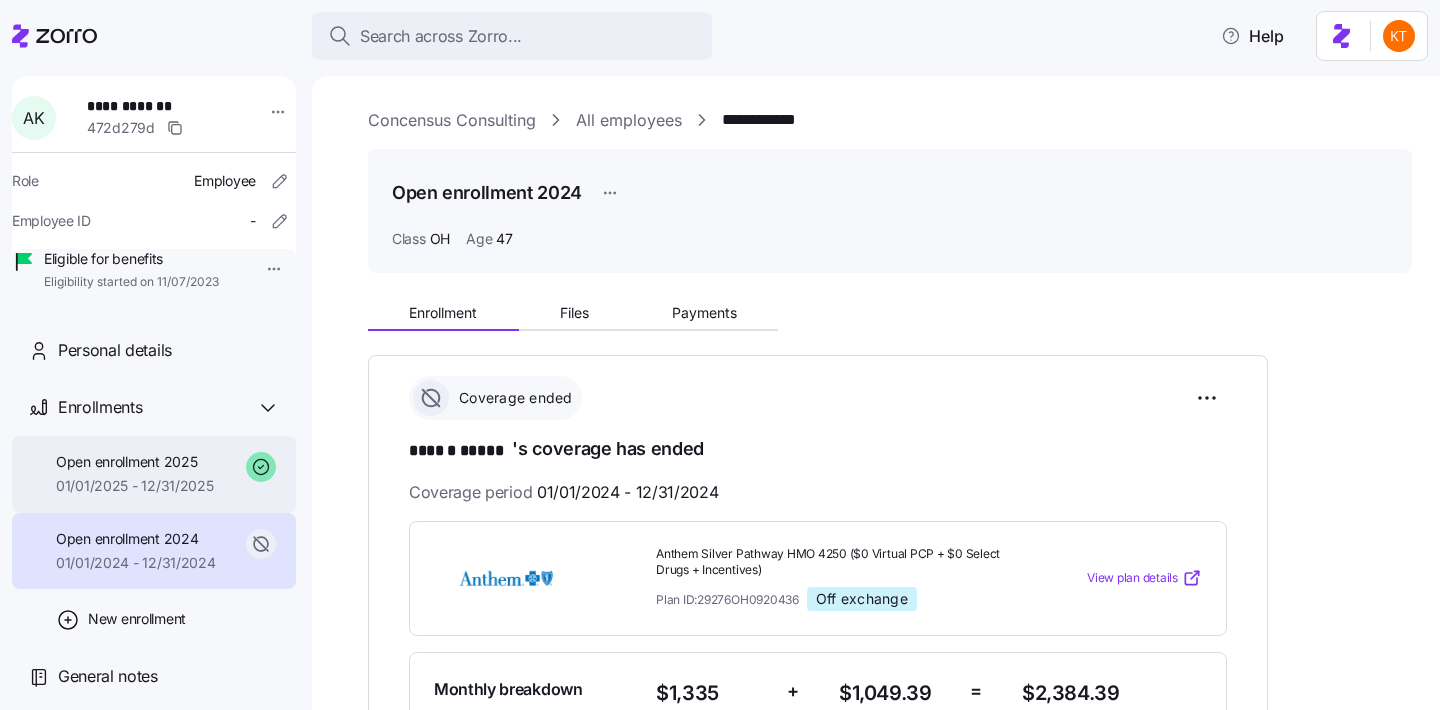 click on "Open enrollment [YEAR] [DATE] - [DATE]" at bounding box center (154, 474) 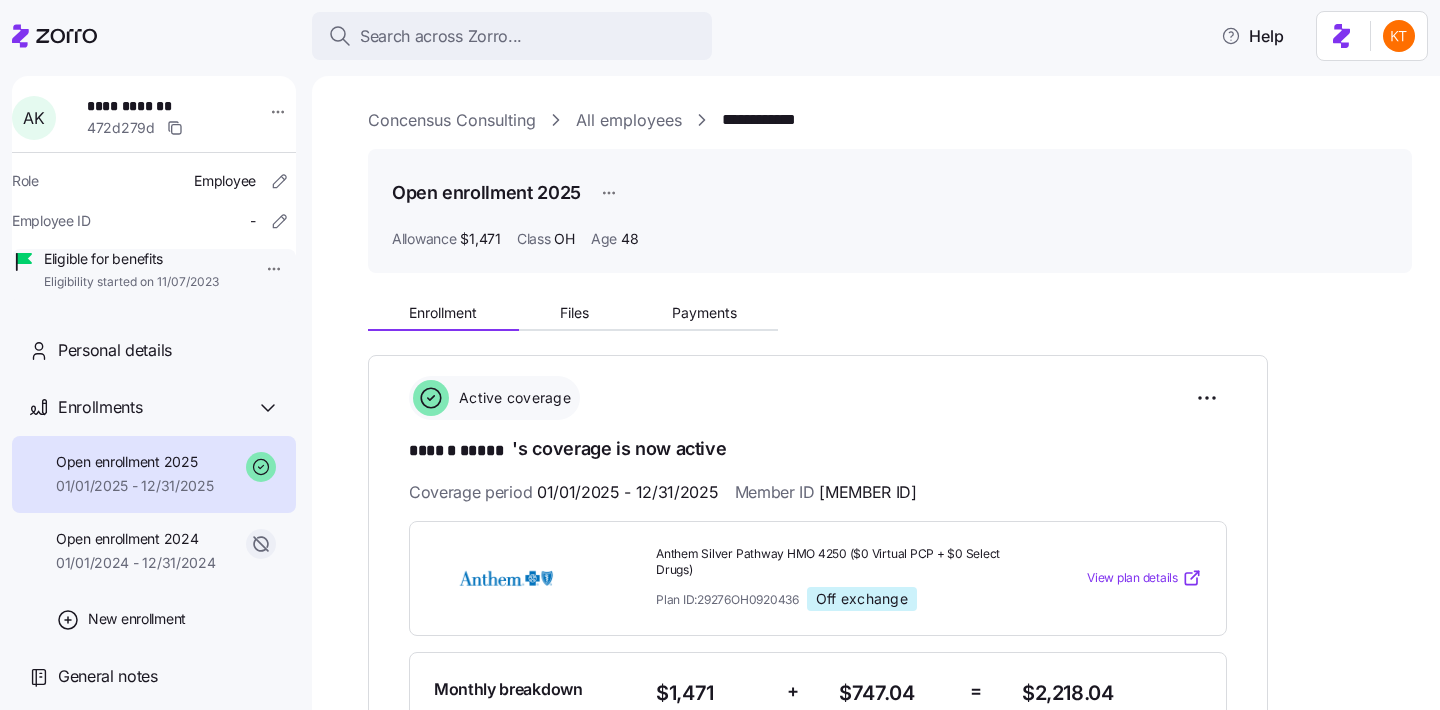 scroll, scrollTop: 18, scrollLeft: 0, axis: vertical 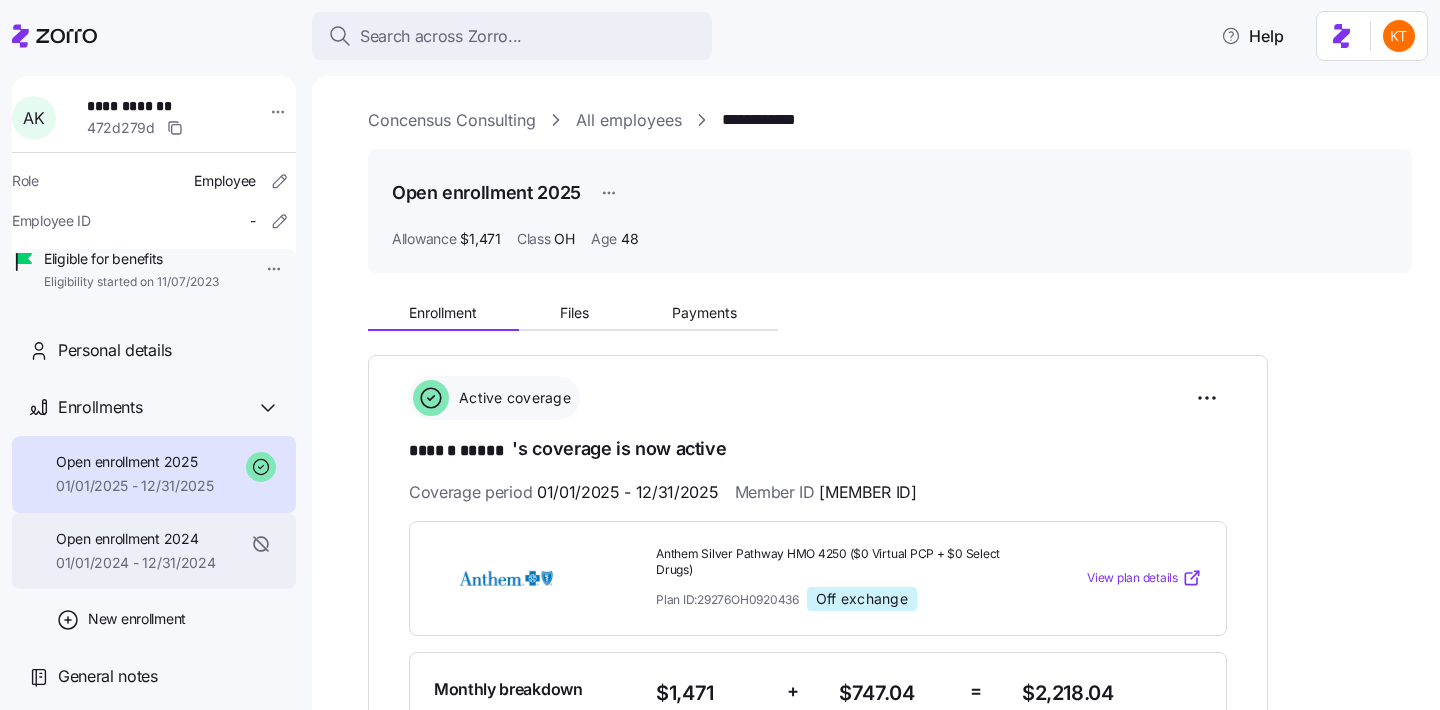 click on "Open enrollment [YEAR] [DATE] - [DATE]" at bounding box center [154, 551] 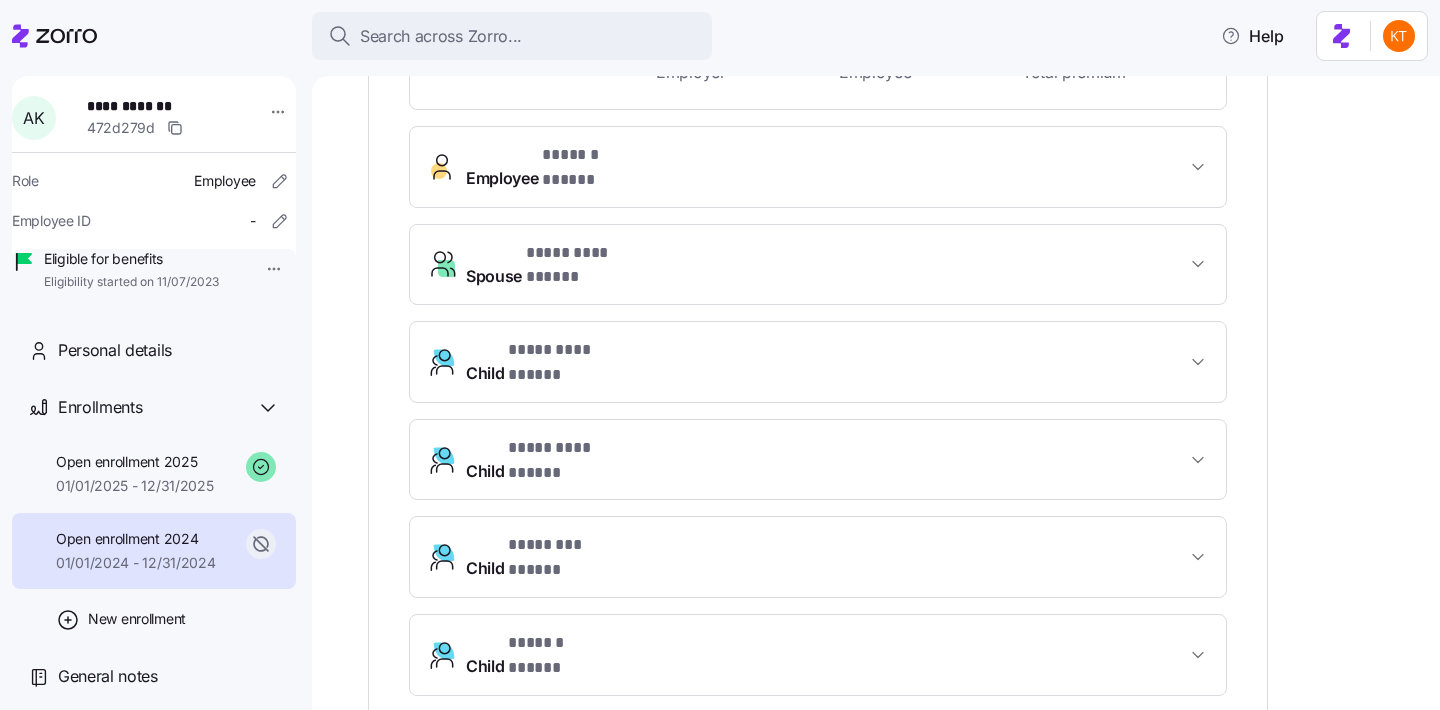 scroll, scrollTop: 643, scrollLeft: 0, axis: vertical 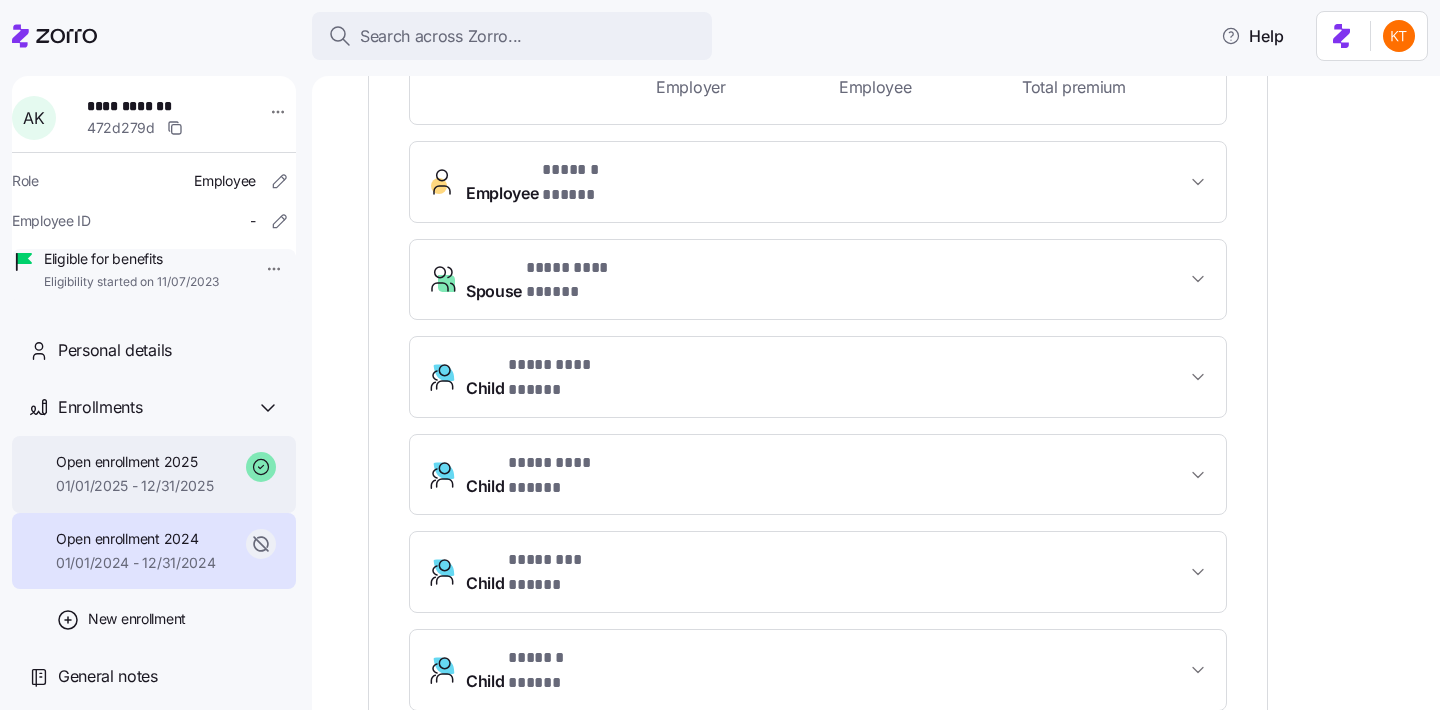 click on "01/01/2025 - 12/31/2025" at bounding box center [135, 486] 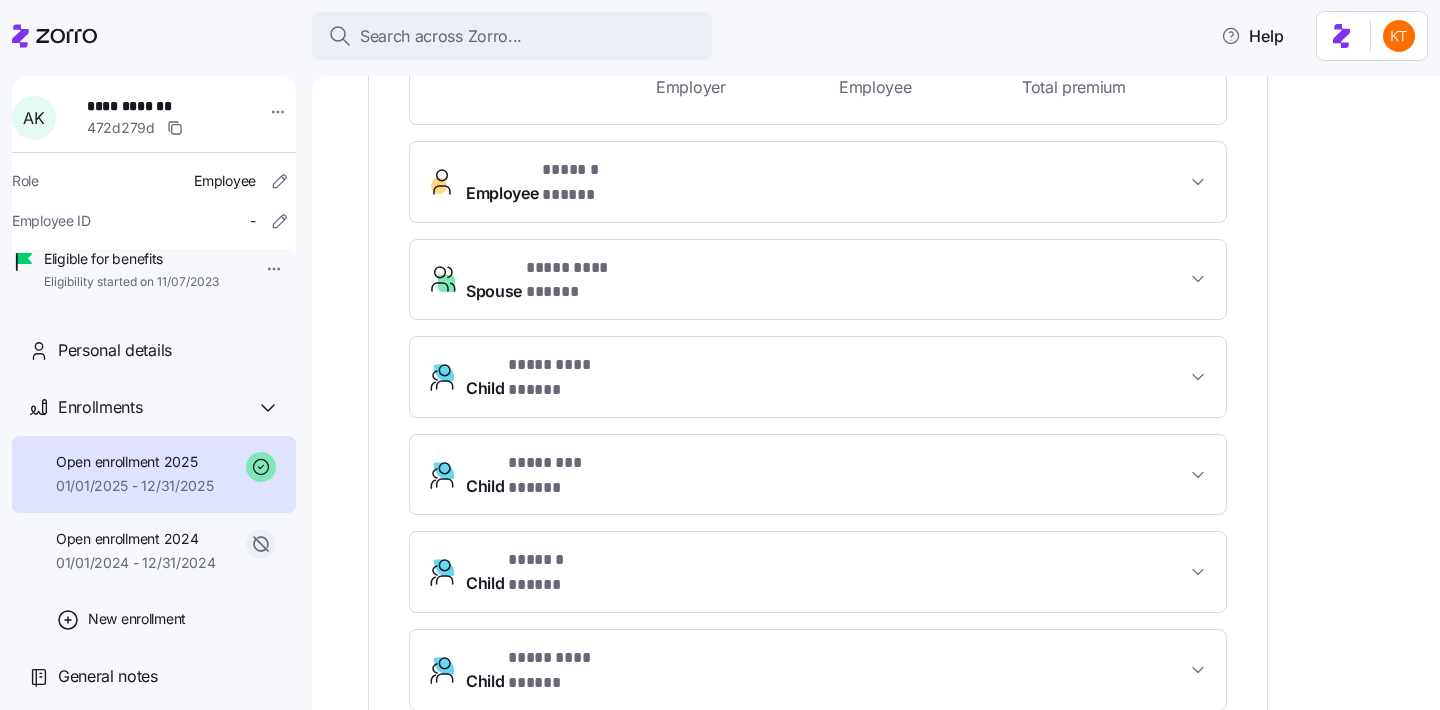 scroll, scrollTop: 625, scrollLeft: 0, axis: vertical 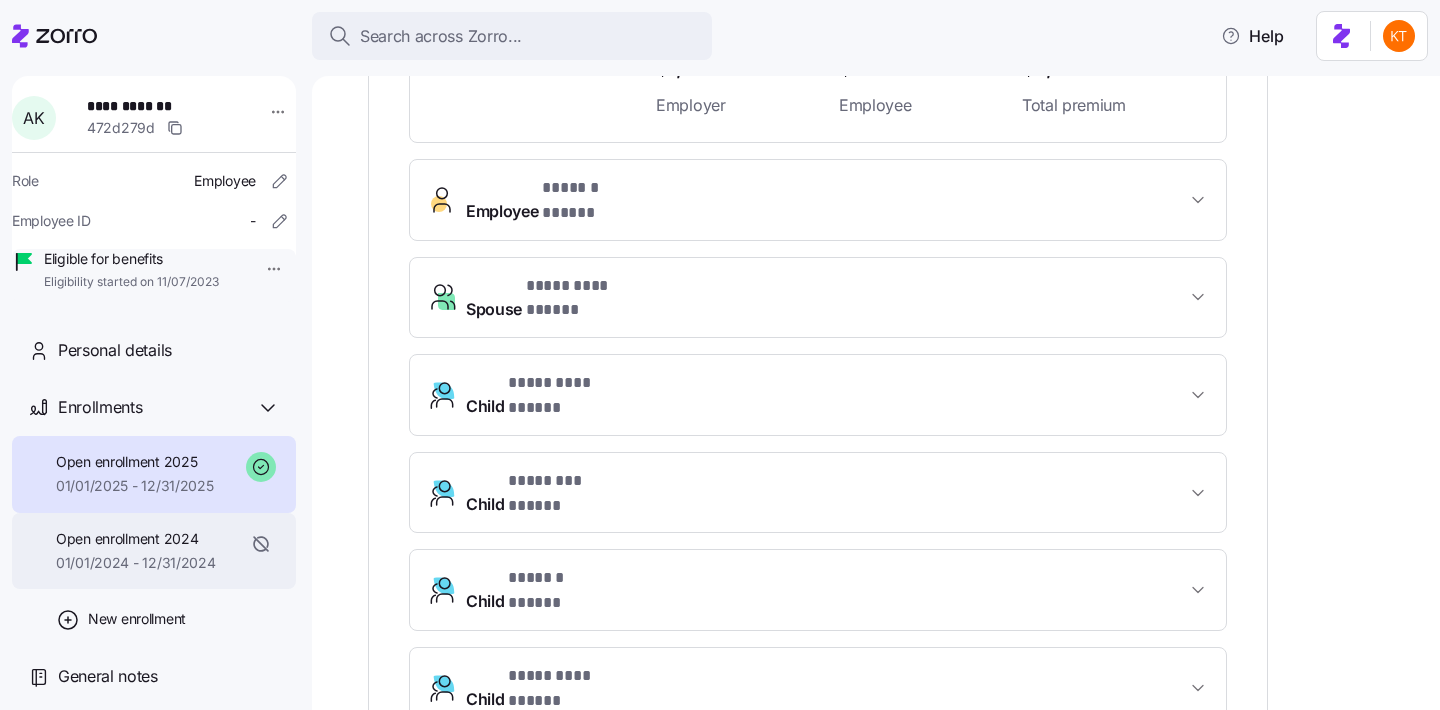click on "01/01/2024 - 12/31/2024" at bounding box center [136, 563] 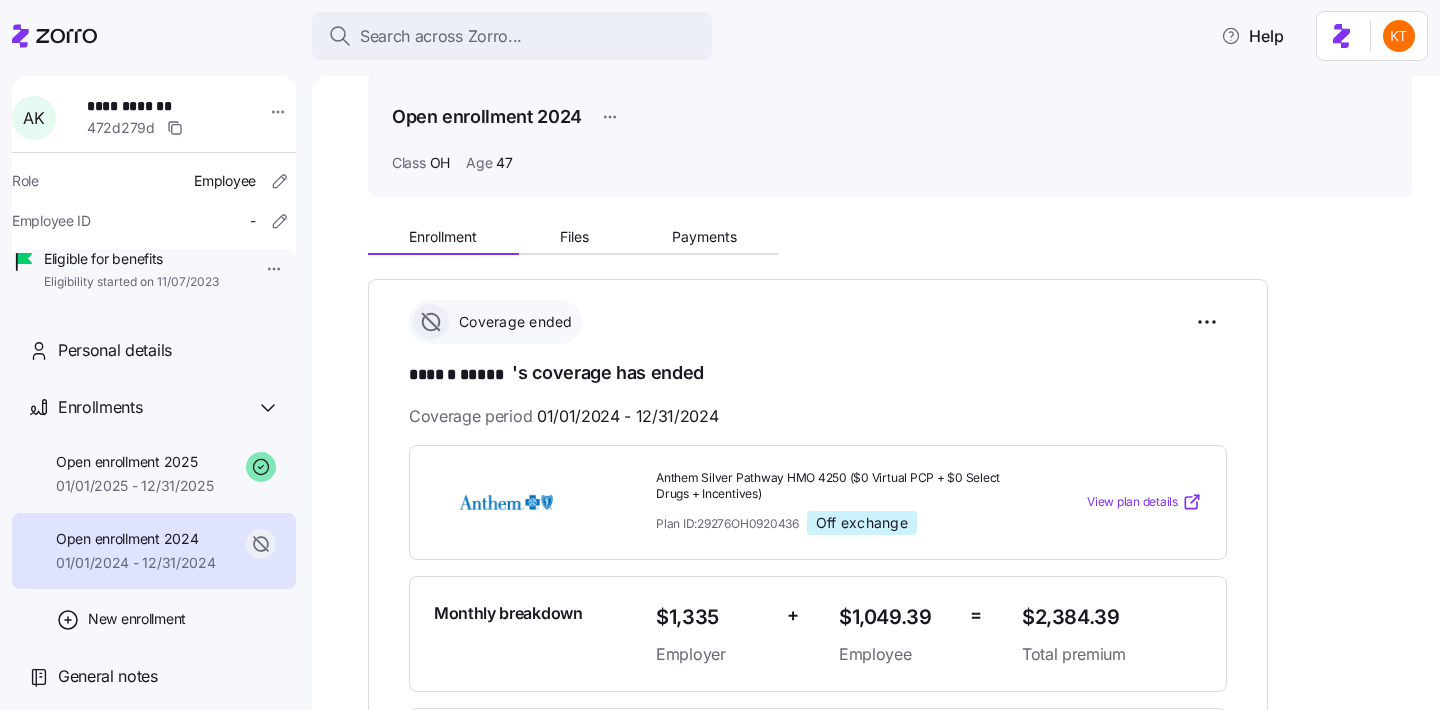 scroll, scrollTop: 83, scrollLeft: 0, axis: vertical 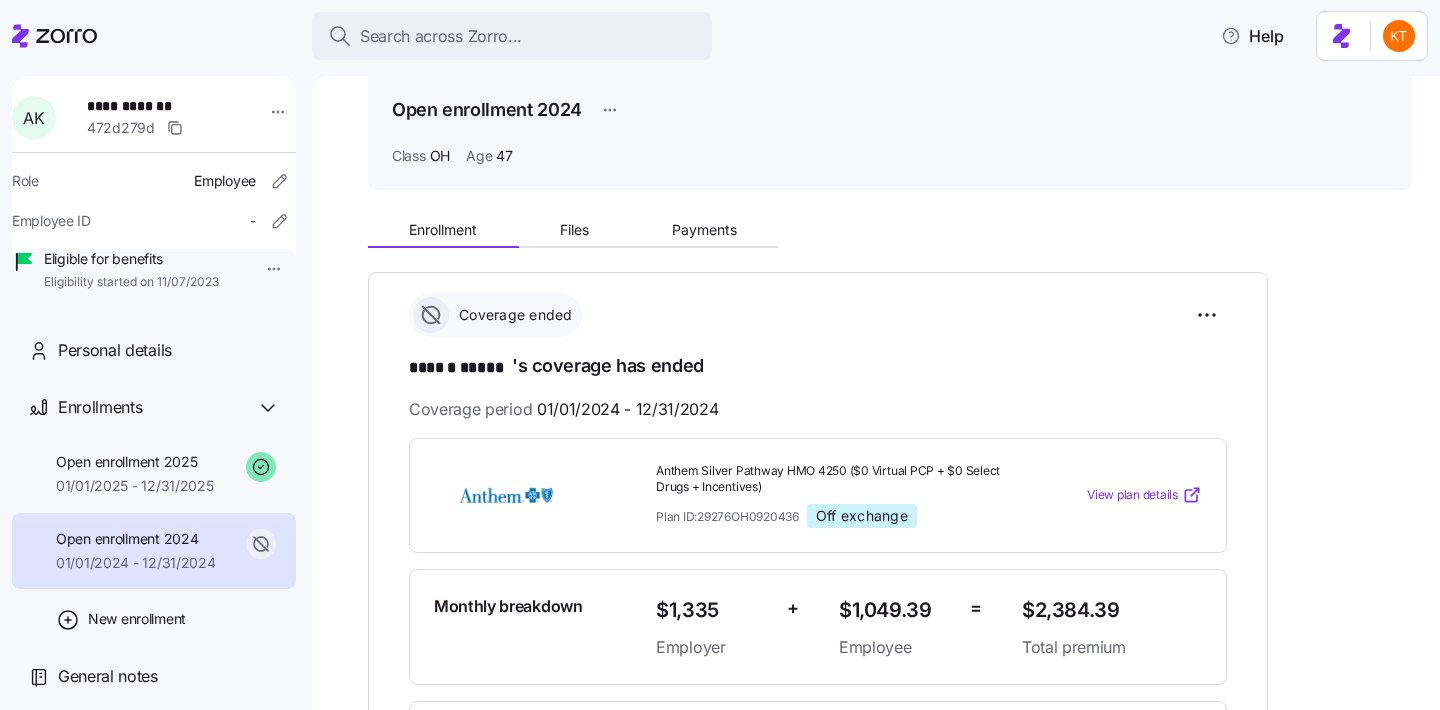 click on "Open enrollment [YEAR] [DATE] - [DATE]" at bounding box center (154, 551) 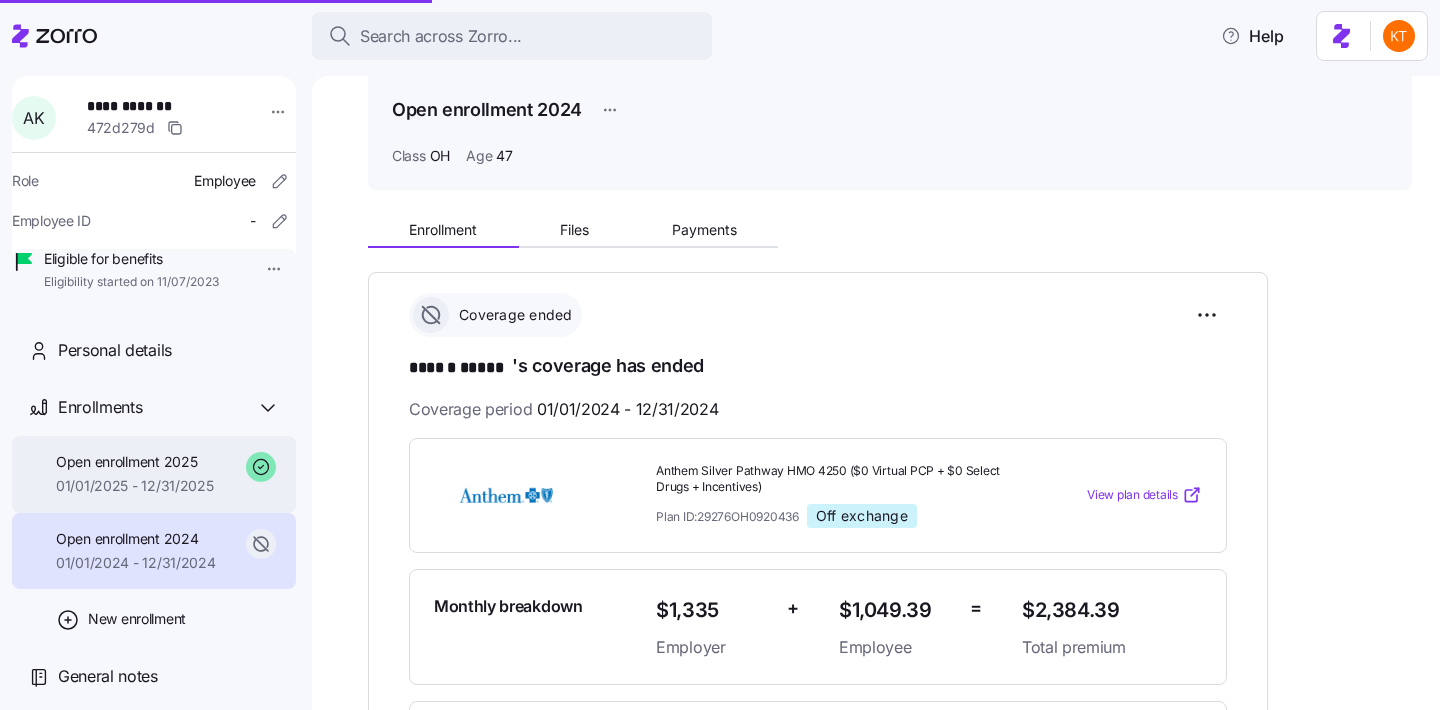 click on "01/01/2025 - 12/31/2025" at bounding box center (135, 486) 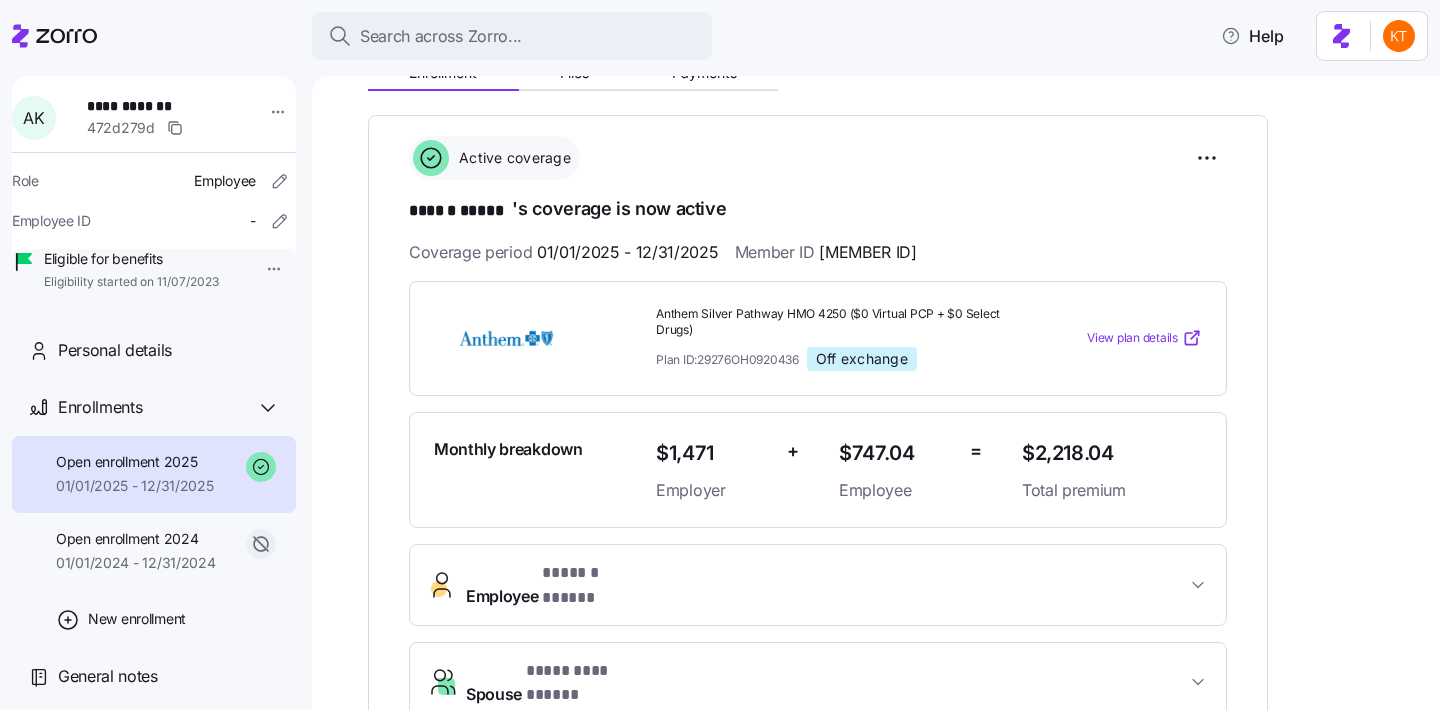 scroll, scrollTop: 241, scrollLeft: 0, axis: vertical 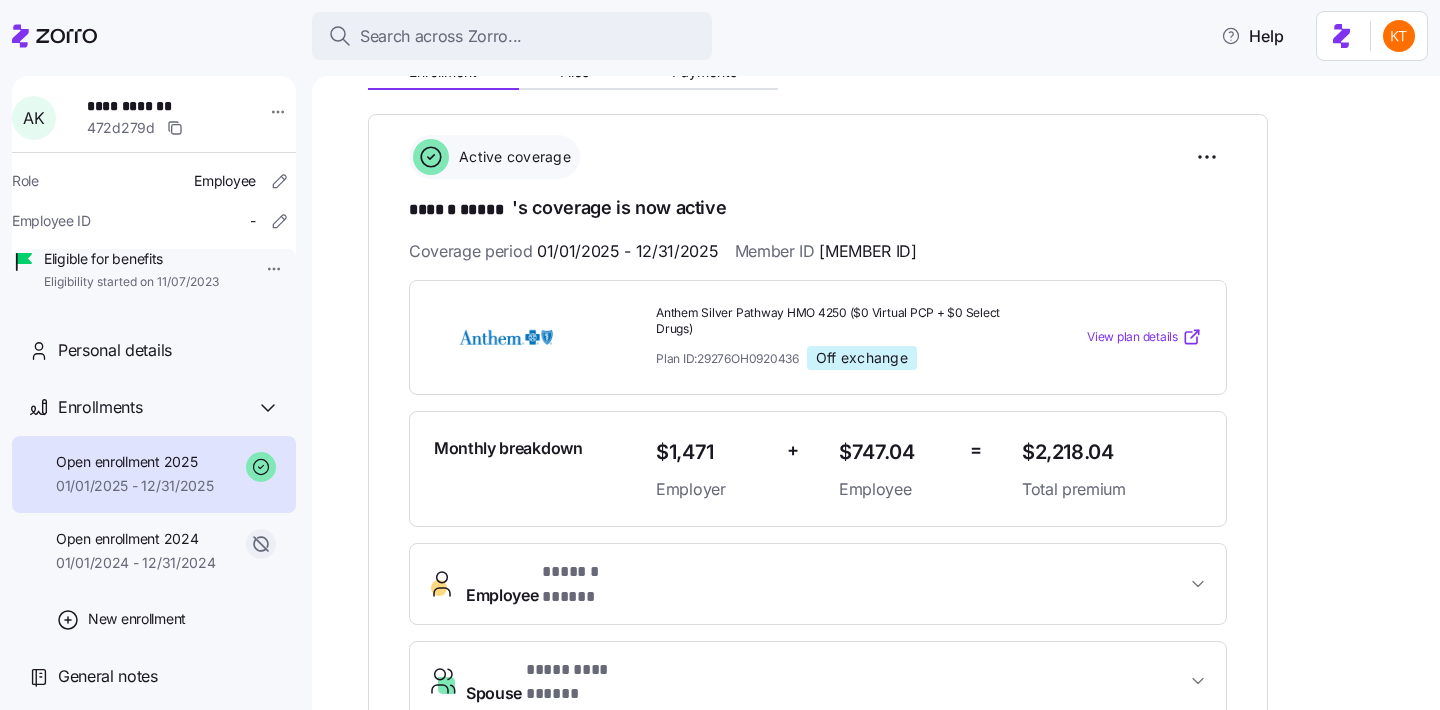 click on "Employee * ******   ***** *" at bounding box center (818, 584) 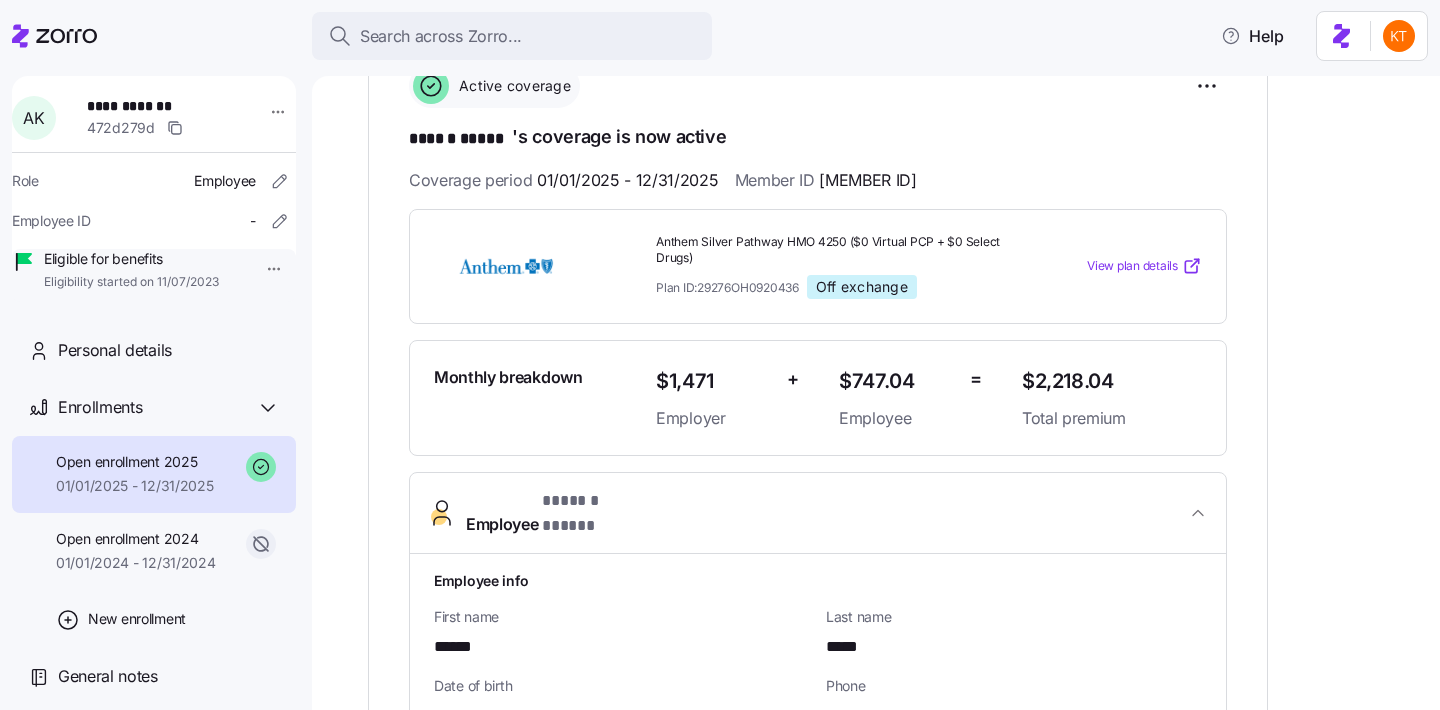 scroll, scrollTop: 311, scrollLeft: 0, axis: vertical 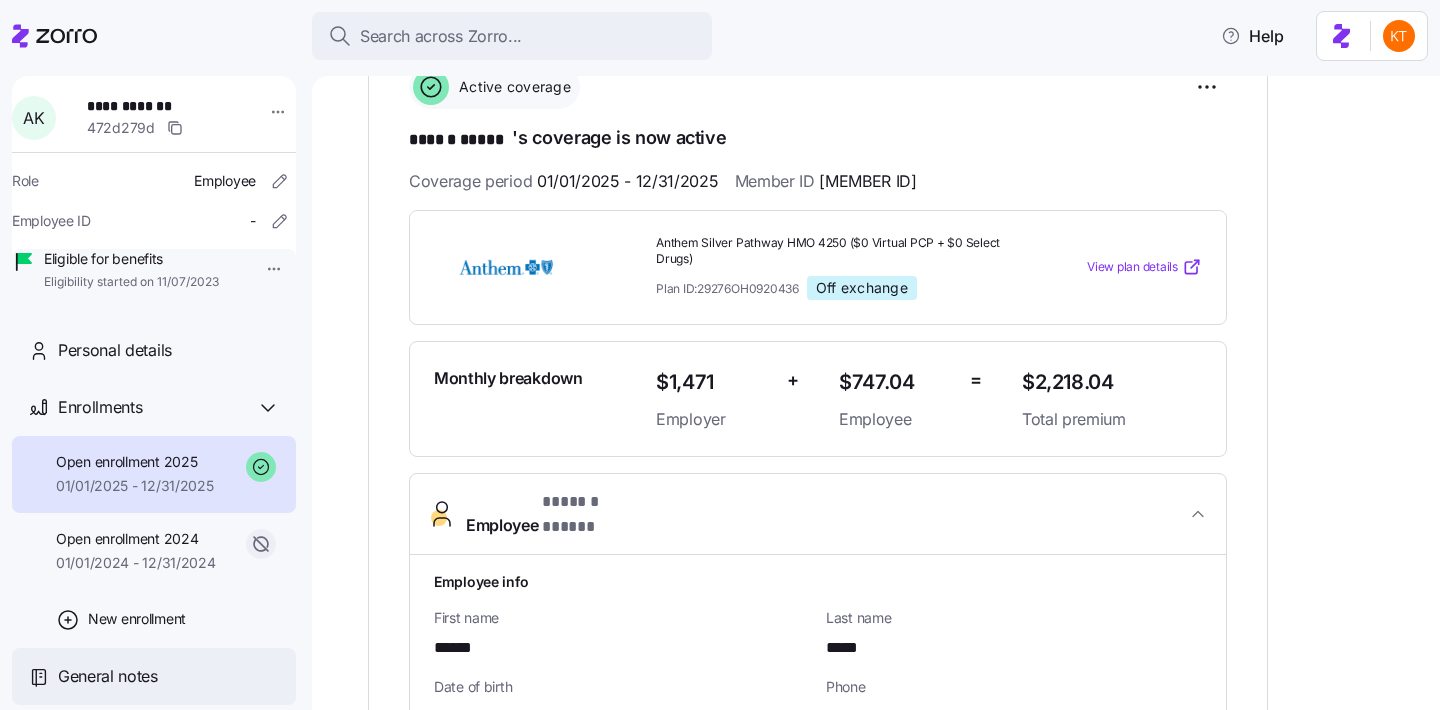 click on "General notes" at bounding box center [169, 676] 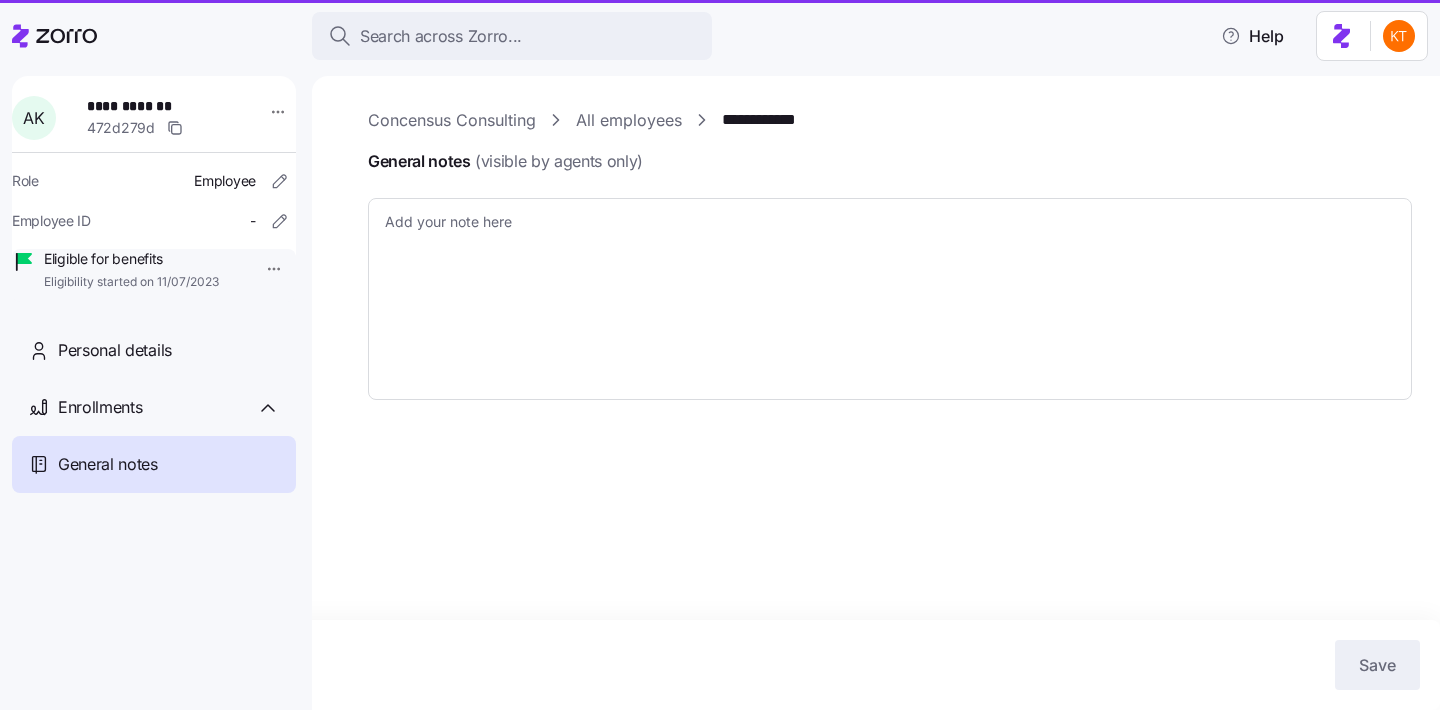 type on "x" 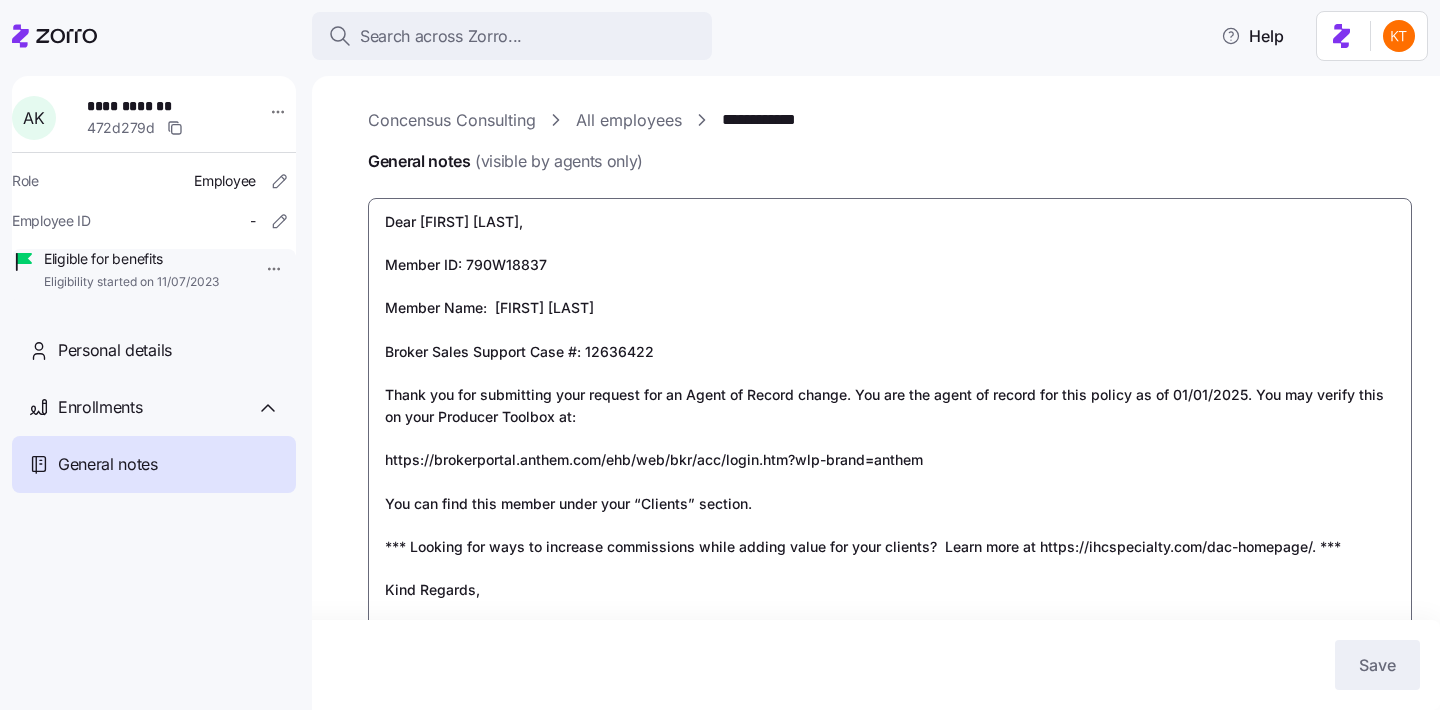 scroll, scrollTop: 14, scrollLeft: 0, axis: vertical 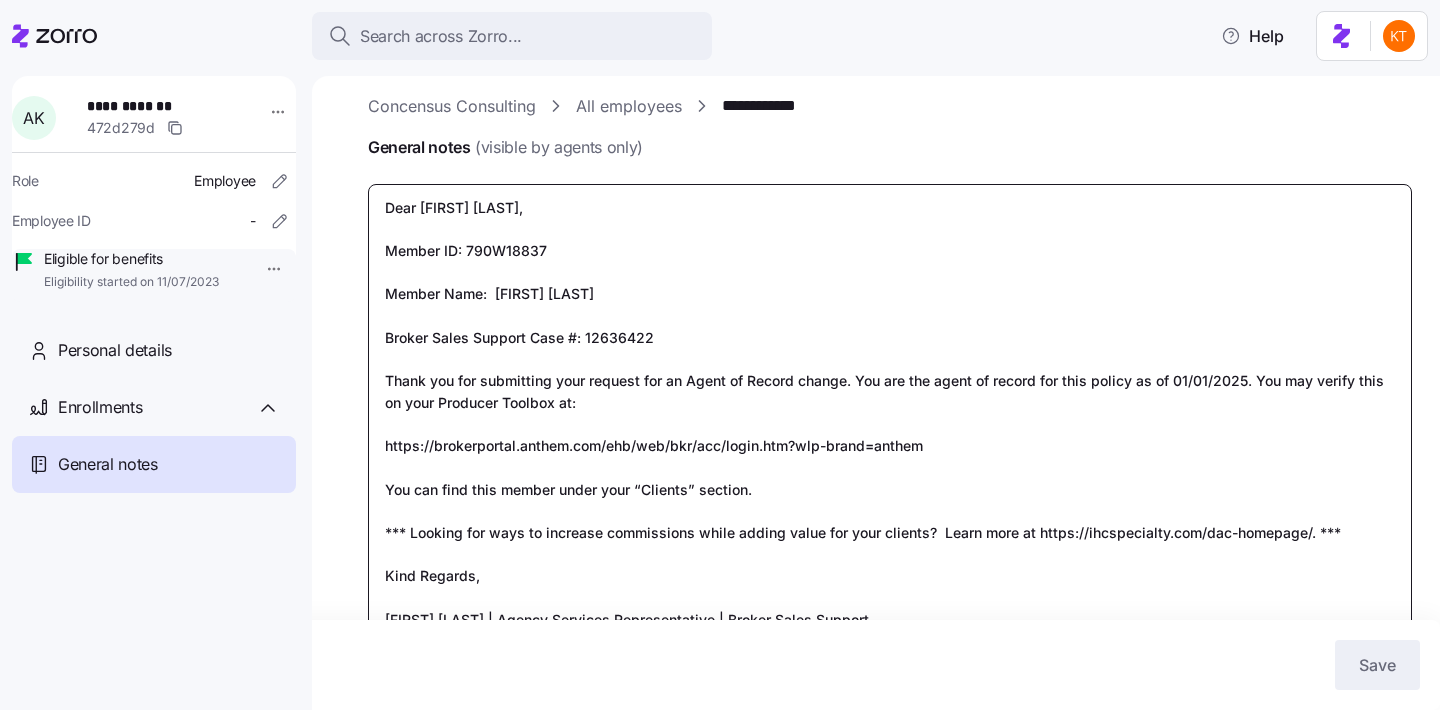 click on "Dear [FIRST] [LAST],
Member ID: 790W18837
Member Name:  [FIRST] [LAST]
Broker Sales Support Case #: 12636422
Thank you for submitting your request for an Agent of Record change. You are the agent of record for this policy as of 01/01/2025. You may verify this on your Producer Toolbox at:
https://brokerportal.anthem.com/ehb/web/bkr/acc/login.htm?wlp-brand=anthem
You can find this member under your “Clients” section.
*** Looking for ways to increase commissions while adding value for your clients?  Learn more at https://ihcspecialty.com/dac-homepage/. ***
Kind Regards,
[FIRST] [LAST] | Agency Services Representative | Broker Sales Support
We know you have many options when recommending and selling health insurance to your customers, and we want to thank you for your business." at bounding box center [890, 435] 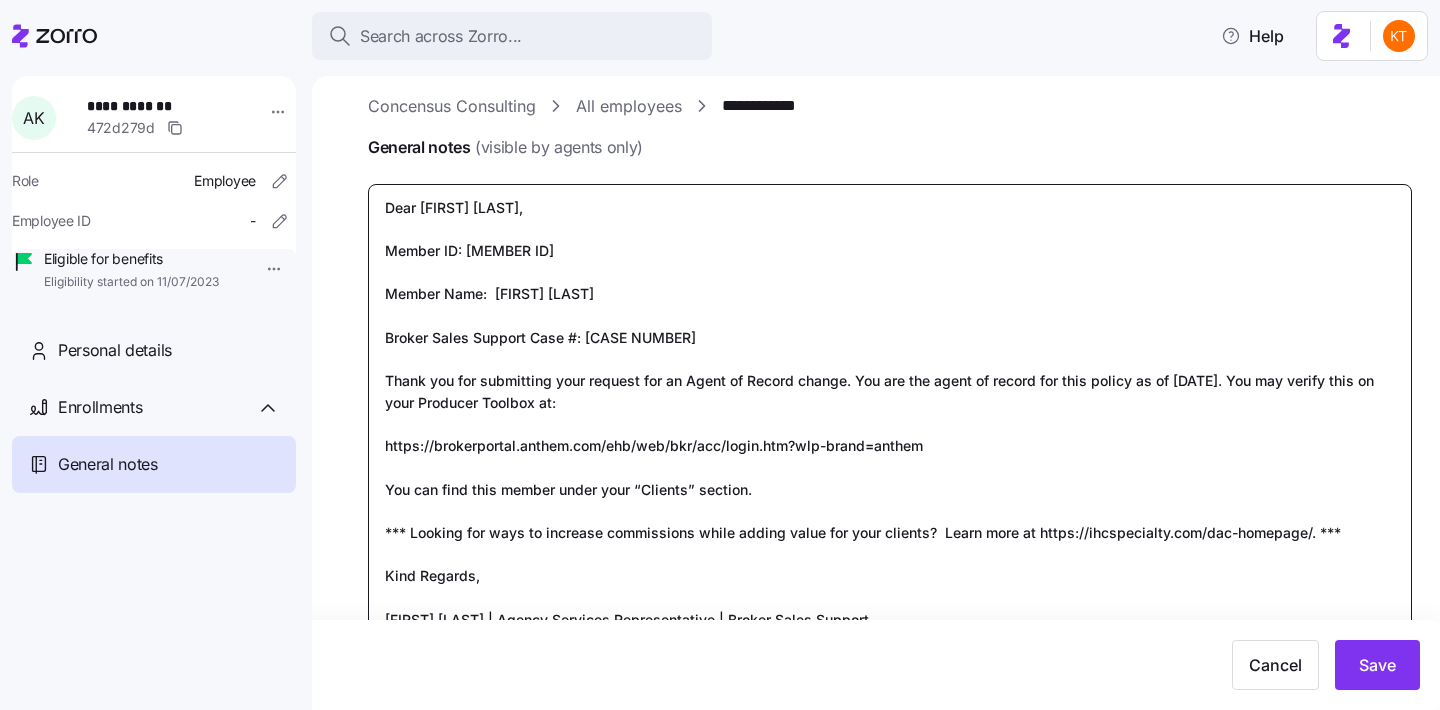 type on "x" 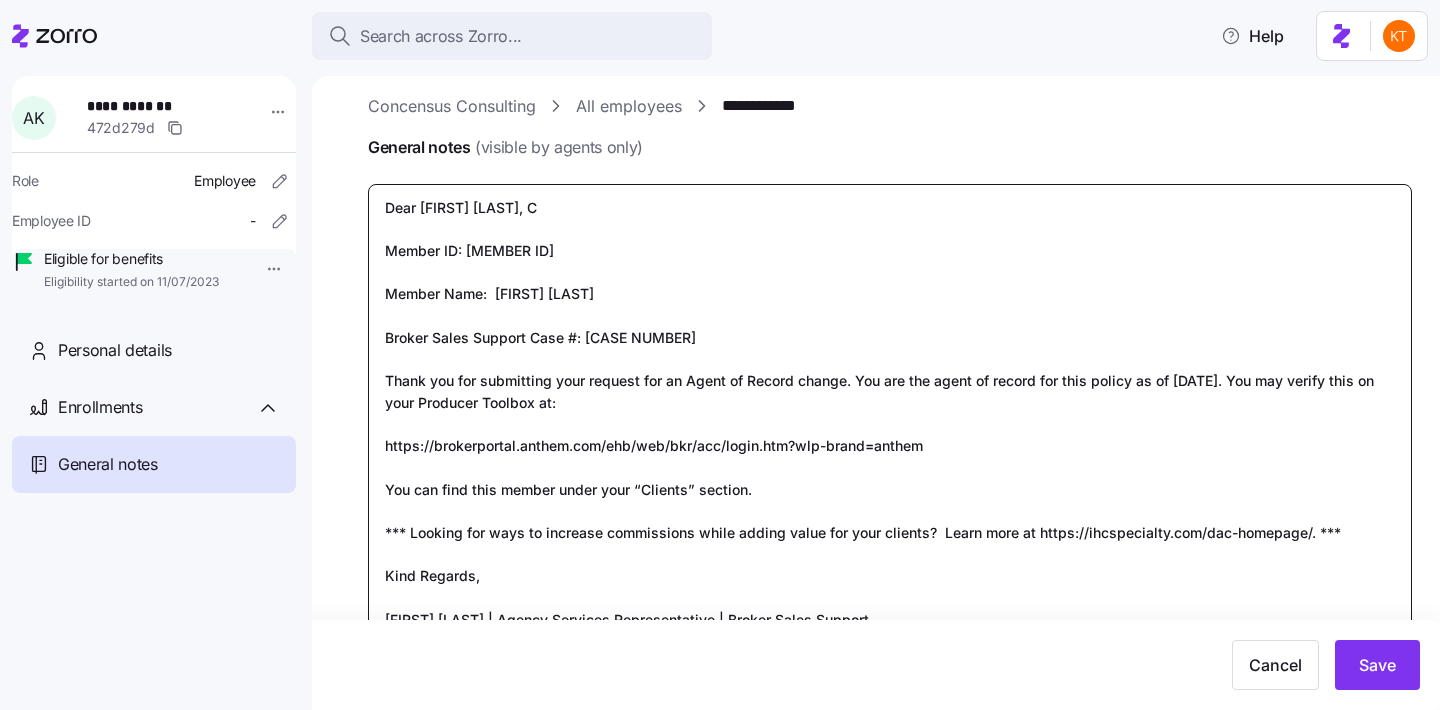 type on "x" 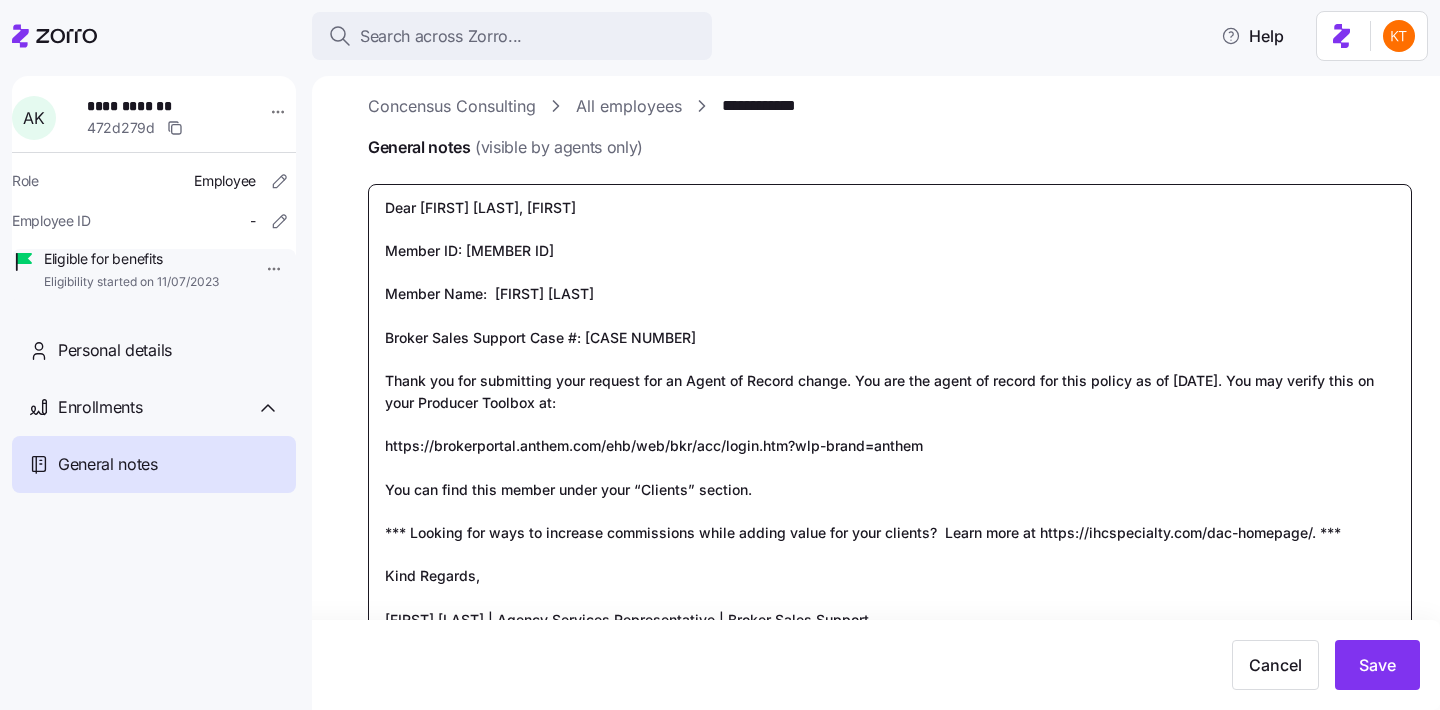 type on "x" 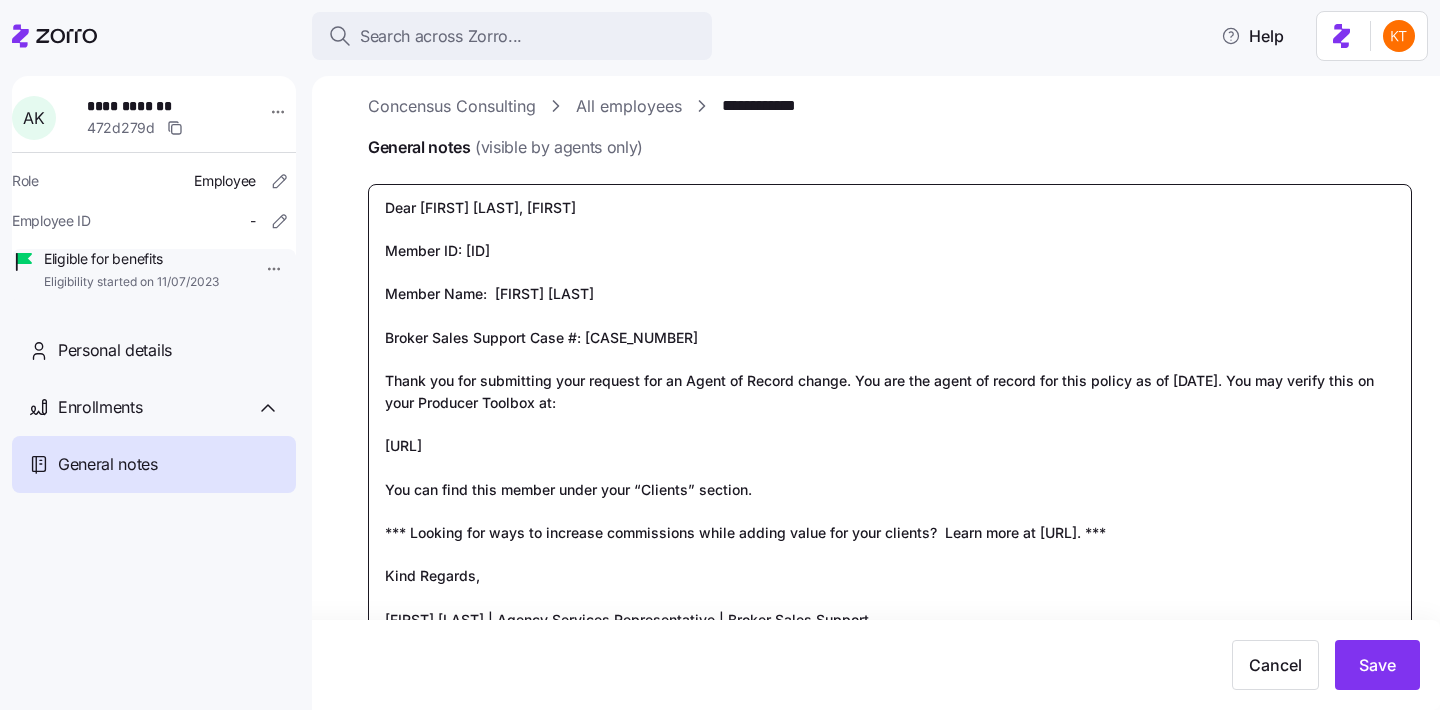 type on "x" 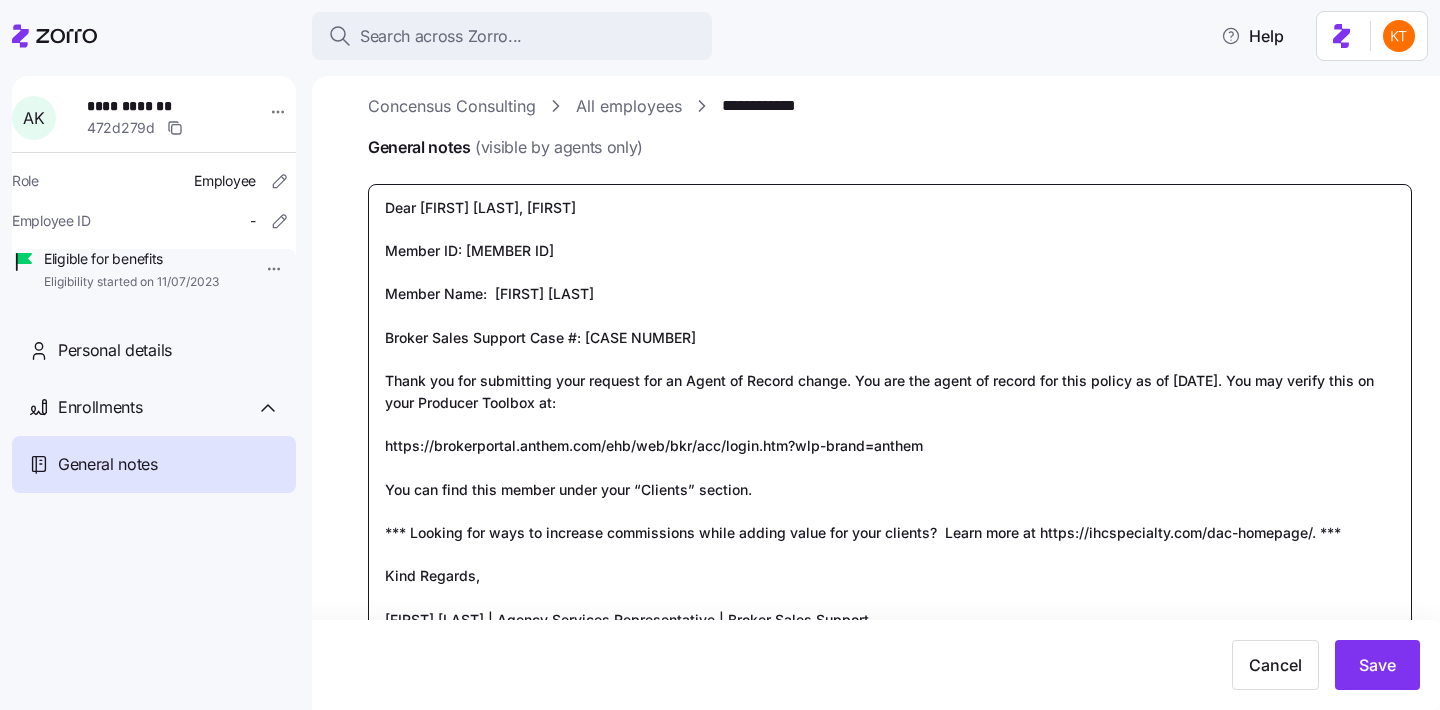 type on "x" 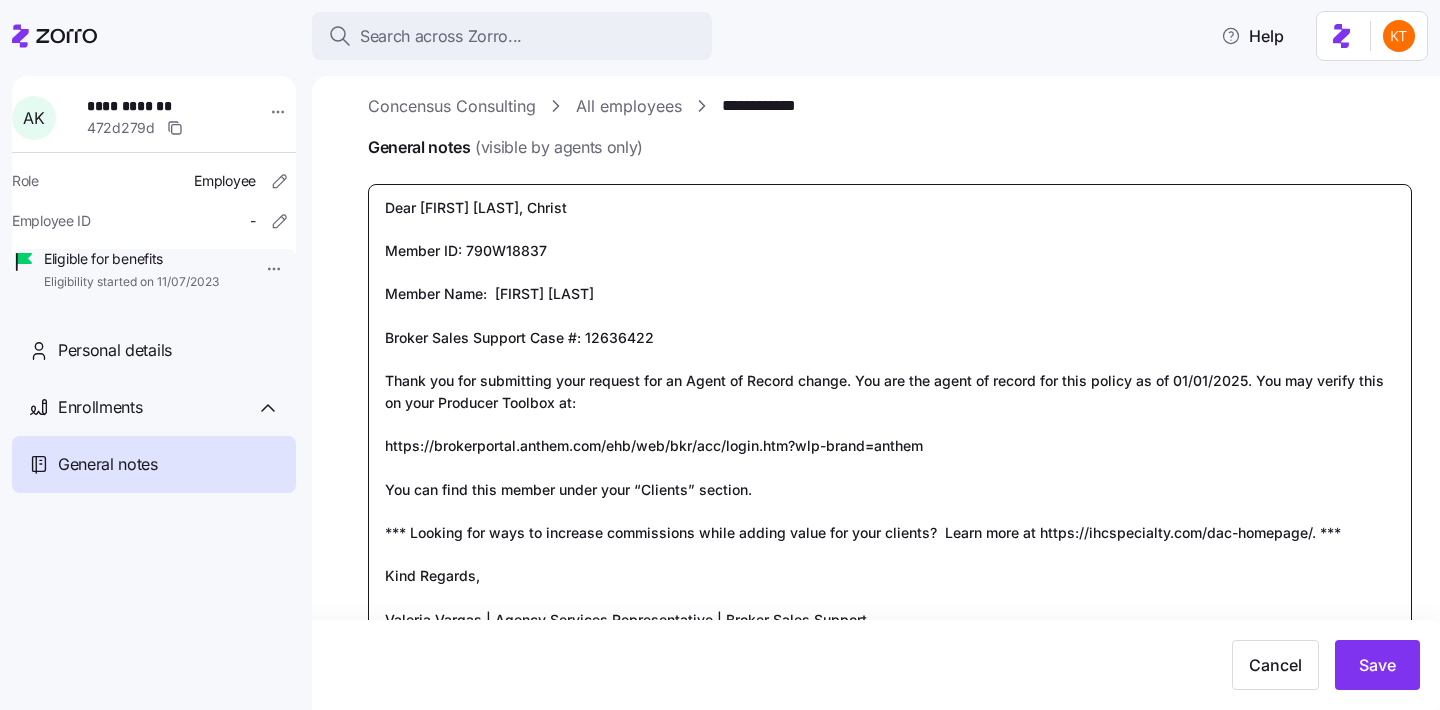 type on "x" 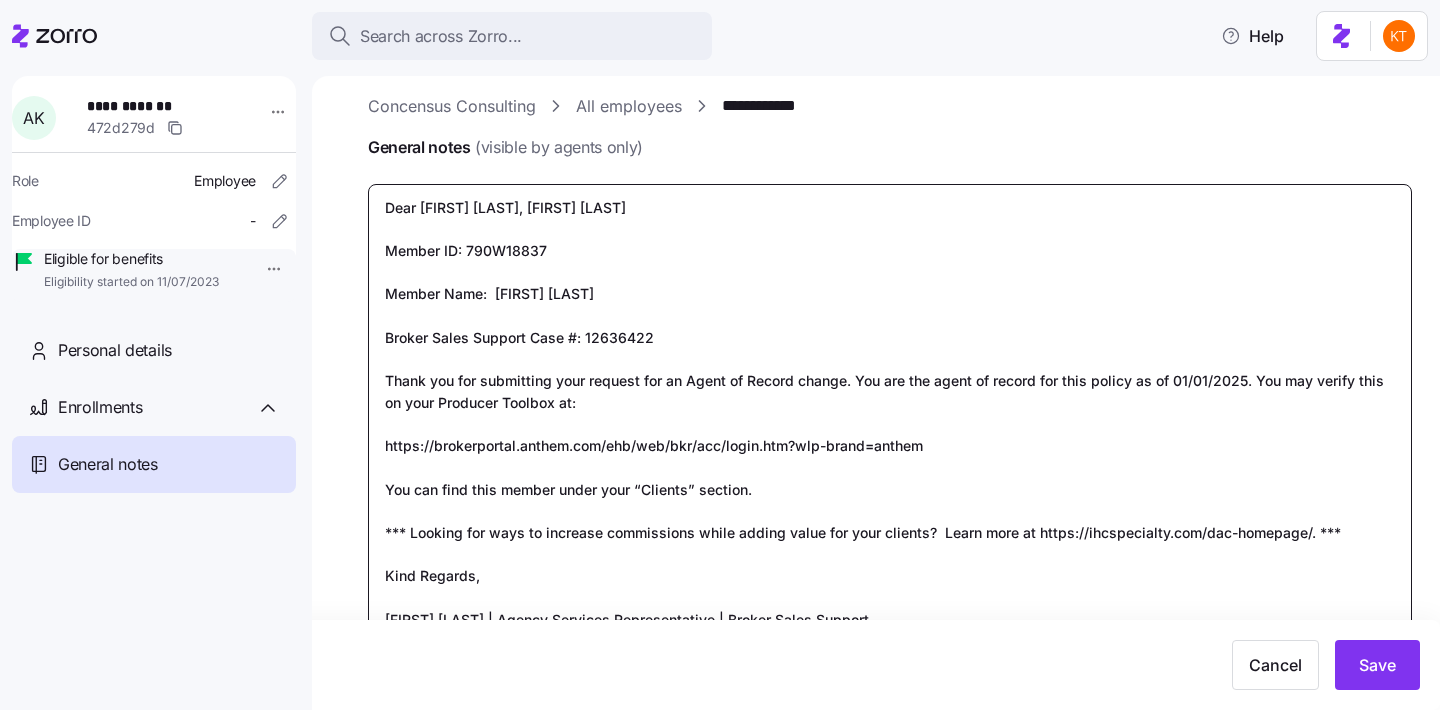 type on "x" 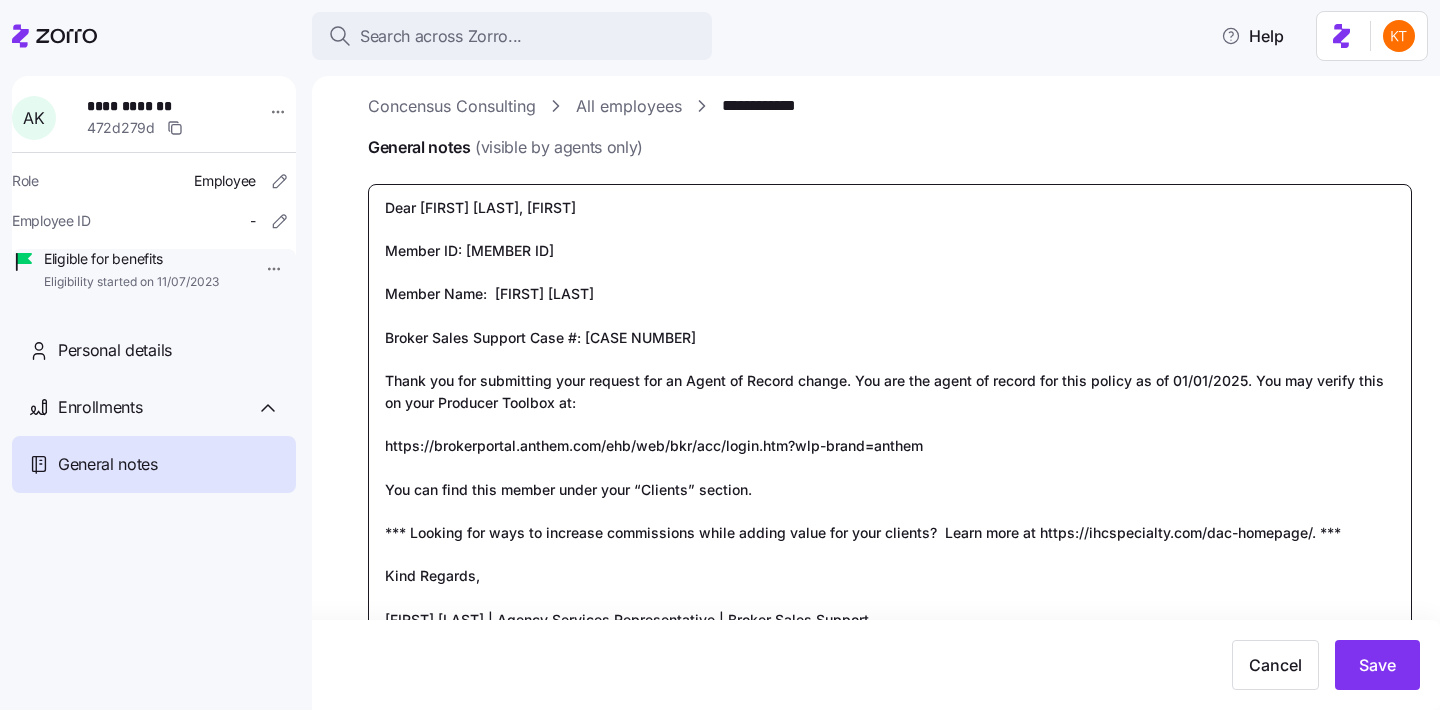type on "x" 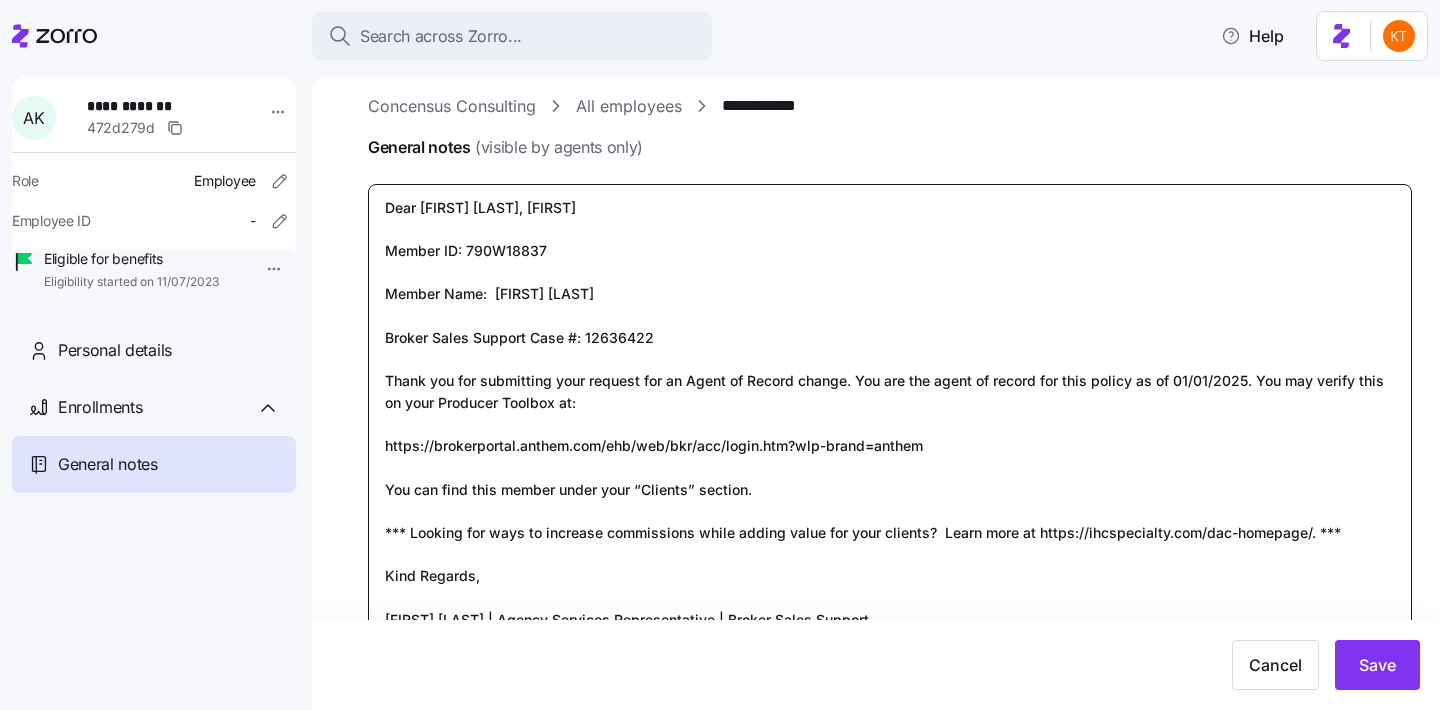 type on "x" 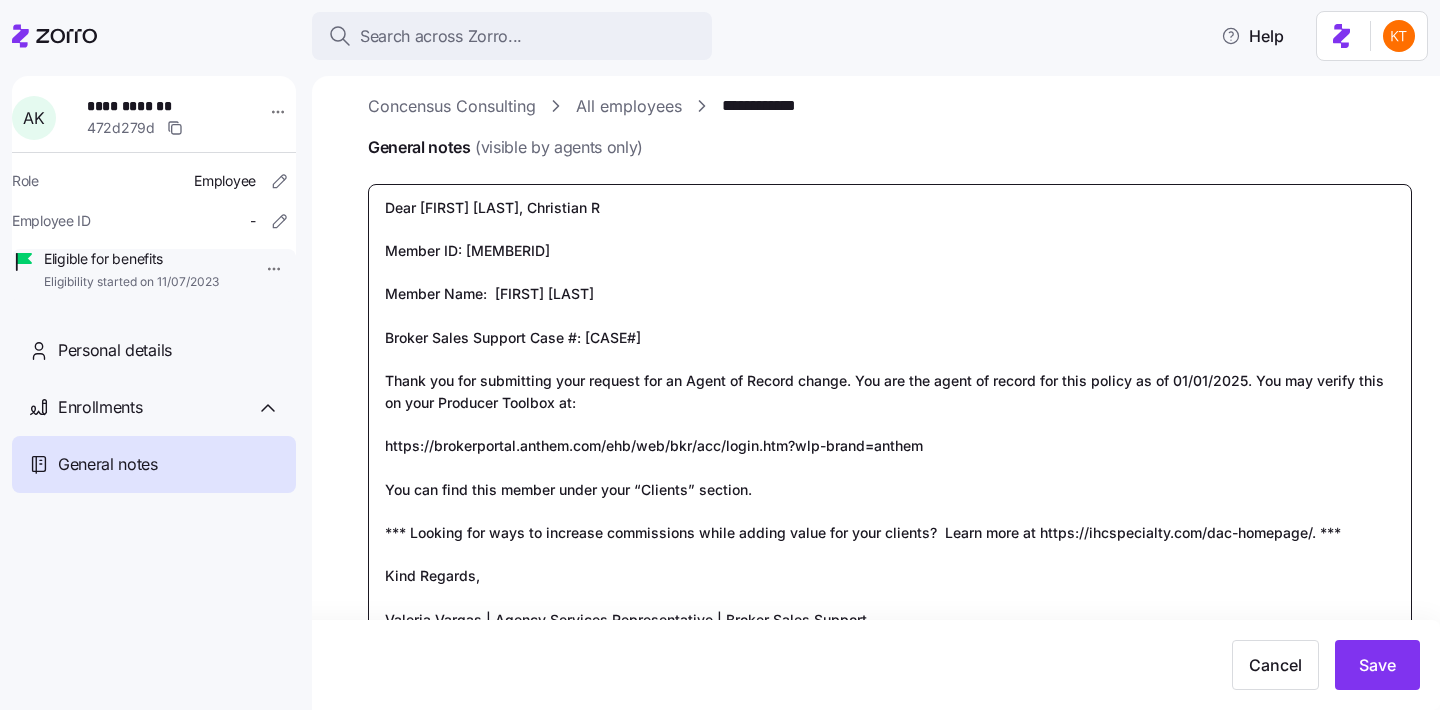 type on "x" 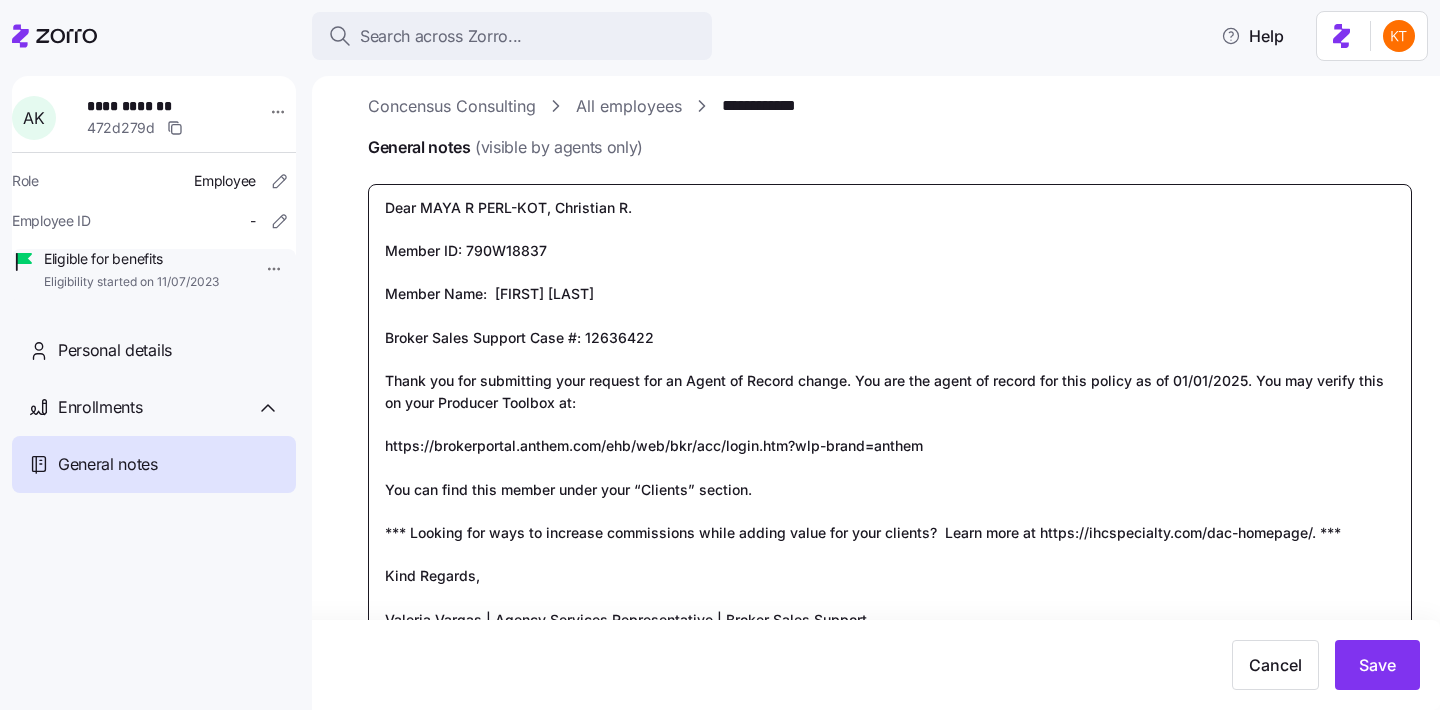 type on "x" 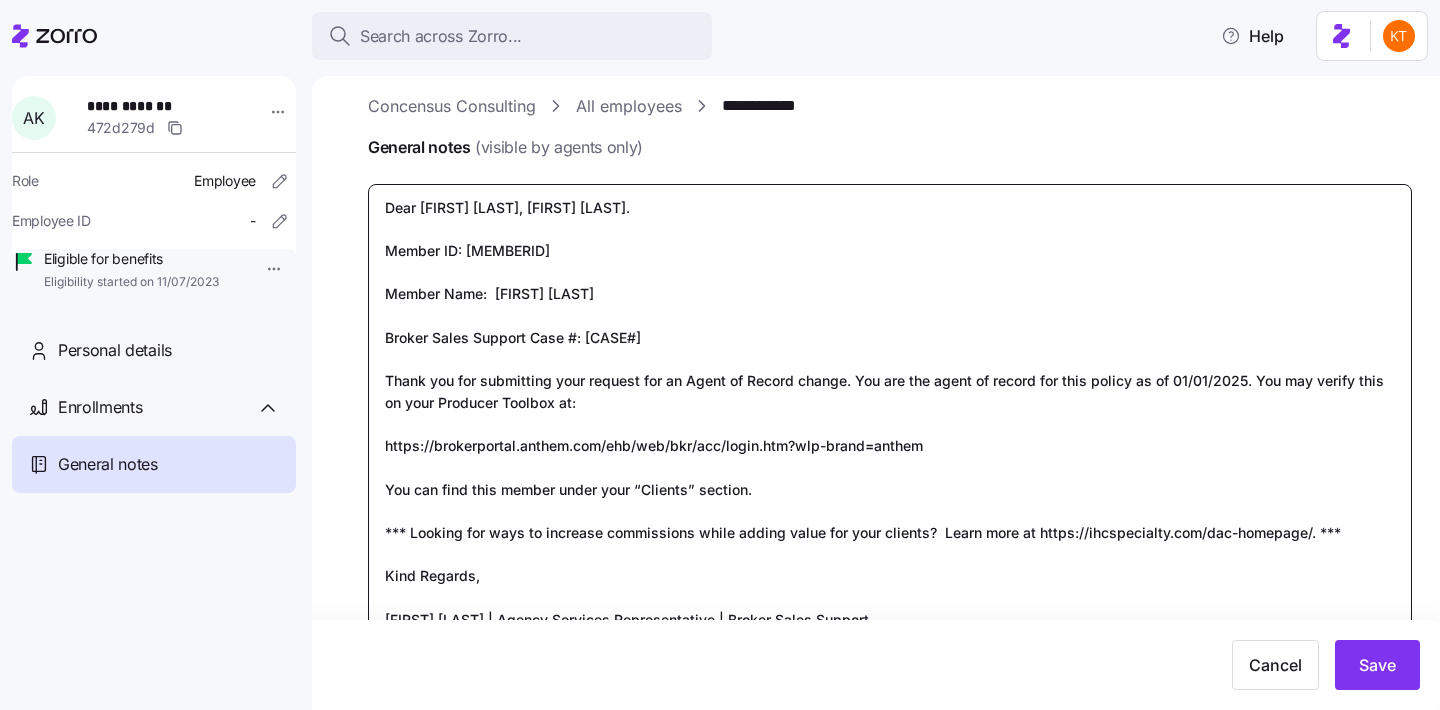 type on "x" 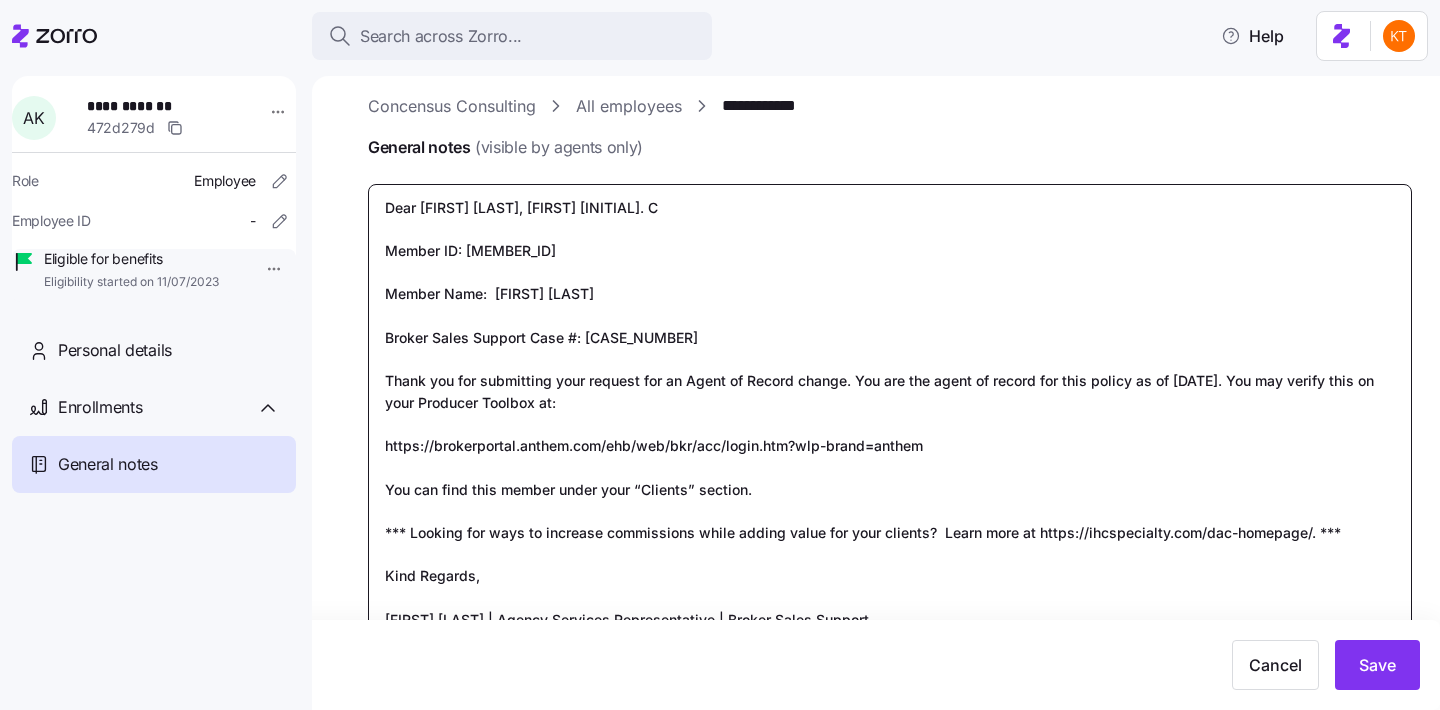 type on "x" 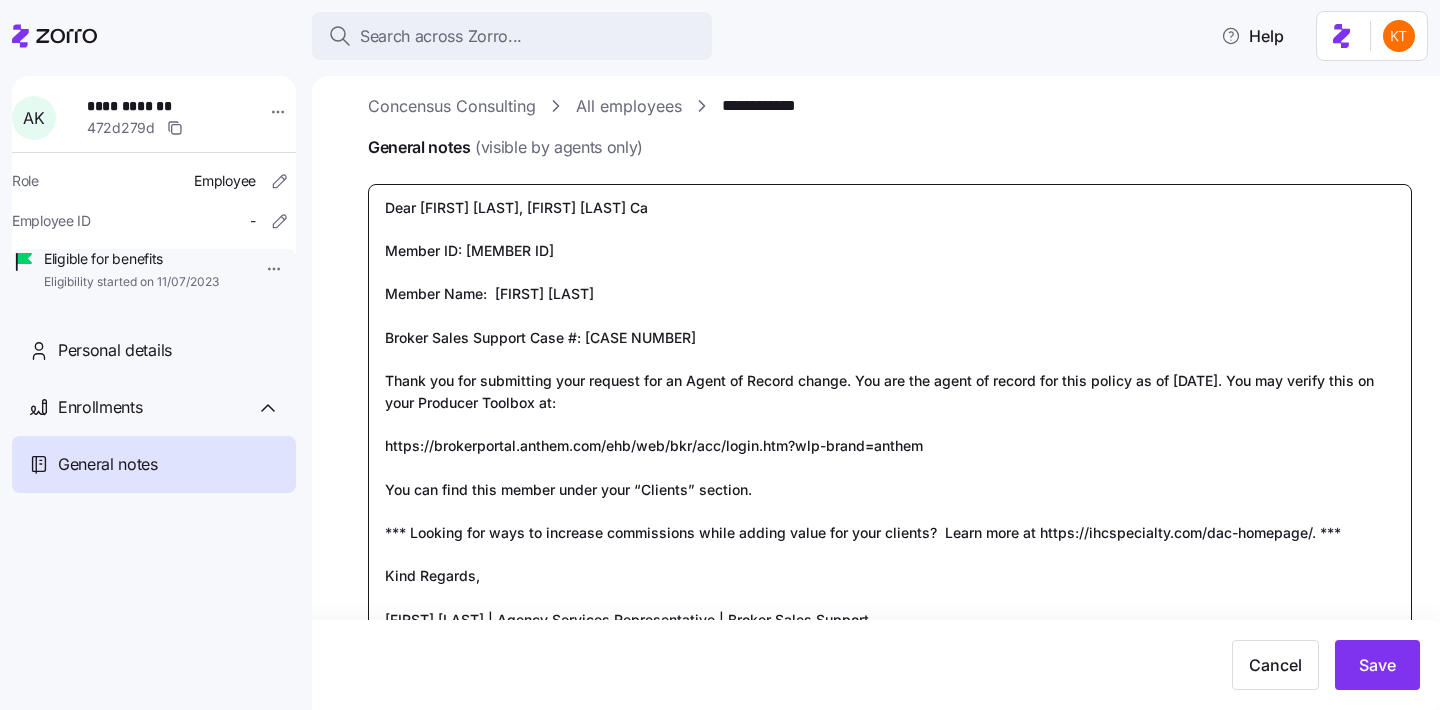 type on "x" 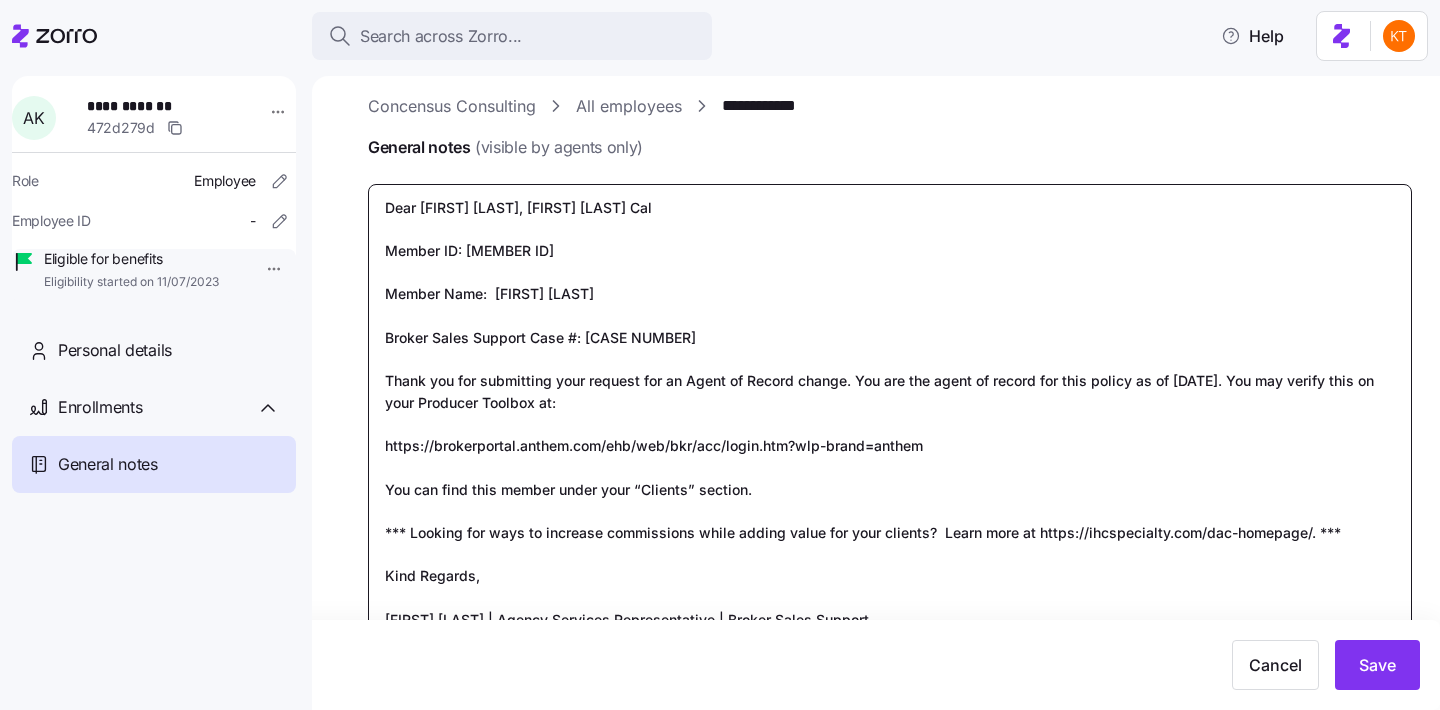 type on "x" 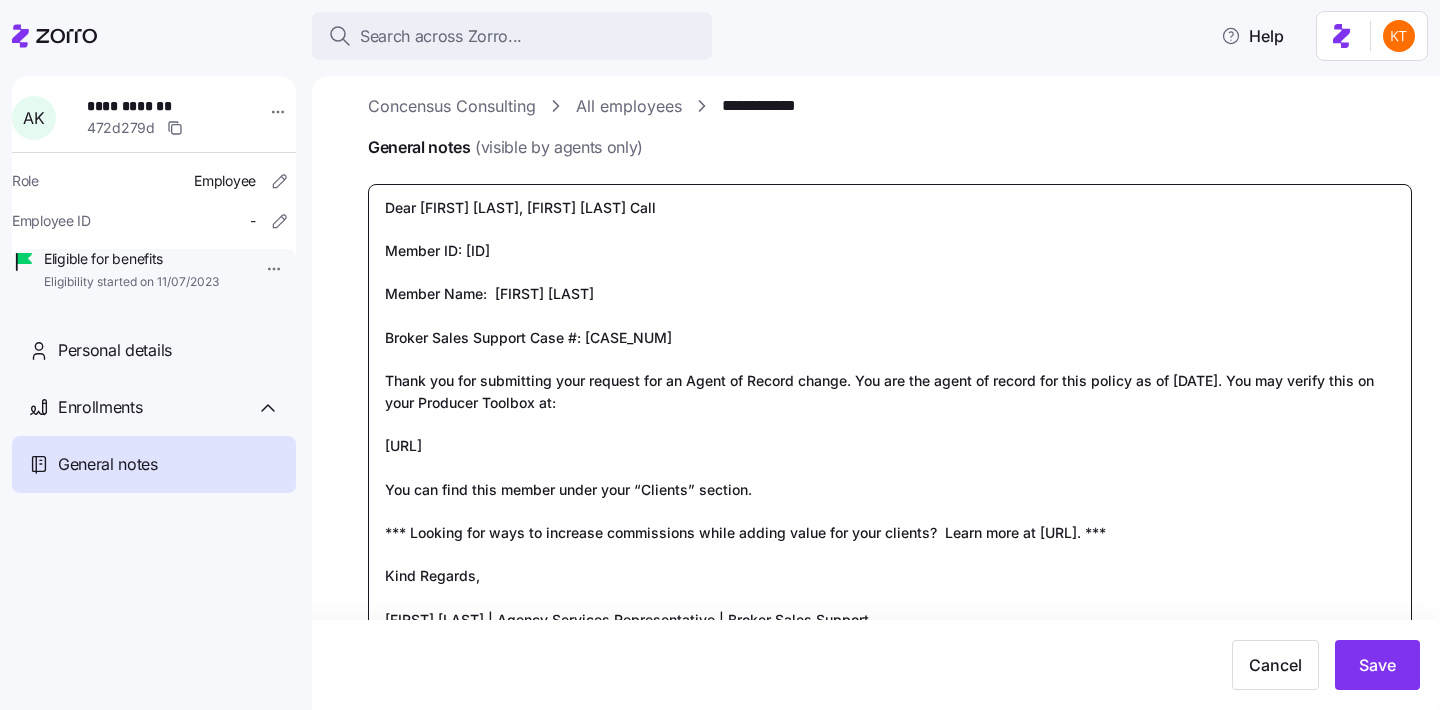 type on "x" 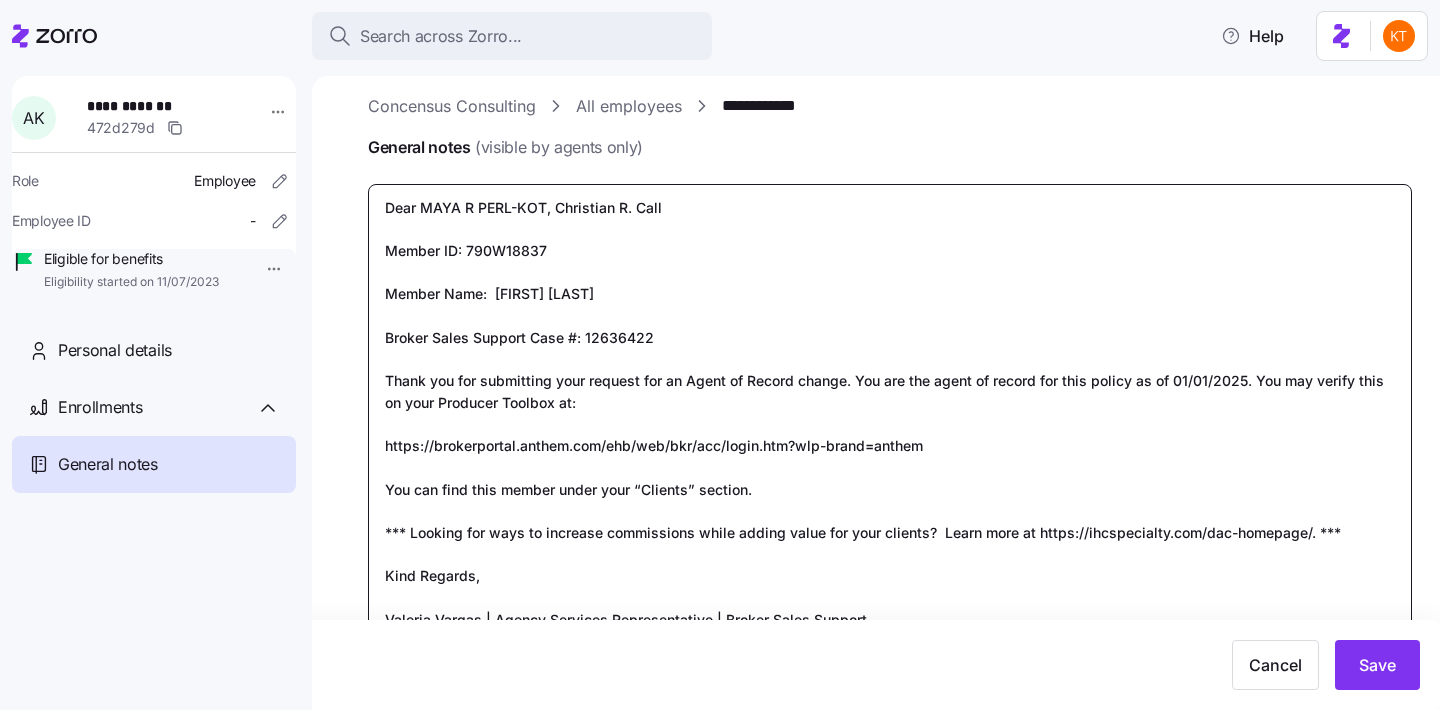 type on "x" 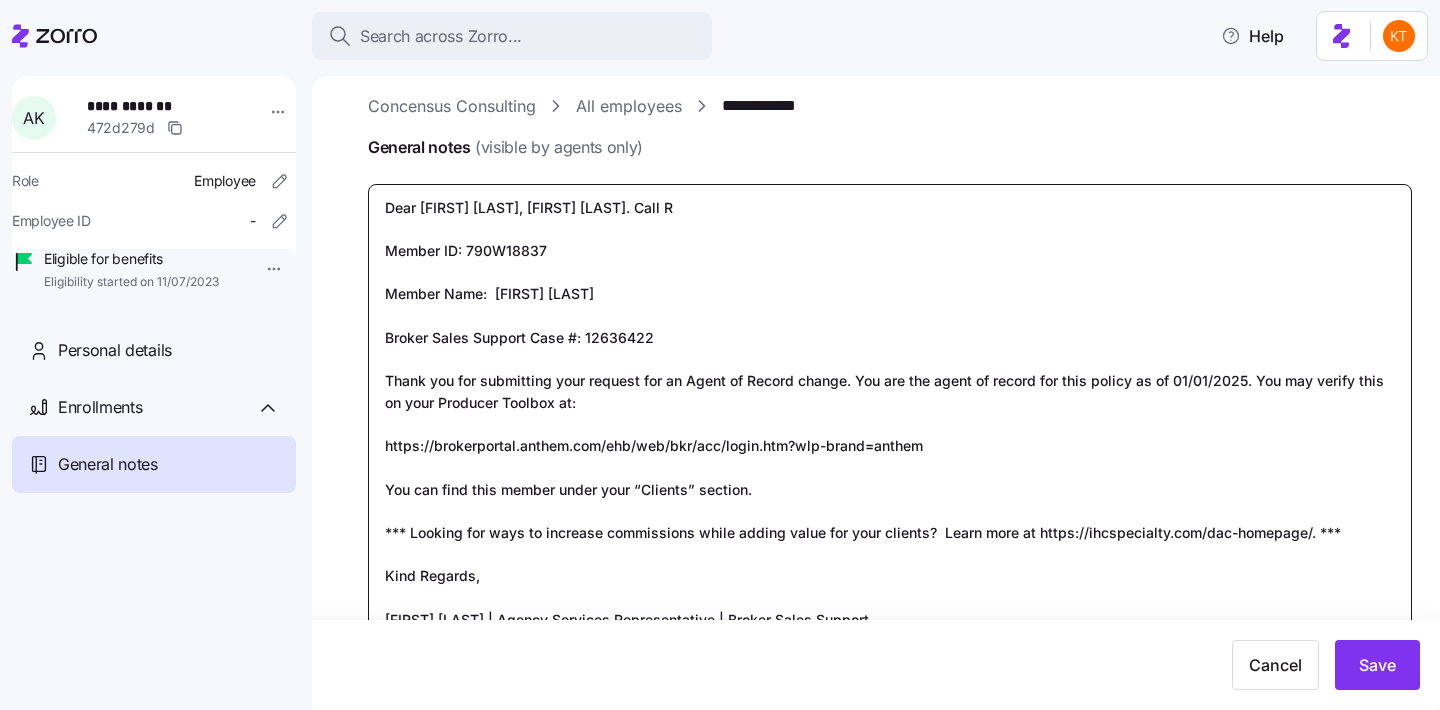 type on "x" 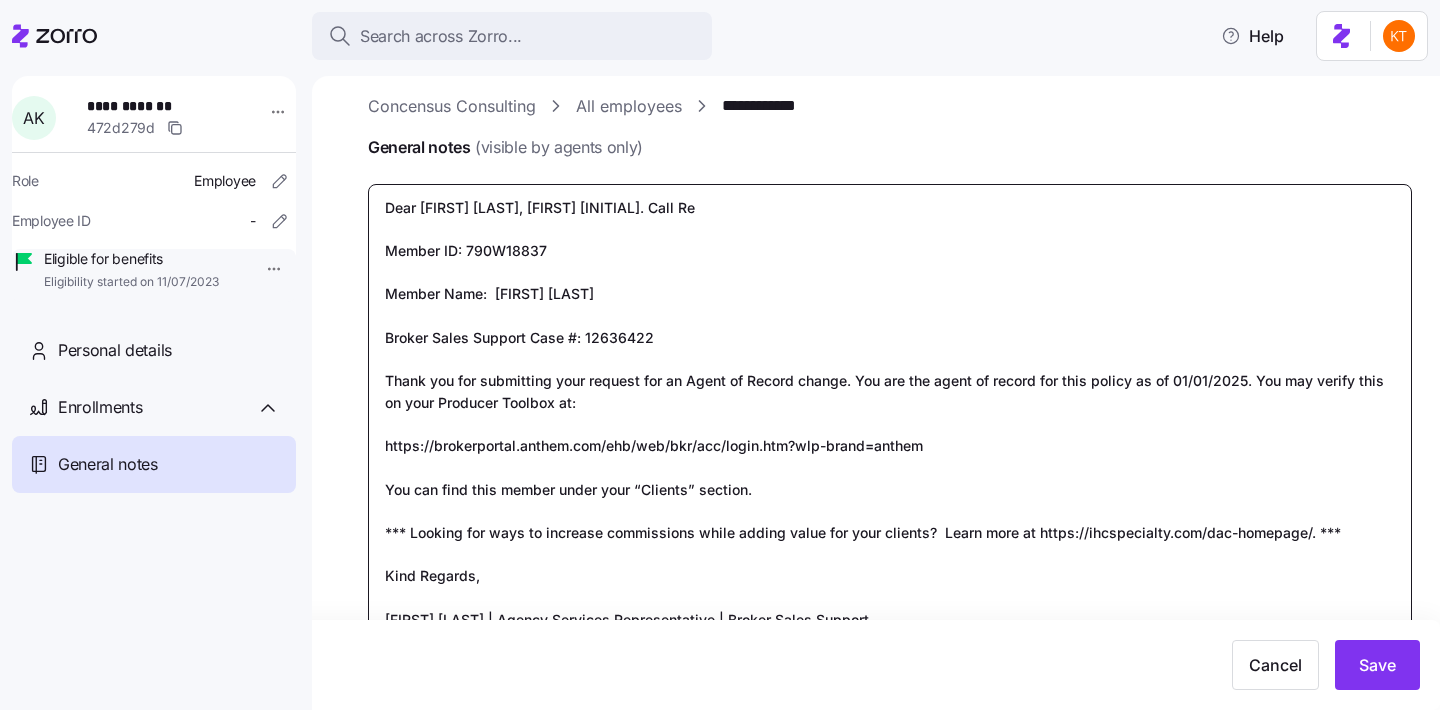 type on "x" 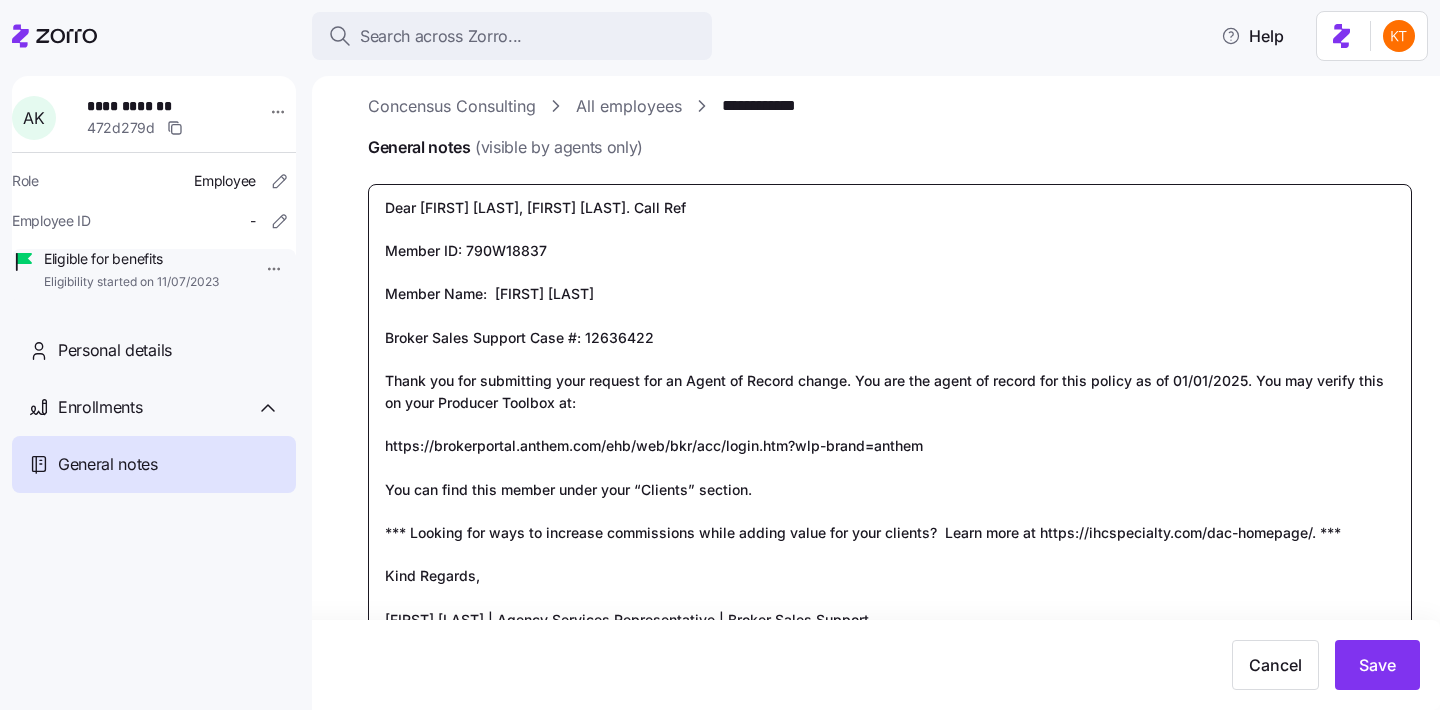 type on "x" 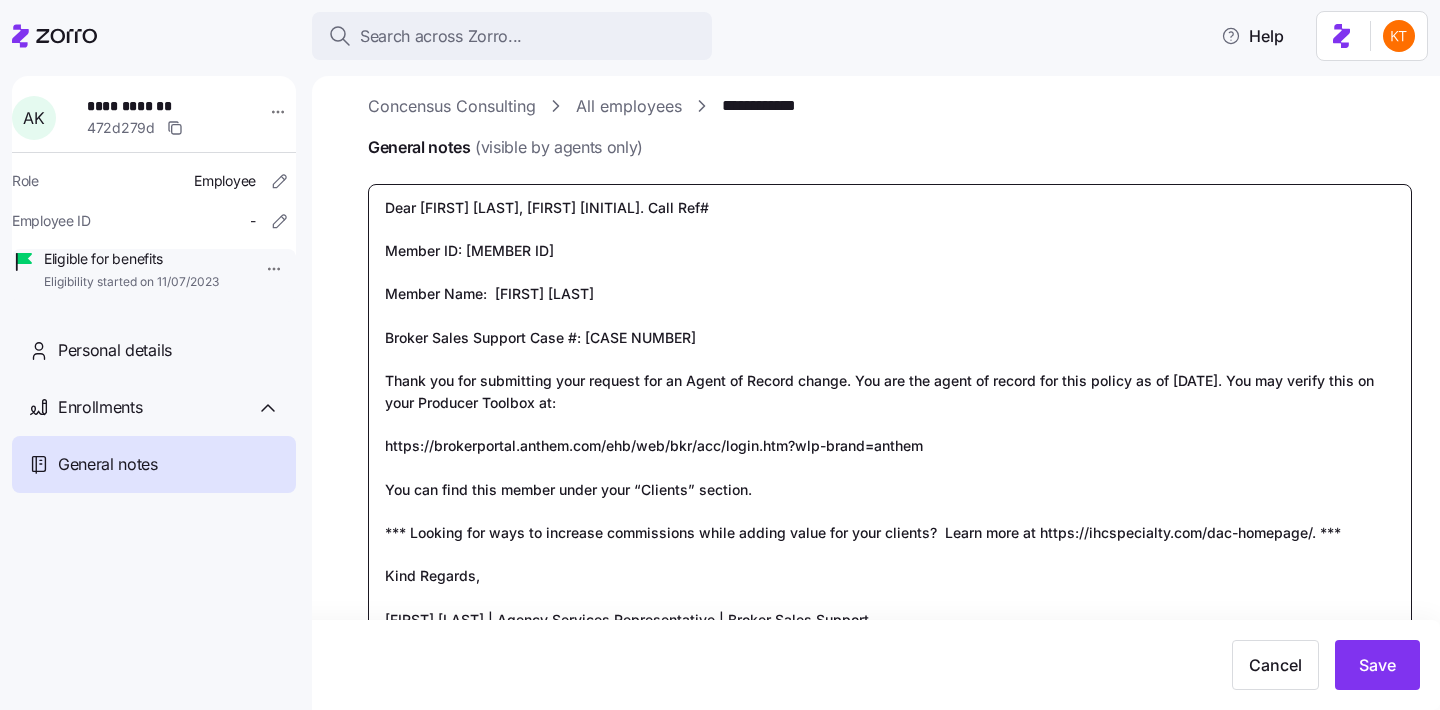 type on "x" 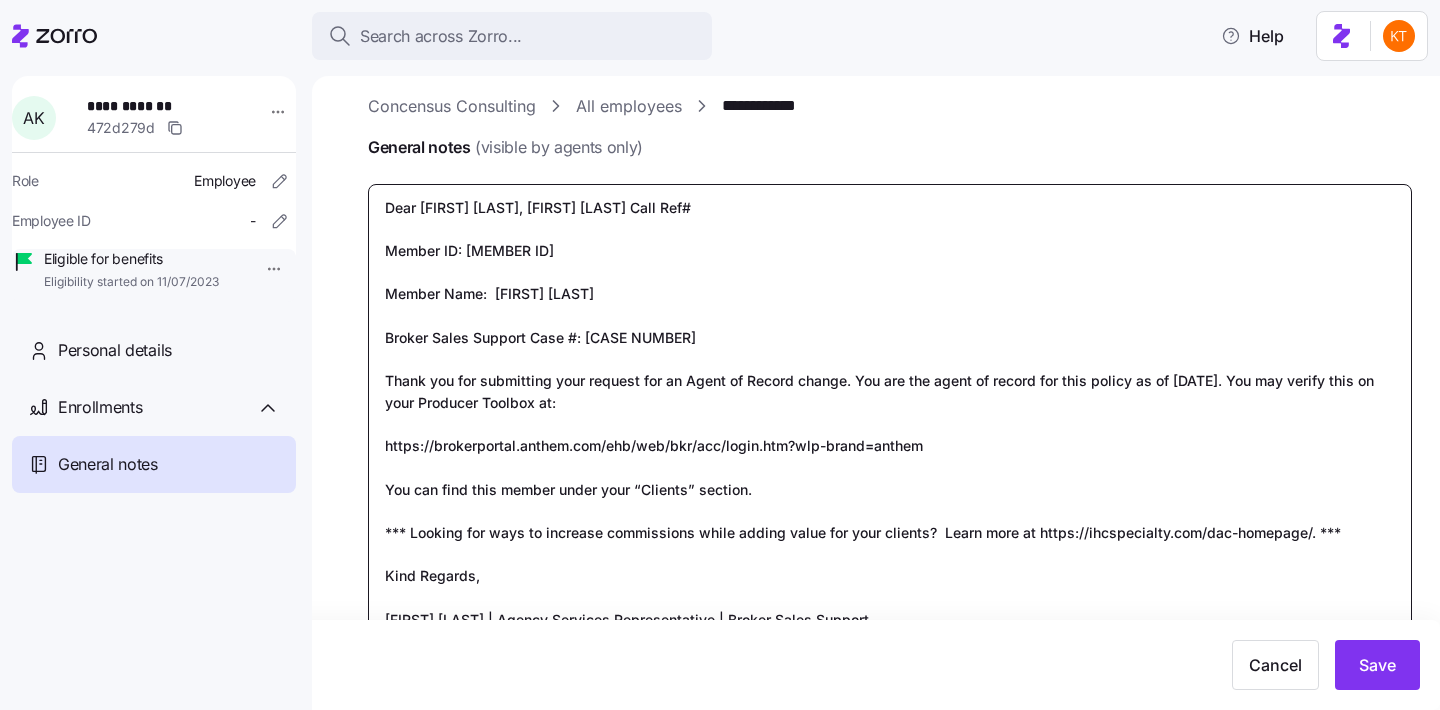 drag, startPoint x: 709, startPoint y: 204, endPoint x: 554, endPoint y: 210, distance: 155.11609 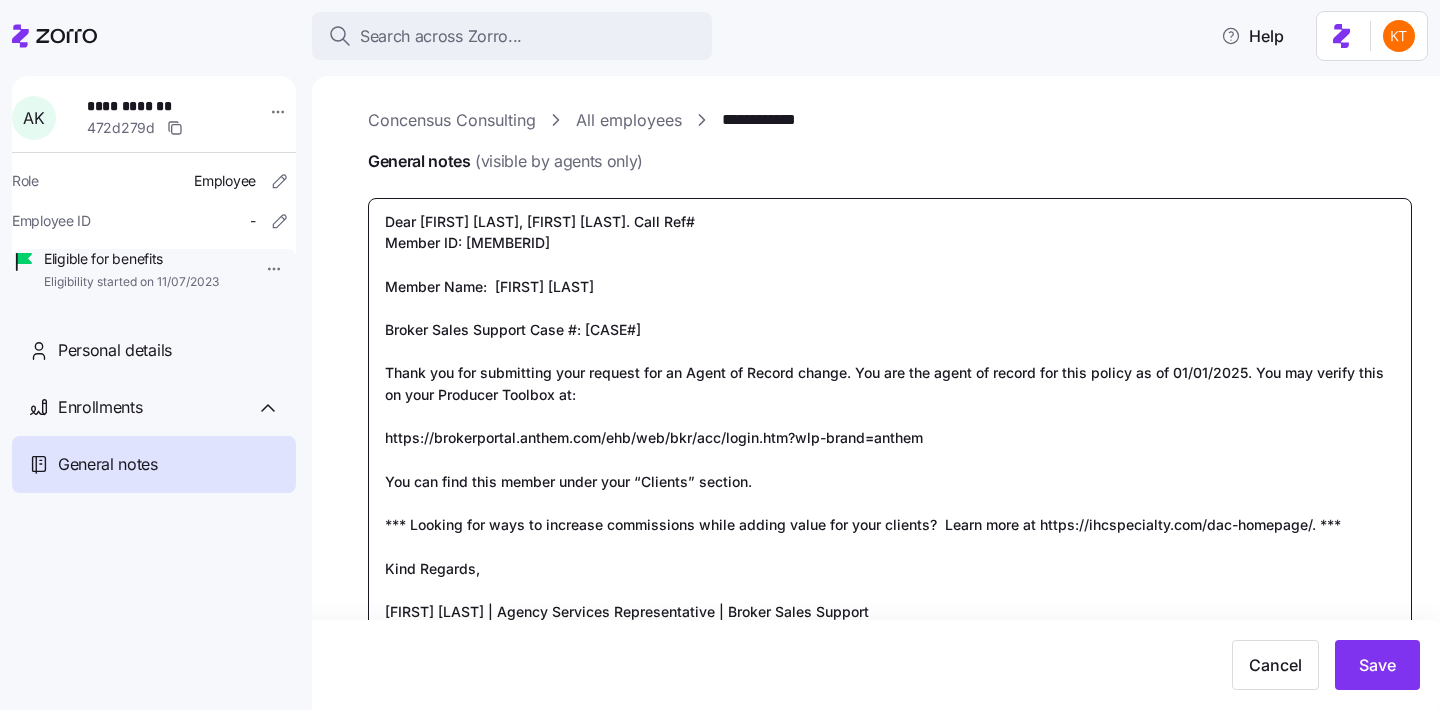 scroll, scrollTop: 0, scrollLeft: 0, axis: both 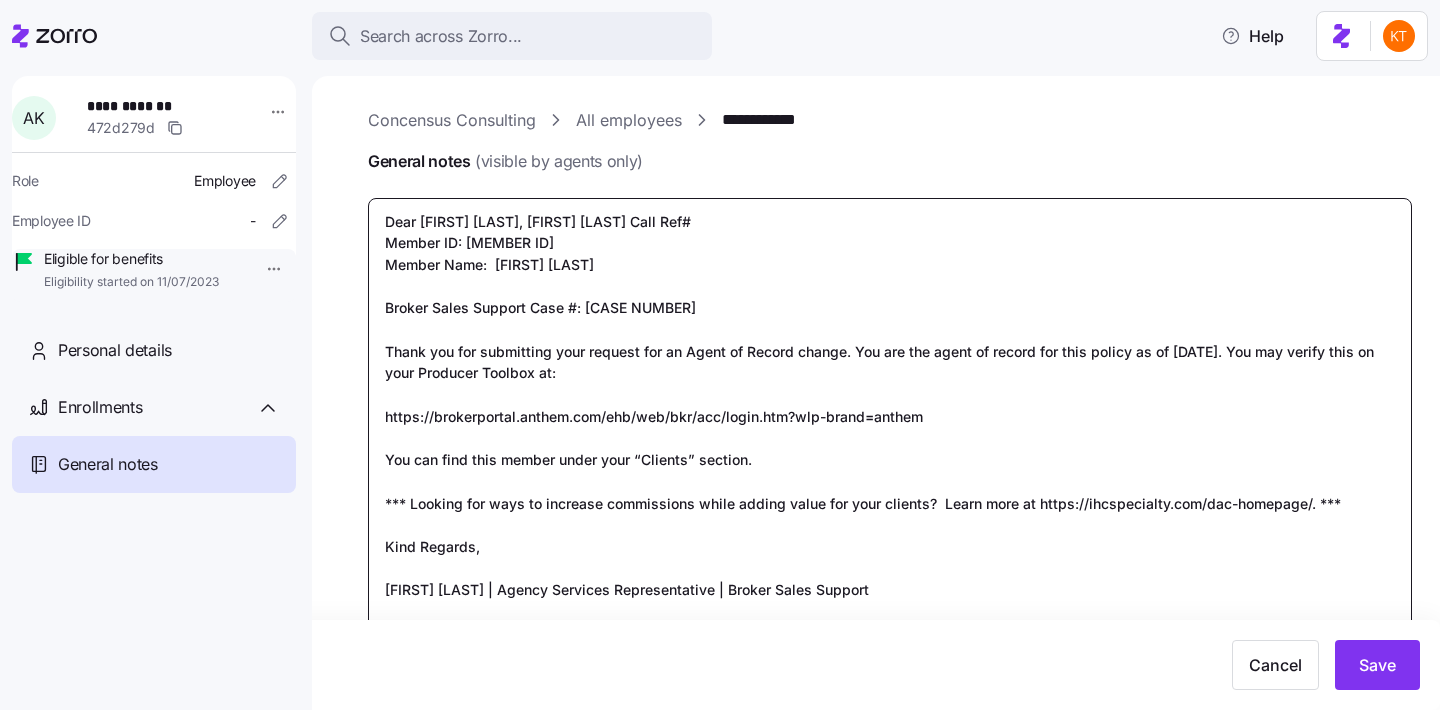 click on "Dear [FIRST] [LAST], [FIRST] [LAST] Call Ref#
Member ID: [MEMBER ID]
Member Name:  [FIRST] [LAST]
Broker Sales Support Case #: [CASE NUMBER]
Thank you for submitting your request for an Agent of Record change. You are the agent of record for this policy as of [DATE]. You may verify this on your Producer Toolbox at:
https://brokerportal.anthem.com/ehb/web/bkr/acc/login.htm?wlp-brand=anthem
You can find this member under your “Clients” section.
*** Looking for ways to increase commissions while adding value for your clients?  Learn more at https://ihcspecialty.com/dac-homepage/. ***
Kind Regards,
[FIRST] [LAST] | Agency Services Representative | Broker Sales Support
We know you have many options when recommending and selling health insurance to your customers, and we want to thank you for your business." at bounding box center [890, 428] 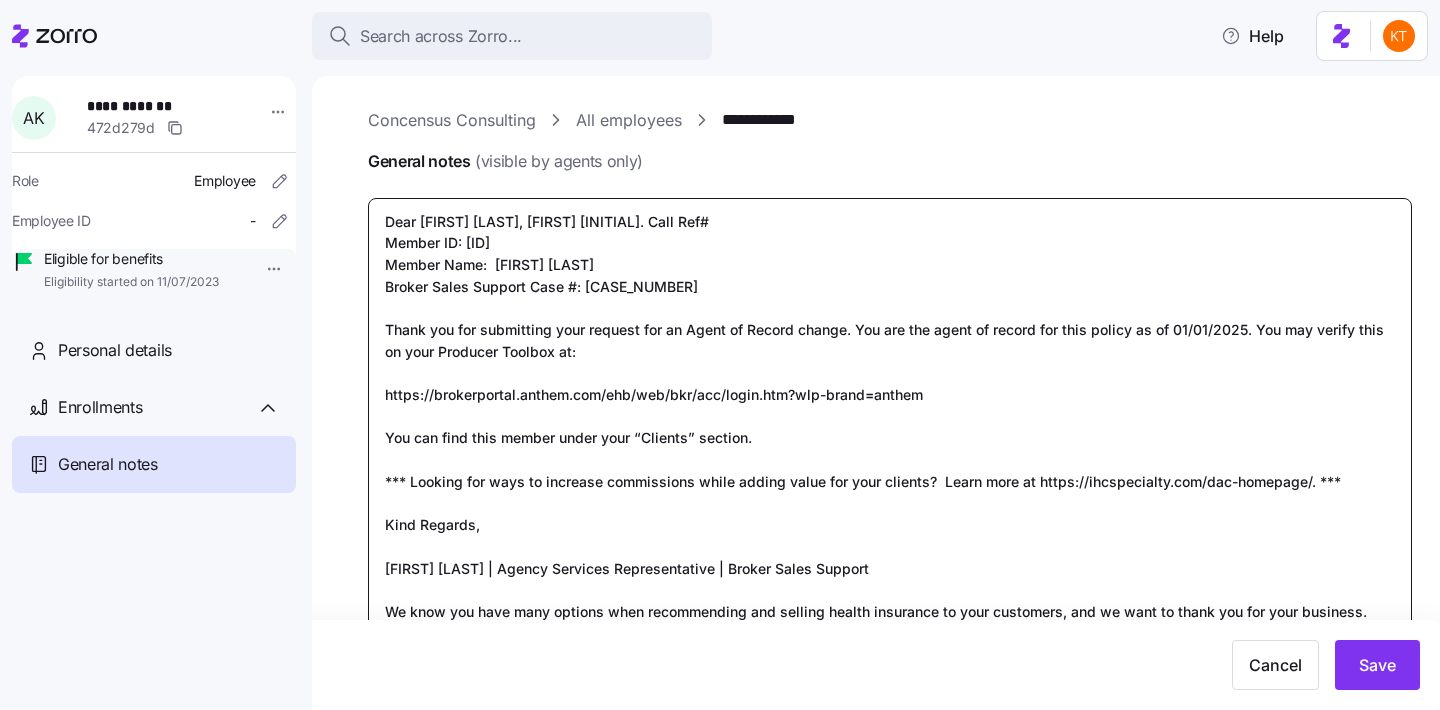 click on "Dear [FIRST] [LAST], [FIRST] [INITIAL]. Call Ref#
Member ID: [ID]
Member Name:  [FIRST] [LAST]
Broker Sales Support Case #: [CASE_NUMBER]
Thank you for submitting your request for an Agent of Record change. You are the agent of record for this policy as of 01/01/2025. You may verify this on your Producer Toolbox at:
https://brokerportal.anthem.com/ehb/web/bkr/acc/login.htm?wlp-brand=anthem
You can find this member under your “Clients” section.
*** Looking for ways to increase commissions while adding value for your clients?  Learn more at https://ihcspecialty.com/dac-homepage/. ***
Kind Regards,
[FIRST] [LAST] | Agency Services Representative | Broker Sales Support
We know you have many options when recommending and selling health insurance to your customers, and we want to thank you for your business." at bounding box center (890, 417) 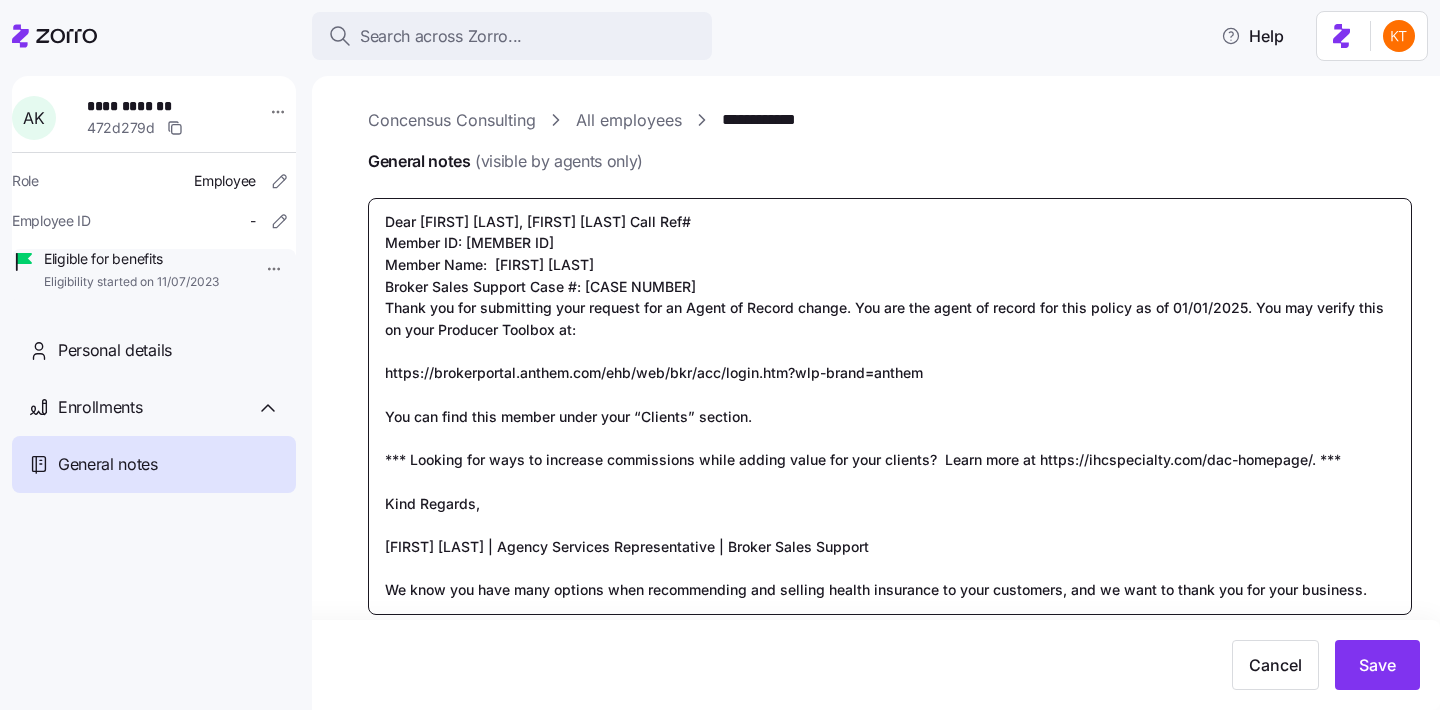 click on "Dear [FIRST] [LAST], [FIRST] [LAST] Call Ref#
Member ID: [MEMBER ID]
Member Name:  [FIRST] [LAST]
Broker Sales Support Case #: [CASE NUMBER]
Thank you for submitting your request for an Agent of Record change. You are the agent of record for this policy as of 01/01/2025. You may verify this on your Producer Toolbox at:
https://brokerportal.anthem.com/ehb/web/bkr/acc/login.htm?wlp-brand=anthem
You can find this member under your “Clients” section.
*** Looking for ways to increase commissions while adding value for your clients?  Learn more at https://ihcspecialty.com/dac-homepage/. ***
Kind Regards,
[FIRST] [LAST] | Agency Services Representative | Broker Sales Support
We know you have many options when recommending and selling health insurance to your customers, and we want to thank you for your business." at bounding box center (890, 406) 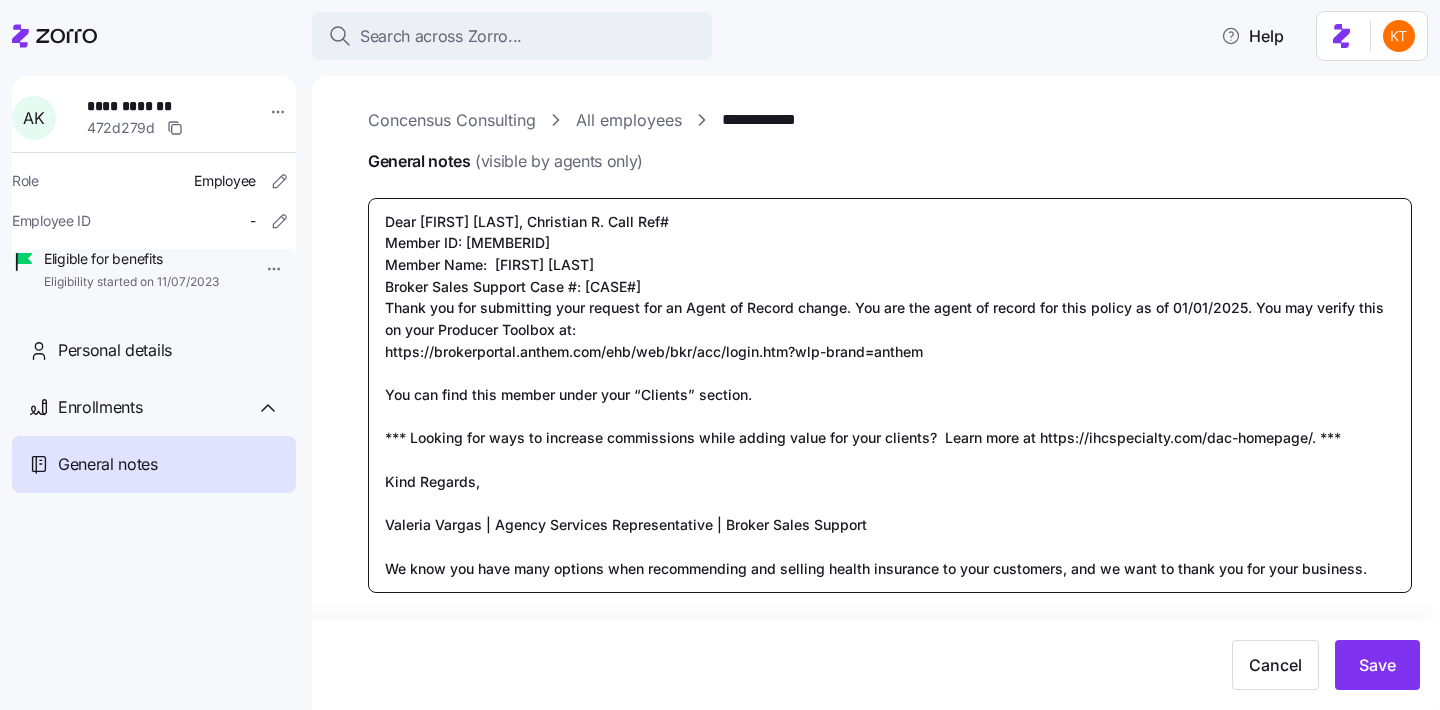 click on "Dear [FIRST] [LAST], Christian R. Call Ref#
Member ID: [MEMBERID]
Member Name:  [FIRST] [LAST]
Broker Sales Support Case #: [CASE#]
Thank you for submitting your request for an Agent of Record change. You are the agent of record for this policy as of 01/01/2025. You may verify this on your Producer Toolbox at:
https://brokerportal.anthem.com/ehb/web/bkr/acc/login.htm?wlp-brand=anthem
You can find this member under your “Clients” section.
*** Looking for ways to increase commissions while adding value for your clients?  Learn more at https://ihcspecialty.com/dac-homepage/. ***
Kind Regards,
Valeria Vargas | Agency Services Representative | Broker Sales Support
We know you have many options when recommending and selling health insurance to your customers, and we want to thank you for your business." at bounding box center (890, 395) 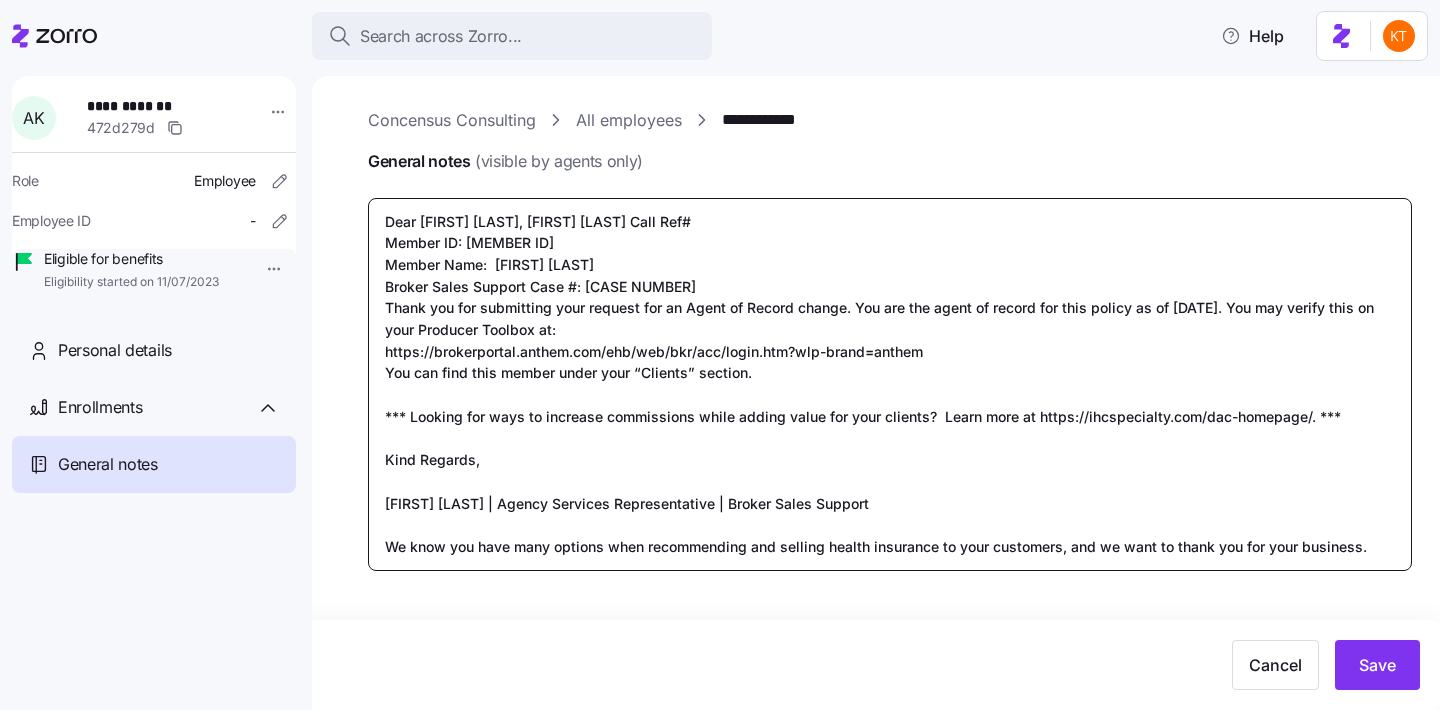 click on "Dear [FIRST] [LAST], [FIRST] [LAST] Call Ref#
Member ID: [MEMBER ID]
Member Name:  [FIRST] [LAST]
Broker Sales Support Case #: [CASE NUMBER]
Thank you for submitting your request for an Agent of Record change. You are the agent of record for this policy as of [DATE]. You may verify this on your Producer Toolbox at:
https://brokerportal.anthem.com/ehb/web/bkr/acc/login.htm?wlp-brand=anthem
You can find this member under your “Clients” section.
*** Looking for ways to increase commissions while adding value for your clients?  Learn more at https://ihcspecialty.com/dac-homepage/. ***
Kind Regards,
[FIRST] [LAST] | Agency Services Representative | Broker Sales Support
We know you have many options when recommending and selling health insurance to your customers, and we want to thank you for your business." at bounding box center [890, 384] 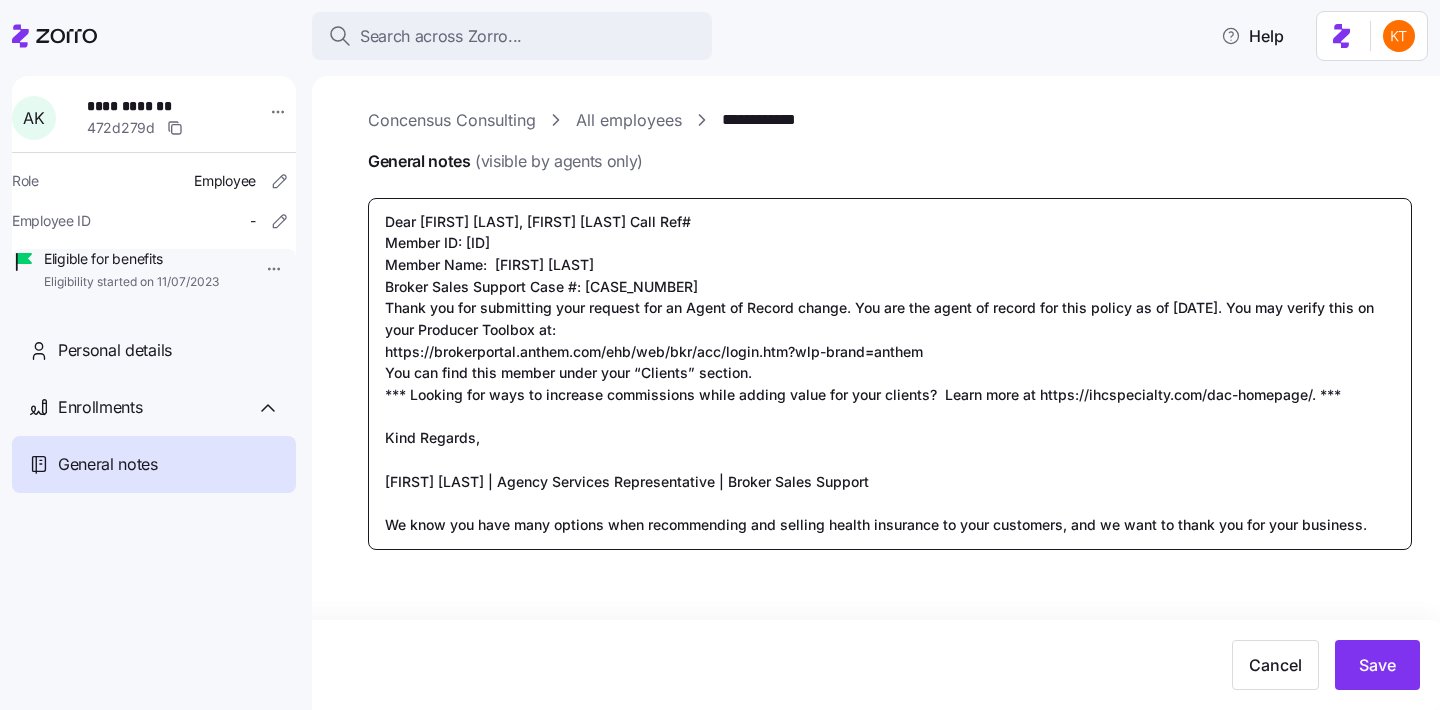 click on "Dear [FIRST] [LAST], [FIRST] [LAST] Call Ref#
Member ID: [ID]
Member Name:  [FIRST] [LAST]
Broker Sales Support Case #: [CASE_NUMBER]
Thank you for submitting your request for an Agent of Record change. You are the agent of record for this policy as of [DATE]. You may verify this on your Producer Toolbox at:
https://brokerportal.anthem.com/ehb/web/bkr/acc/login.htm?wlp-brand=anthem
You can find this member under your “Clients” section.
*** Looking for ways to increase commissions while adding value for your clients?  Learn more at https://ihcspecialty.com/dac-homepage/. ***
Kind Regards,
[FIRST] [LAST] | Agency Services Representative | Broker Sales Support
We know you have many options when recommending and selling health insurance to your customers, and we want to thank you for your business." at bounding box center [890, 374] 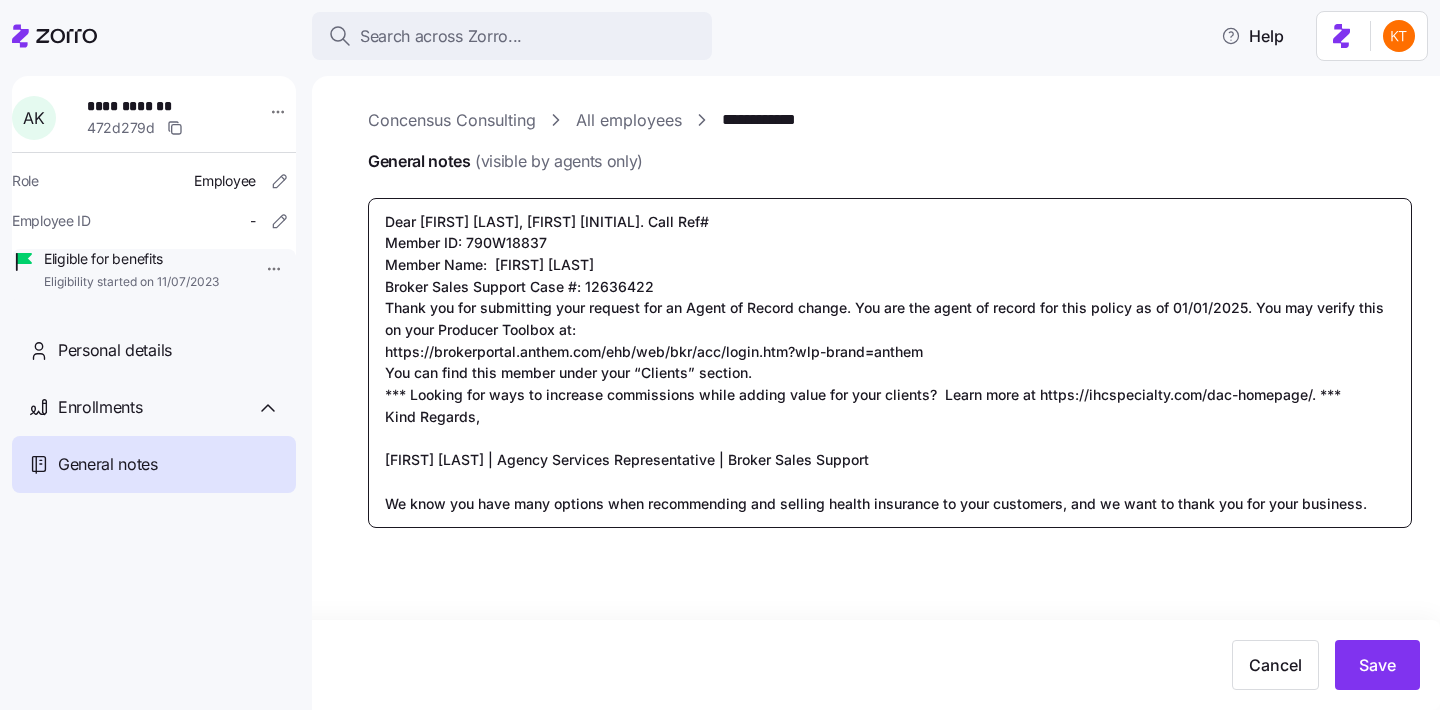 click on "Dear [FIRST] [LAST], [FIRST] [INITIAL]. Call Ref#
Member ID: 790W18837
Member Name:  [FIRST] [LAST]
Broker Sales Support Case #: 12636422
Thank you for submitting your request for an Agent of Record change. You are the agent of record for this policy as of 01/01/2025. You may verify this on your Producer Toolbox at:
https://brokerportal.anthem.com/ehb/web/bkr/acc/login.htm?wlp-brand=anthem
You can find this member under your “Clients” section.
*** Looking for ways to increase commissions while adding value for your clients?  Learn more at https://ihcspecialty.com/dac-homepage/. ***
Kind Regards,
[FIRST] [LAST] | Agency Services Representative | Broker Sales Support
We know you have many options when recommending and selling health insurance to your customers, and we want to thank you for your business." at bounding box center (890, 363) 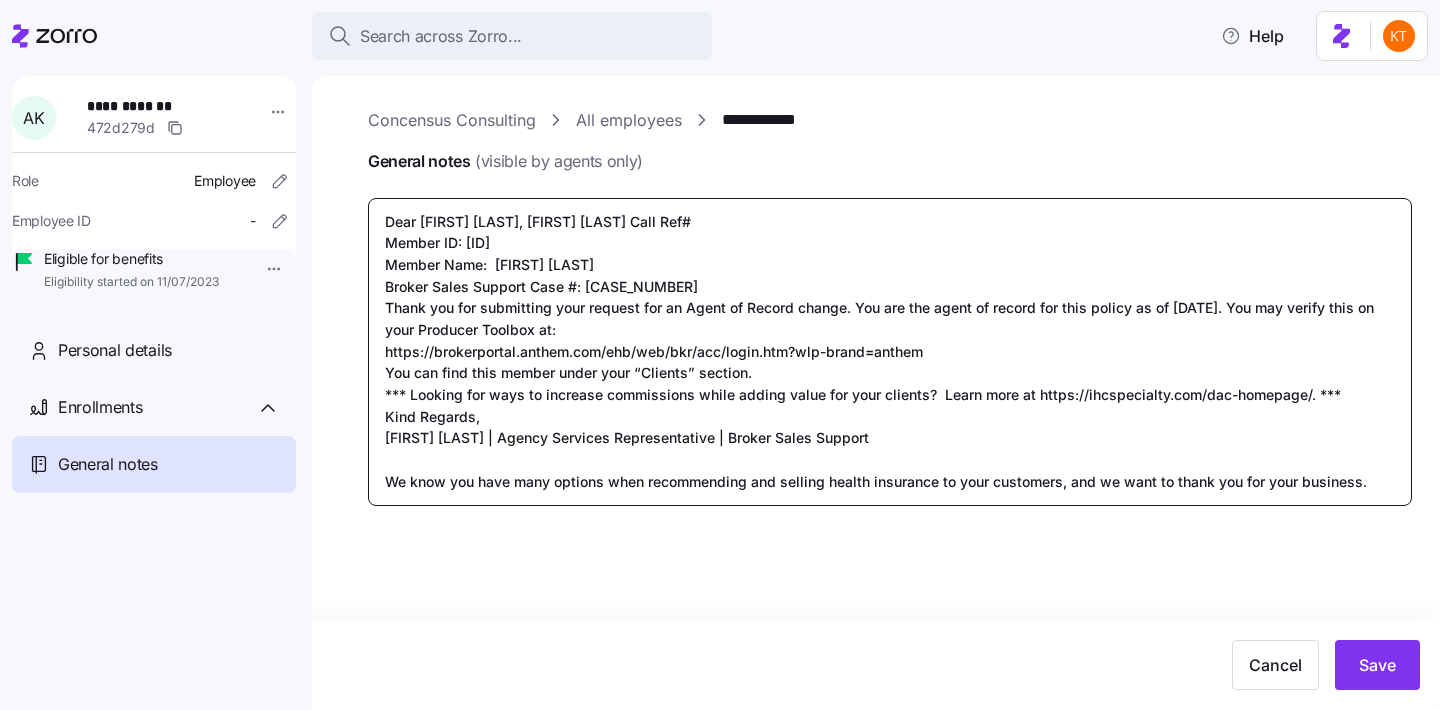 click on "Dear [FIRST] [LAST], [FIRST] [LAST] Call Ref#
Member ID: [ID]
Member Name:  [FIRST] [LAST]
Broker Sales Support Case #: [CASE_NUMBER]
Thank you for submitting your request for an Agent of Record change. You are the agent of record for this policy as of [DATE]. You may verify this on your Producer Toolbox at:
https://brokerportal.anthem.com/ehb/web/bkr/acc/login.htm?wlp-brand=anthem
You can find this member under your “Clients” section.
*** Looking for ways to increase commissions while adding value for your clients?  Learn more at https://ihcspecialty.com/dac-homepage/. ***
Kind Regards,
[FIRST] [LAST] | Agency Services Representative | Broker Sales Support
We know you have many options when recommending and selling health insurance to your customers, and we want to thank you for your business." at bounding box center [890, 352] 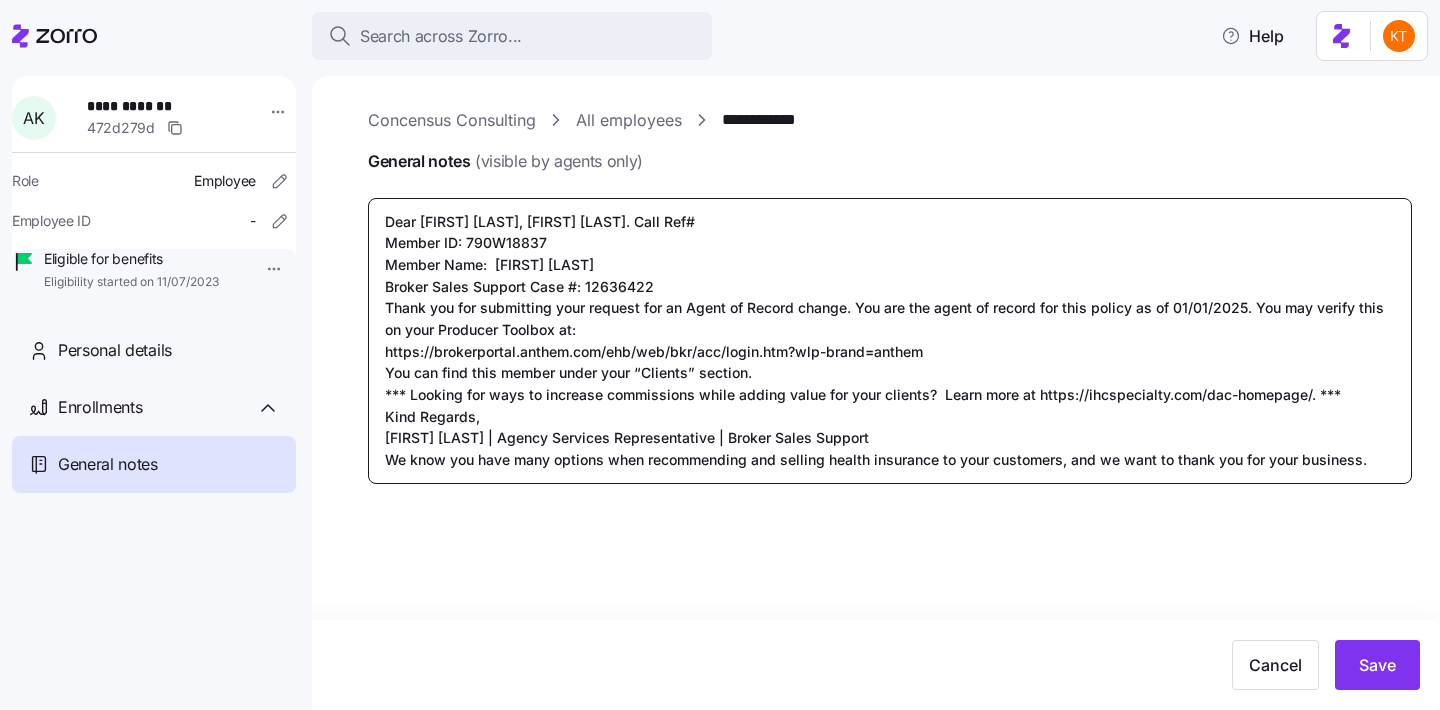 drag, startPoint x: 1405, startPoint y: 478, endPoint x: 1409, endPoint y: 534, distance: 56.142673 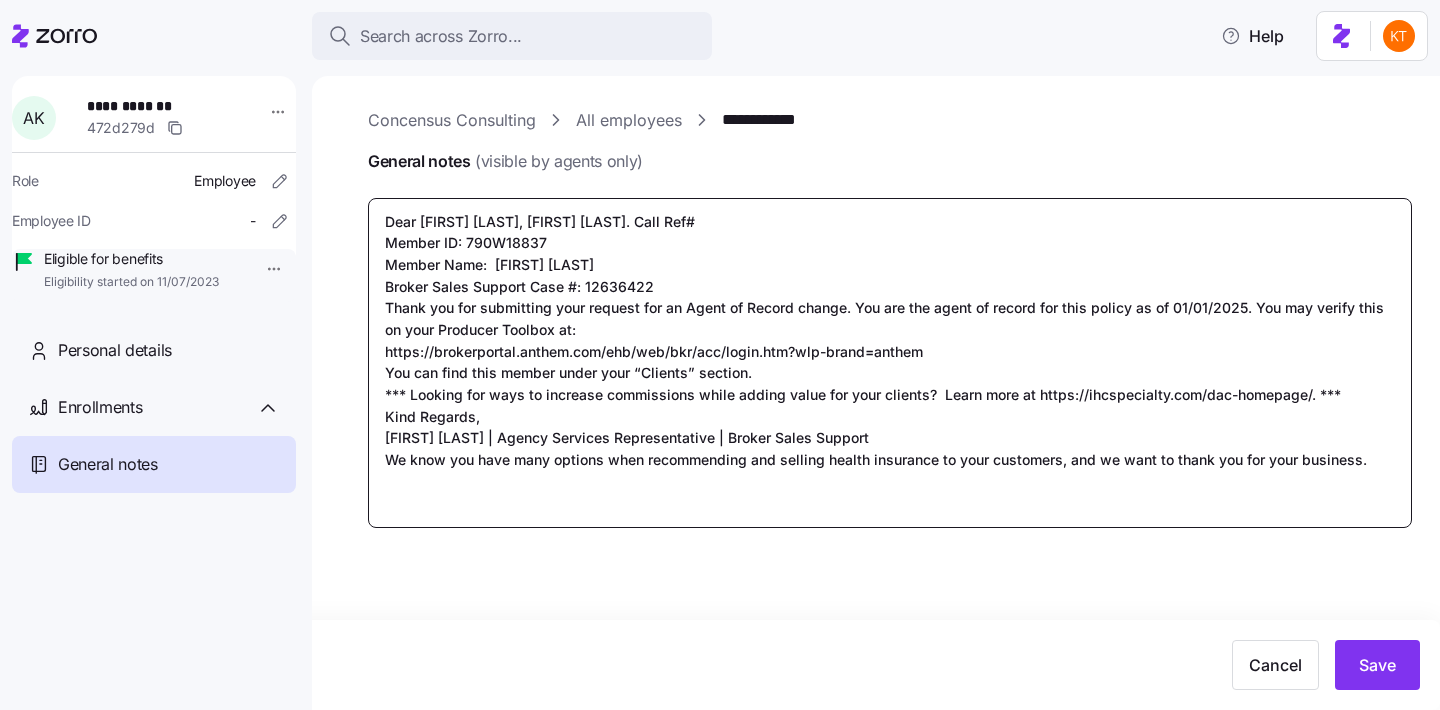 type on "x" 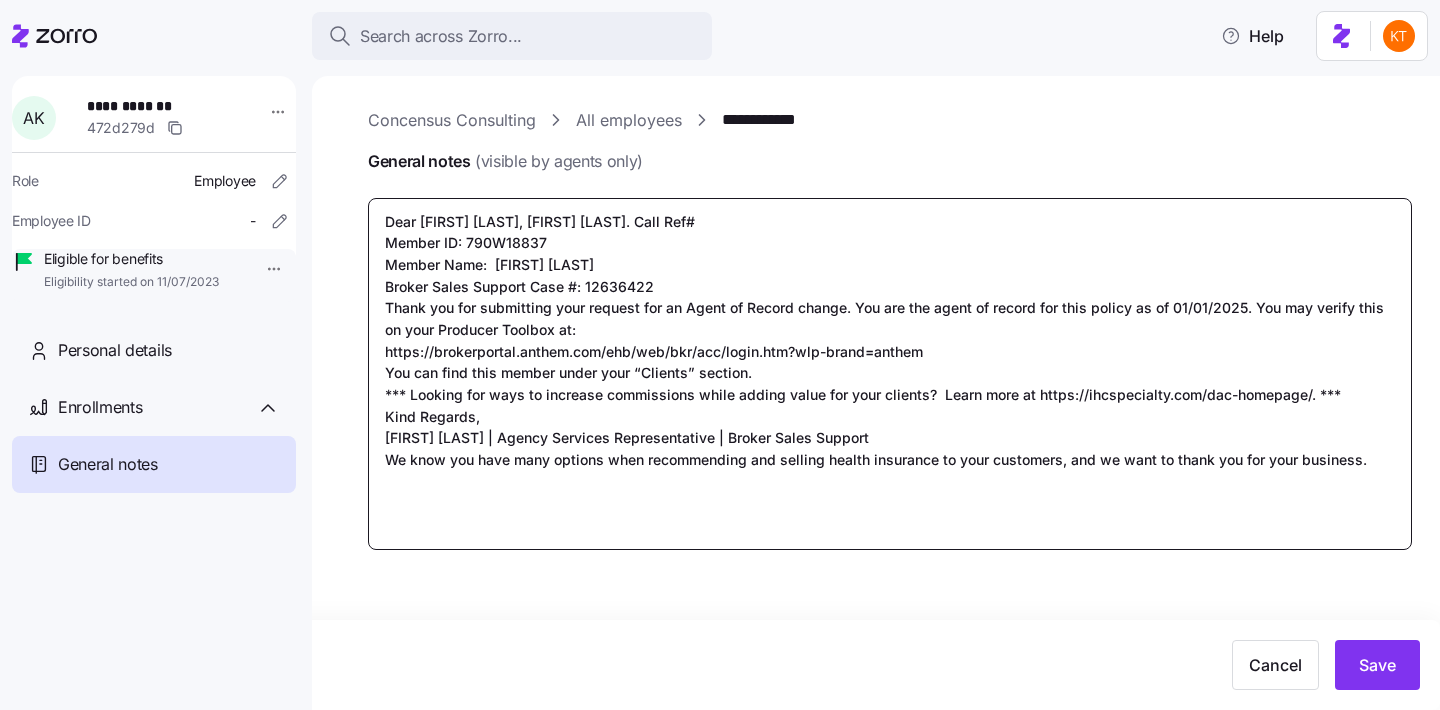 type on "x" 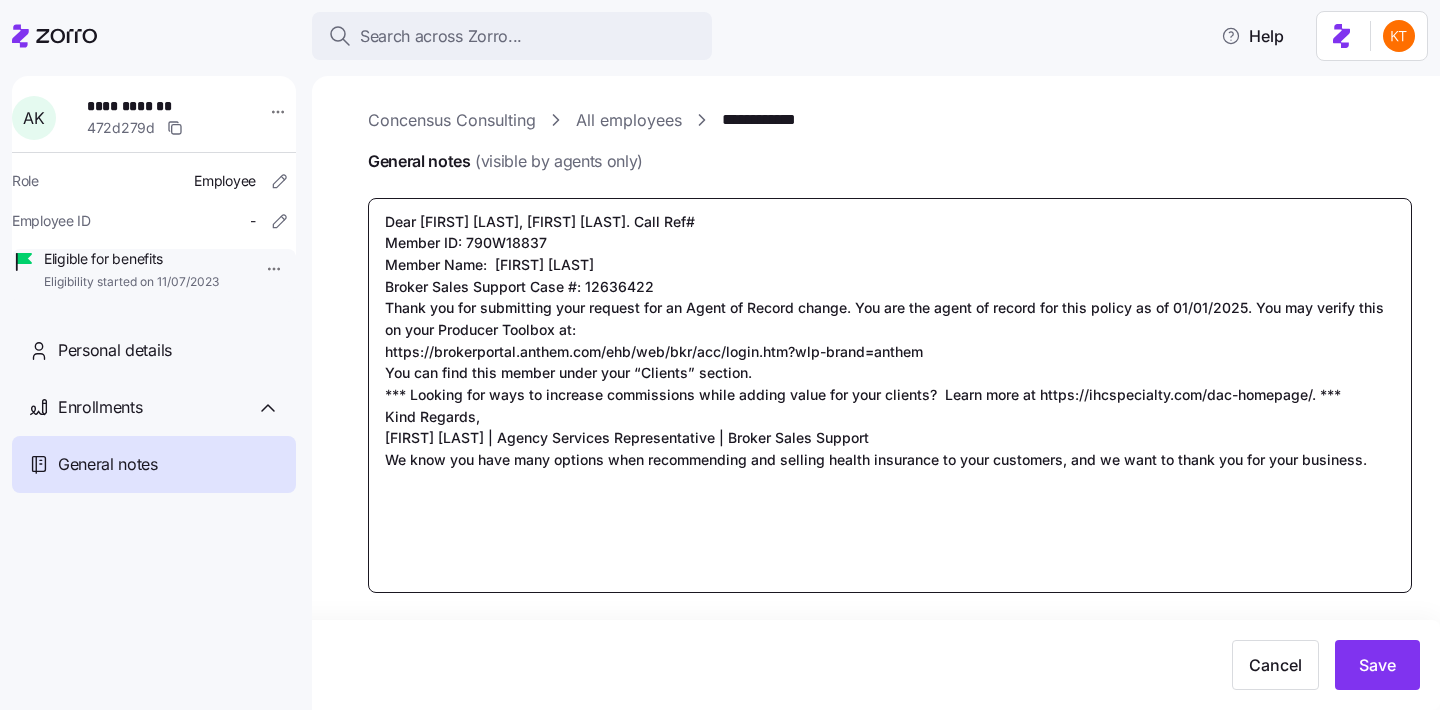 type on "x" 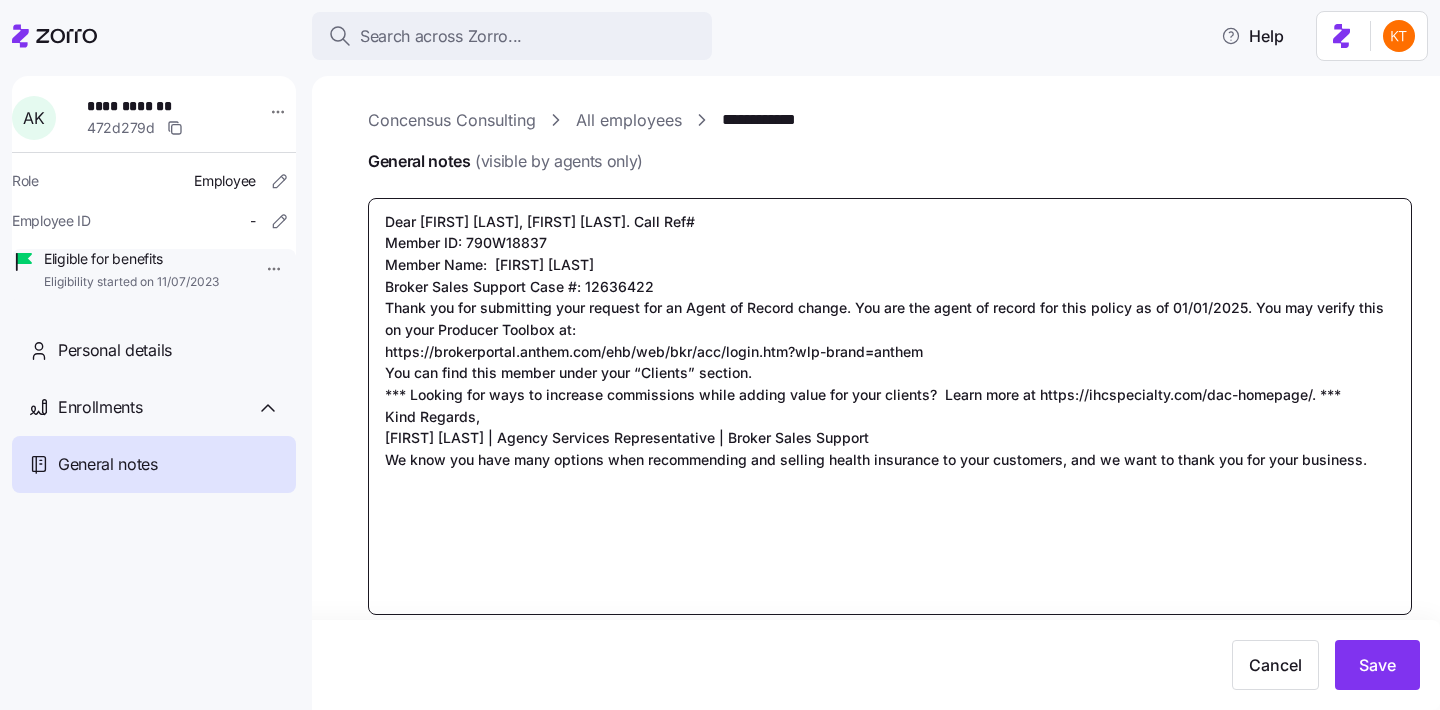 type on "x" 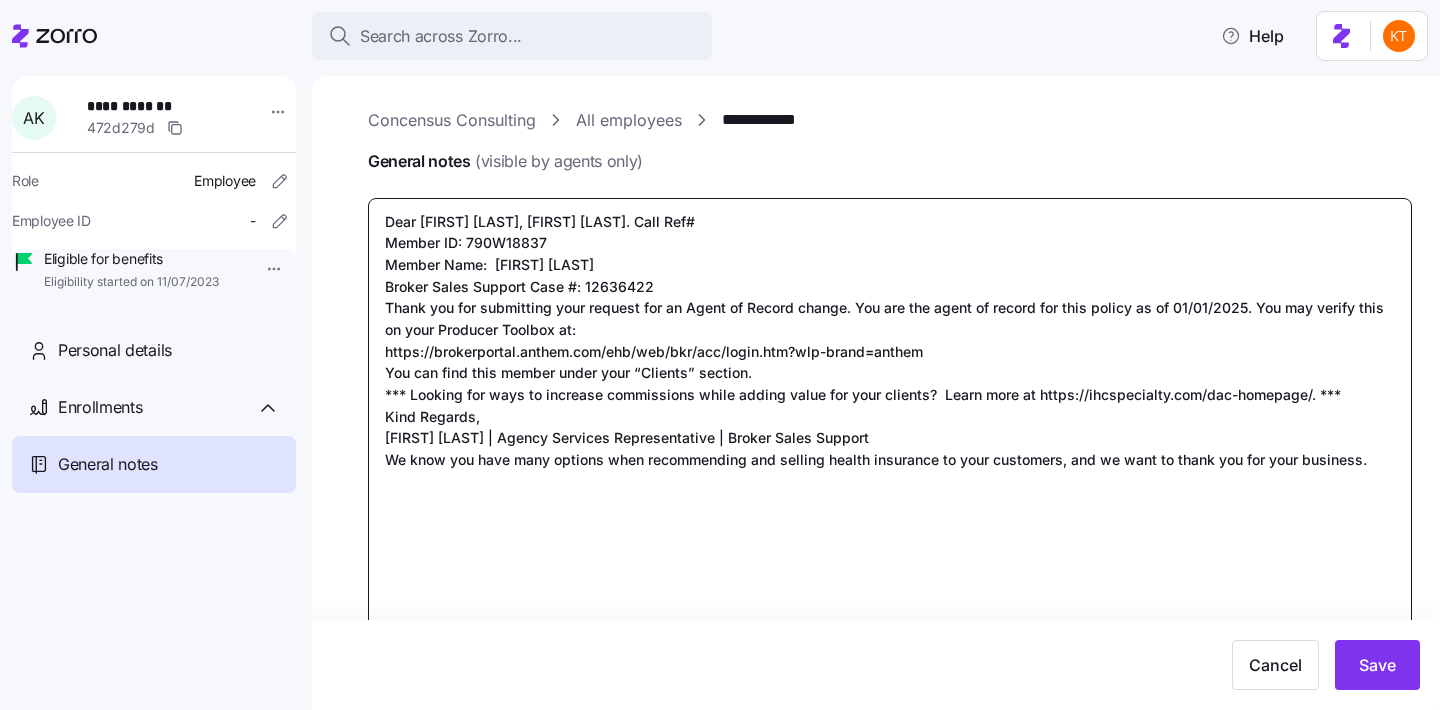 drag, startPoint x: 699, startPoint y: 218, endPoint x: 556, endPoint y: 218, distance: 143 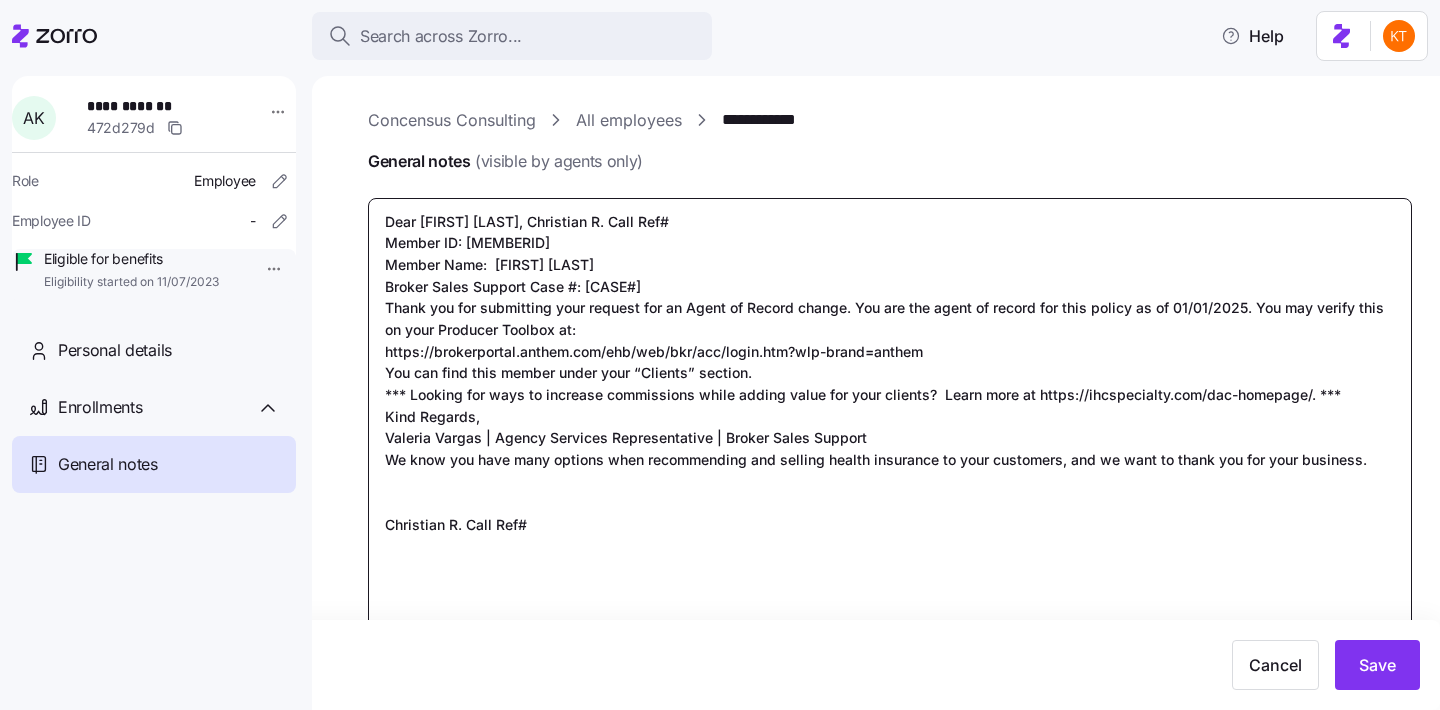 click on "Dear [FIRST] [LAST], Christian R. Call Ref#
Member ID: [MEMBERID]
Member Name:  [FIRST] [LAST]
Broker Sales Support Case #: [CASE#]
Thank you for submitting your request for an Agent of Record change. You are the agent of record for this policy as of 01/01/2025. You may verify this on your Producer Toolbox at:
https://brokerportal.anthem.com/ehb/web/bkr/acc/login.htm?wlp-brand=anthem
You can find this member under your “Clients” section.
*** Looking for ways to increase commissions while adding value for your clients?  Learn more at https://ihcspecialty.com/dac-homepage/. ***
Kind Regards,
Valeria Vargas | Agency Services Representative | Broker Sales Support
We know you have many options when recommending and selling health insurance to your customers, and we want to thank you for your business.
Christian R. Call Ref#" at bounding box center (890, 417) 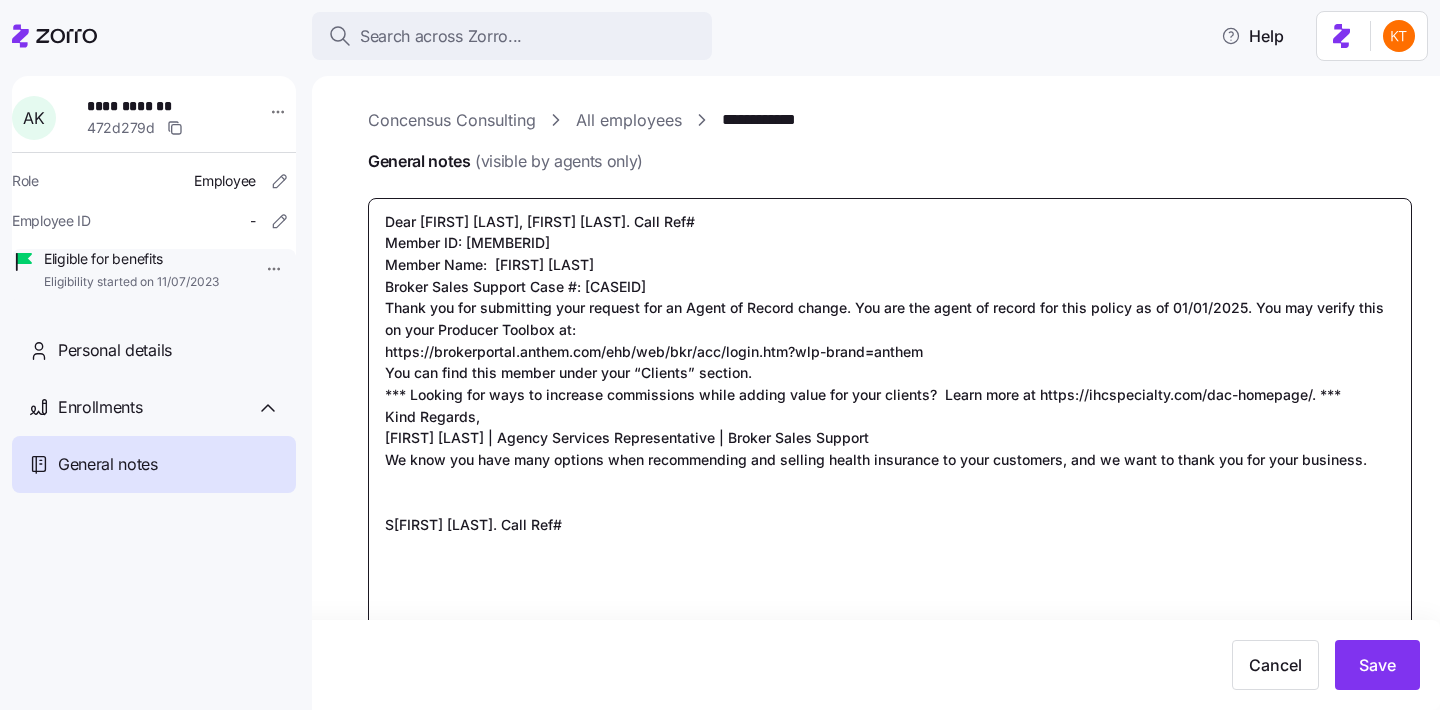 type on "x" 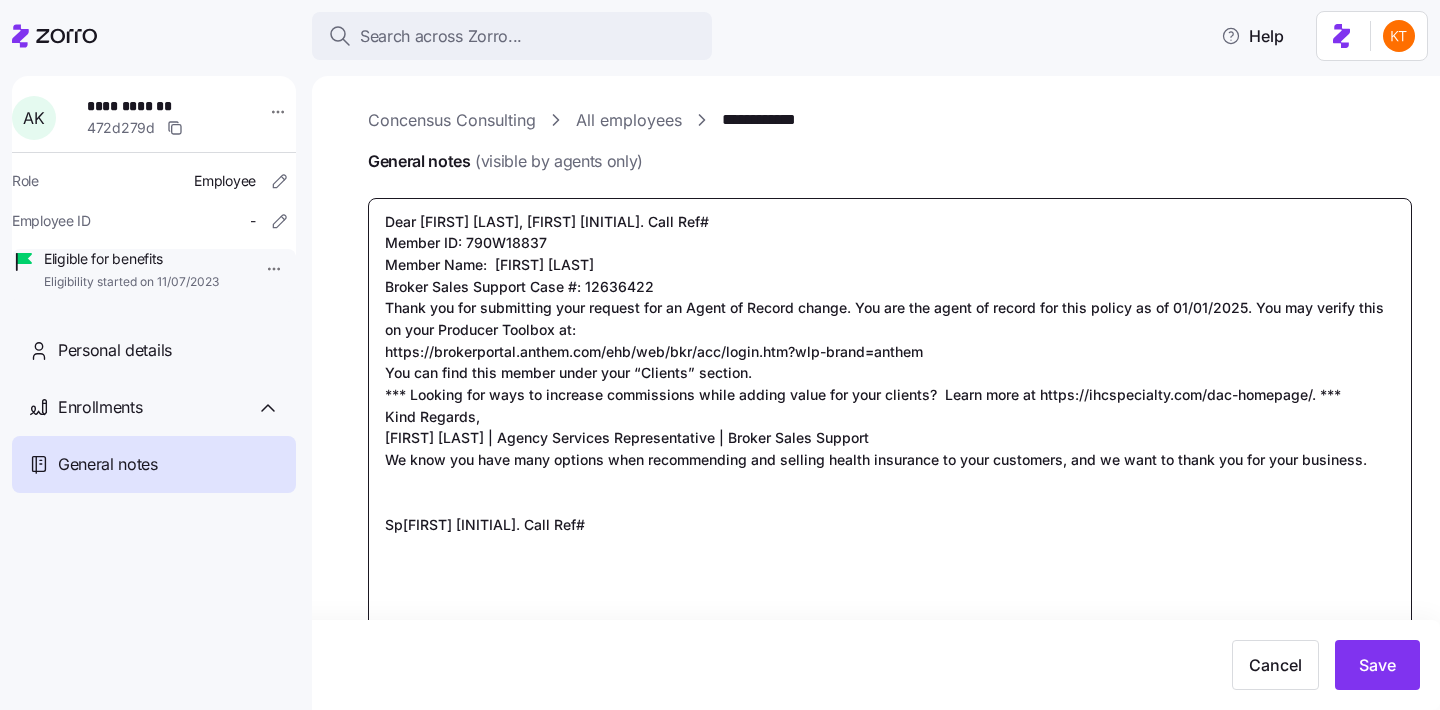 type on "x" 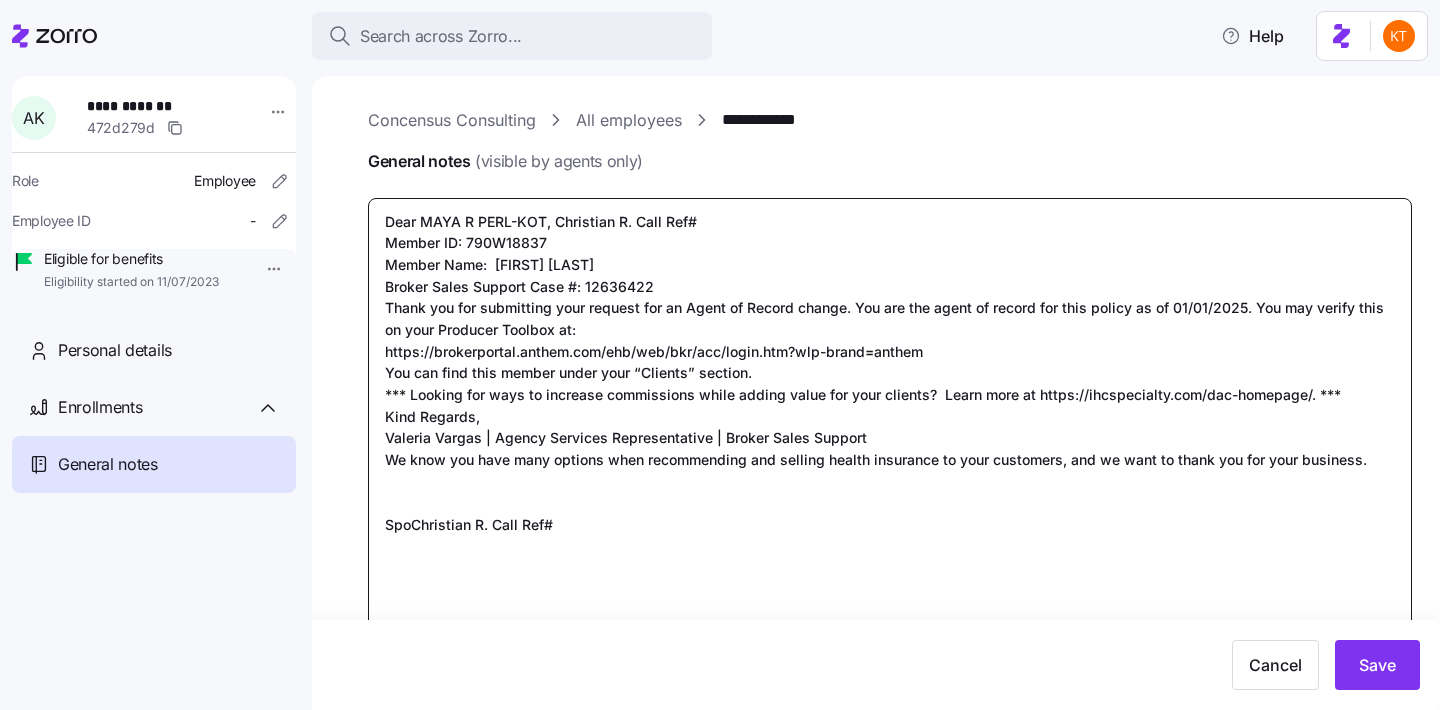 type on "x" 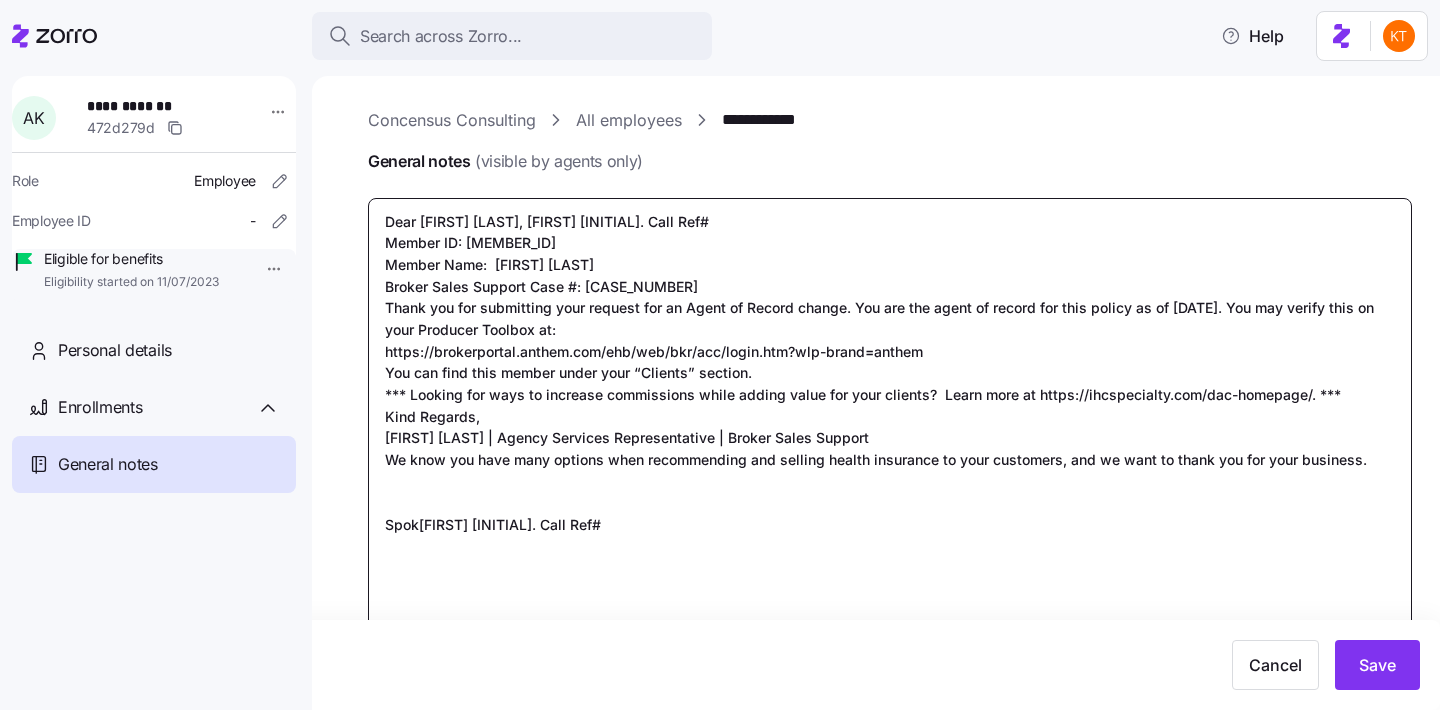 type on "x" 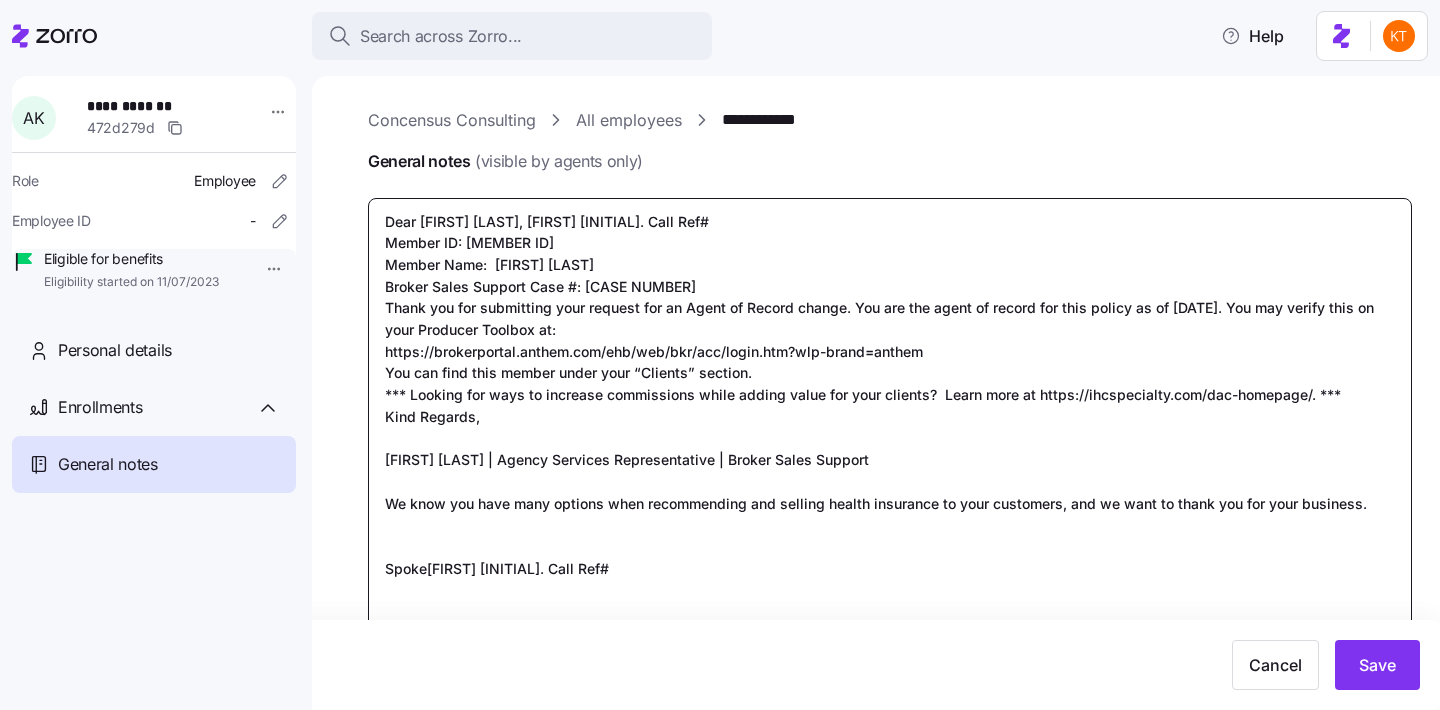 type on "x" 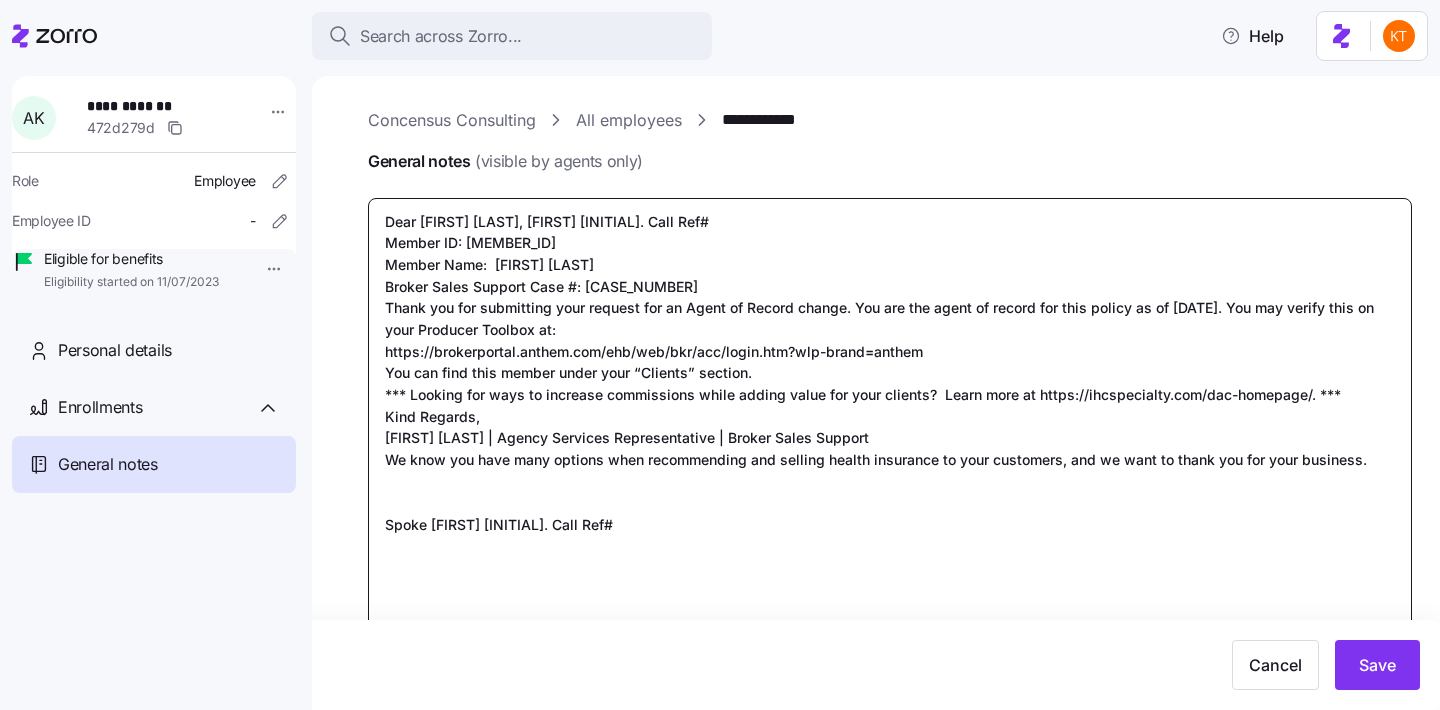 type on "x" 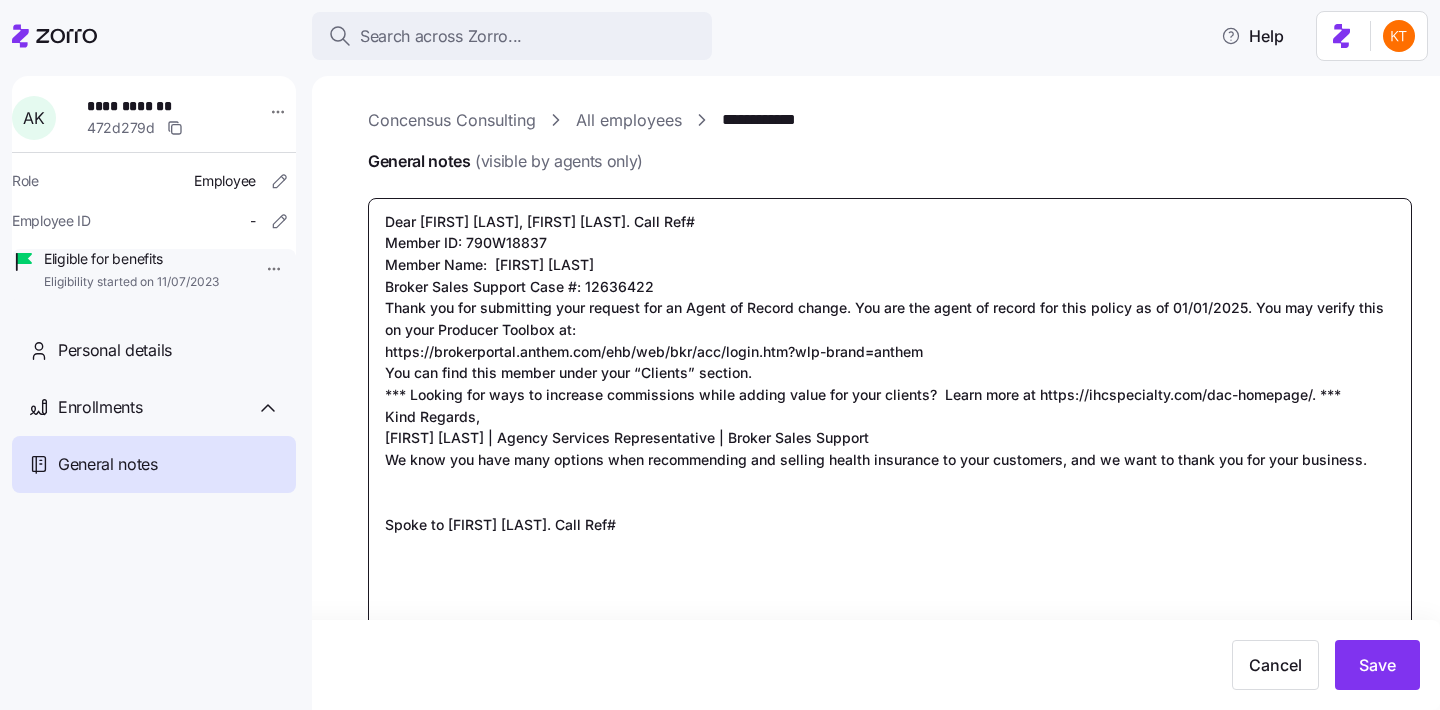 type on "x" 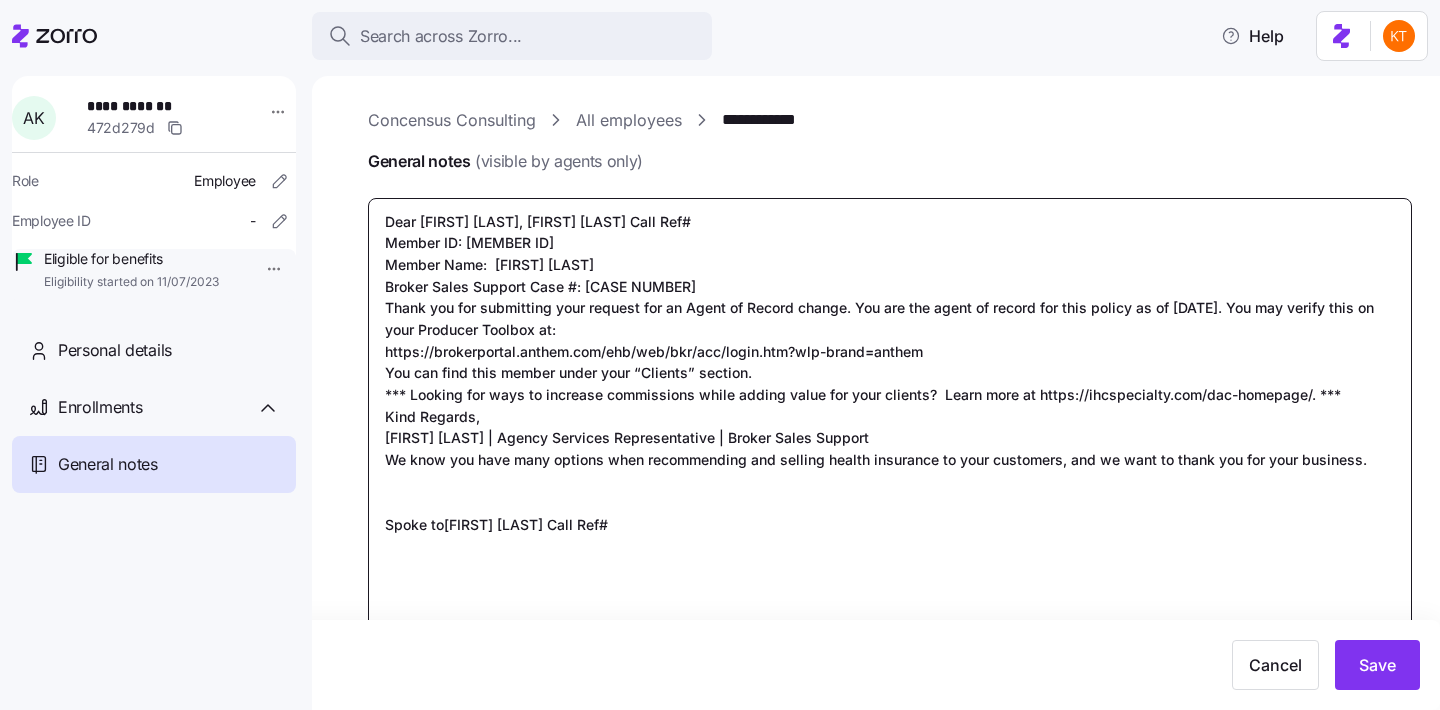 type on "x" 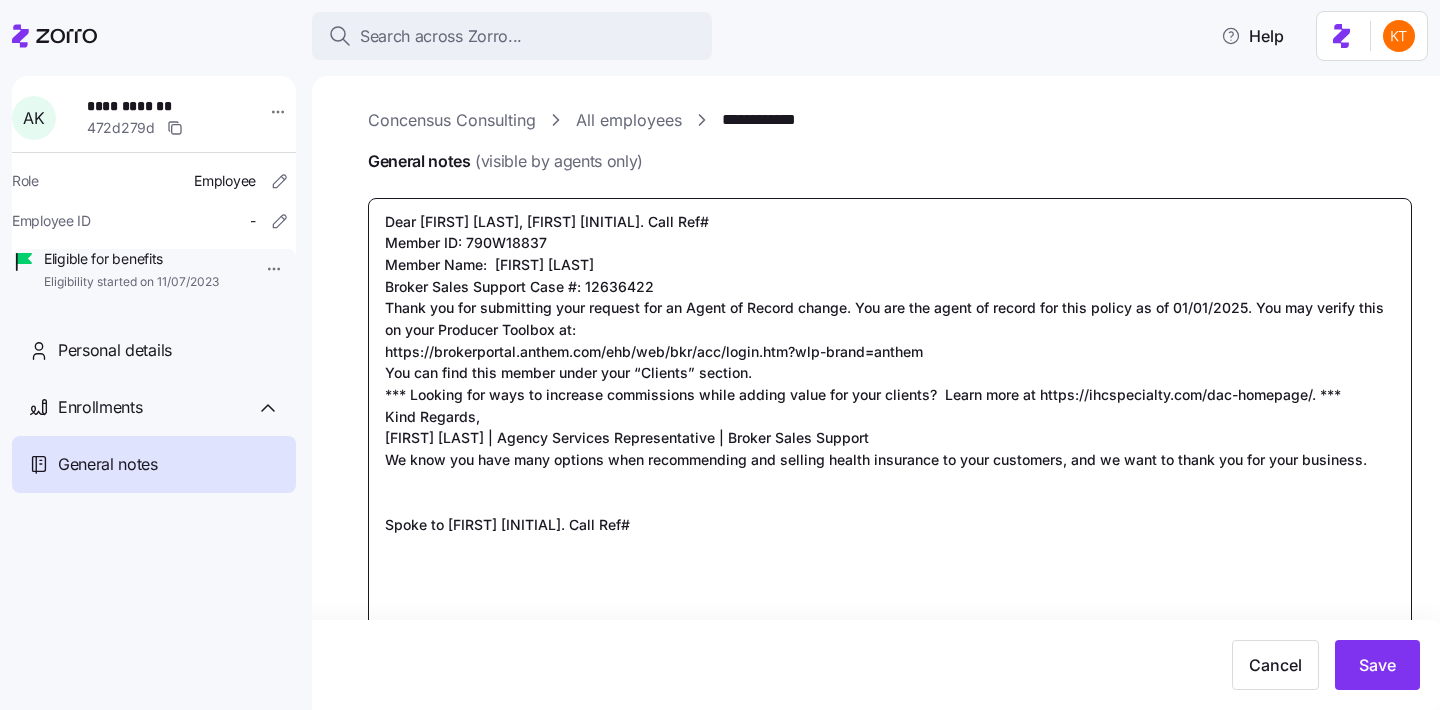 click on "Dear [FIRST] [LAST], [FIRST] [INITIAL]. Call Ref#
Member ID: 790W18837
Member Name:  [FIRST] [LAST]
Broker Sales Support Case #: 12636422
Thank you for submitting your request for an Agent of Record change. You are the agent of record for this policy as of 01/01/2025. You may verify this on your Producer Toolbox at:
https://brokerportal.anthem.com/ehb/web/bkr/acc/login.htm?wlp-brand=anthem
You can find this member under your “Clients” section.
*** Looking for ways to increase commissions while adding value for your clients?  Learn more at https://ihcspecialty.com/dac-homepage/. ***
Kind Regards,
[FIRST] [LAST] | Agency Services Representative | Broker Sales Support
We know you have many options when recommending and selling health insurance to your customers, and we want to thank you for your business.
Spoke to [FIRST] [INITIAL]. Call Ref#" at bounding box center [890, 417] 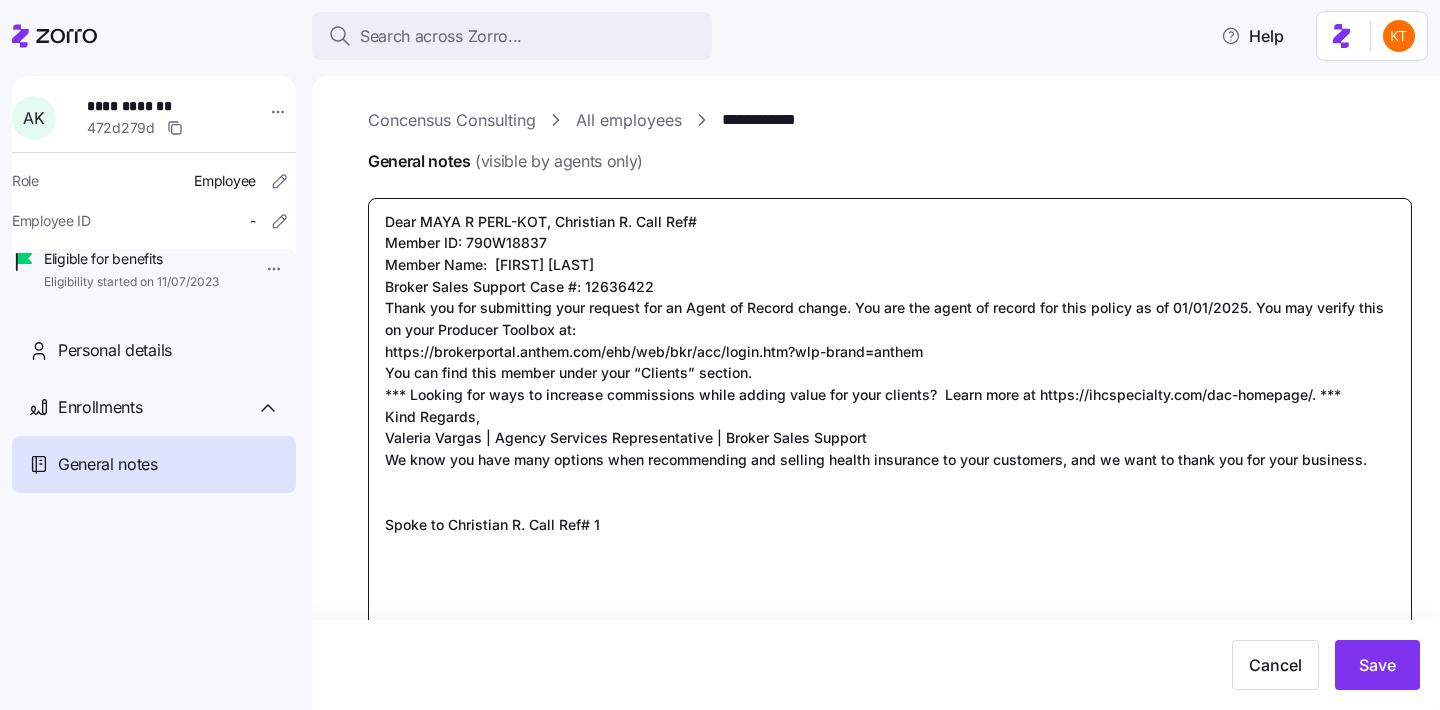 type on "x" 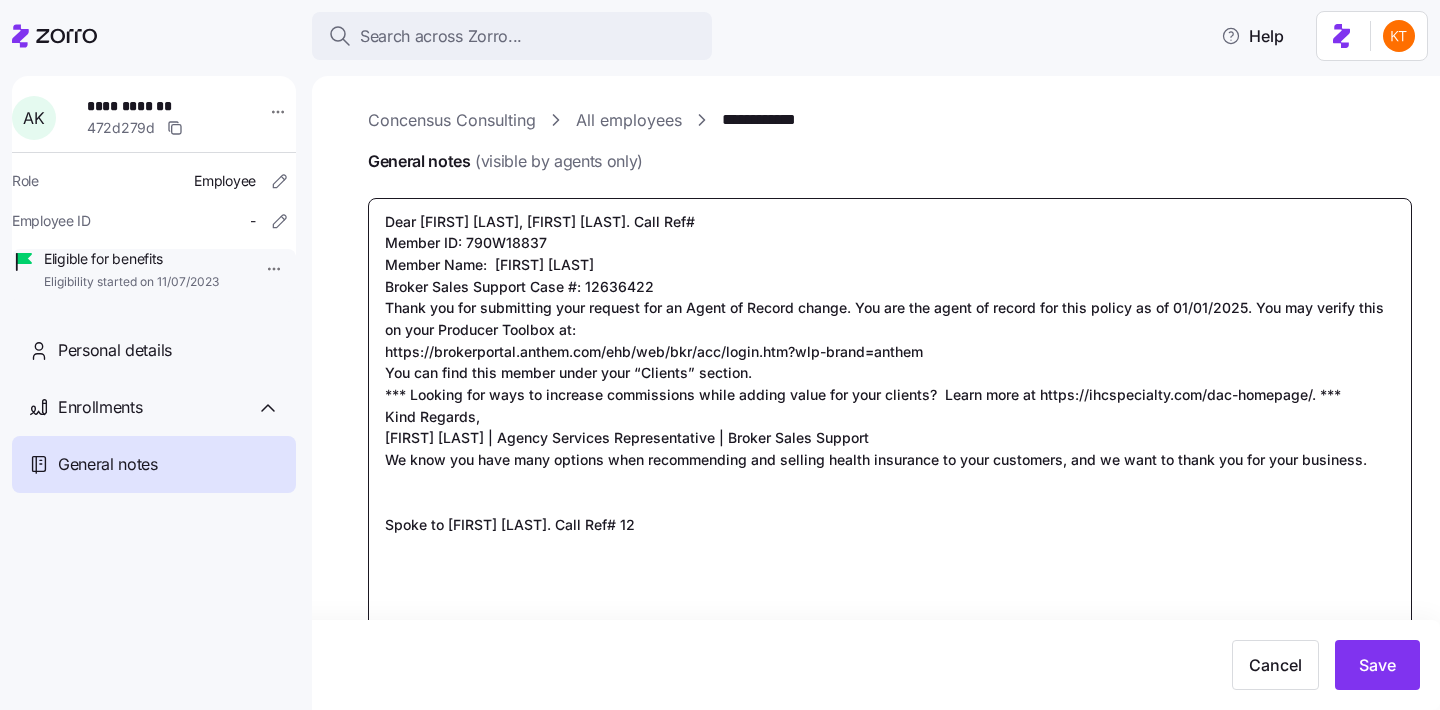 type on "x" 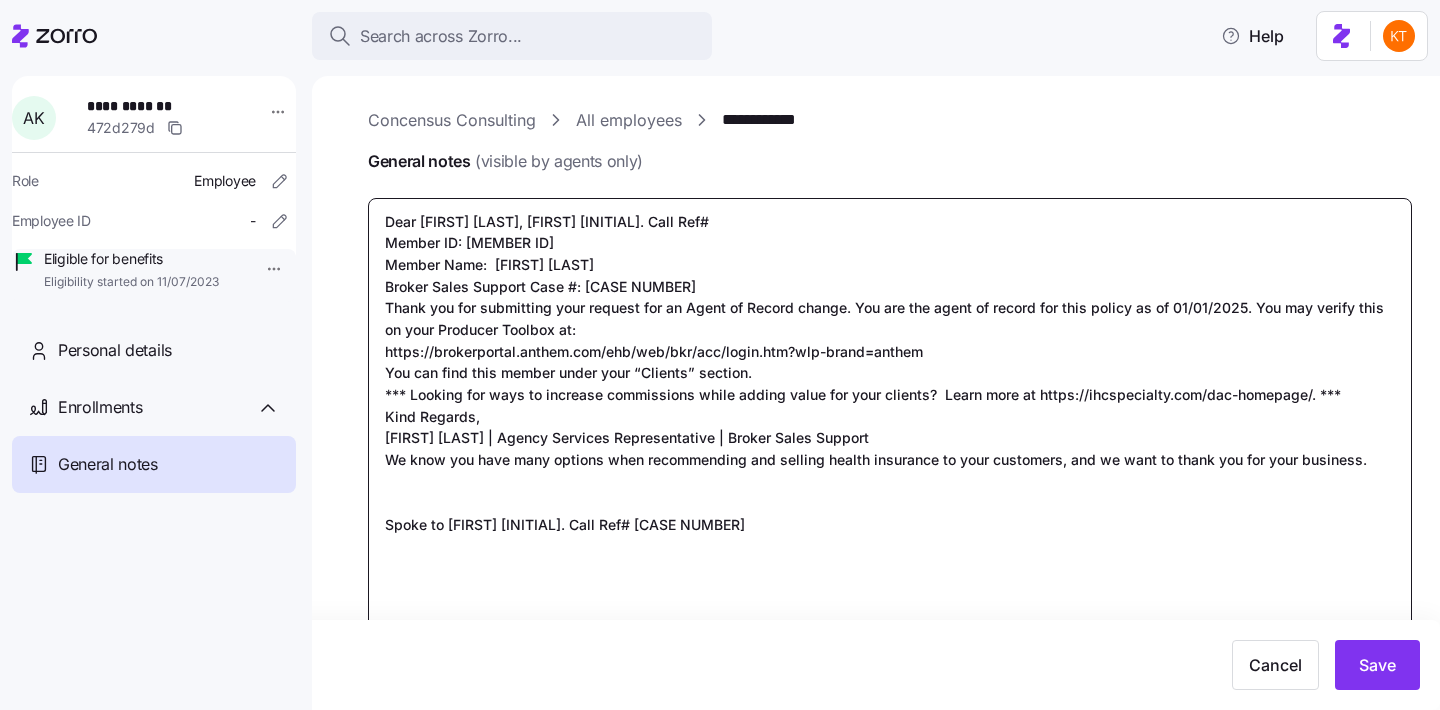 type on "x" 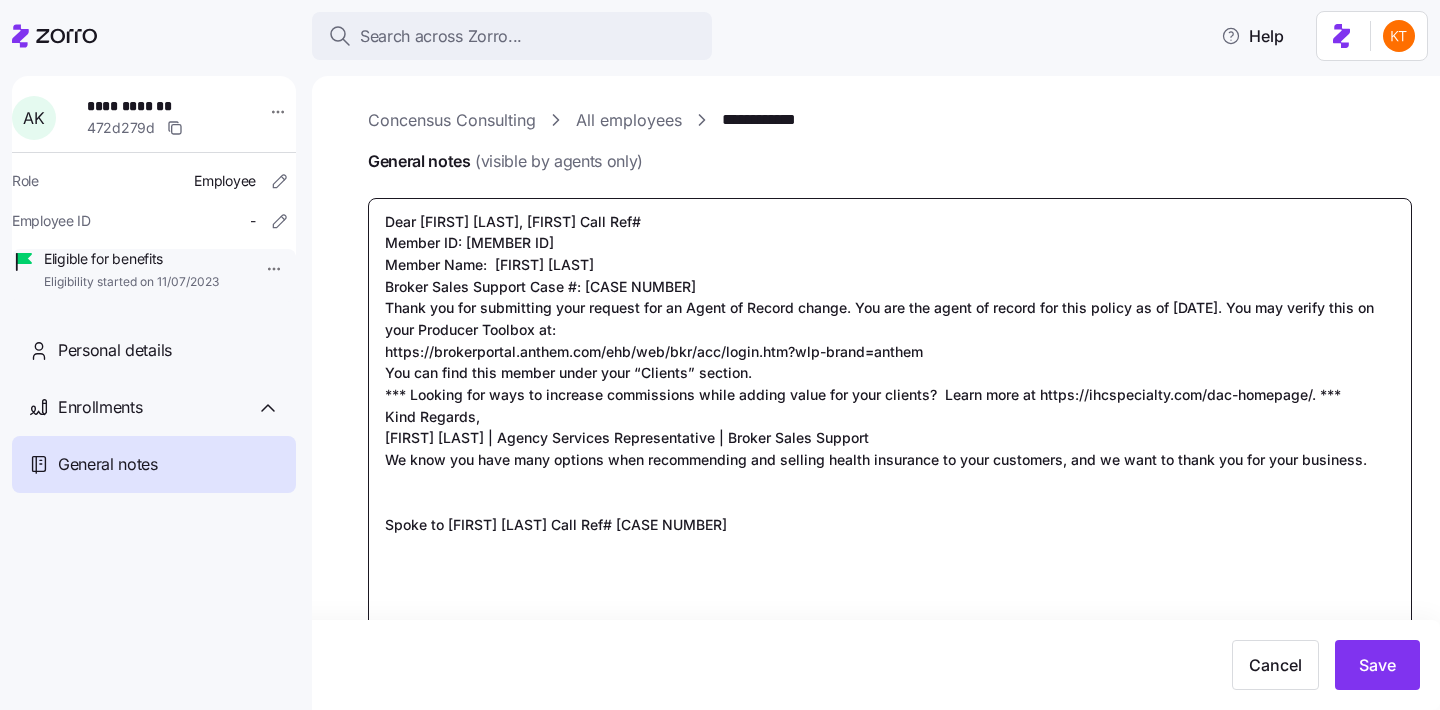 type on "x" 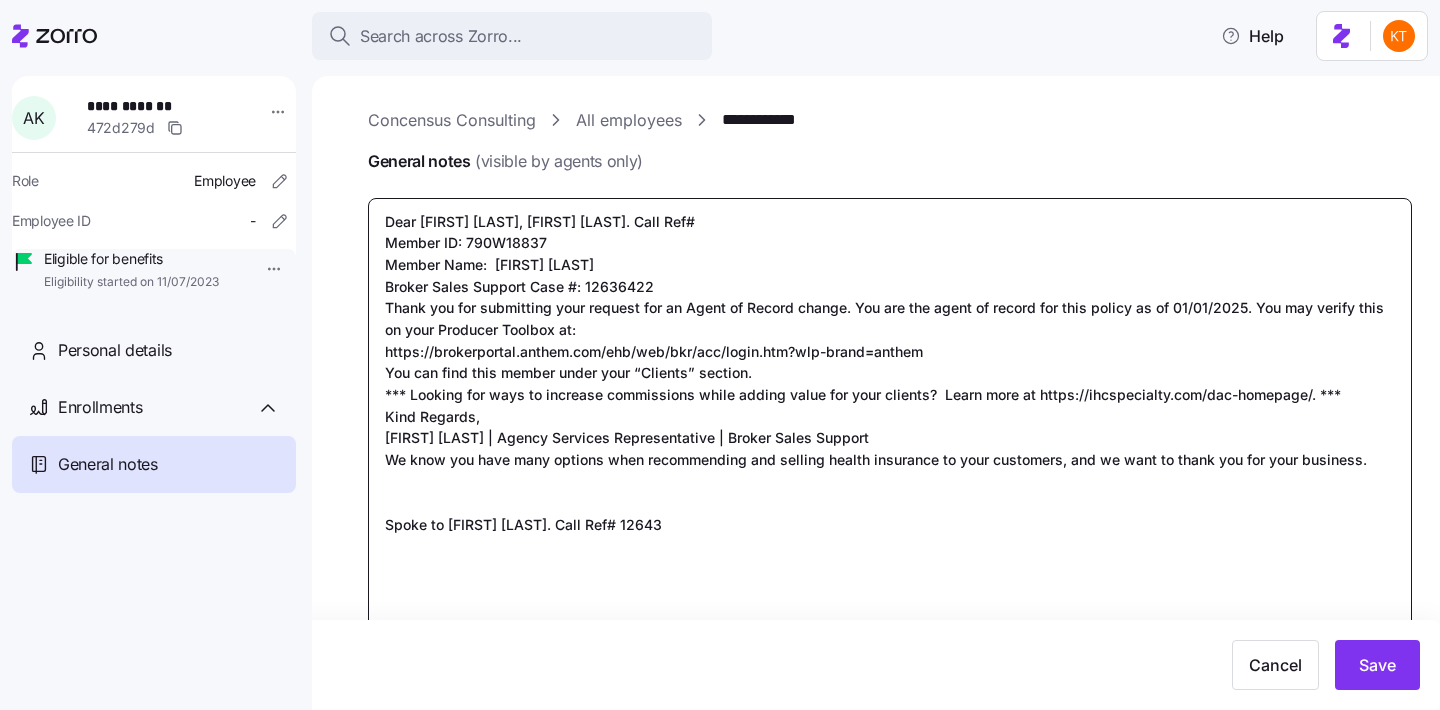 type on "x" 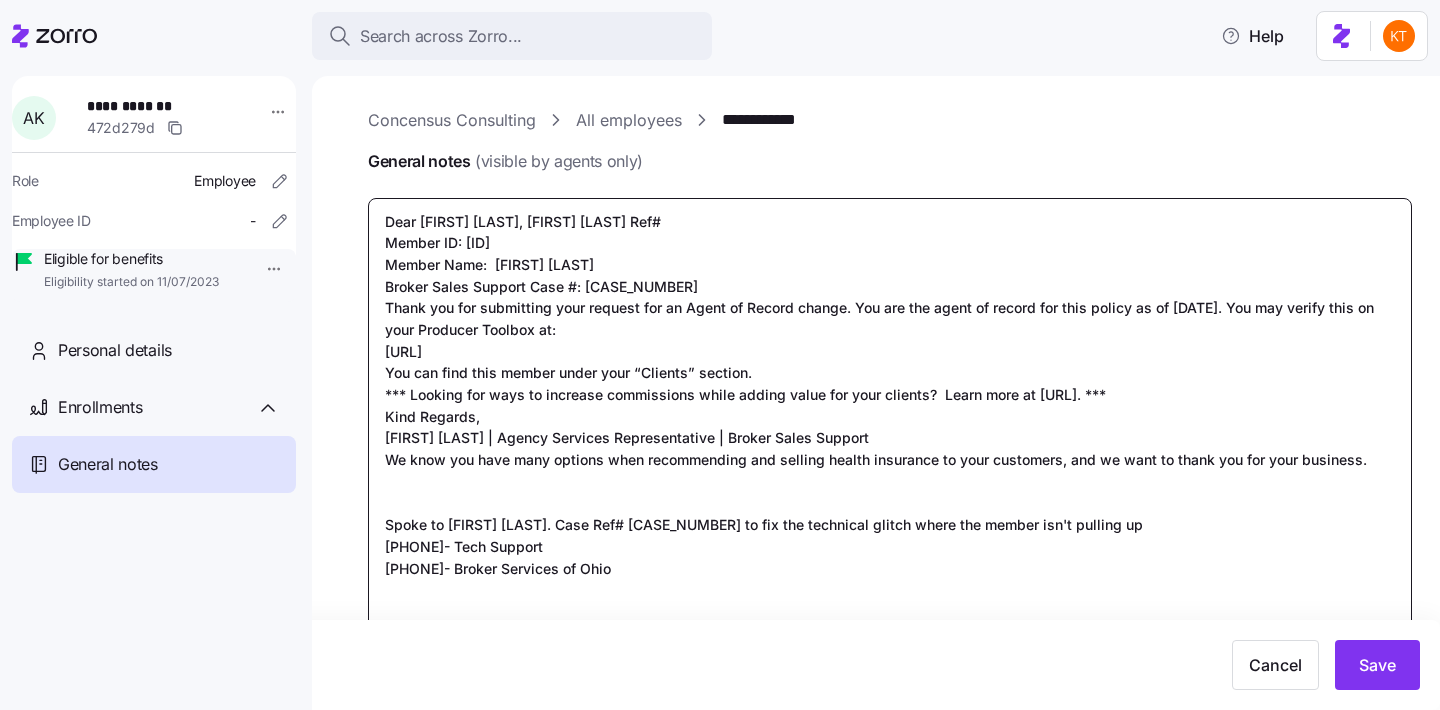 type on "x" 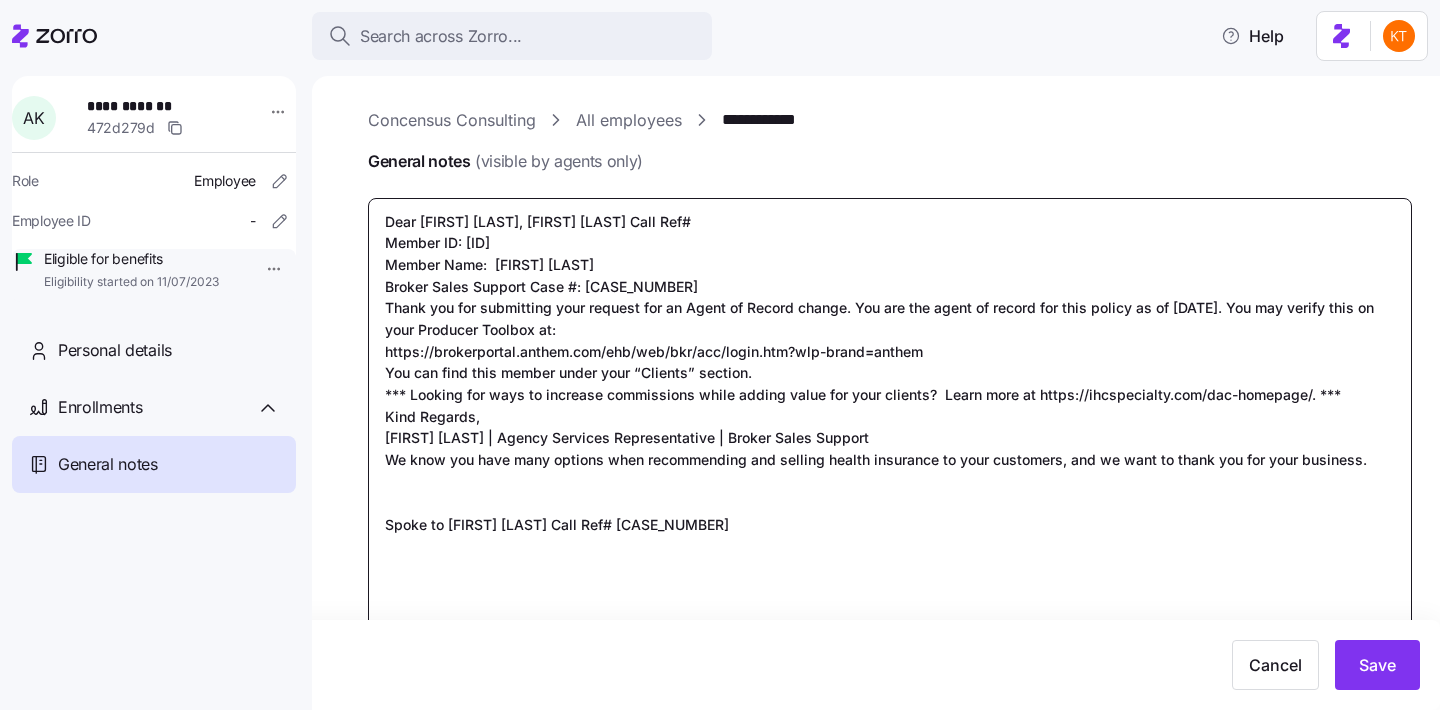 type on "x" 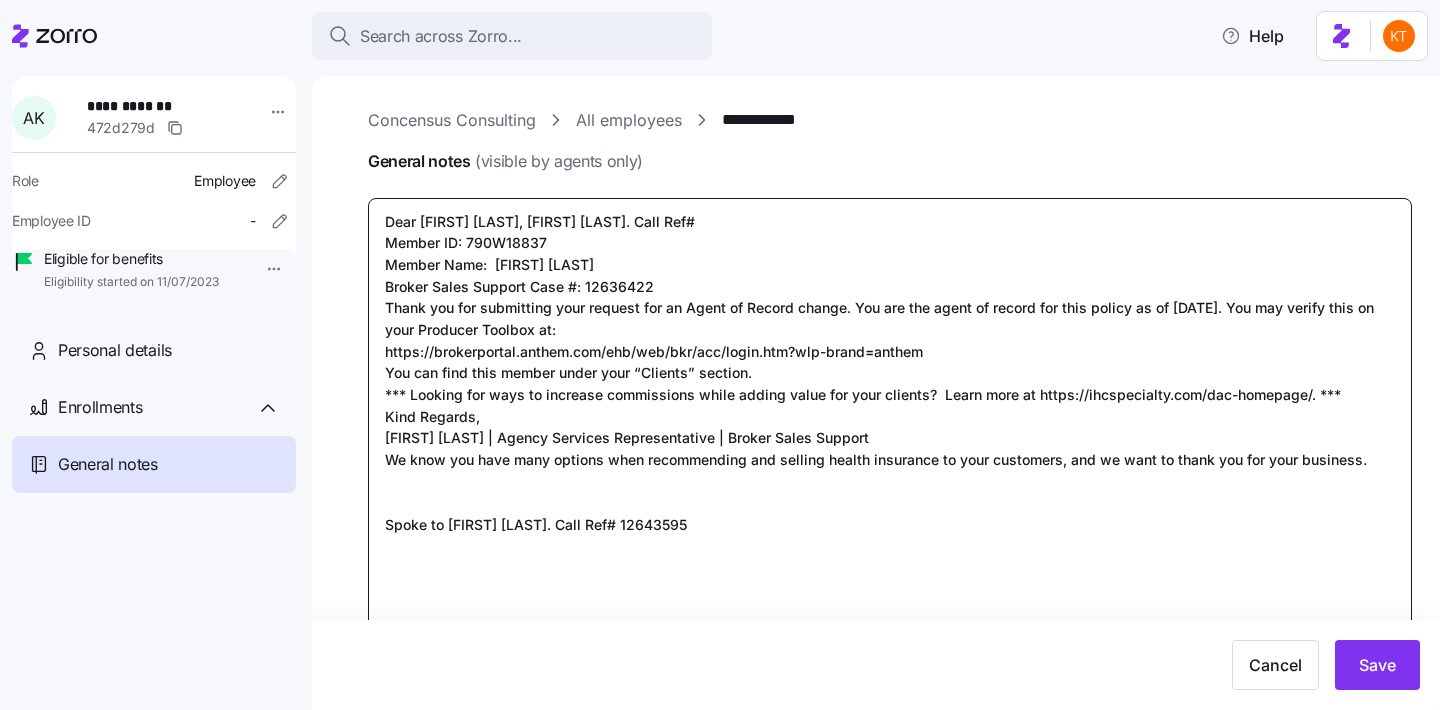 type on "x" 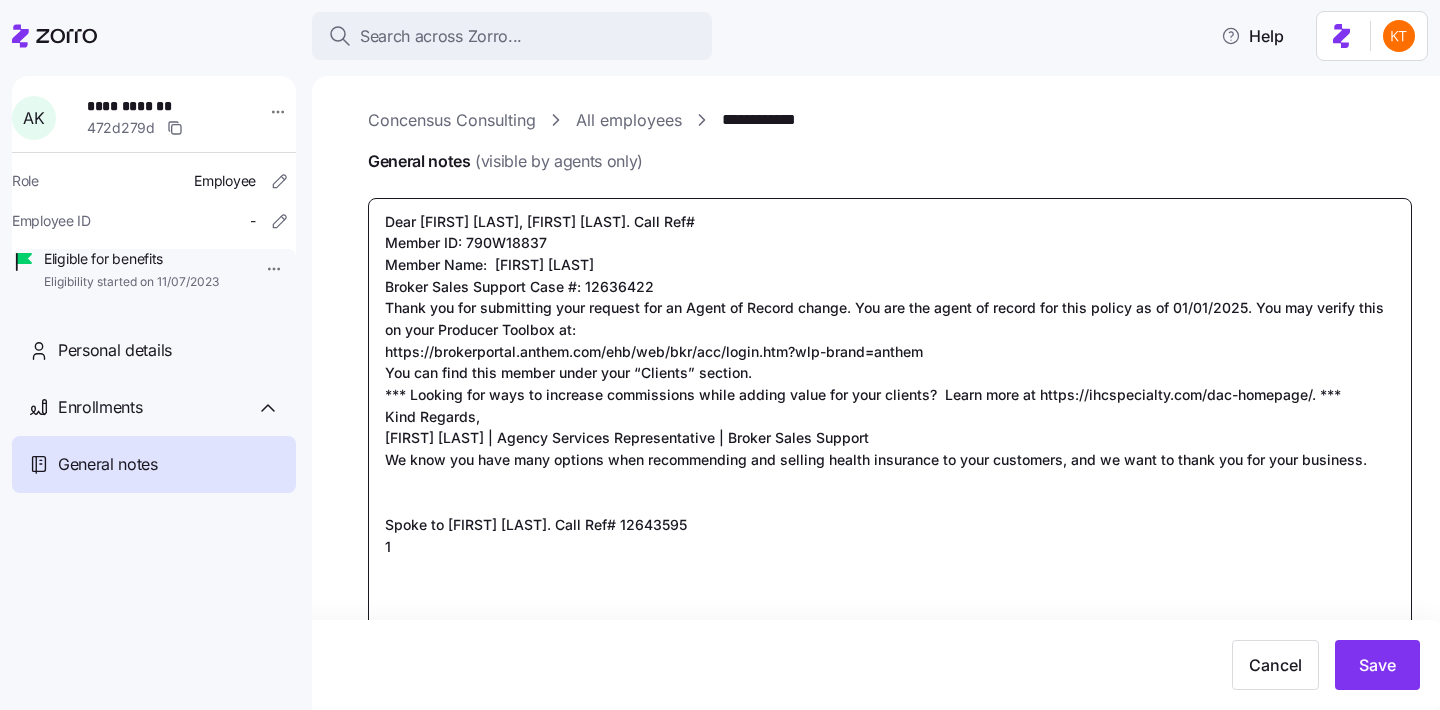 type on "x" 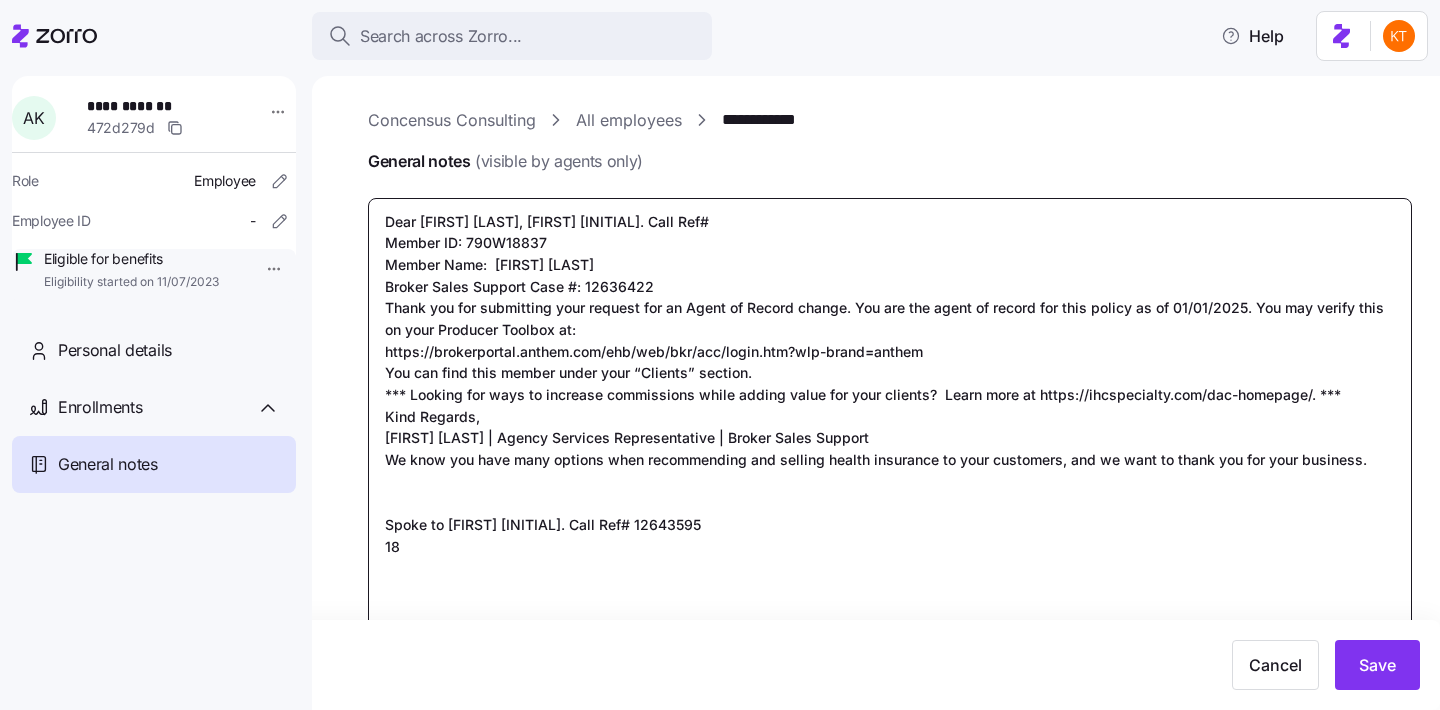 type on "x" 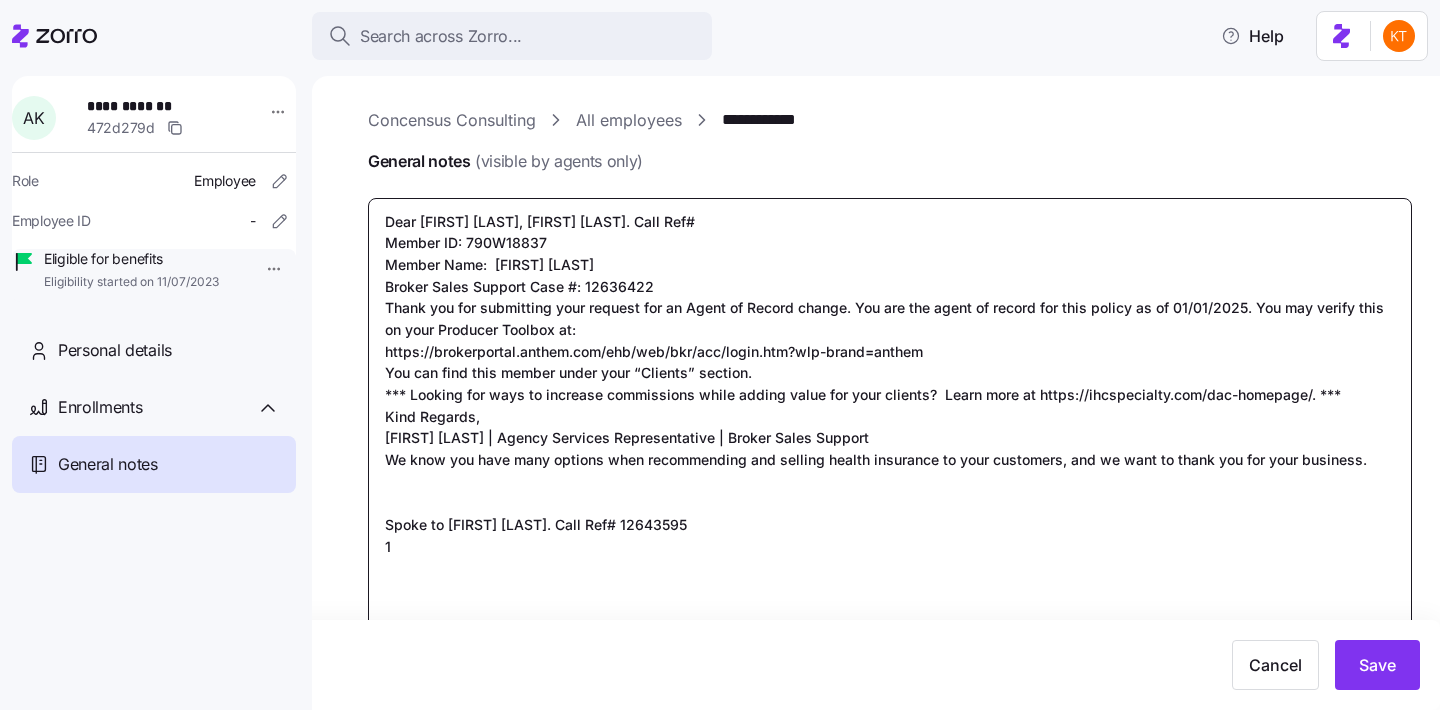 type on "x" 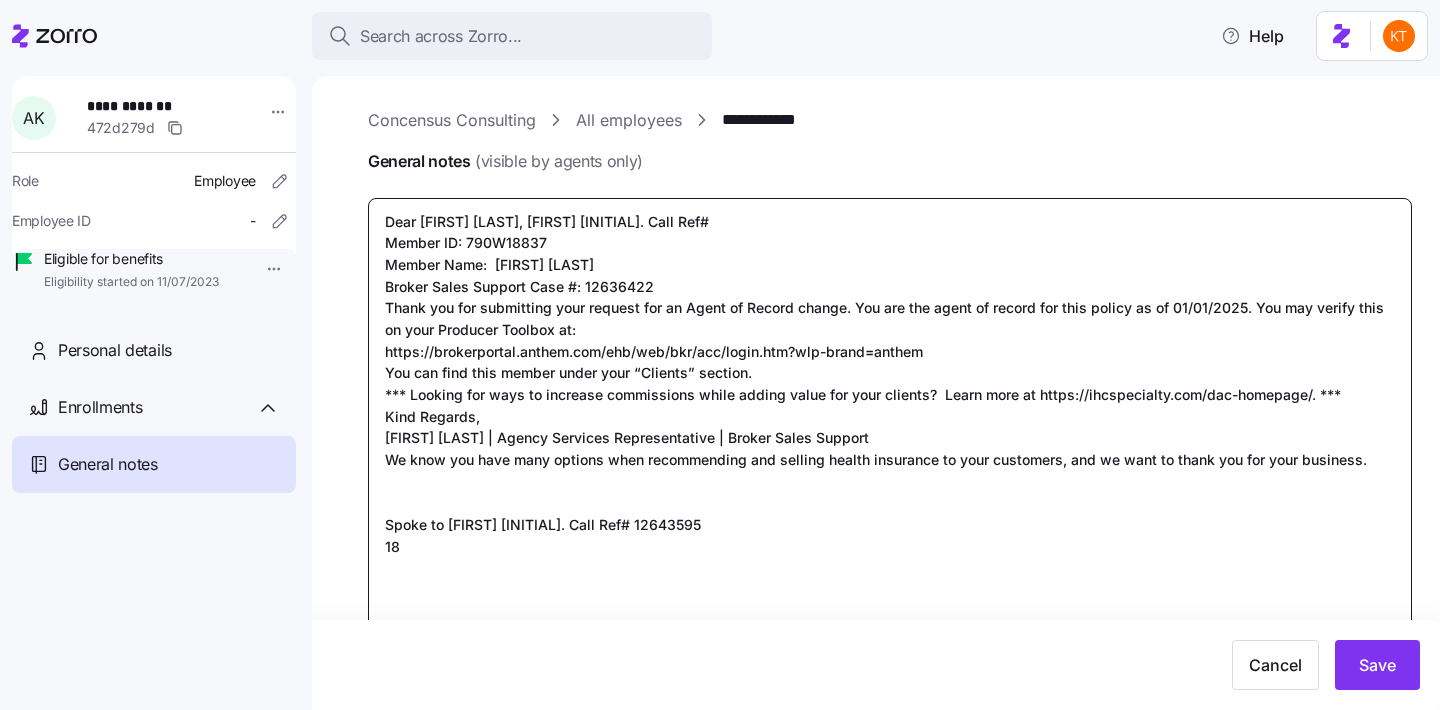 type on "x" 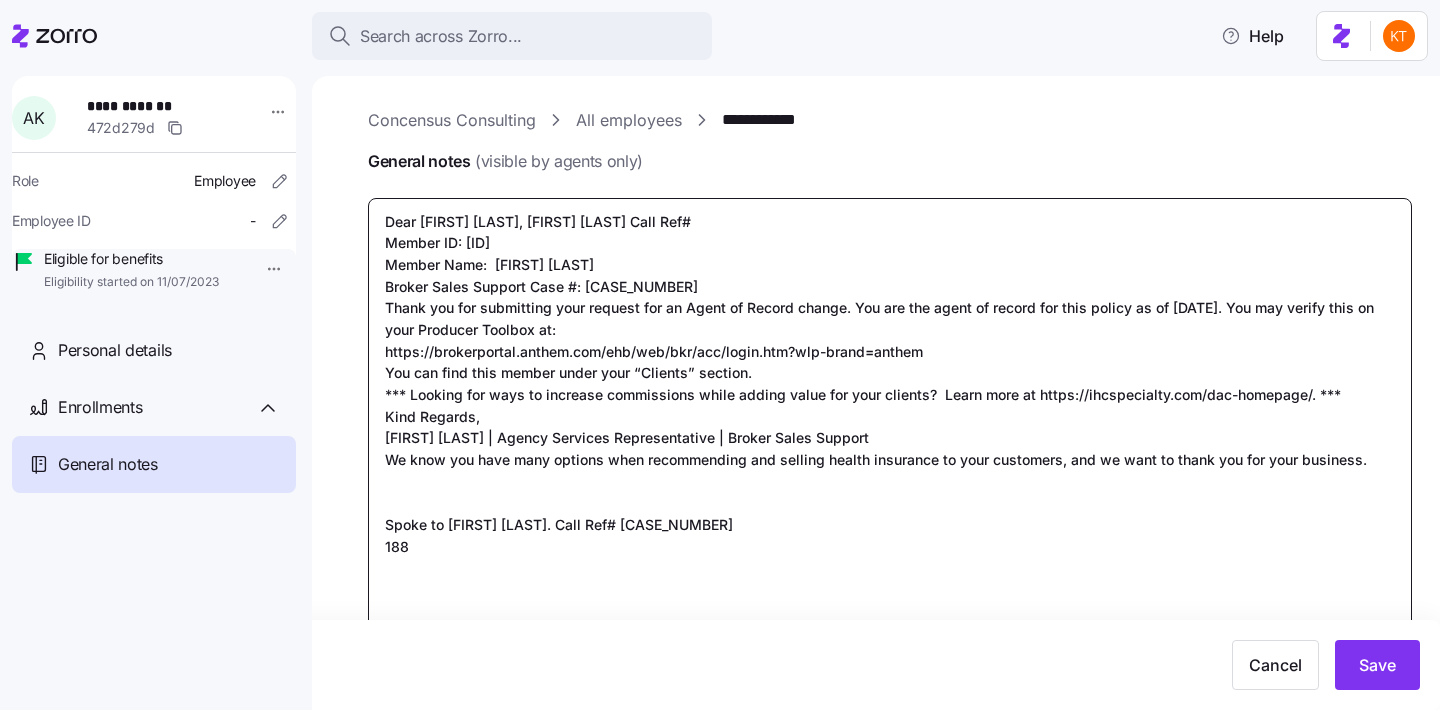 type on "x" 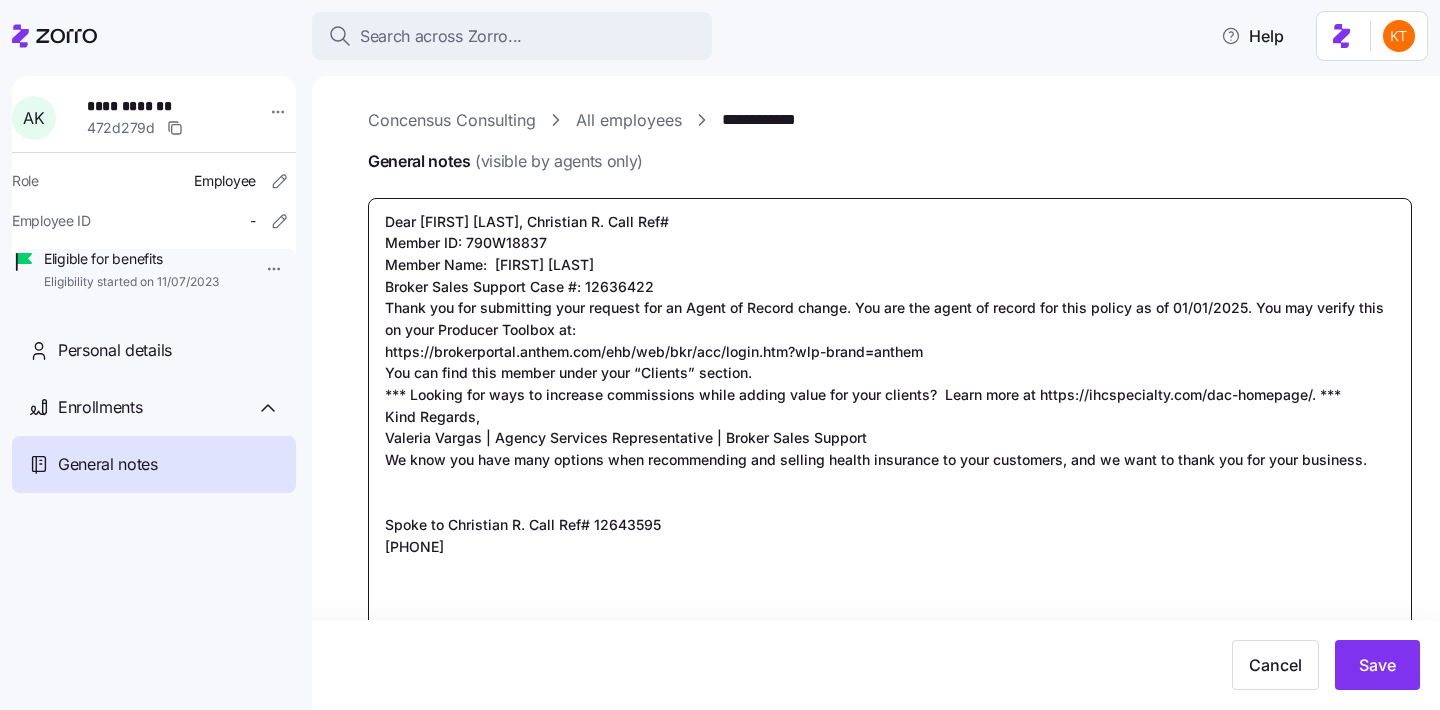 type on "x" 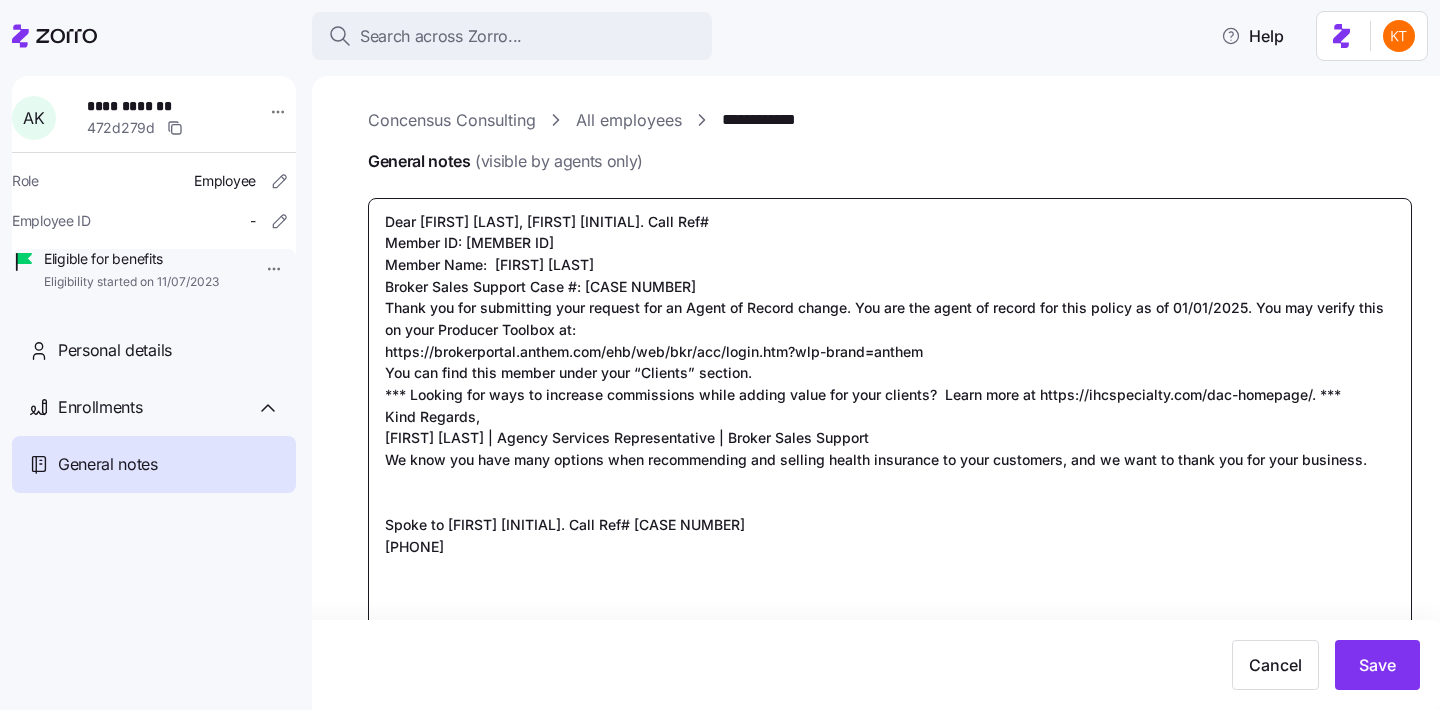 type on "x" 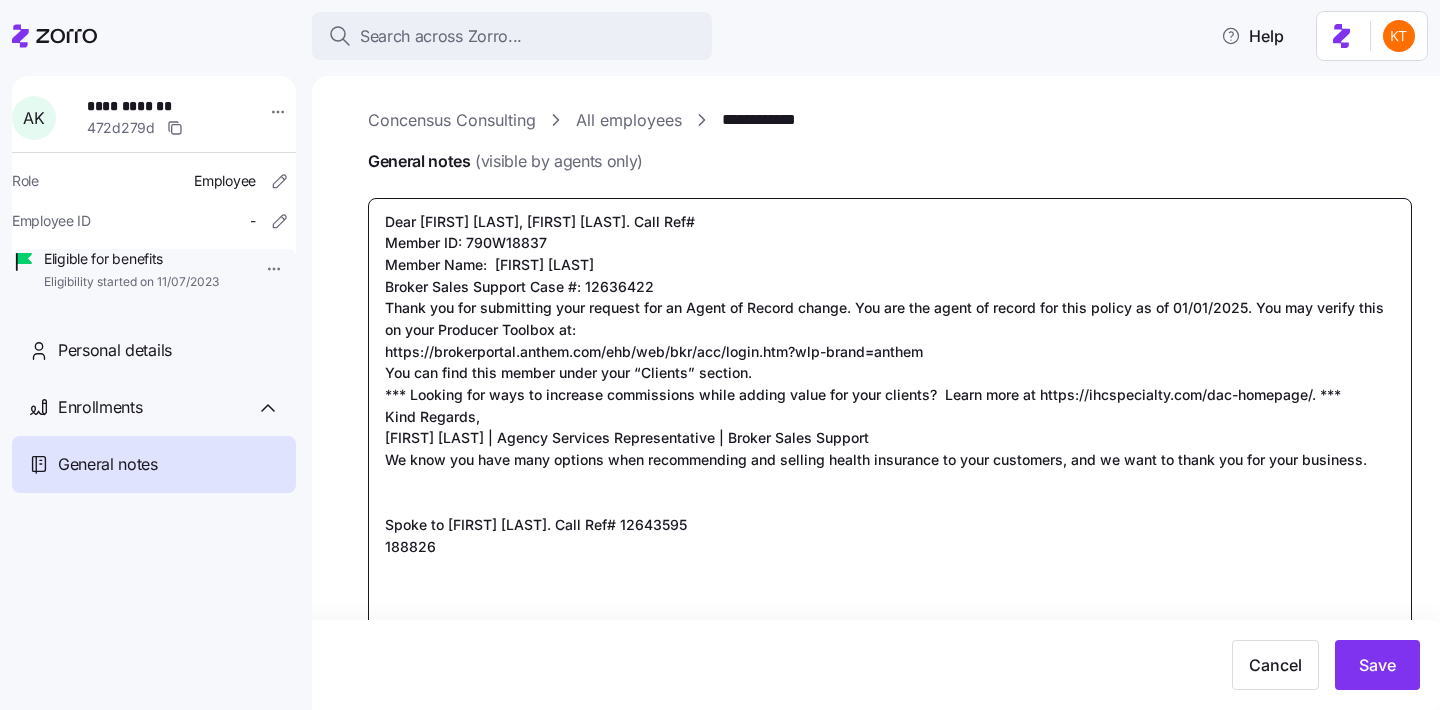 type on "x" 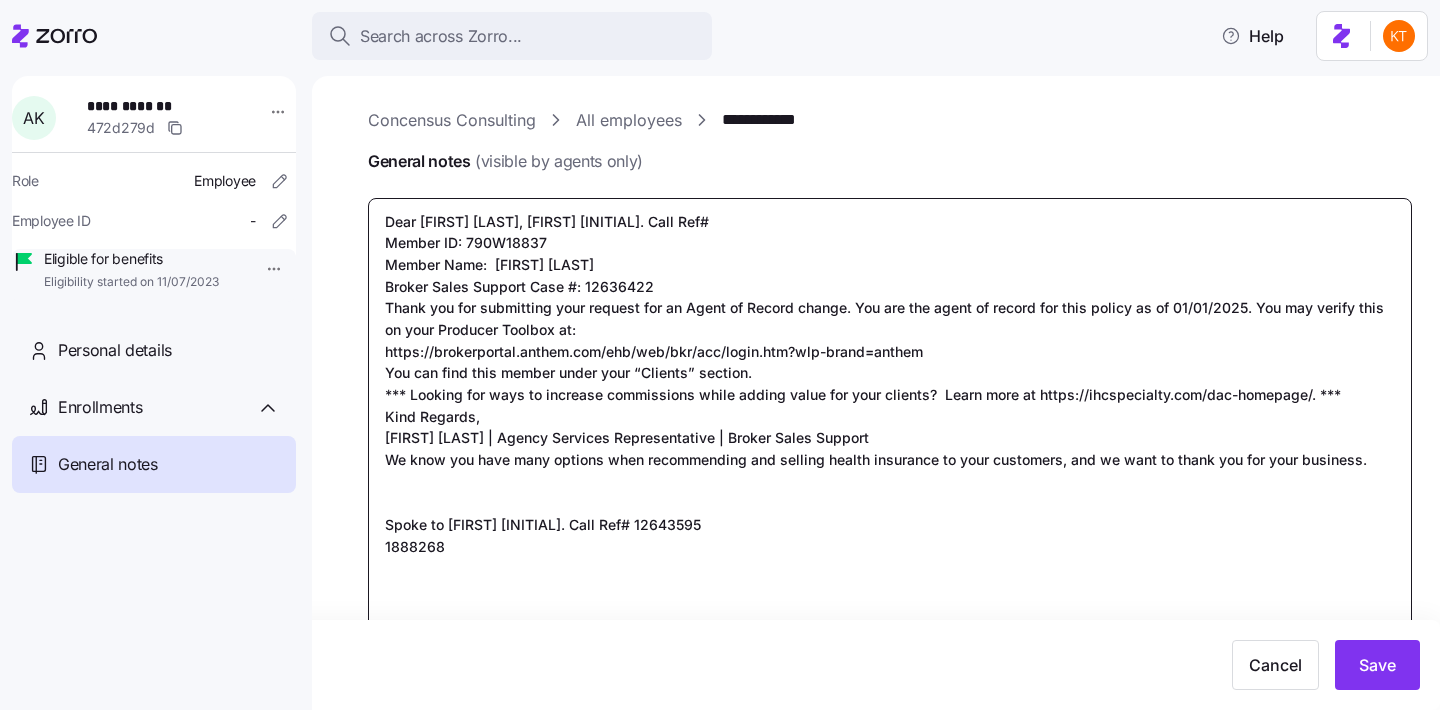 type on "x" 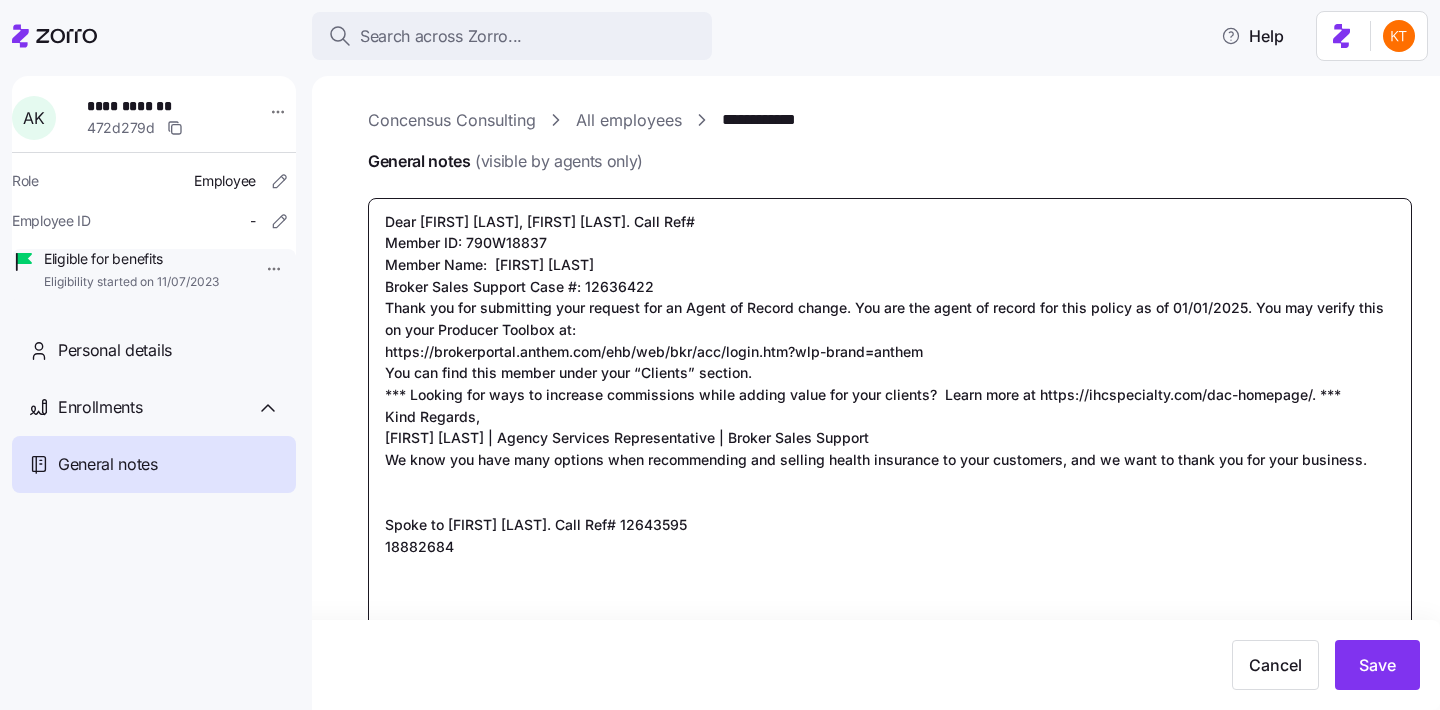 type on "x" 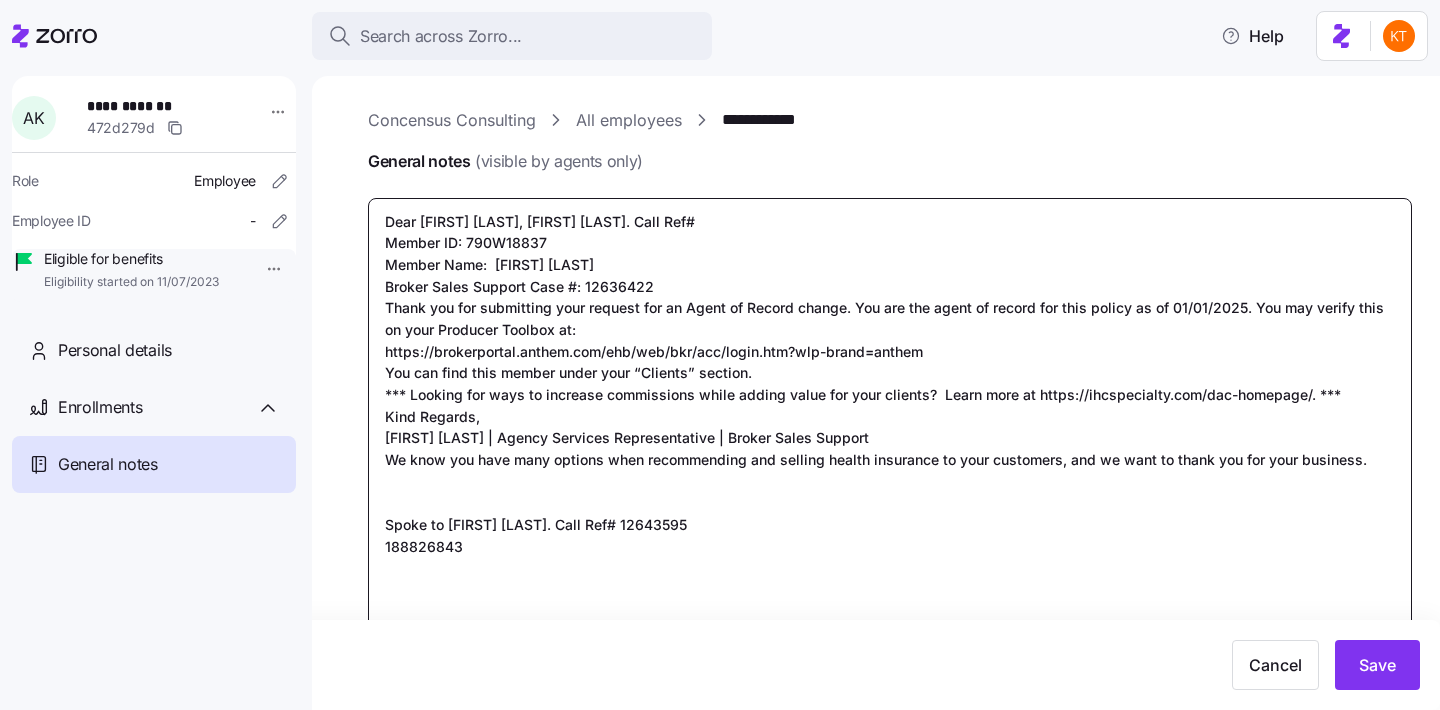 type on "x" 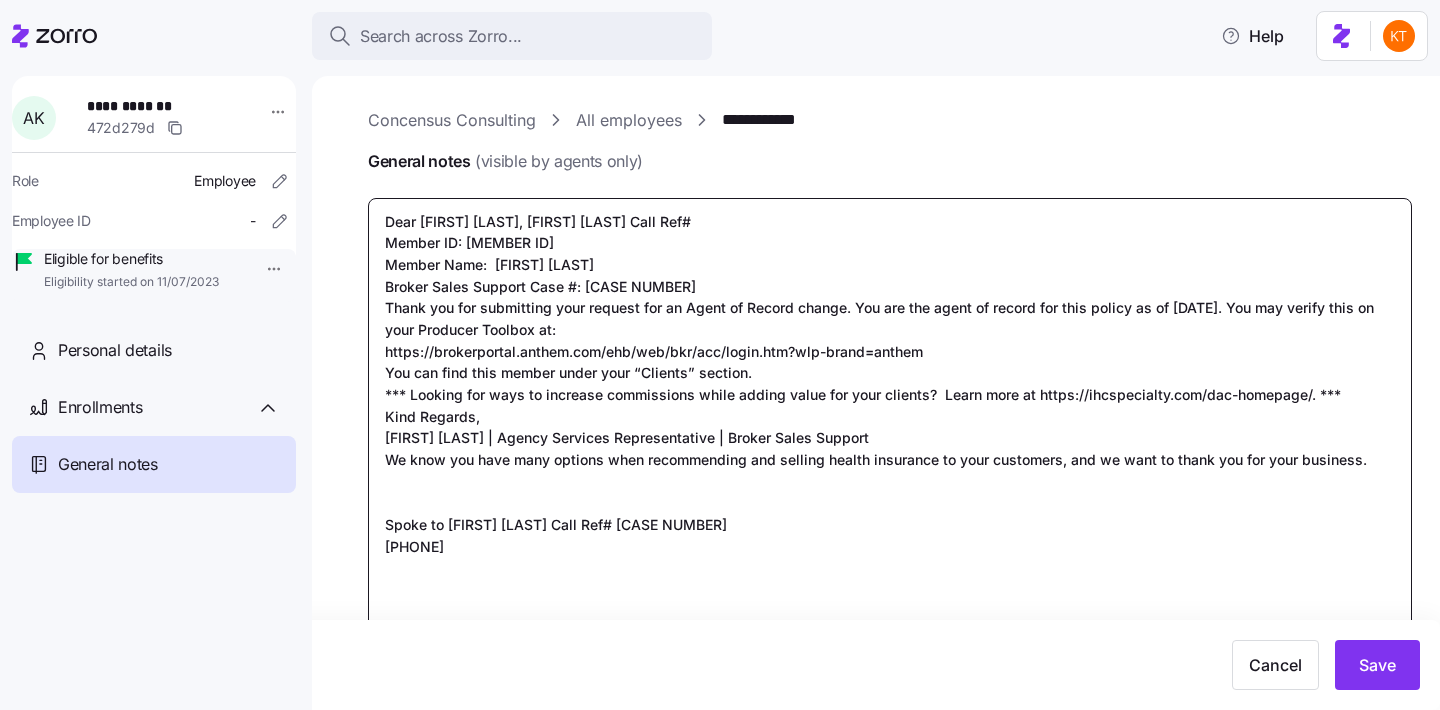 type on "x" 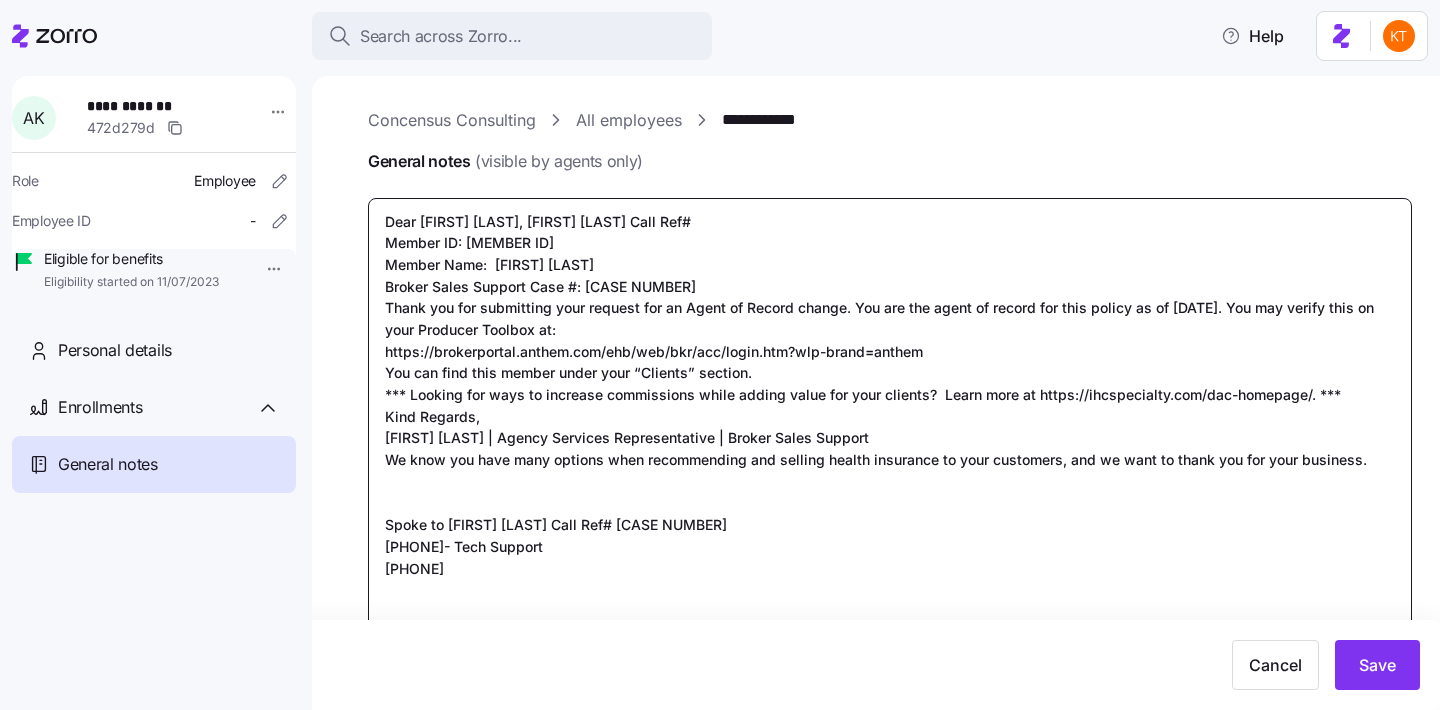 drag, startPoint x: 519, startPoint y: 551, endPoint x: 367, endPoint y: 549, distance: 152.01315 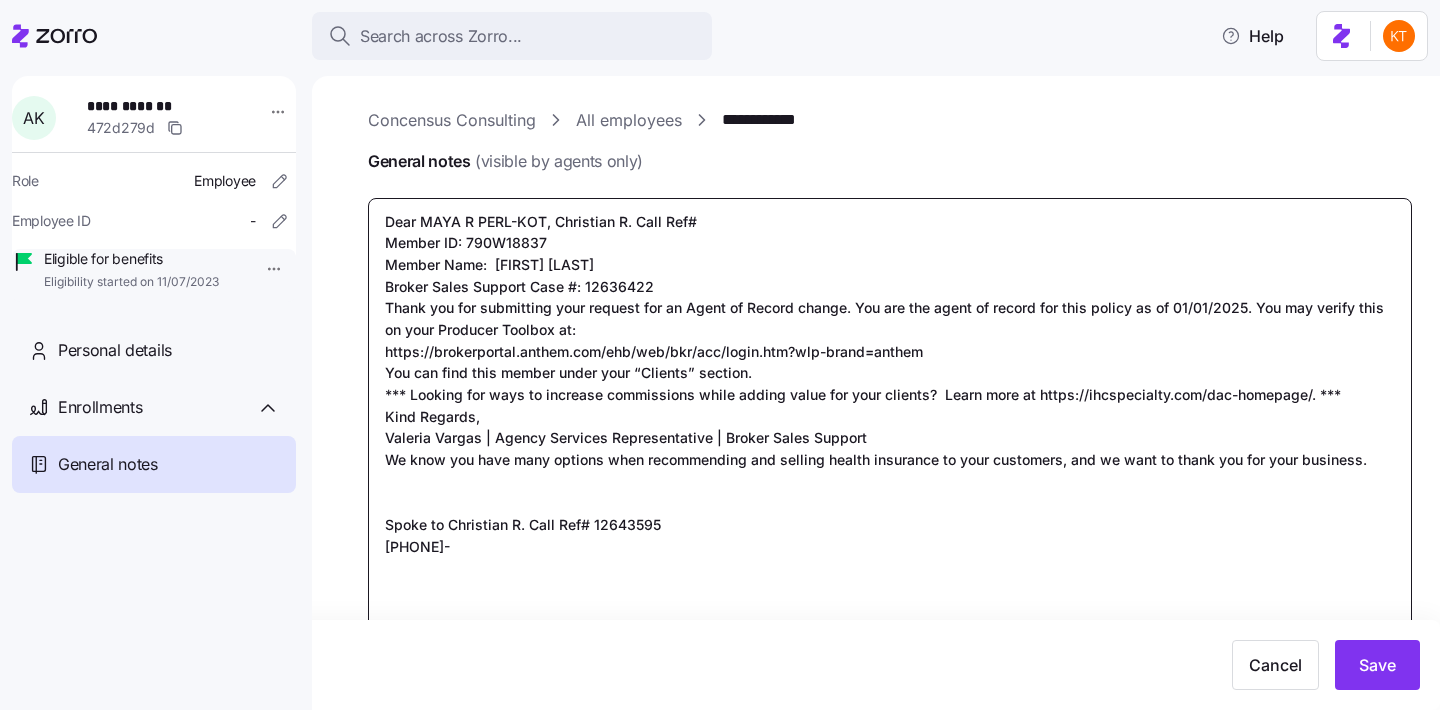 type on "x" 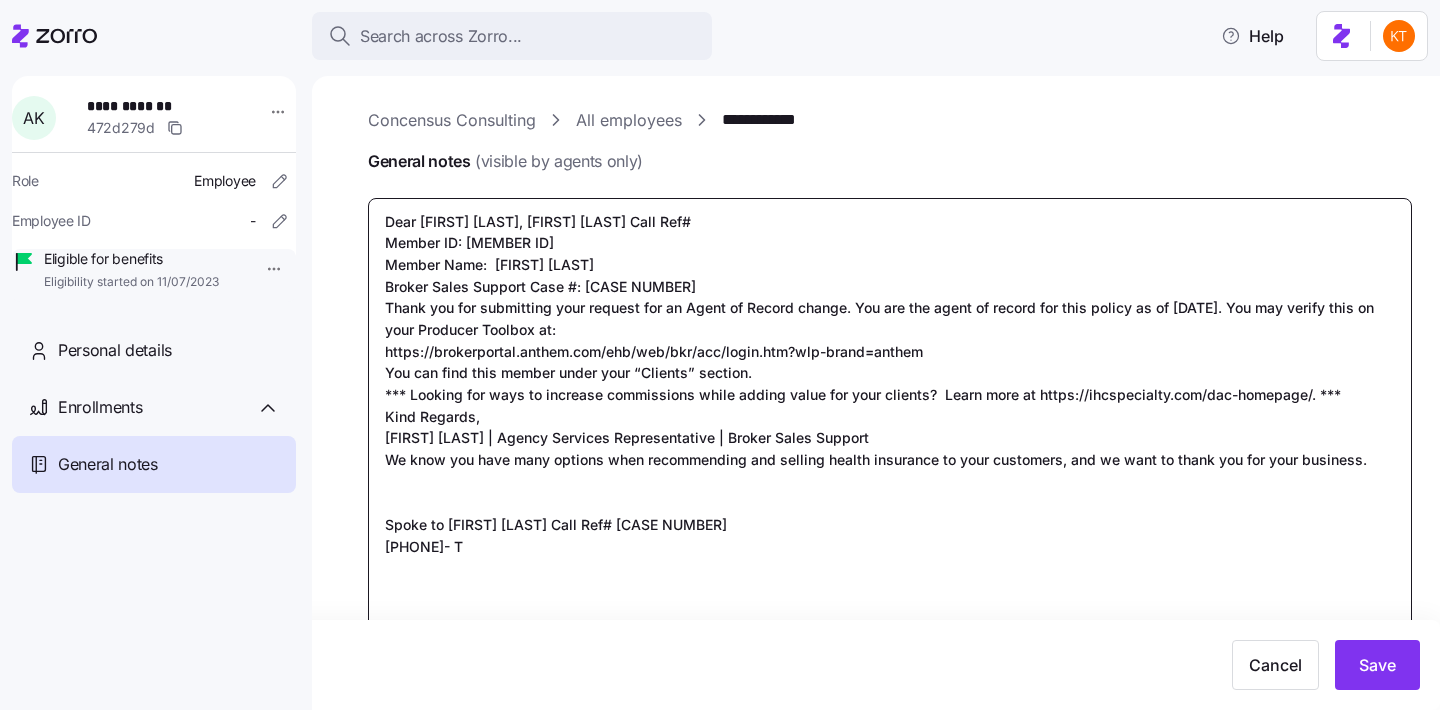 type on "x" 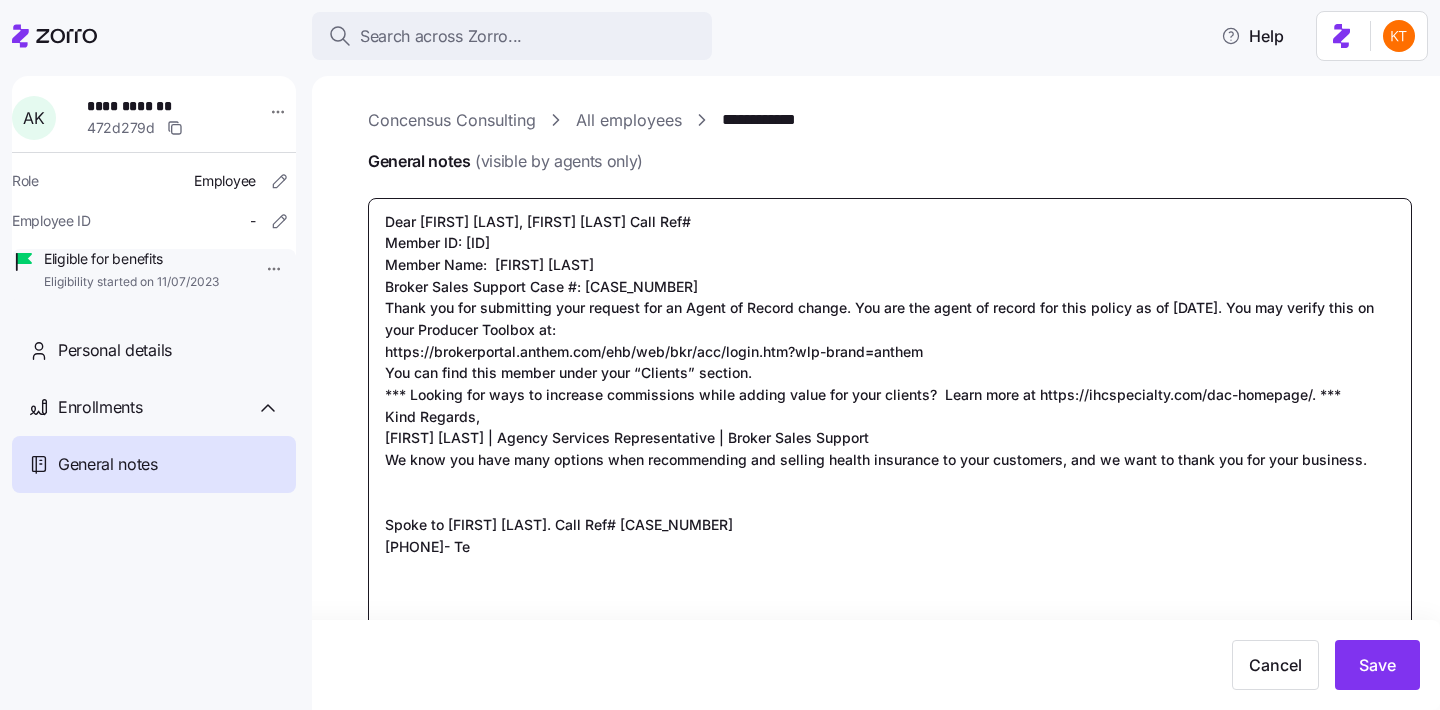 type on "x" 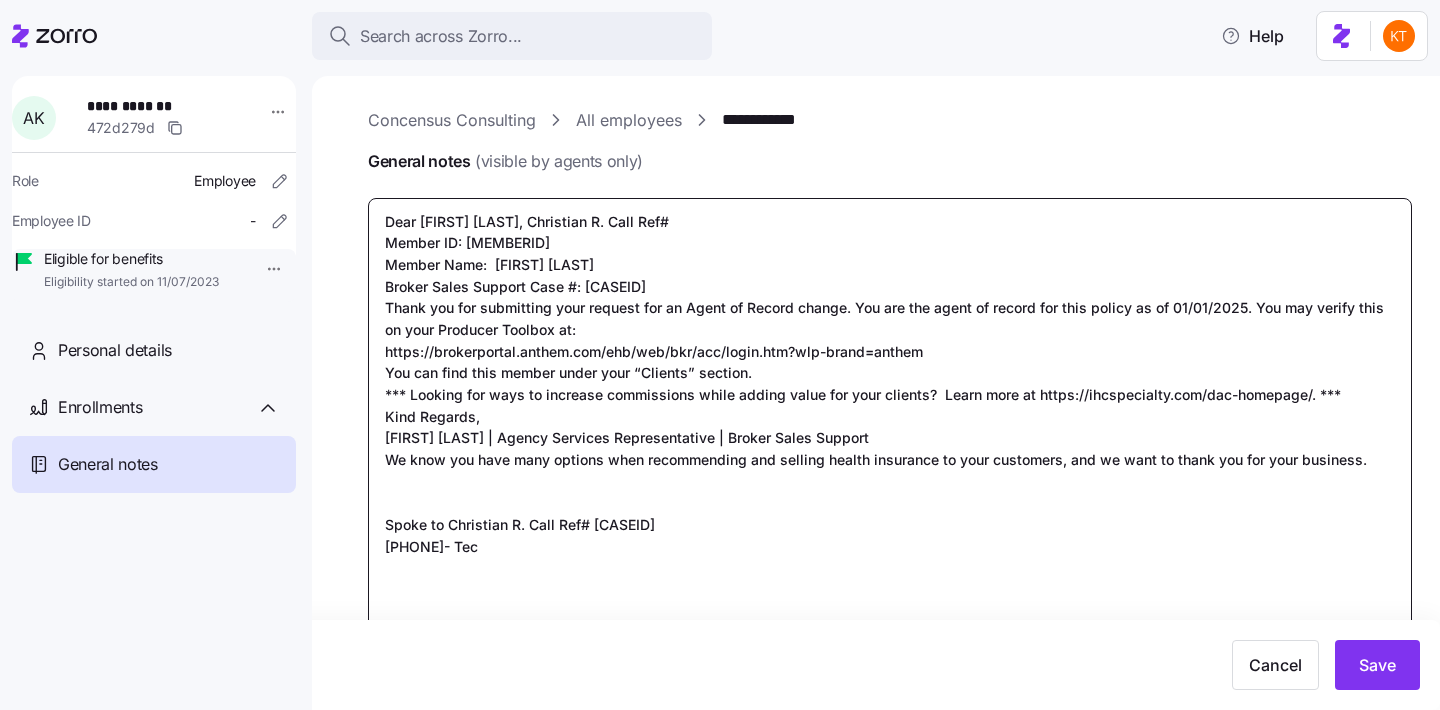 type on "x" 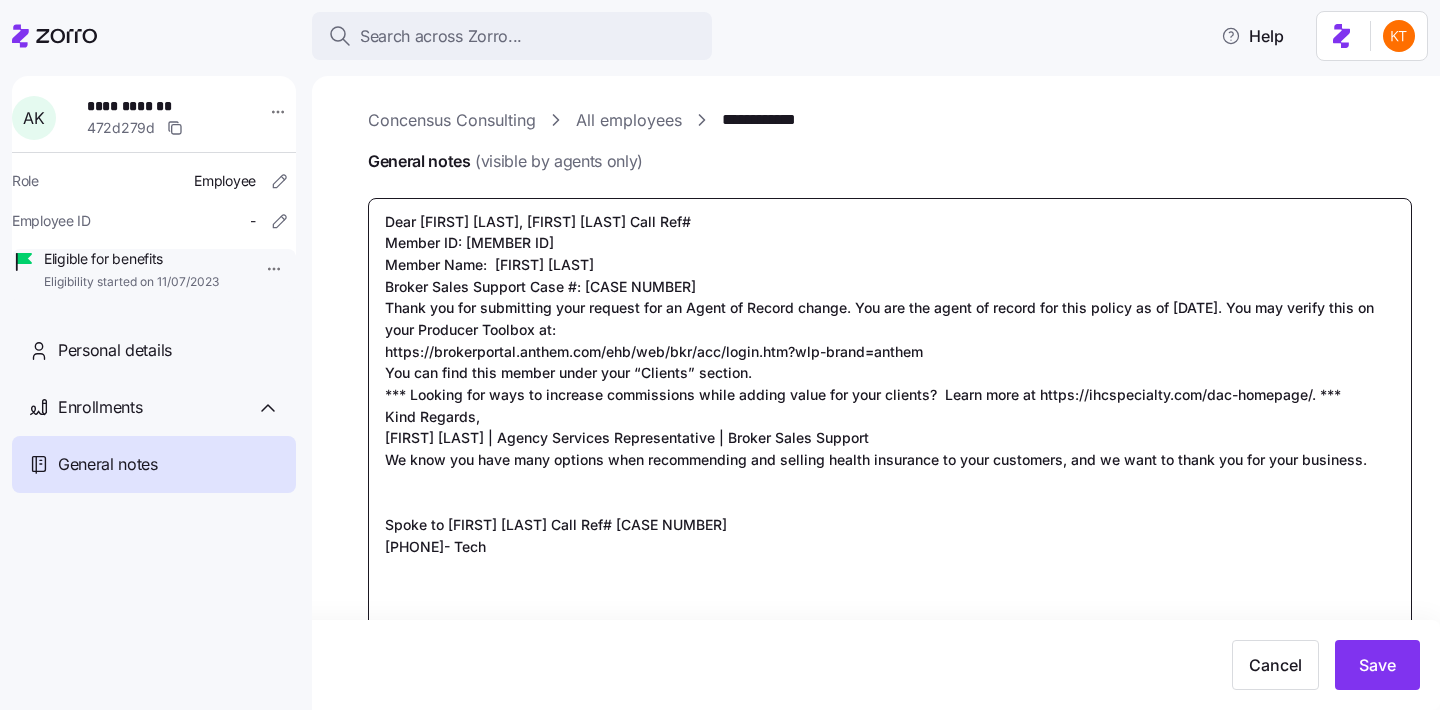 type on "x" 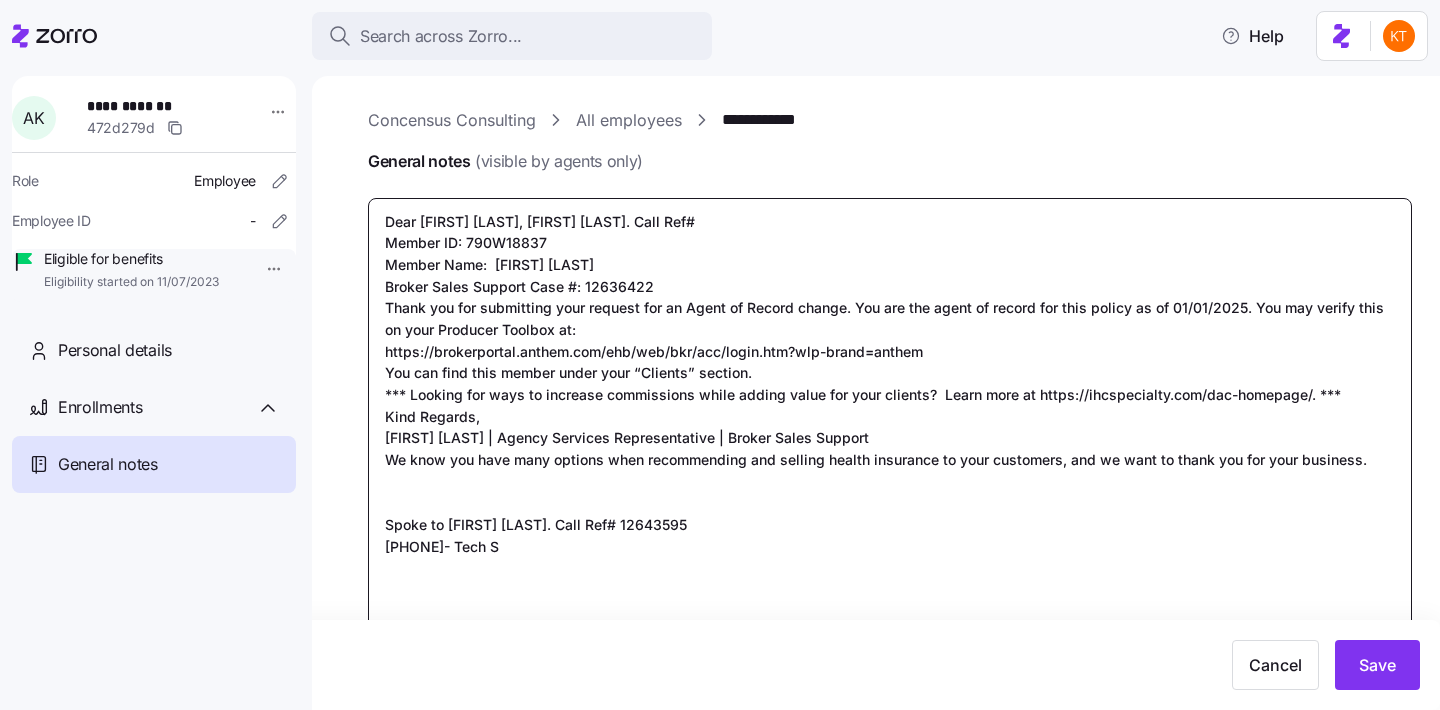 type on "x" 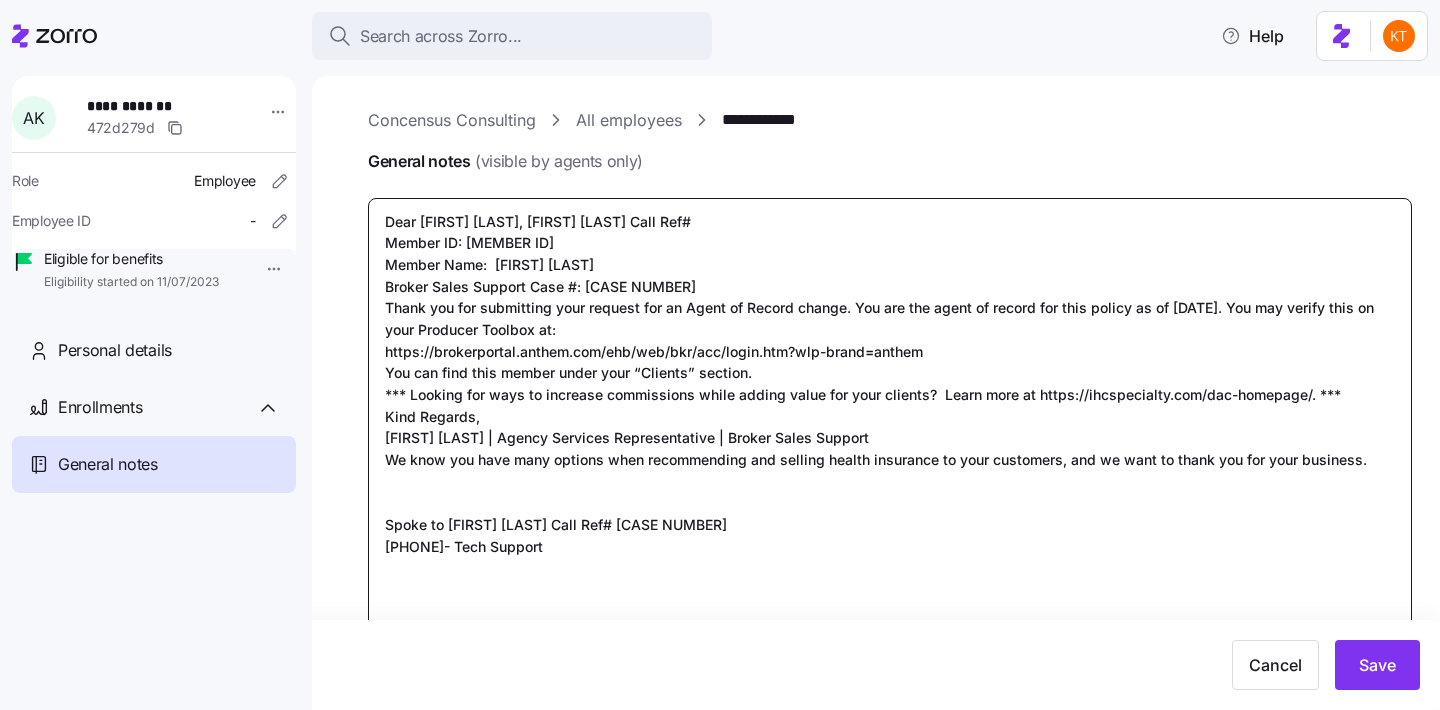type on "x" 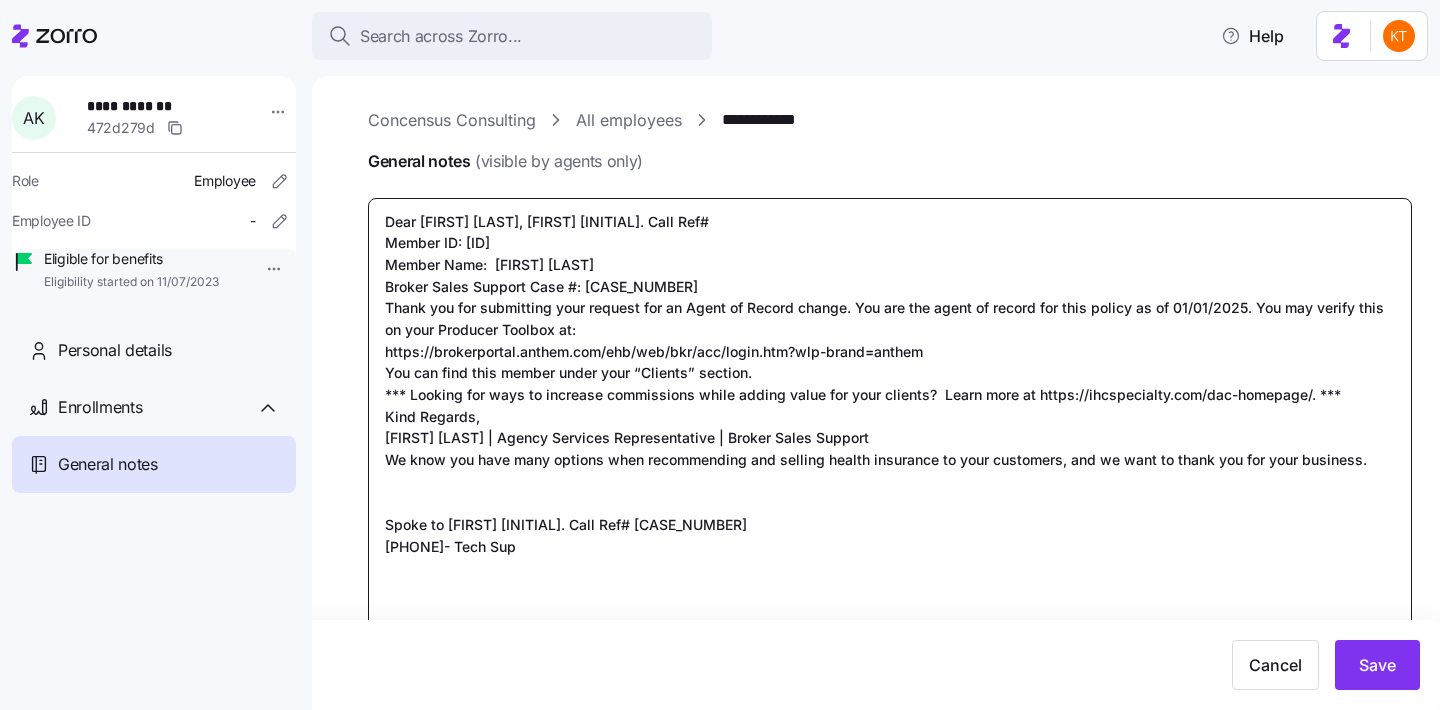 type on "x" 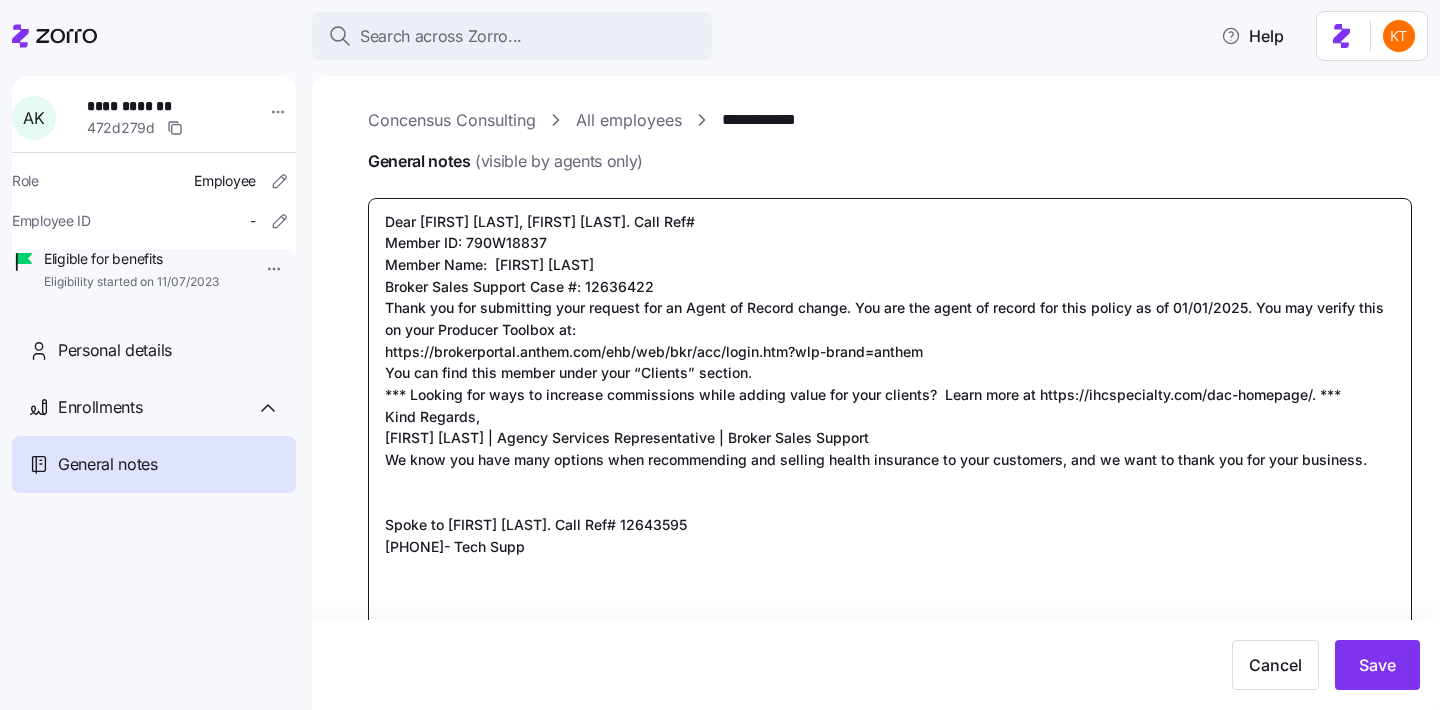 type on "x" 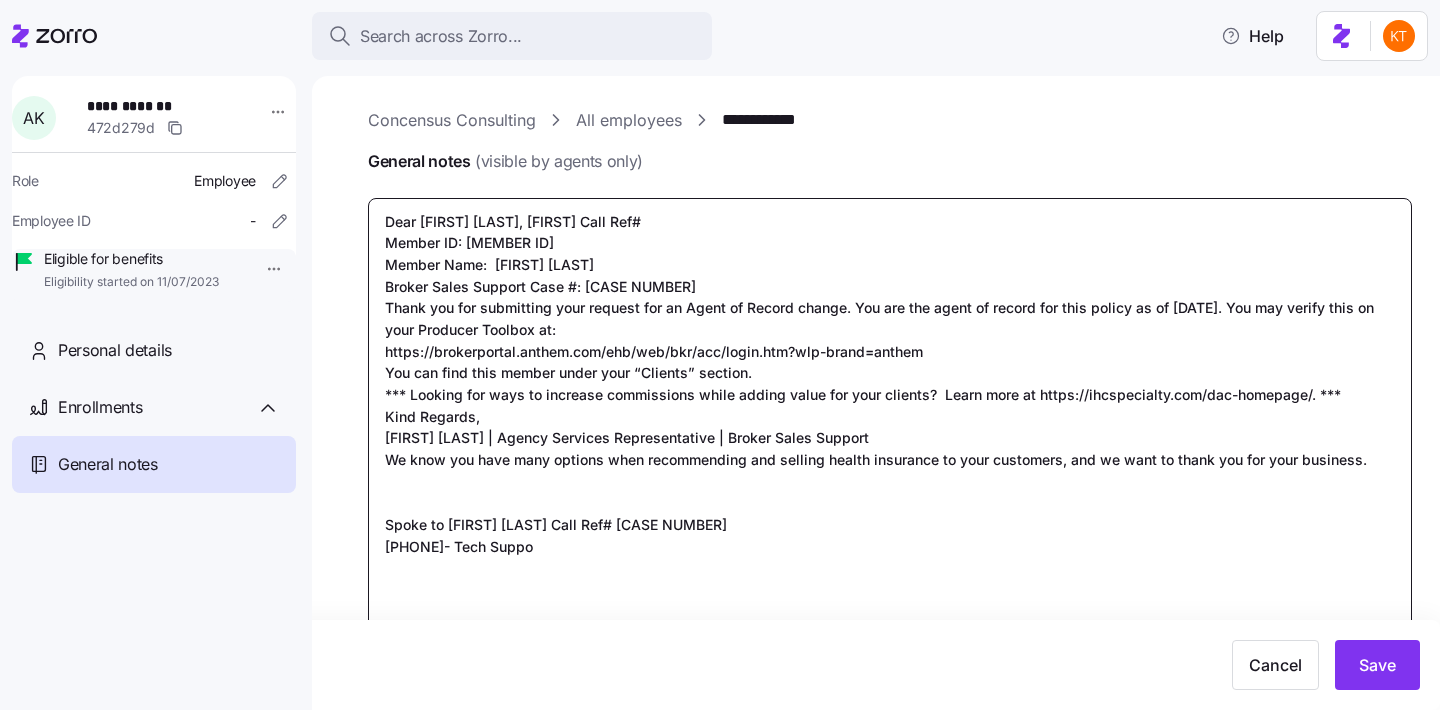 type on "x" 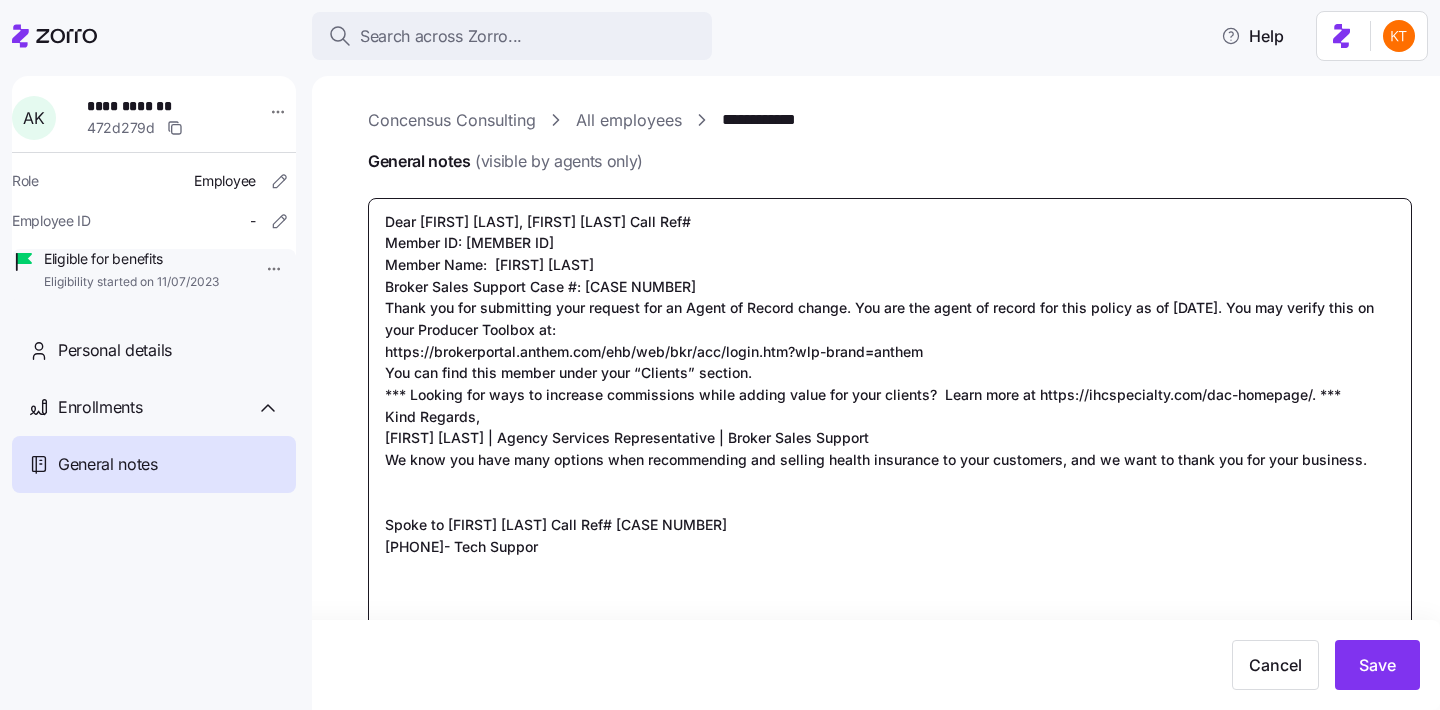 type on "x" 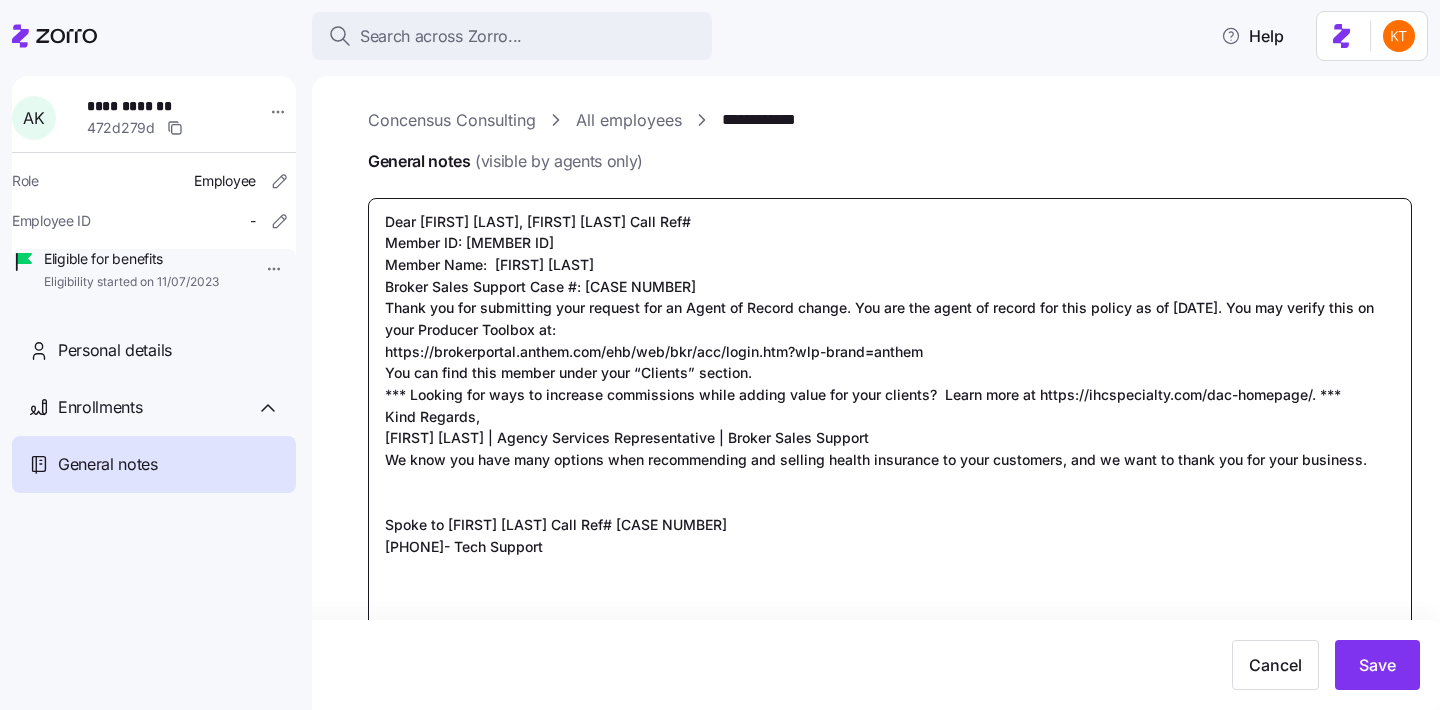 type on "x" 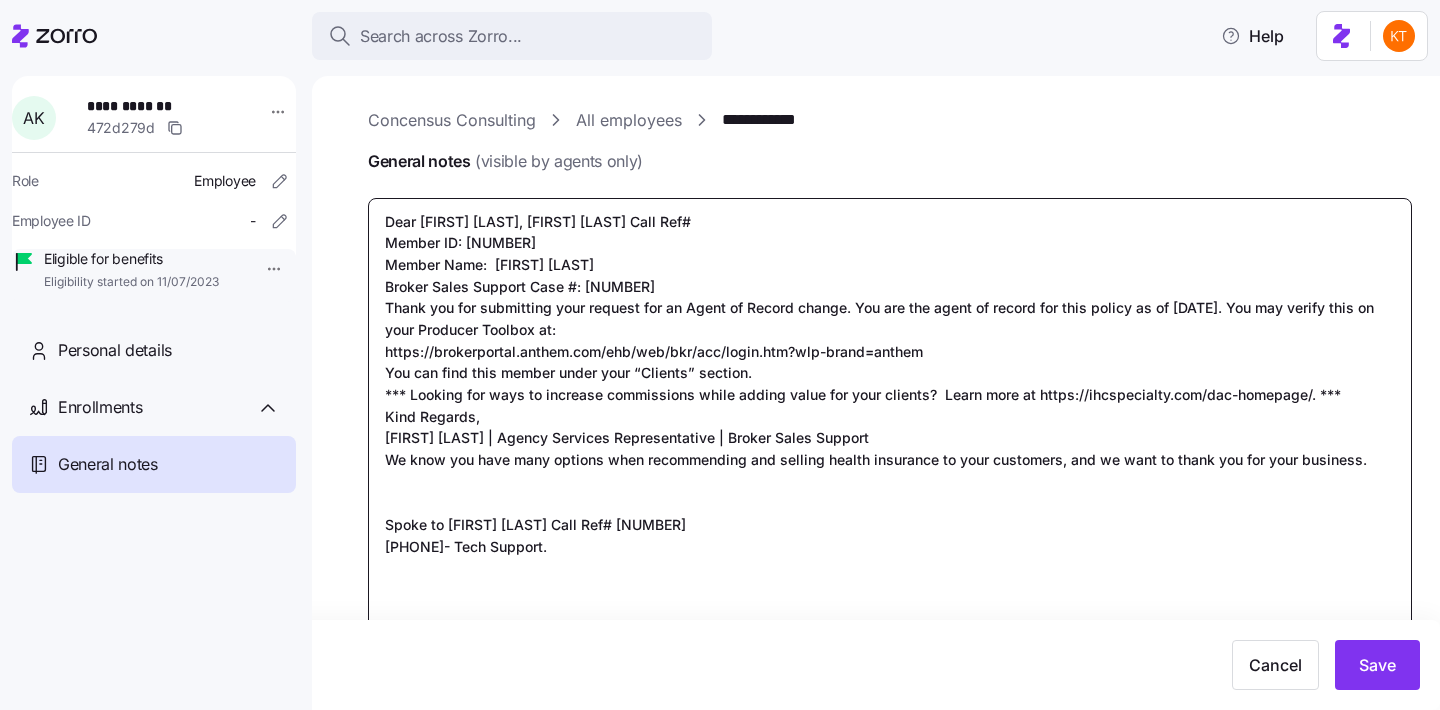 type on "x" 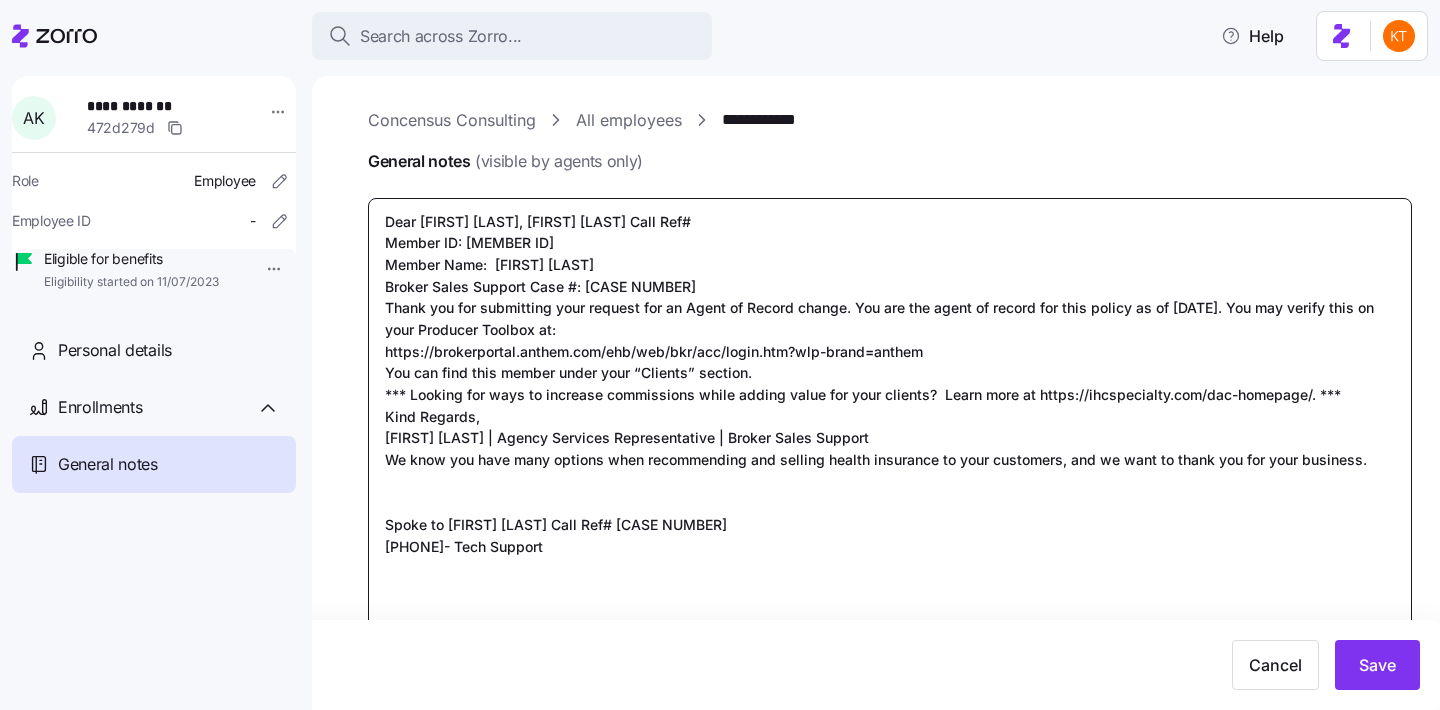 type on "x" 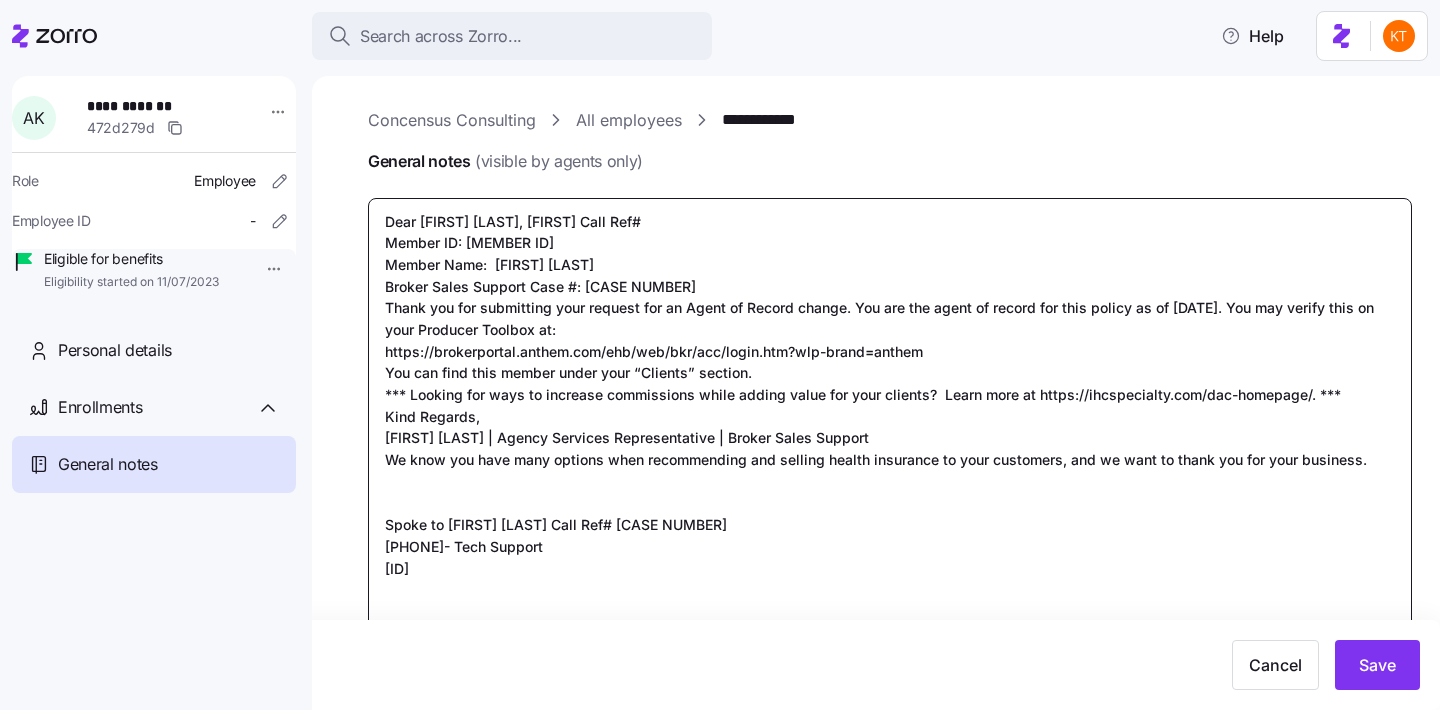 type on "x" 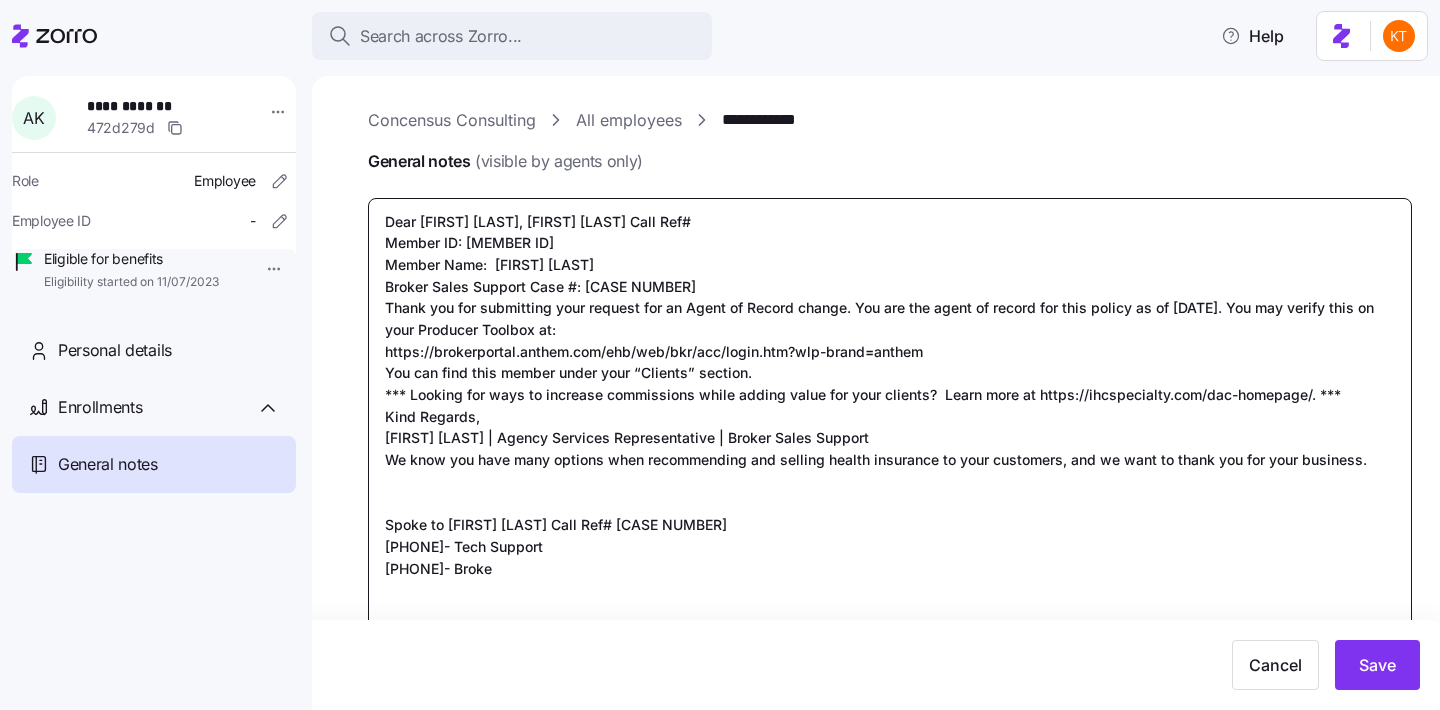 type on "x" 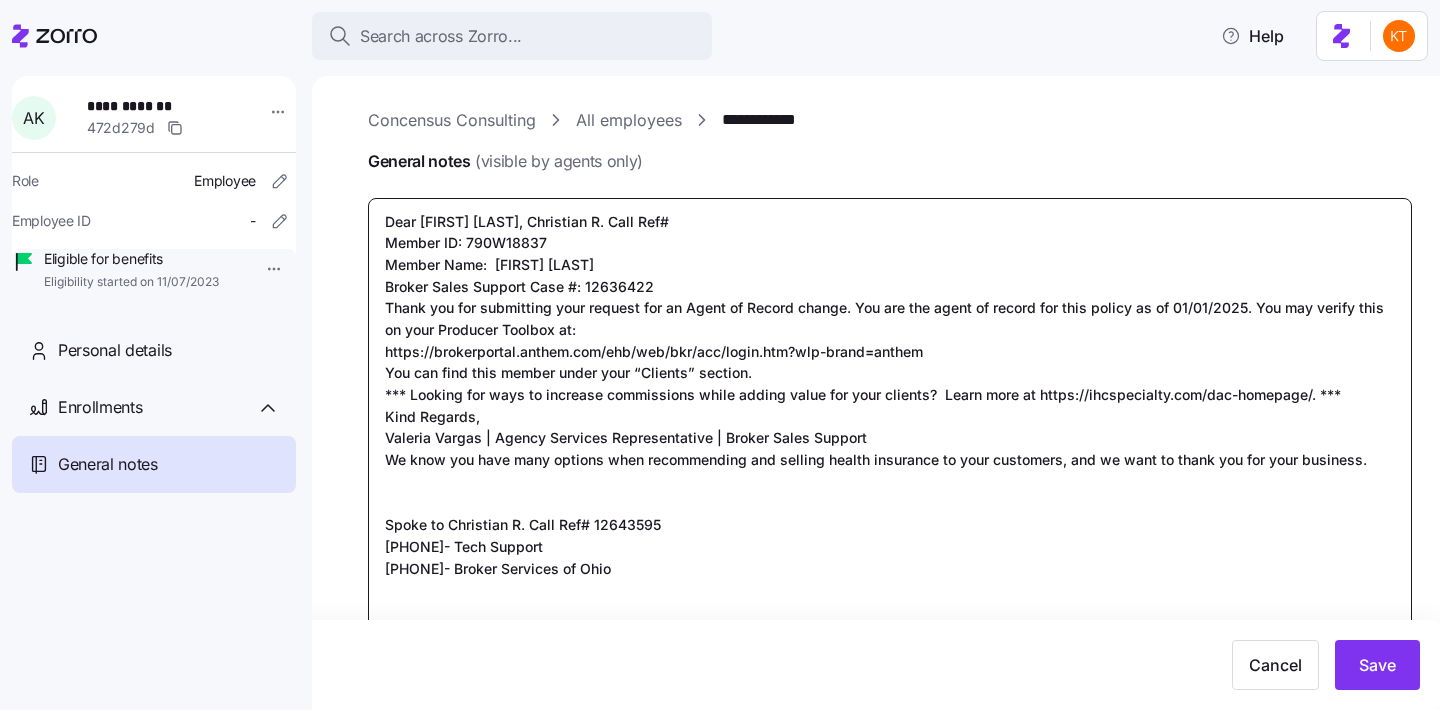 type 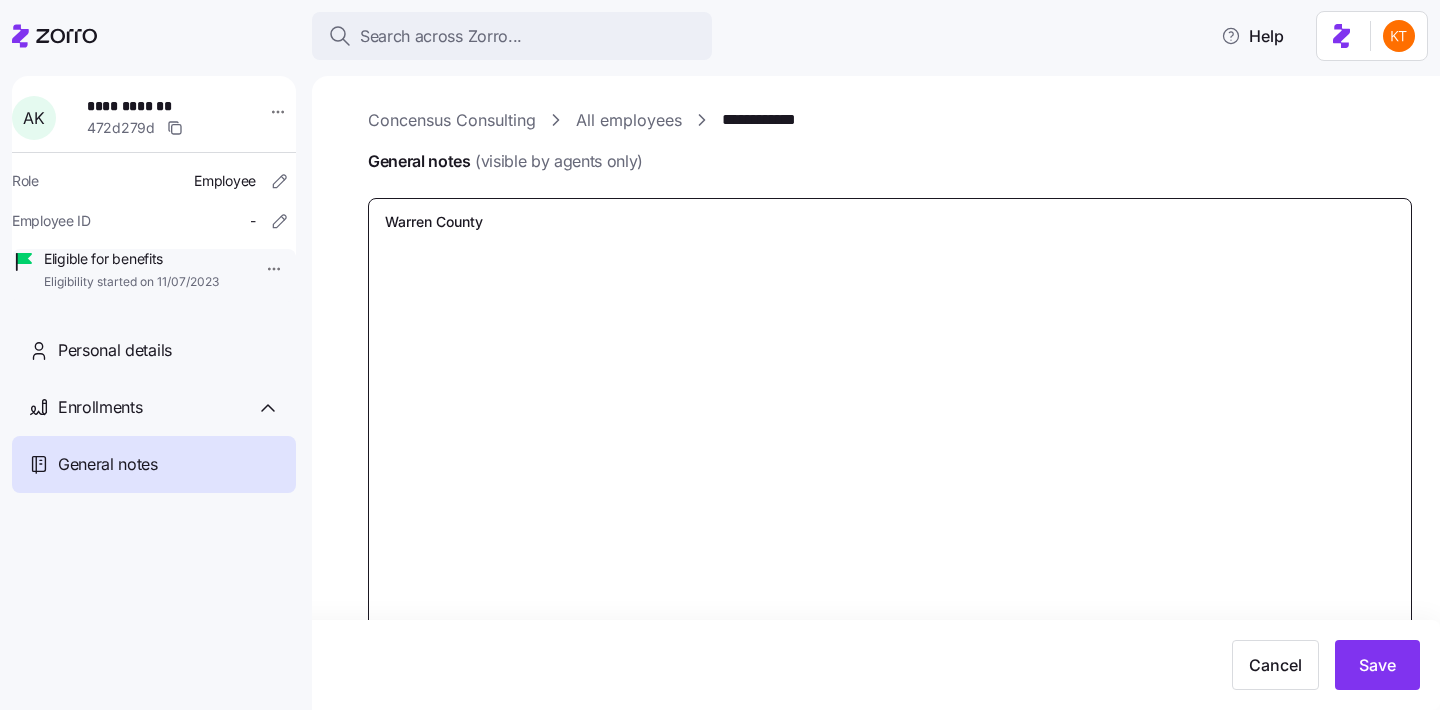 click on "Warren County" at bounding box center (890, 439) 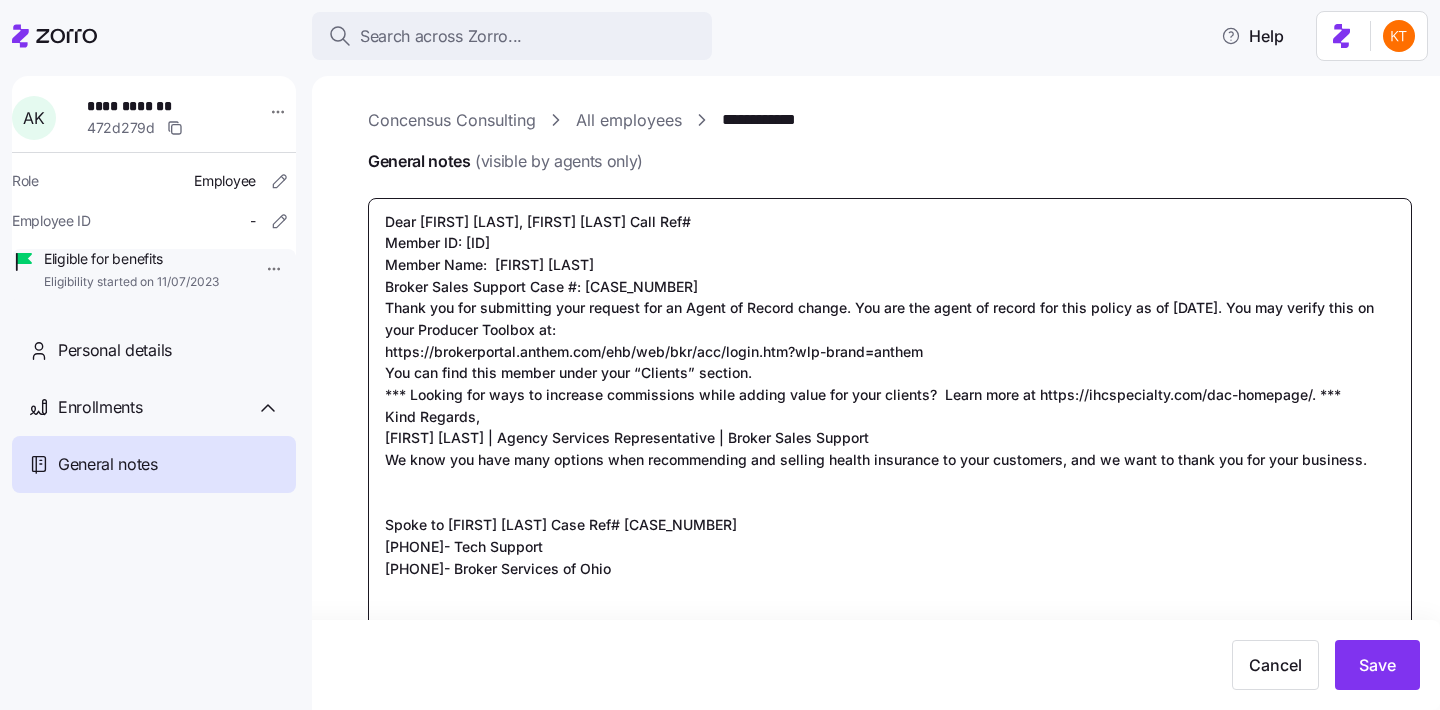 click on "Dear [FIRST] [LAST], [FIRST] [LAST] Call Ref#
Member ID: [ID]
Member Name:  [FIRST] [LAST]
Broker Sales Support Case #: [CASE_NUMBER]
Thank you for submitting your request for an Agent of Record change. You are the agent of record for this policy as of [DATE]. You may verify this on your Producer Toolbox at:
https://brokerportal.anthem.com/ehb/web/bkr/acc/login.htm?wlp-brand=anthem
You can find this member under your “Clients” section.
*** Looking for ways to increase commissions while adding value for your clients?  Learn more at https://ihcspecialty.com/dac-homepage/. ***
Kind Regards,
[FIRST] [LAST] | Agency Services Representative | Broker Sales Support
We know you have many options when recommending and selling health insurance to your customers, and we want to thank you for your business.
Spoke to [FIRST] [LAST] Case Ref# [CASE_NUMBER]
[PHONE]- Tech Support
[PHONE]- Broker Services of Ohio" at bounding box center (890, 439) 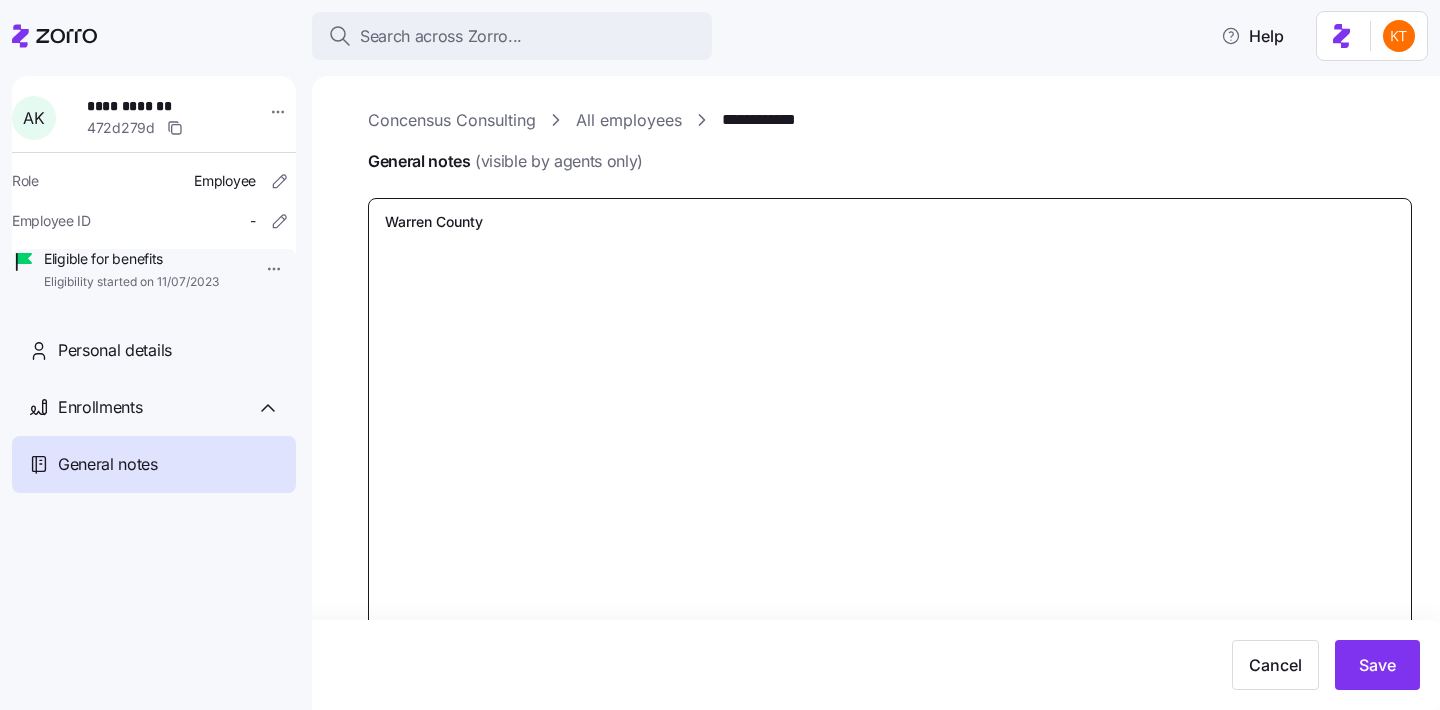 drag, startPoint x: 555, startPoint y: 240, endPoint x: 468, endPoint y: 242, distance: 87.02299 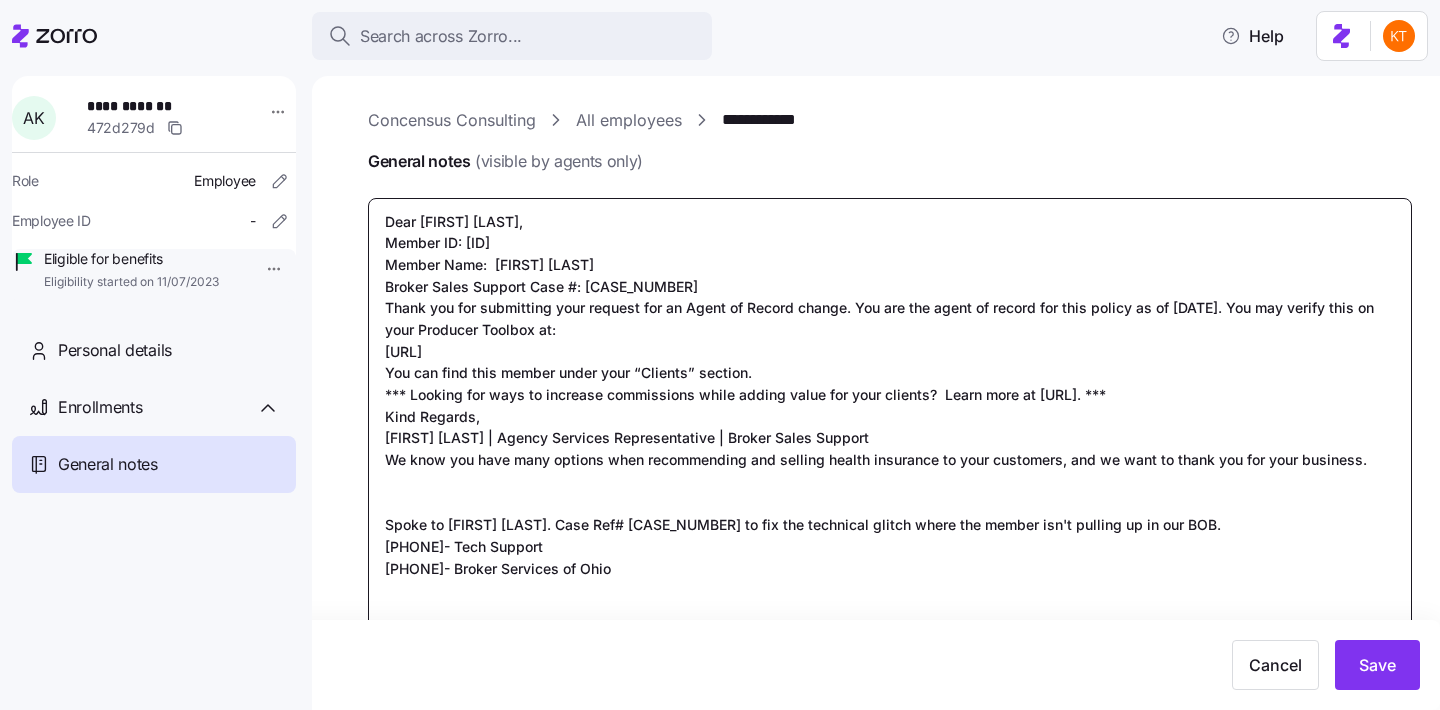 click on "Dear [FIRST] [LAST],
Member ID: [ID]
Member Name:  [FIRST] [LAST]
Broker Sales Support Case #: [CASE_NUMBER]
Thank you for submitting your request for an Agent of Record change. You are the agent of record for this policy as of [DATE]. You may verify this on your Producer Toolbox at:
[URL]
You can find this member under your “Clients” section.
*** Looking for ways to increase commissions while adding value for your clients?  Learn more at [URL]. ***
Kind Regards,
[FIRST] [LAST] | Agency Services Representative | Broker Sales Support
We know you have many options when recommending and selling health insurance to your customers, and we want to thank you for your business.
Spoke to [FIRST] [LAST]. Case Ref# [CASE_NUMBER] to fix the technical glitch where the member isn't pulling up in our BOB.
[PHONE]- Tech Support
[PHONE]- Broker Services of Ohio" at bounding box center (890, 439) 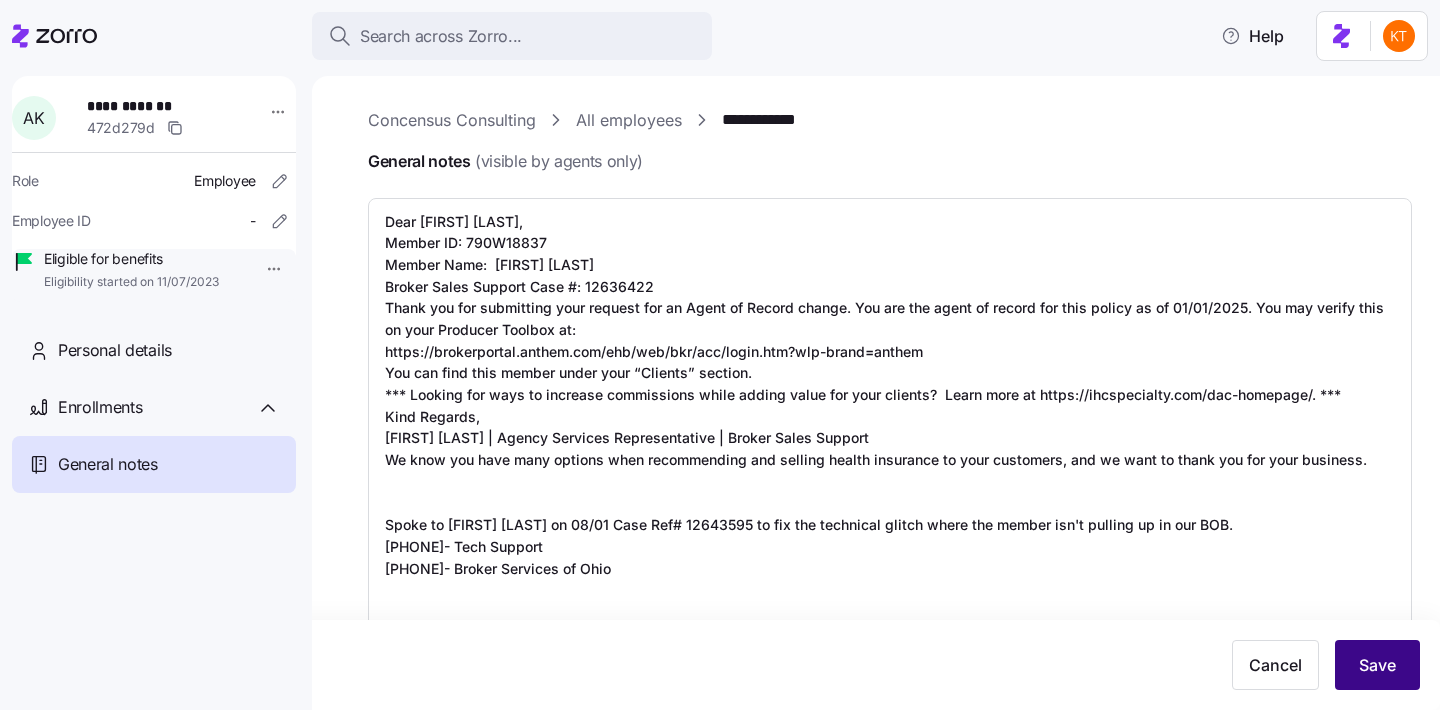 click on "Save" at bounding box center (1377, 665) 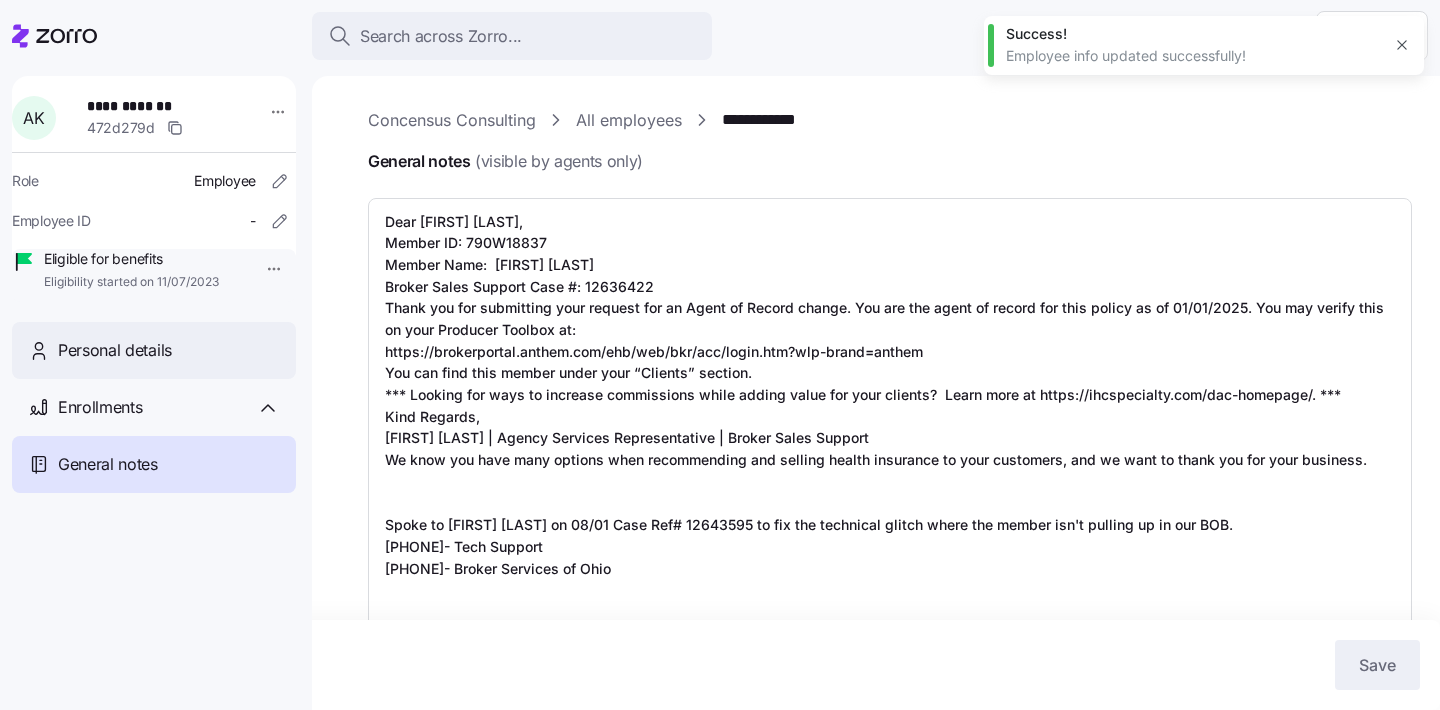 click on "Personal details" at bounding box center [154, 350] 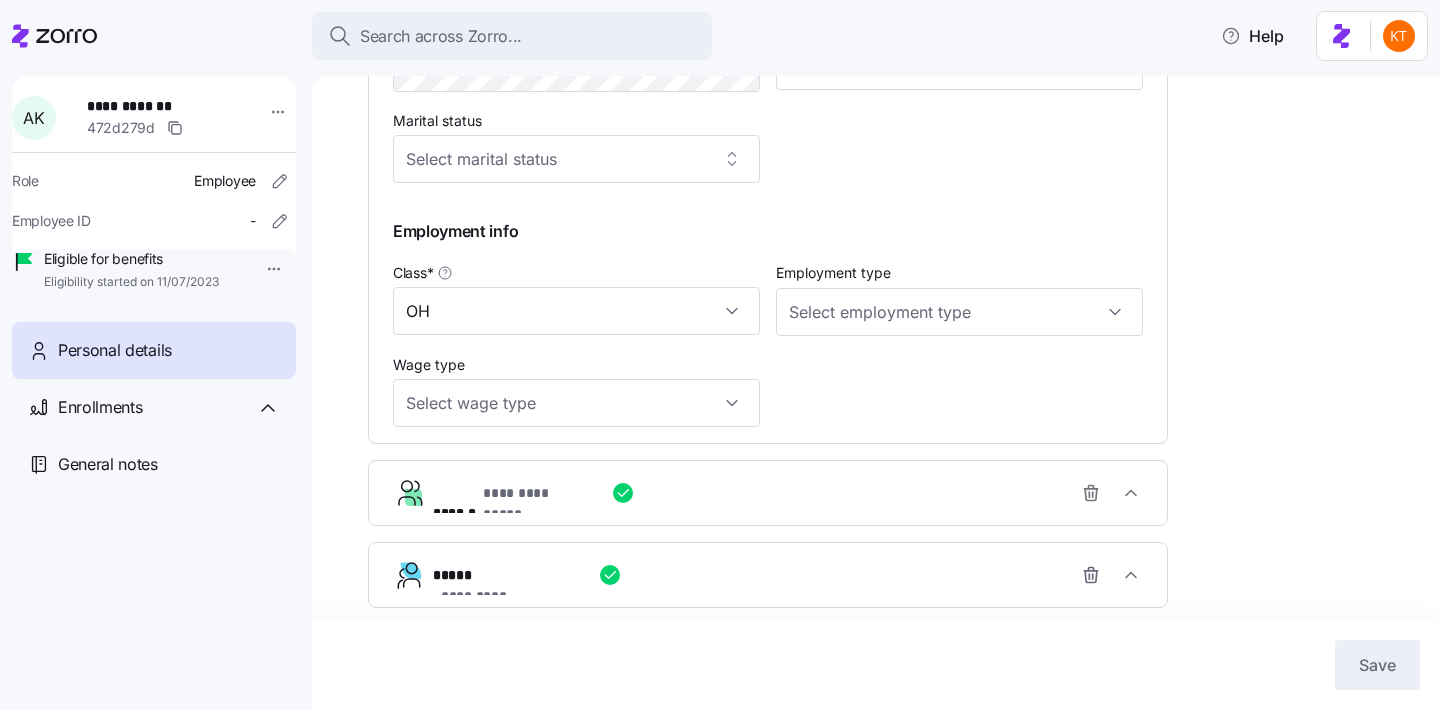 scroll, scrollTop: 899, scrollLeft: 0, axis: vertical 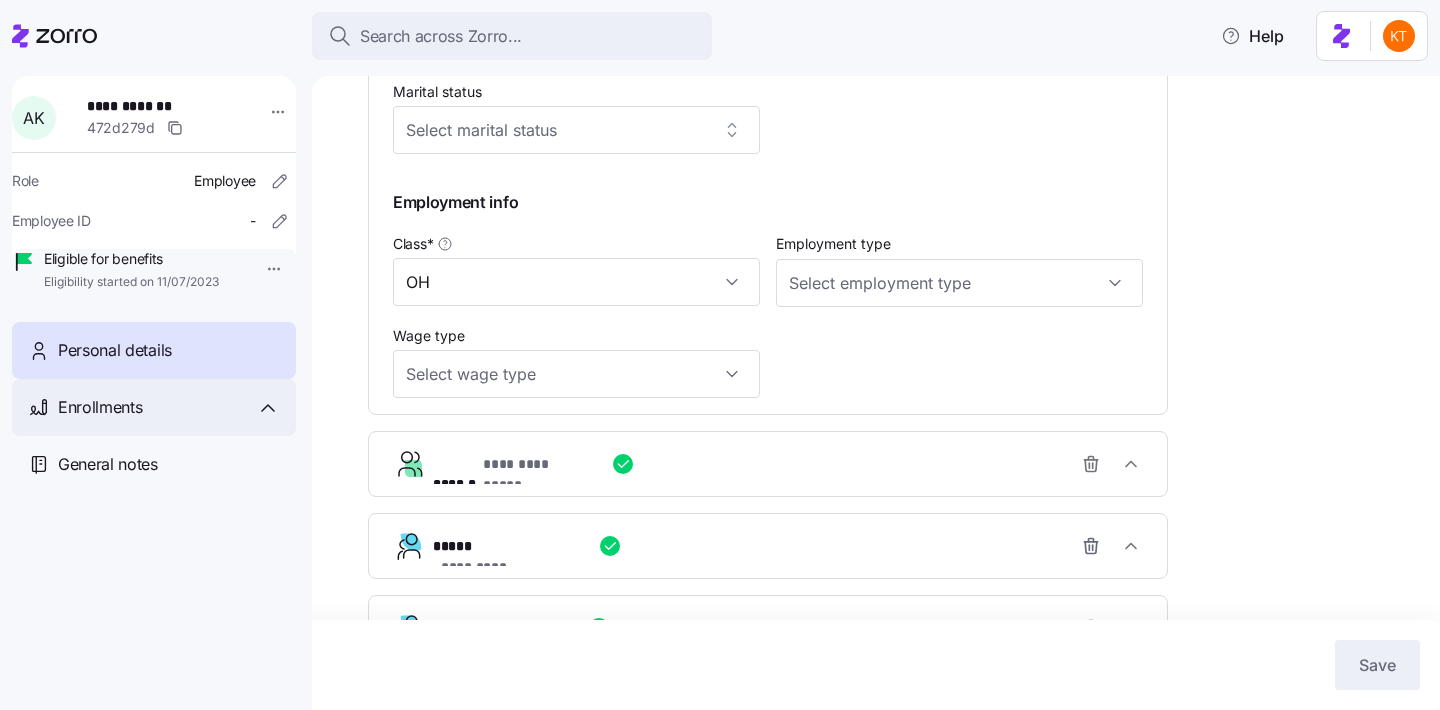 click on "Enrollments" at bounding box center [169, 407] 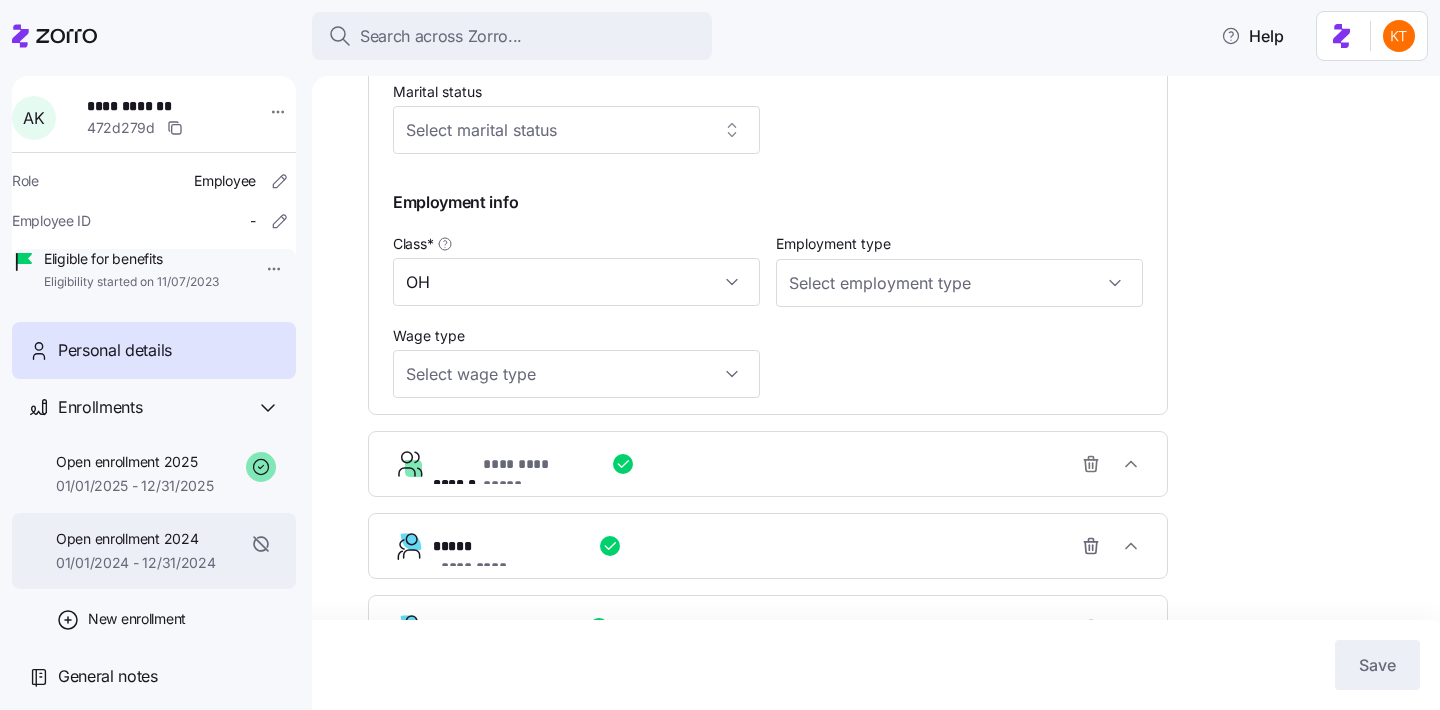click on "Open enrollment 2024" at bounding box center (136, 539) 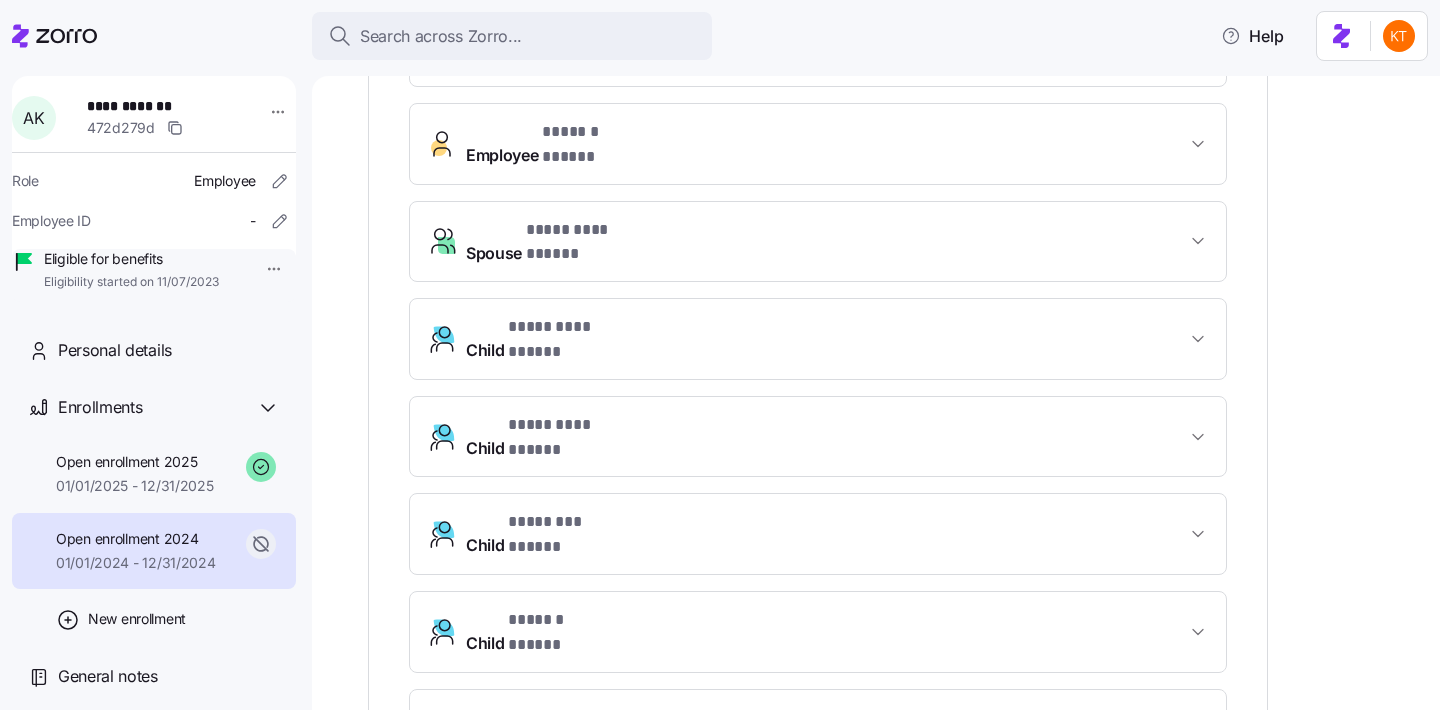 scroll, scrollTop: 683, scrollLeft: 0, axis: vertical 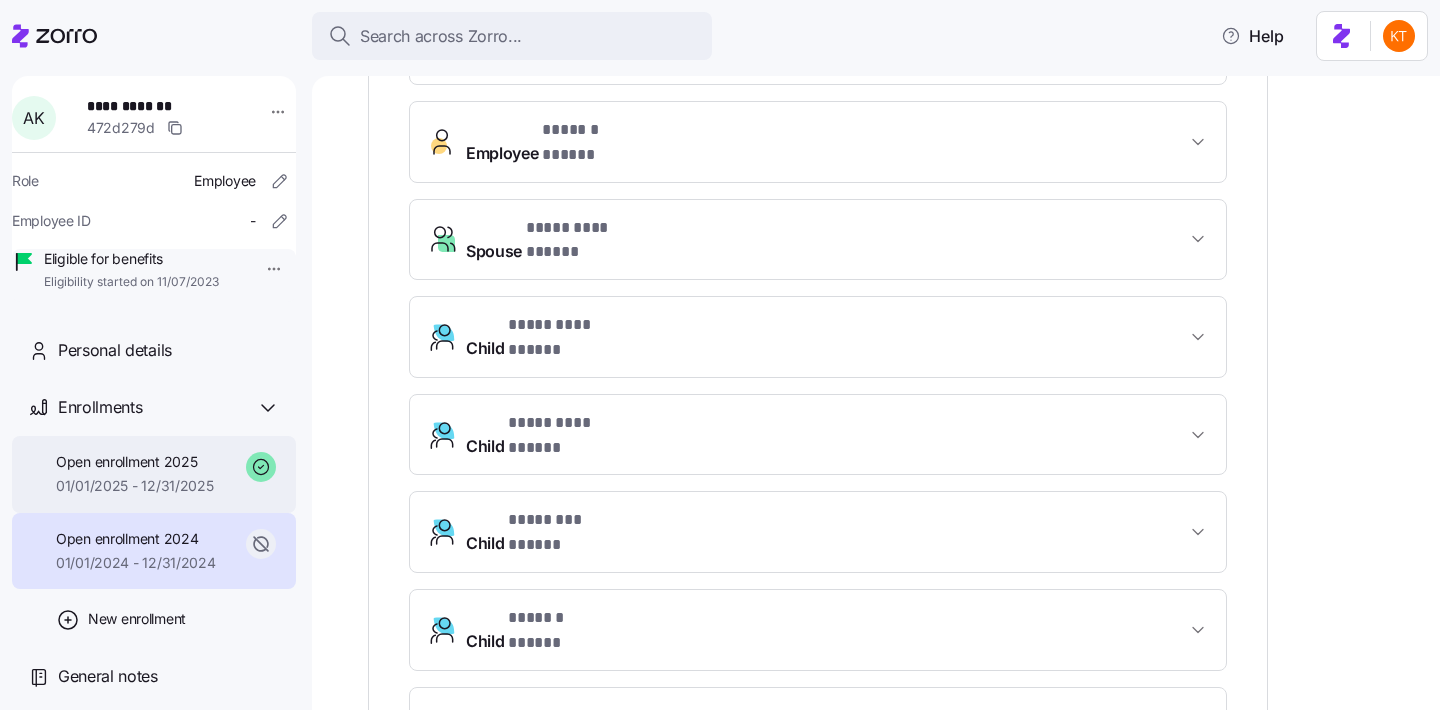 click on "01/01/2025 - 12/31/2025" at bounding box center (135, 486) 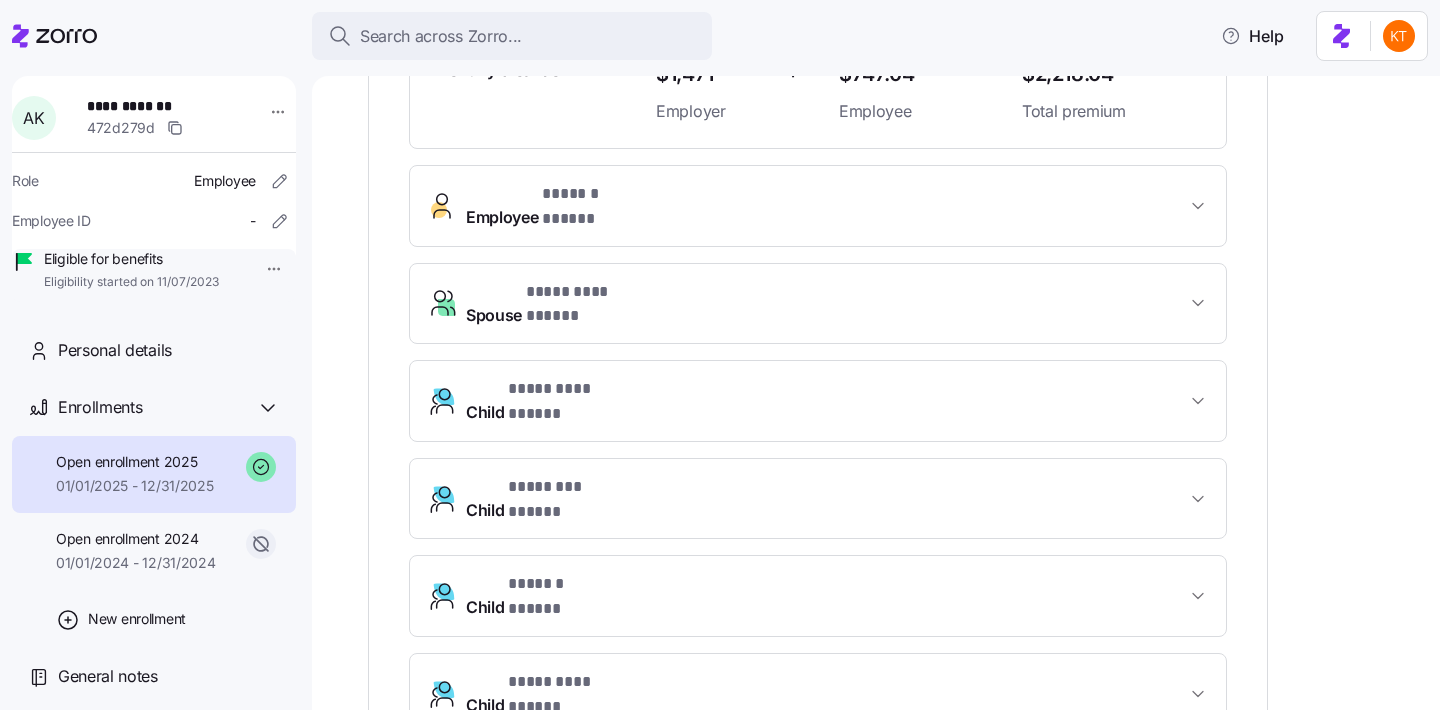 scroll, scrollTop: 627, scrollLeft: 0, axis: vertical 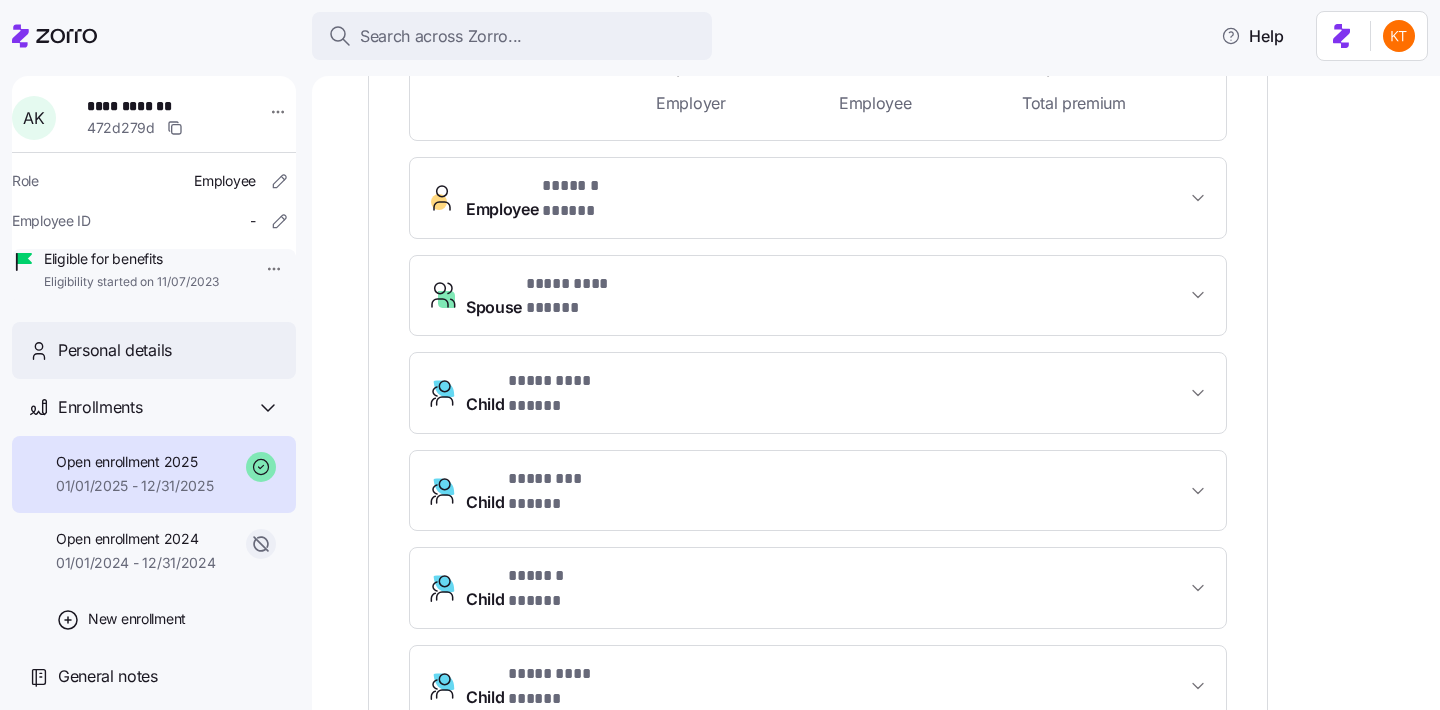 click on "Personal details" at bounding box center (154, 350) 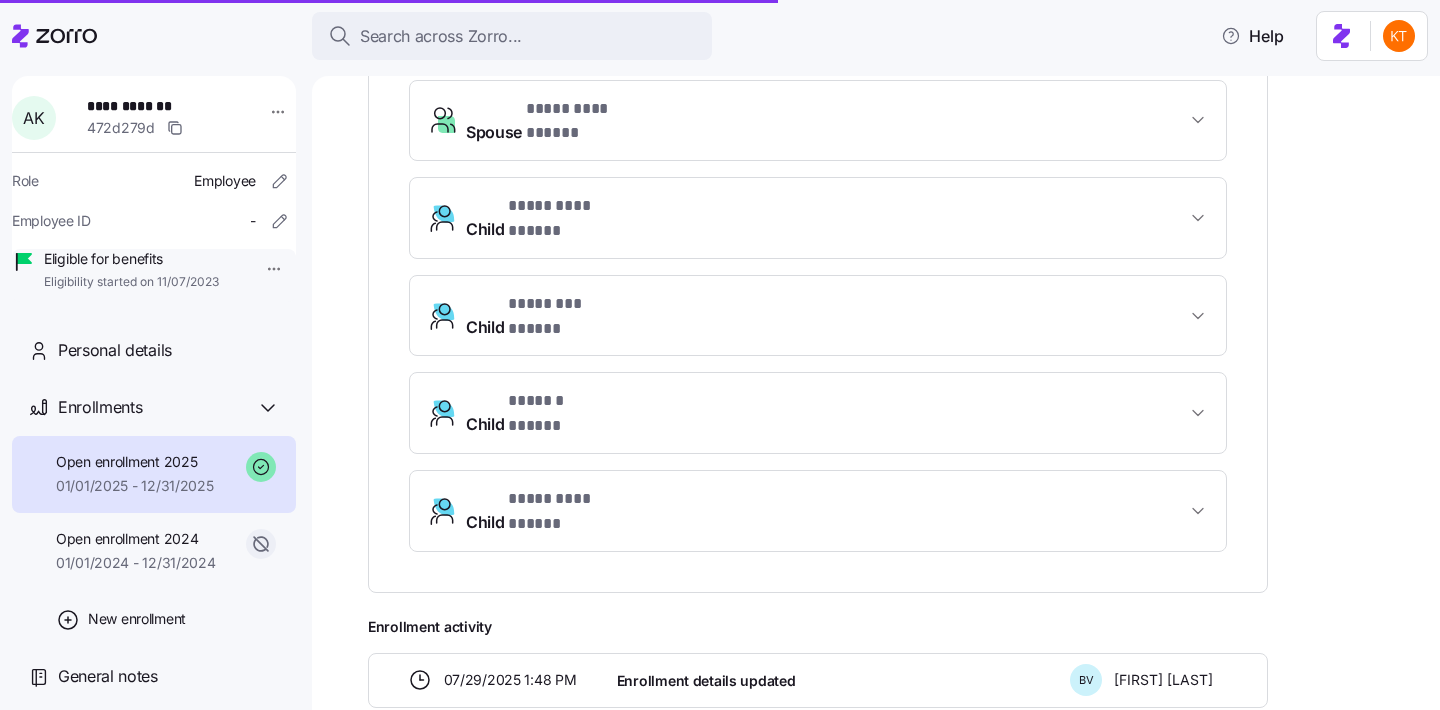 scroll, scrollTop: 915, scrollLeft: 0, axis: vertical 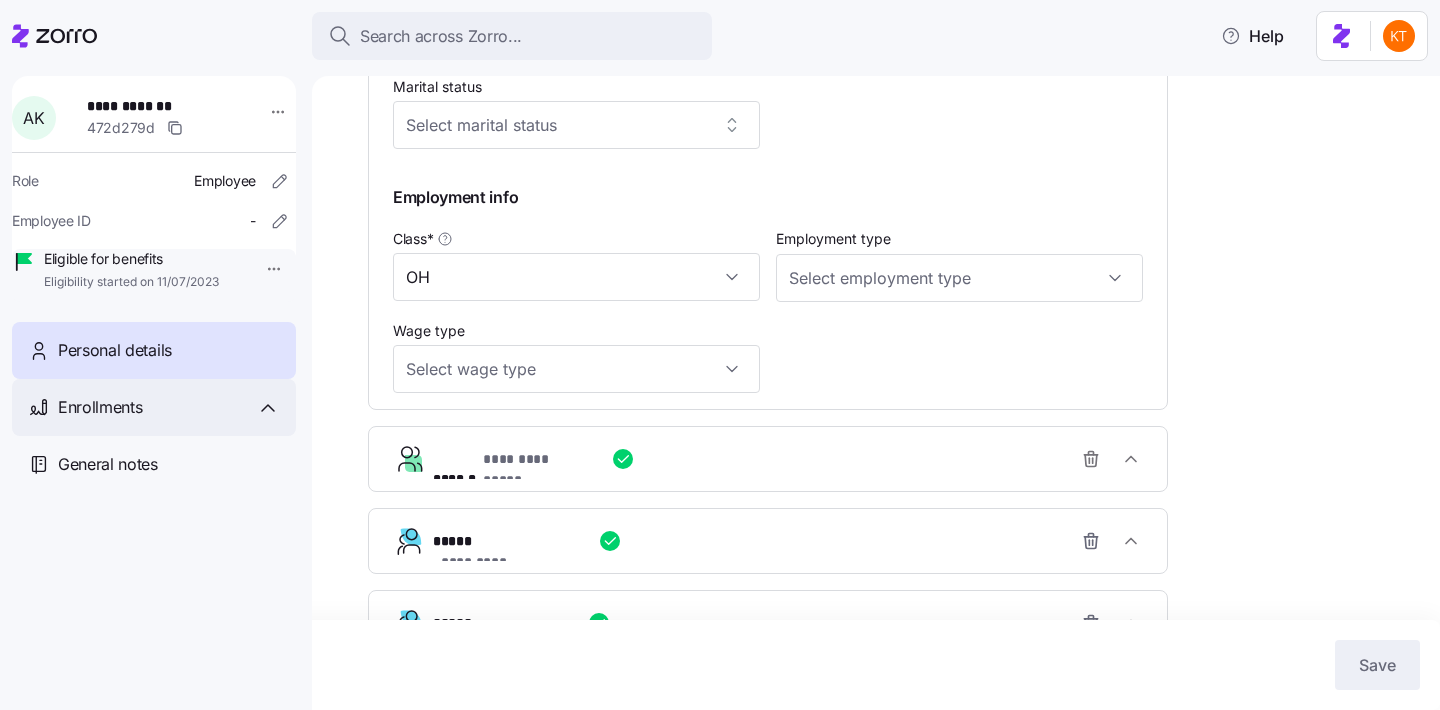 click on "Enrollments" at bounding box center (154, 407) 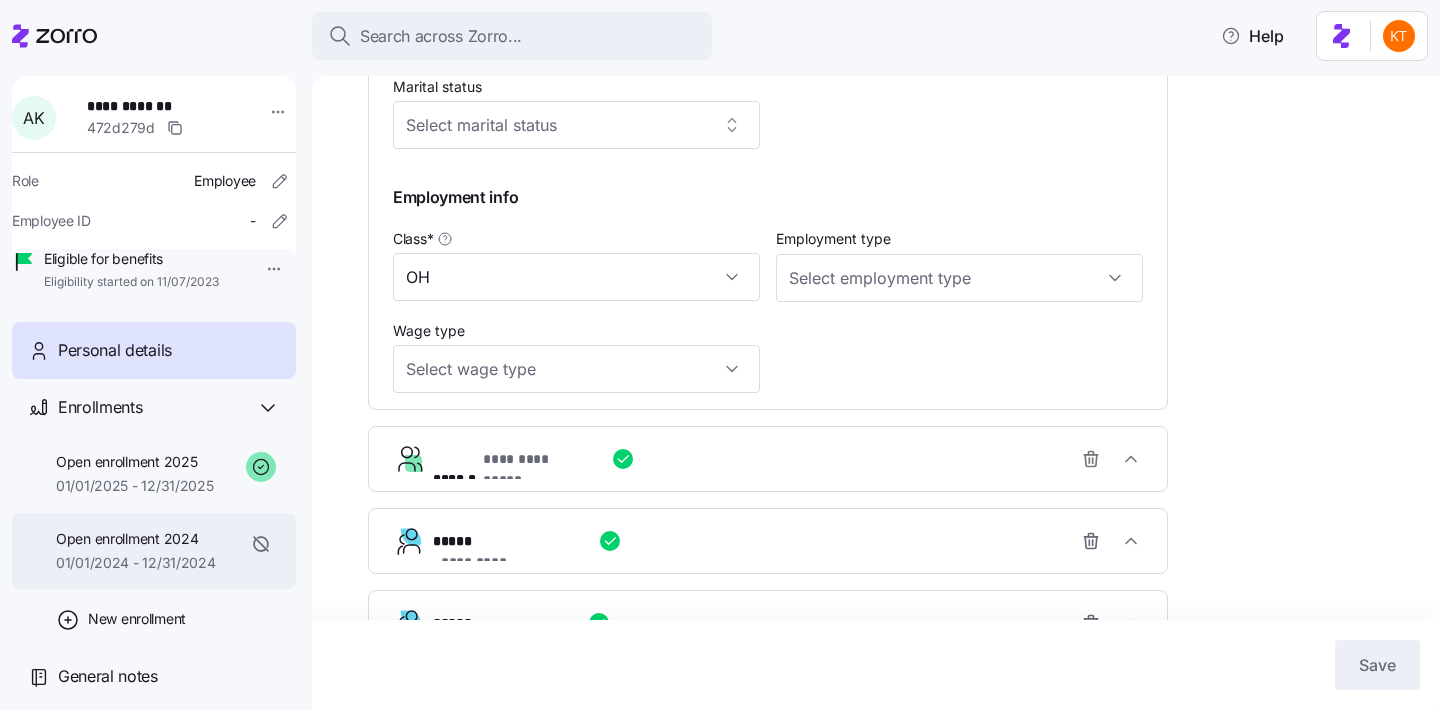 click on "Open enrollment [YEAR] [DATE] - [DATE]" at bounding box center (154, 551) 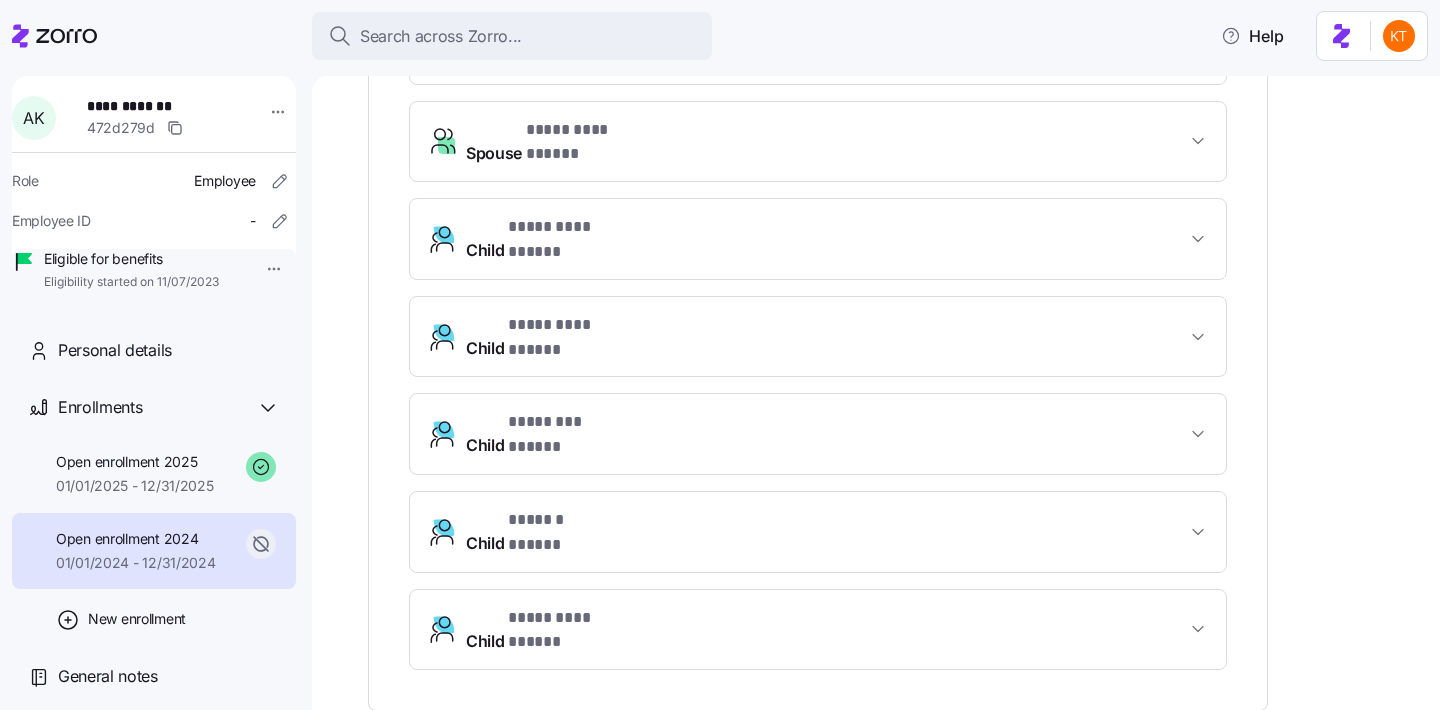 scroll, scrollTop: 790, scrollLeft: 0, axis: vertical 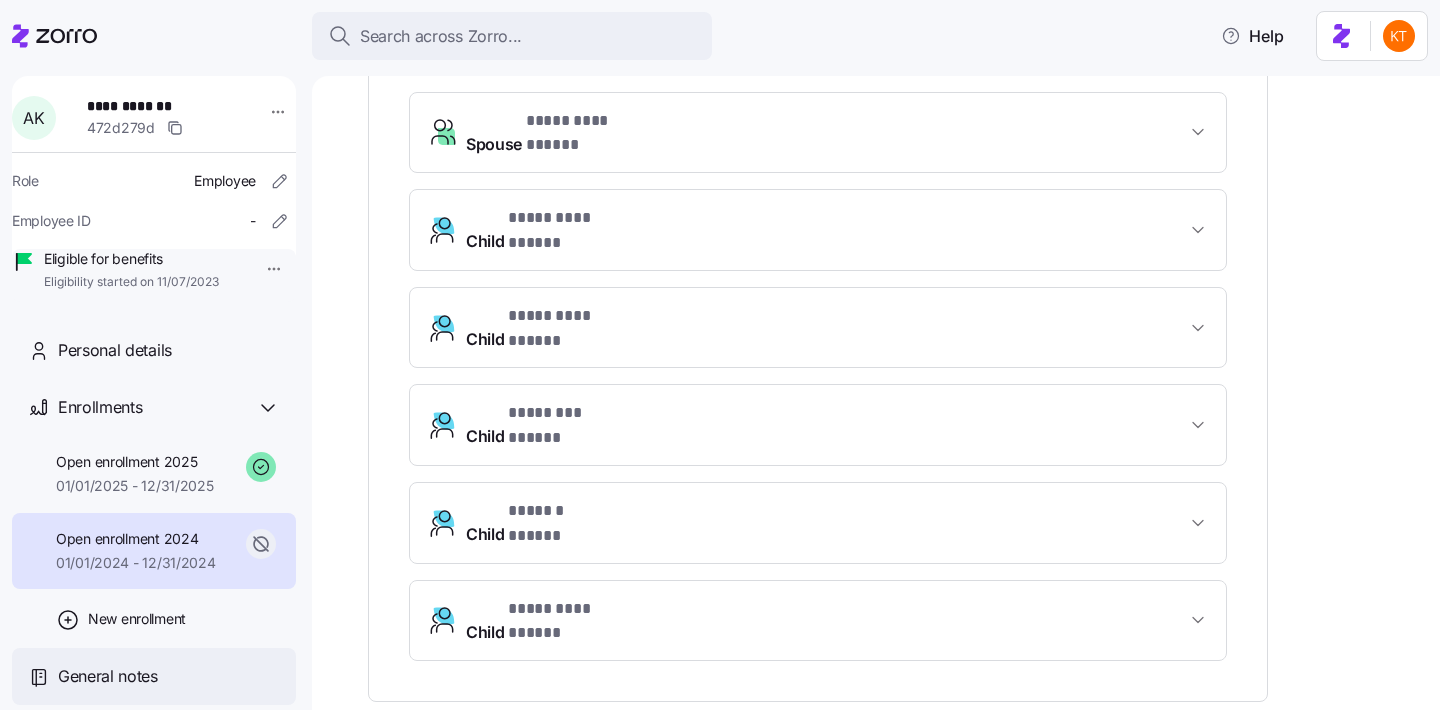 click on "General notes" at bounding box center (169, 676) 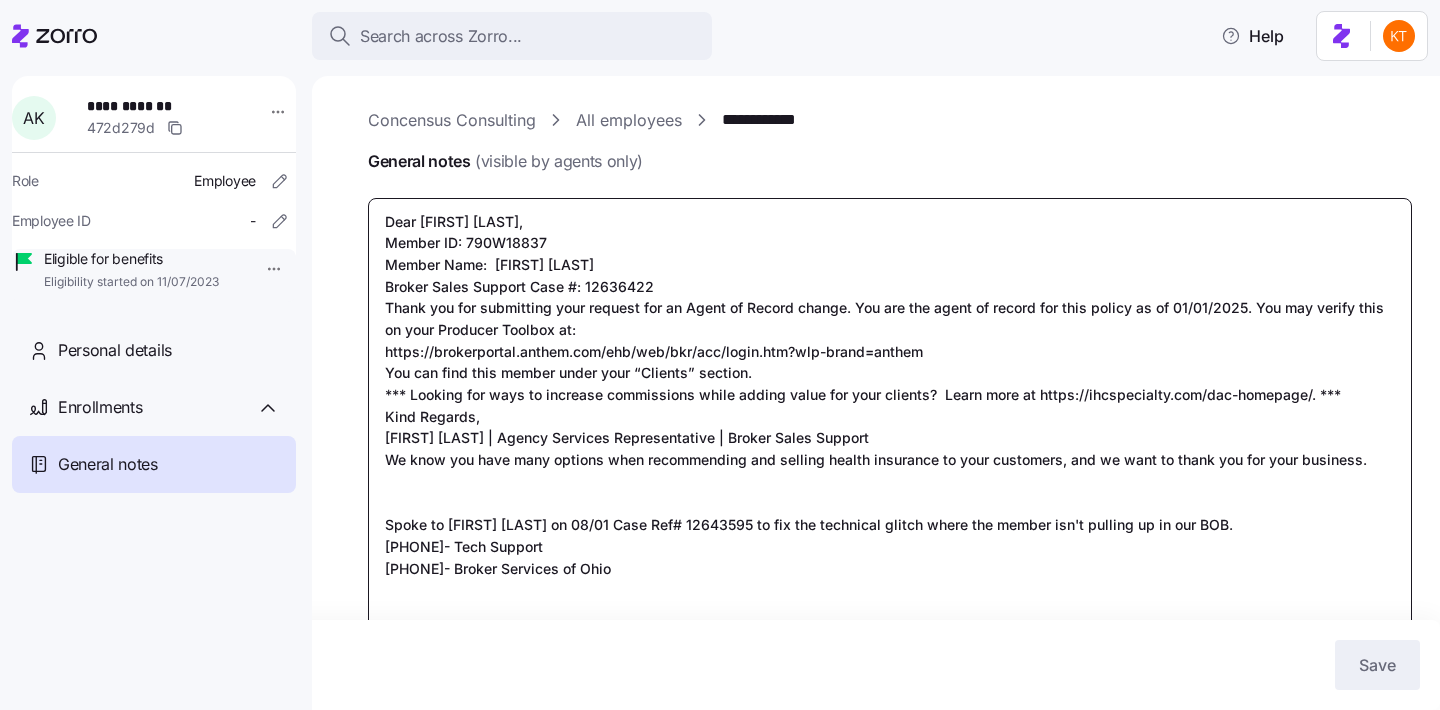 click on "Dear [FIRST] [LAST],
Member ID: 790W18837
Member Name:  [FIRST] [LAST]
Broker Sales Support Case #: 12636422
Thank you for submitting your request for an Agent of Record change. You are the agent of record for this policy as of 01/01/2025. You may verify this on your Producer Toolbox at:
https://brokerportal.anthem.com/ehb/web/bkr/acc/login.htm?wlp-brand=anthem
You can find this member under your “Clients” section.
*** Looking for ways to increase commissions while adding value for your clients?  Learn more at https://ihcspecialty.com/dac-homepage/. ***
Kind Regards,
[FIRST] [LAST] | Agency Services Representative | Broker Sales Support
We know you have many options when recommending and selling health insurance to your customers, and we want to thank you for your business.
Spoke to [FIRST] [LAST] on 08/01 Case Ref# 12643595 to fix the technical glitch where the member isn't pulling up in our BOB.
[PHONE]- Tech Support
[PHONE]- Broker Services of Ohio" at bounding box center [890, 439] 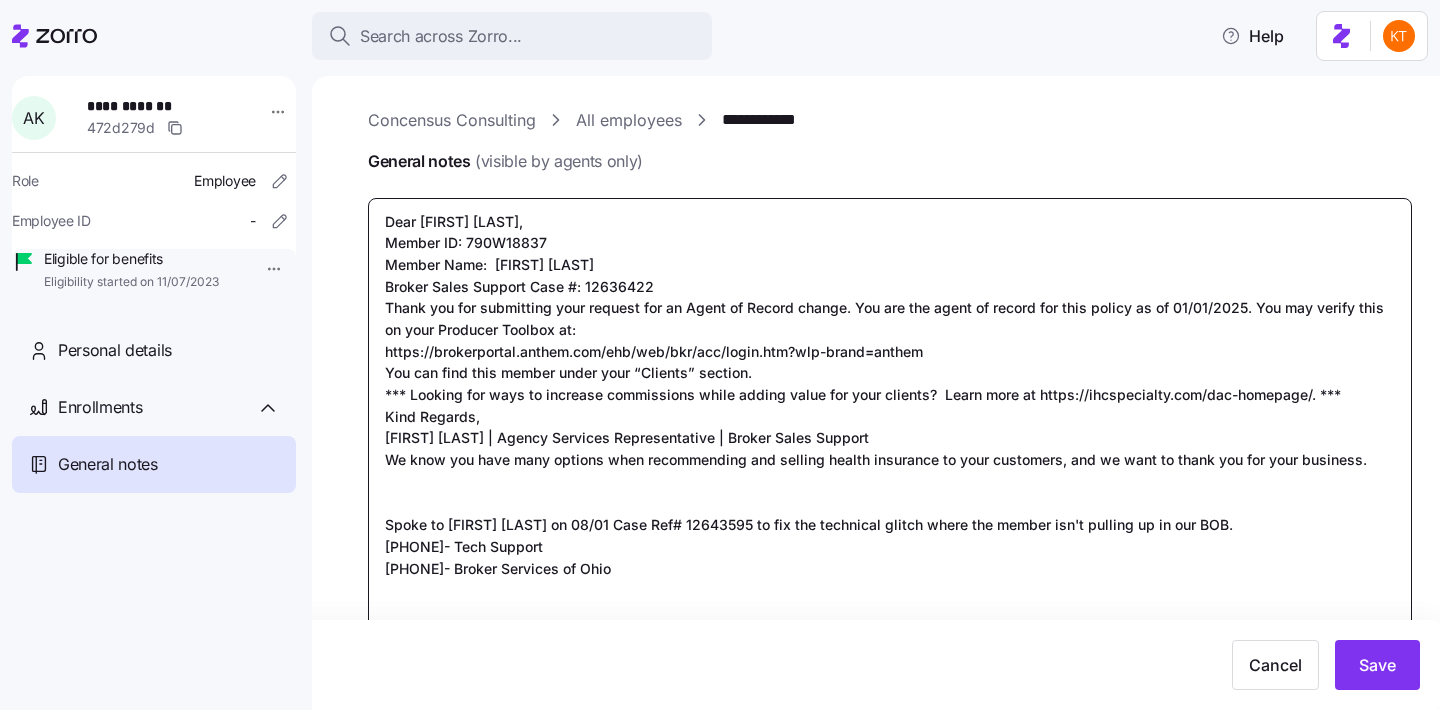 drag, startPoint x: 1380, startPoint y: 464, endPoint x: 541, endPoint y: 143, distance: 898.3106 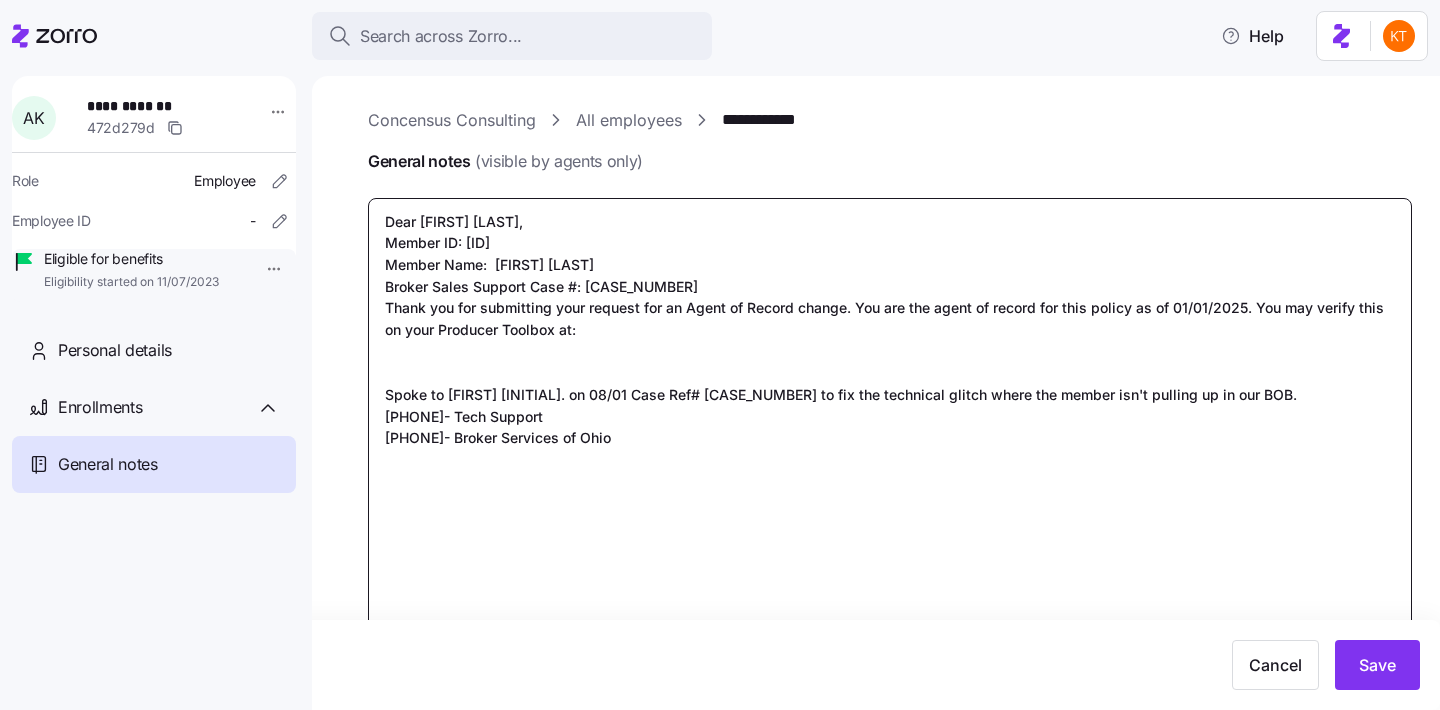 click on "Dear [FIRST] [LAST],
Member ID: [ID]
Member Name:  [FIRST] [LAST]
Broker Sales Support Case #: [CASE_NUMBER]
Thank you for submitting your request for an Agent of Record change. You are the agent of record for this policy as of 01/01/2025. You may verify this on your Producer Toolbox at:
Spoke to [FIRST] [INITIAL]. on 08/01 Case Ref# [CASE_NUMBER] to fix the technical glitch where the member isn't pulling up in our BOB.
[PHONE]- Tech Support
[PHONE]- Broker Services of Ohio" at bounding box center (890, 417) 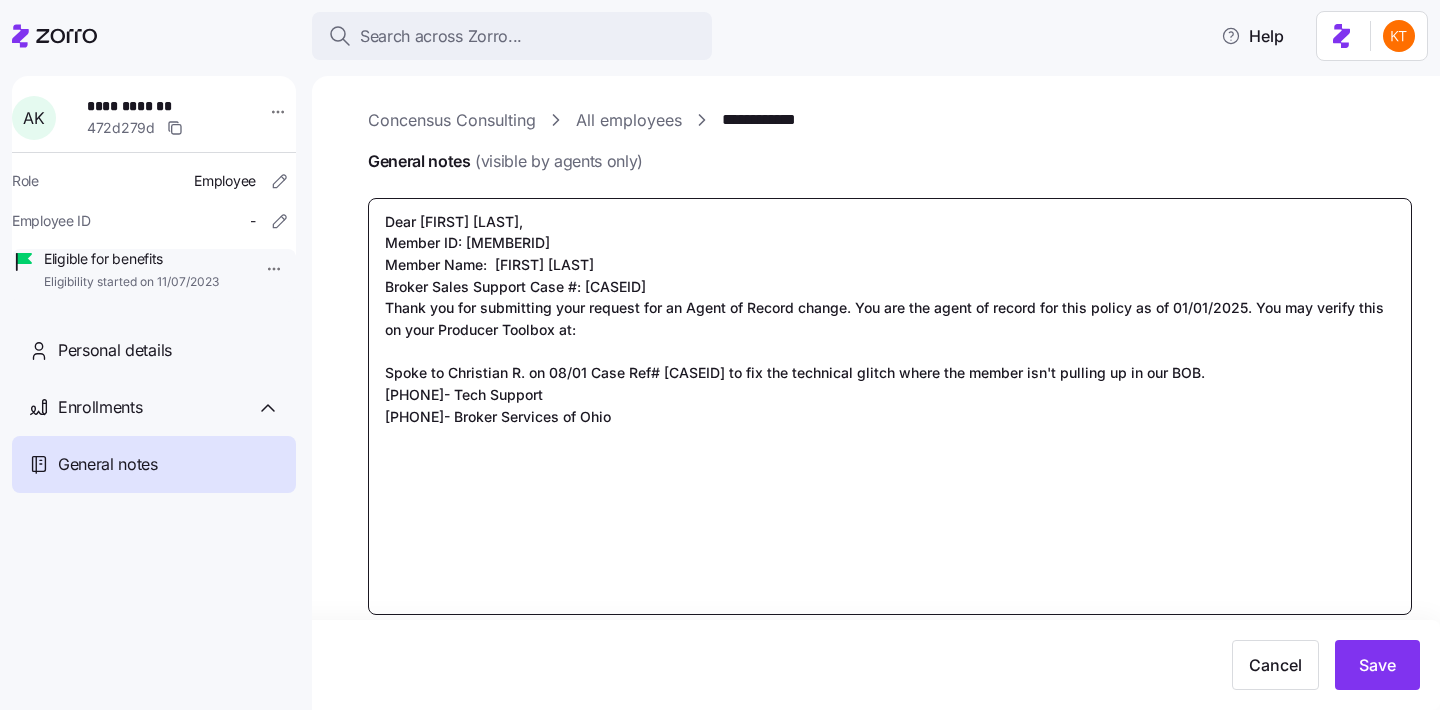 click on "Dear [FIRST] [LAST],
Member ID: [MEMBERID]
Member Name:  [FIRST] [LAST]
Broker Sales Support Case #: [CASEID]
Thank you for submitting your request for an Agent of Record change. You are the agent of record for this policy as of 01/01/2025. You may verify this on your Producer Toolbox at:
Spoke to Christian R. on 08/01 Case Ref# [CASEID] to fix the technical glitch where the member isn't pulling up in our BOB.
[PHONE]- Tech Support
[PHONE]- Broker Services of Ohio" at bounding box center [890, 406] 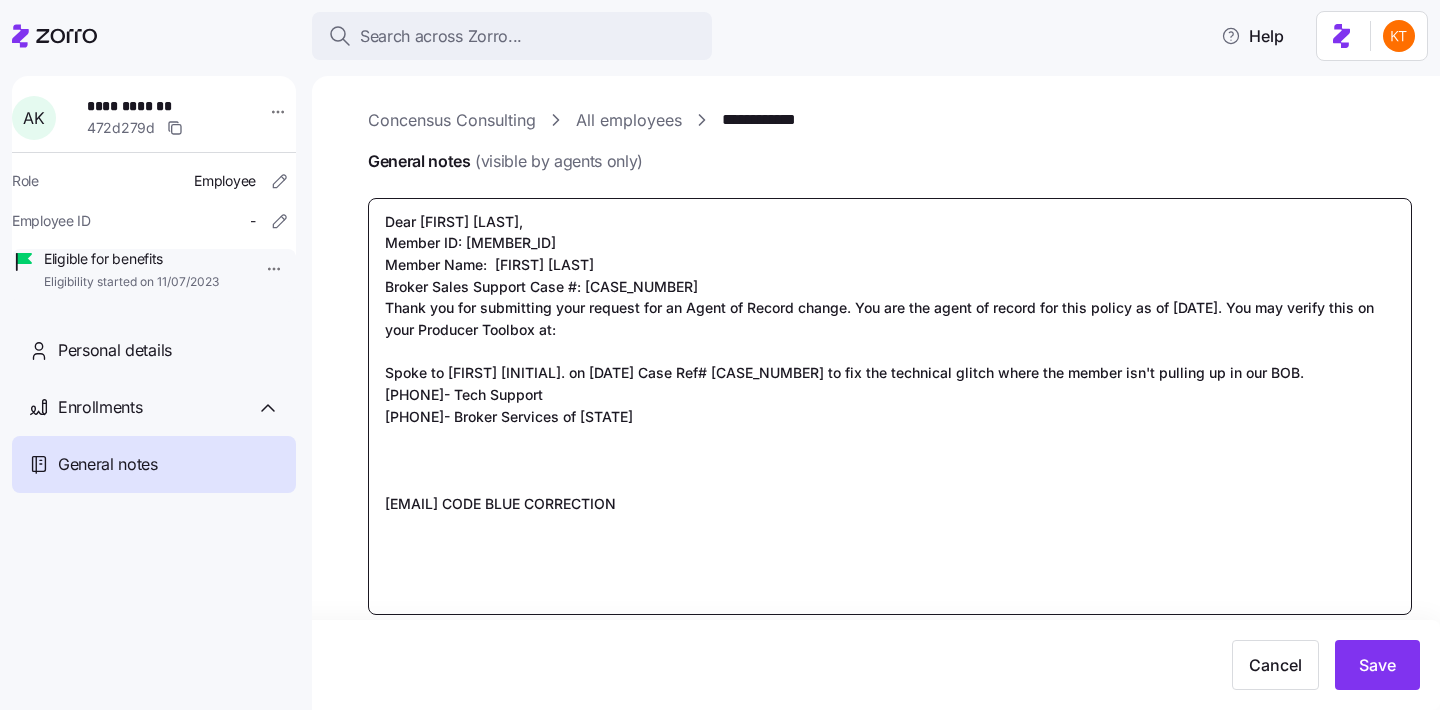 click on "Dear [FIRST] [LAST],
Member ID: [MEMBER_ID]
Member Name:  [FIRST] [LAST]
Broker Sales Support Case #: [CASE_NUMBER]
Thank you for submitting your request for an Agent of Record change. You are the agent of record for this policy as of [DATE]. You may verify this on your Producer Toolbox at:
Spoke to [FIRST] [INITIAL]. on [DATE] Case Ref# [CASE_NUMBER] to fix the technical glitch where the member isn't pulling up in our BOB.
[PHONE]- Tech Support
[PHONE]- Broker Services of [STATE]
[EMAIL] CODE BLUE CORRECTION" at bounding box center (890, 406) 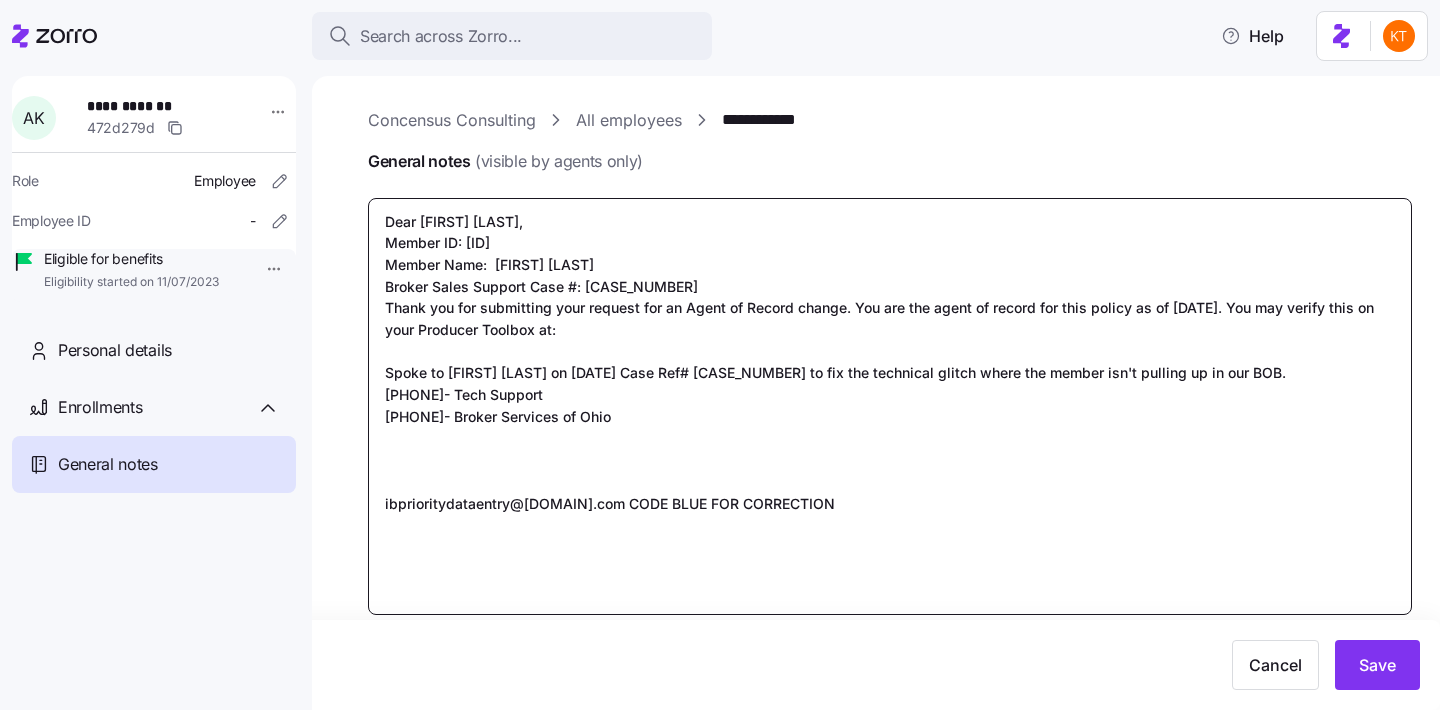 click on "Dear [FIRST] [LAST],
Member ID: [ID]
Member Name:  [FIRST] [LAST]
Broker Sales Support Case #: [CASE_NUMBER]
Thank you for submitting your request for an Agent of Record change. You are the agent of record for this policy as of [DATE]. You may verify this on your Producer Toolbox at:
Spoke to [FIRST] [LAST] on [DATE] Case Ref# [CASE_NUMBER] to fix the technical glitch where the member isn't pulling up in our BOB.
[PHONE]- Tech Support
[PHONE]- Broker Services of Ohio
ibprioritydataentry@[DOMAIN].com CODE BLUE FOR CORRECTION" at bounding box center [890, 406] 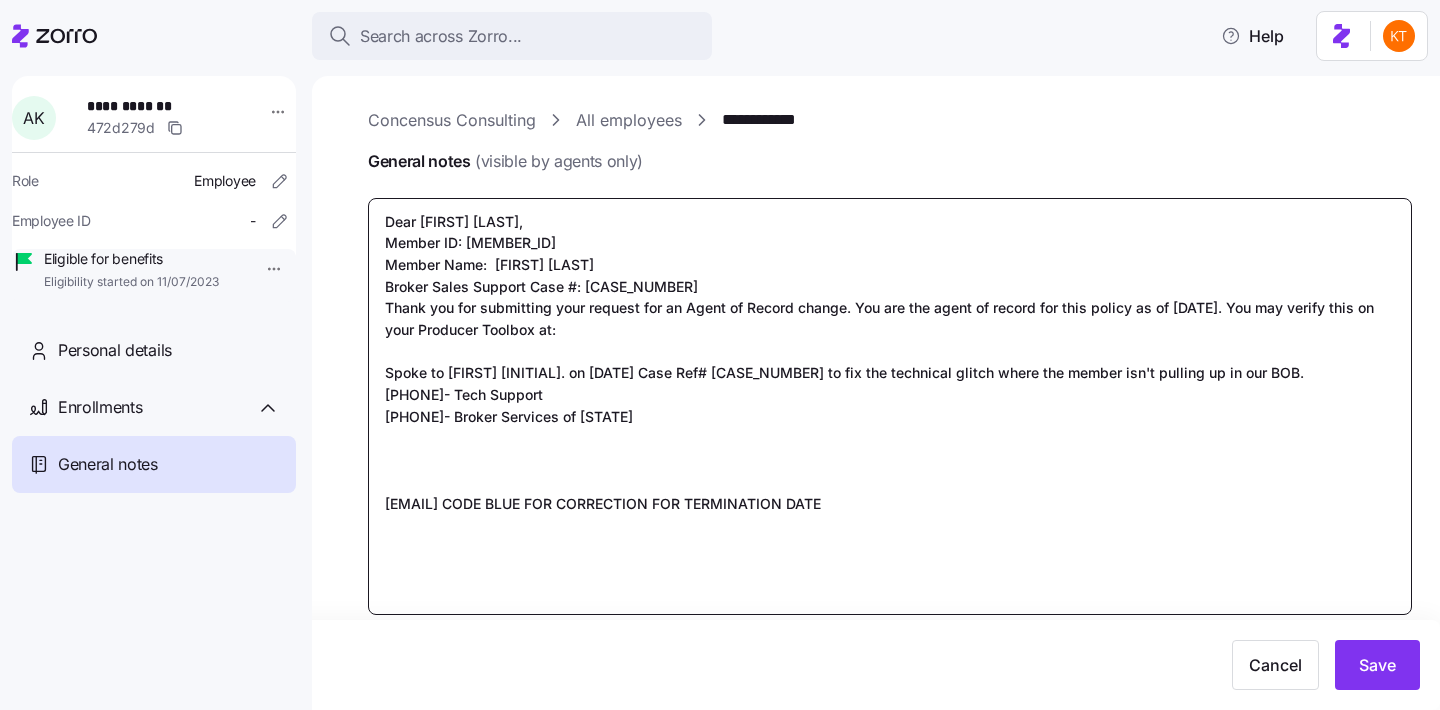 click on "Dear [FIRST] [LAST],
Member ID: [MEMBER_ID]
Member Name:  [FIRST] [LAST]
Broker Sales Support Case #: [CASE_NUMBER]
Thank you for submitting your request for an Agent of Record change. You are the agent of record for this policy as of [DATE]. You may verify this on your Producer Toolbox at:
Spoke to [FIRST] [INITIAL]. on [DATE] Case Ref# [CASE_NUMBER] to fix the technical glitch where the member isn't pulling up in our BOB.
[PHONE]- Tech Support
[PHONE]- Broker Services of [STATE]
[EMAIL] CODE BLUE FOR CORRECTION FOR TERMINATION DATE" at bounding box center (890, 406) 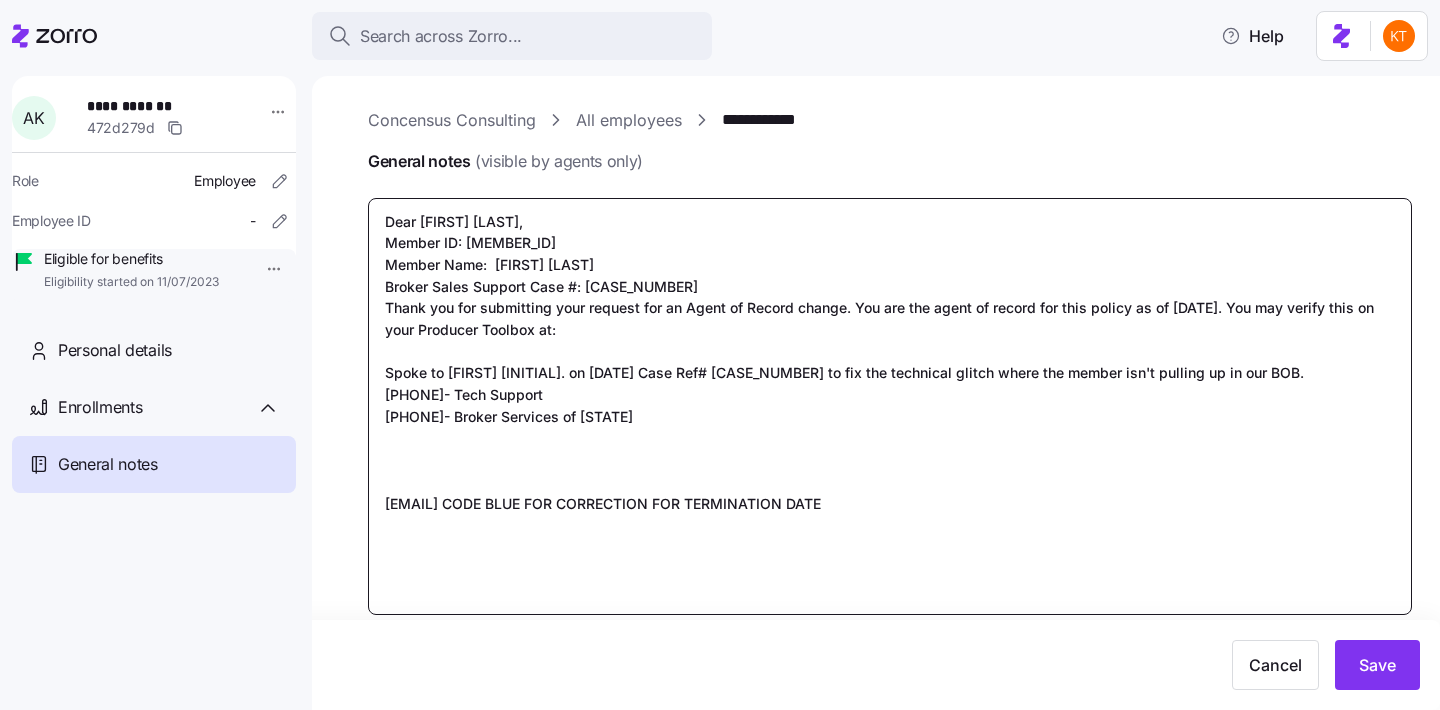 click on "Dear [FIRST] [LAST],
Member ID: [MEMBER_ID]
Member Name:  [FIRST] [LAST]
Broker Sales Support Case #: [CASE_NUMBER]
Thank you for submitting your request for an Agent of Record change. You are the agent of record for this policy as of [DATE]. You may verify this on your Producer Toolbox at:
Spoke to [FIRST] [INITIAL]. on [DATE] Case Ref# [CASE_NUMBER] to fix the technical glitch where the member isn't pulling up in our BOB.
[PHONE]- Tech Support
[PHONE]- Broker Services of [STATE]
[EMAIL] CODE BLUE FOR CORRECTION FOR TERMINATION DATE" at bounding box center [890, 406] 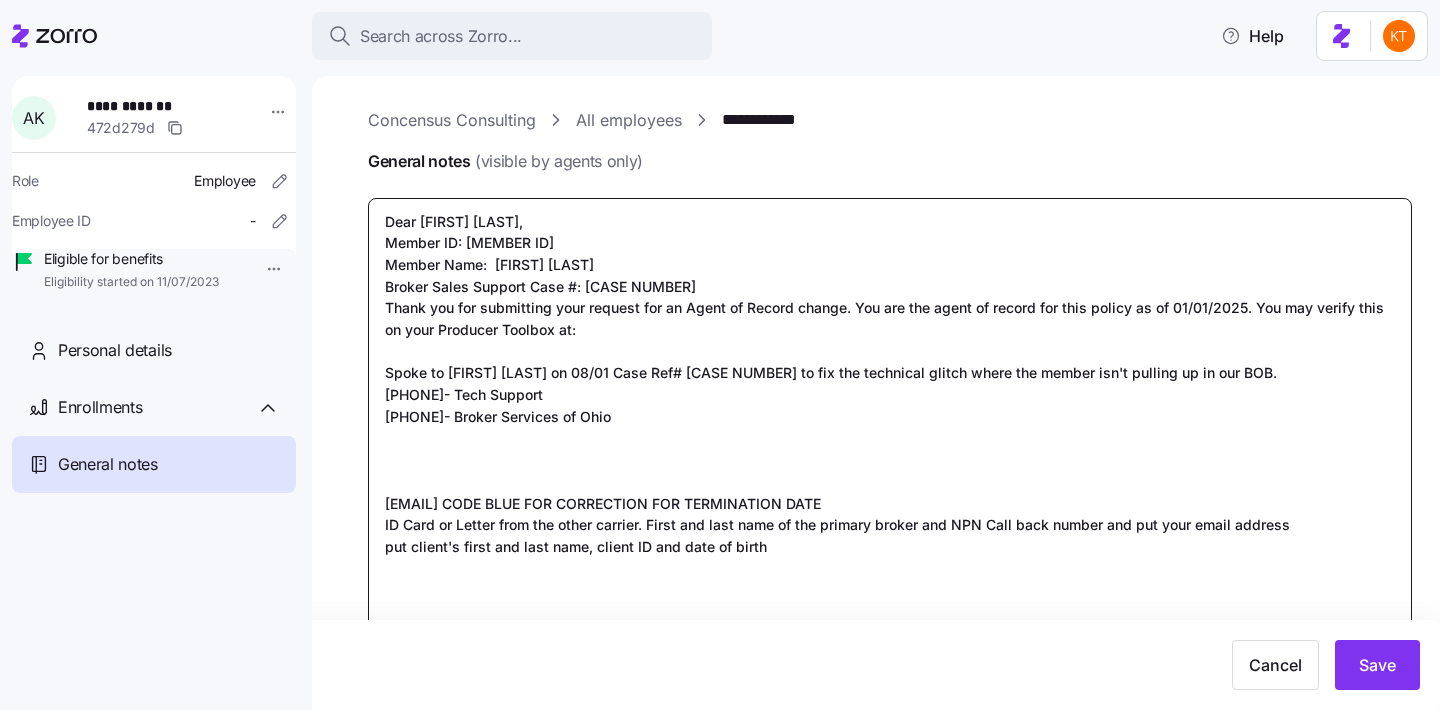 click on "Dear [FIRST] [LAST],
Member ID: [MEMBER ID]
Member Name:  [FIRST] [LAST]
Broker Sales Support Case #: [CASE NUMBER]
Thank you for submitting your request for an Agent of Record change. You are the agent of record for this policy as of 01/01/2025. You may verify this on your Producer Toolbox at:
Spoke to [FIRST] [LAST] on 08/01 Case Ref# [CASE NUMBER] to fix the technical glitch where the member isn't pulling up in our BOB.
[PHONE]- Tech Support
[PHONE]- Broker Services of Ohio
[EMAIL] CODE BLUE FOR CORRECTION FOR TERMINATION DATE
ID Card or Letter from the other carrier. First and last name of the primary broker and NPN Call back number and put your email address
put client's first and last name, client ID and date of birth" at bounding box center (890, 428) 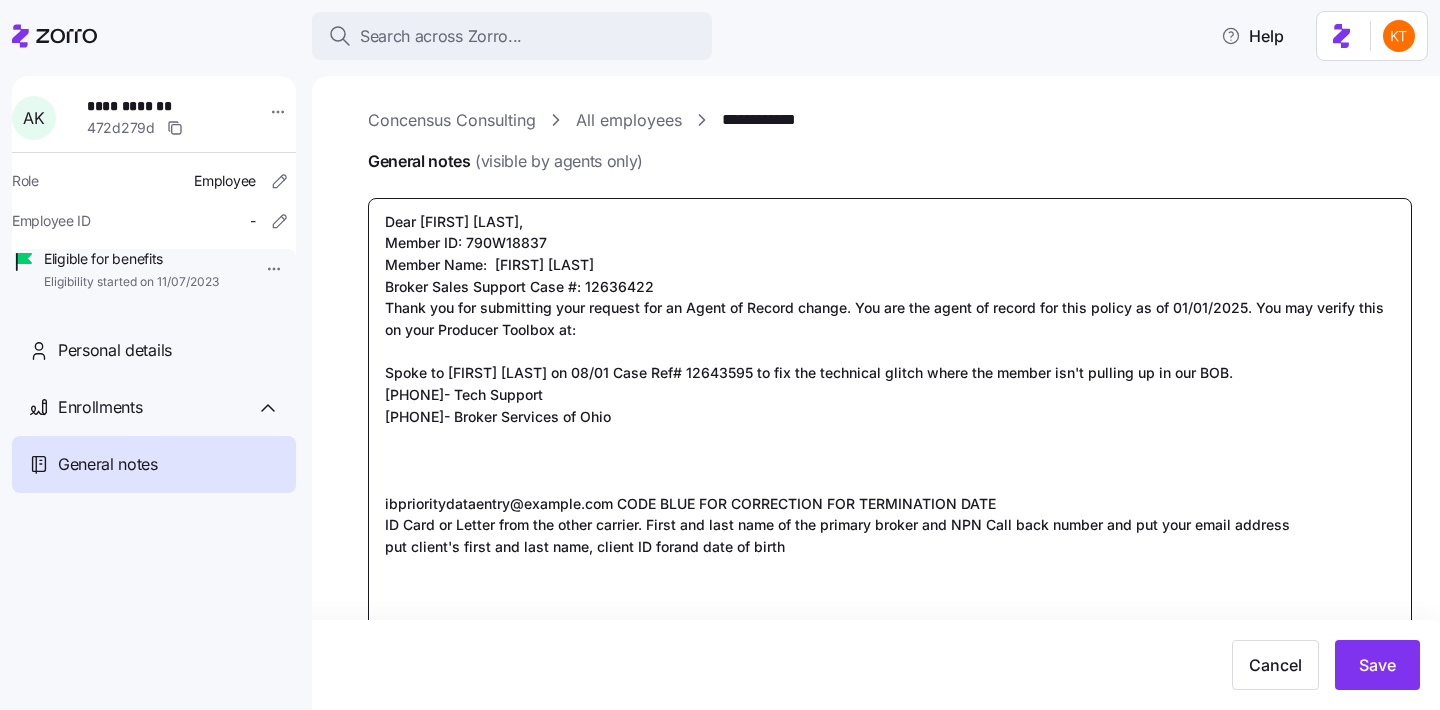 click on "Dear [FIRST] [LAST],
Member ID: 790W18837
Member Name:  [FIRST] [LAST]
Broker Sales Support Case #: 12636422
Thank you for submitting your request for an Agent of Record change. You are the agent of record for this policy as of 01/01/2025. You may verify this on your Producer Toolbox at:
Spoke to [FIRST] [LAST] on 08/01 Case Ref# 12643595 to fix the technical glitch where the member isn't pulling up in our BOB.
[PHONE]- Tech Support
[PHONE]- Broker Services of Ohio
ibprioritydataentry@example.com CODE BLUE FOR CORRECTION FOR TERMINATION DATE
ID Card or Letter from the other carrier. First and last name of the primary broker and NPN Call back number and put your email address
put client's first and last name, client ID forand date of birth" at bounding box center (890, 428) 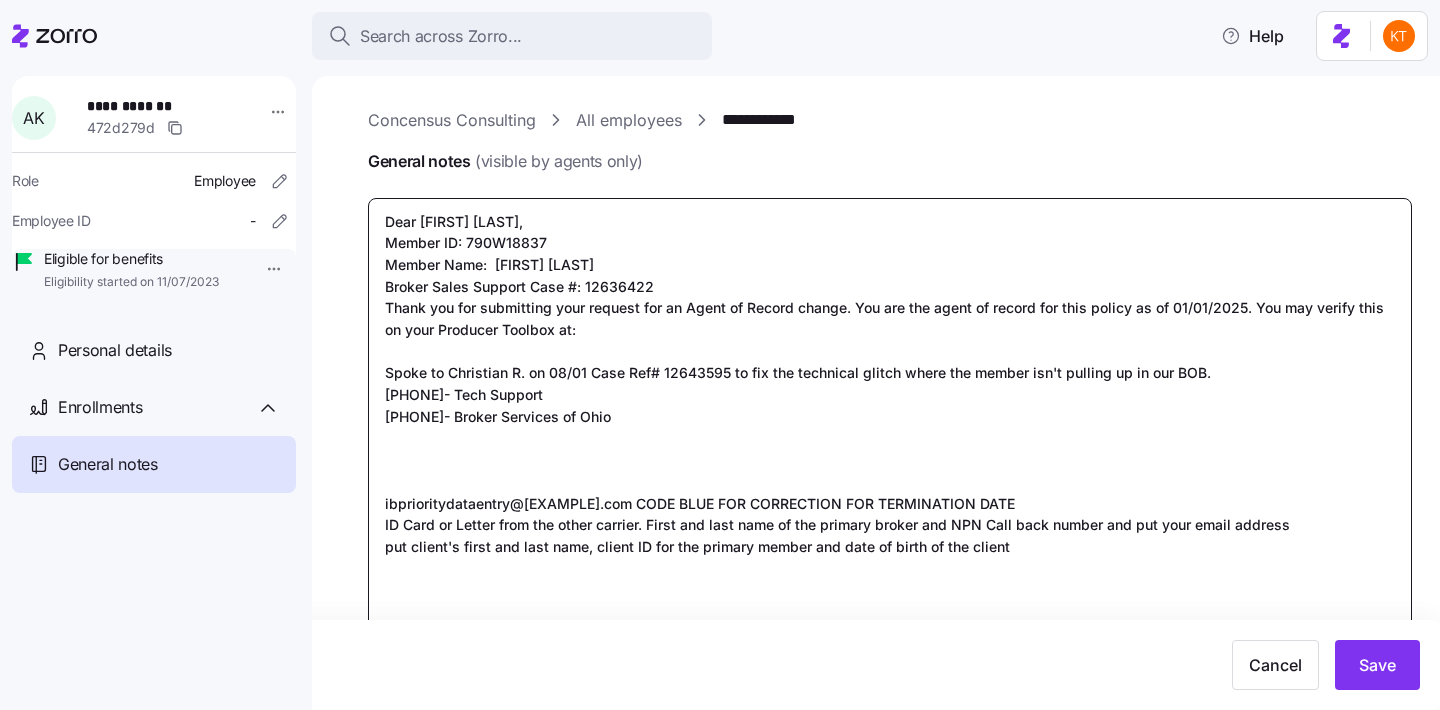 click on "Dear [FIRST] [LAST],
Member ID: 790W18837
Member Name:  [FIRST] [LAST]
Broker Sales Support Case #: 12636422
Thank you for submitting your request for an Agent of Record change. You are the agent of record for this policy as of 01/01/2025. You may verify this on your Producer Toolbox at:
Spoke to Christian R. on 08/01 Case Ref# 12643595 to fix the technical glitch where the member isn't pulling up in our BOB.
[PHONE]- Tech Support
[PHONE]- Broker Services of Ohio
ibprioritydataentry@[EXAMPLE].com CODE BLUE FOR CORRECTION FOR TERMINATION DATE
ID Card or Letter from the other carrier. First and last name of the primary broker and NPN Call back number and put your email address
put client's first and last name, client ID for the primary member and date of birth of the client" at bounding box center (890, 428) 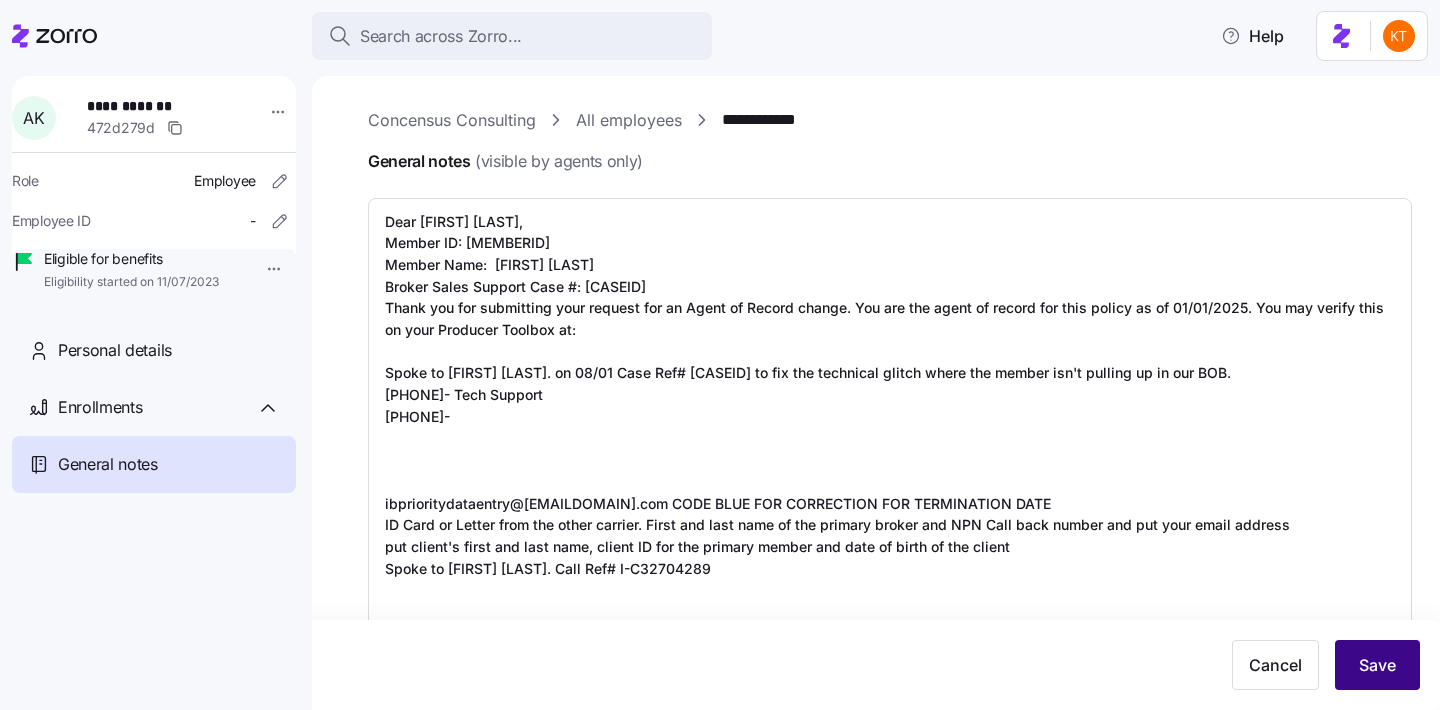 click on "Save" at bounding box center (1377, 665) 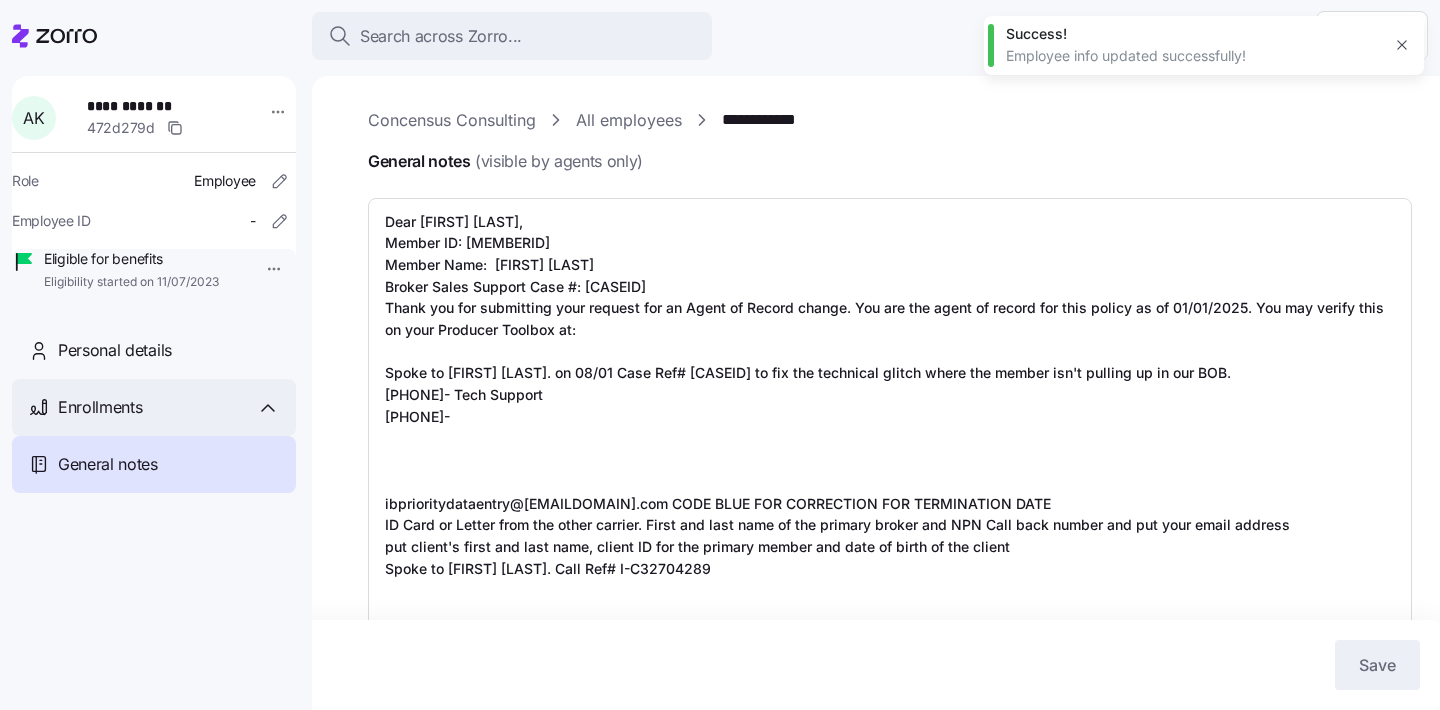 click on "Enrollments" at bounding box center (154, 407) 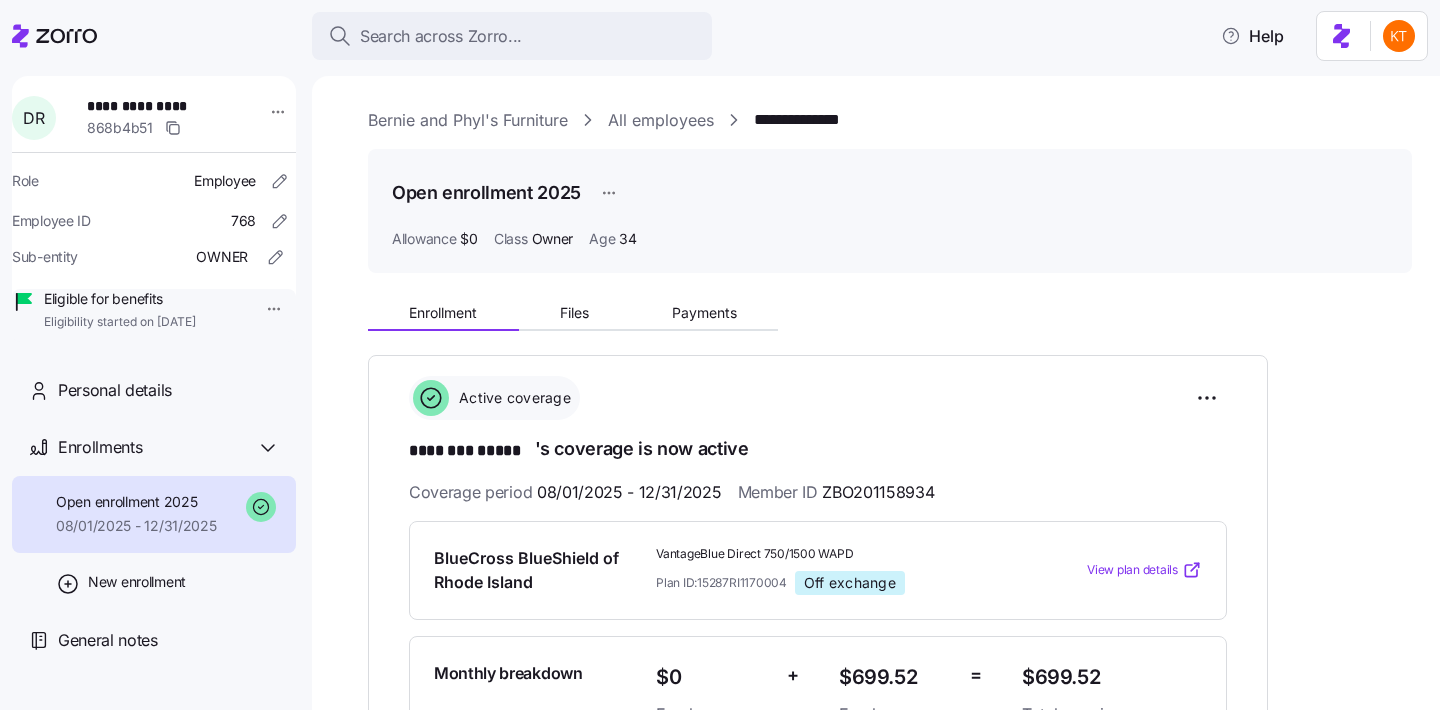 scroll, scrollTop: 0, scrollLeft: 0, axis: both 